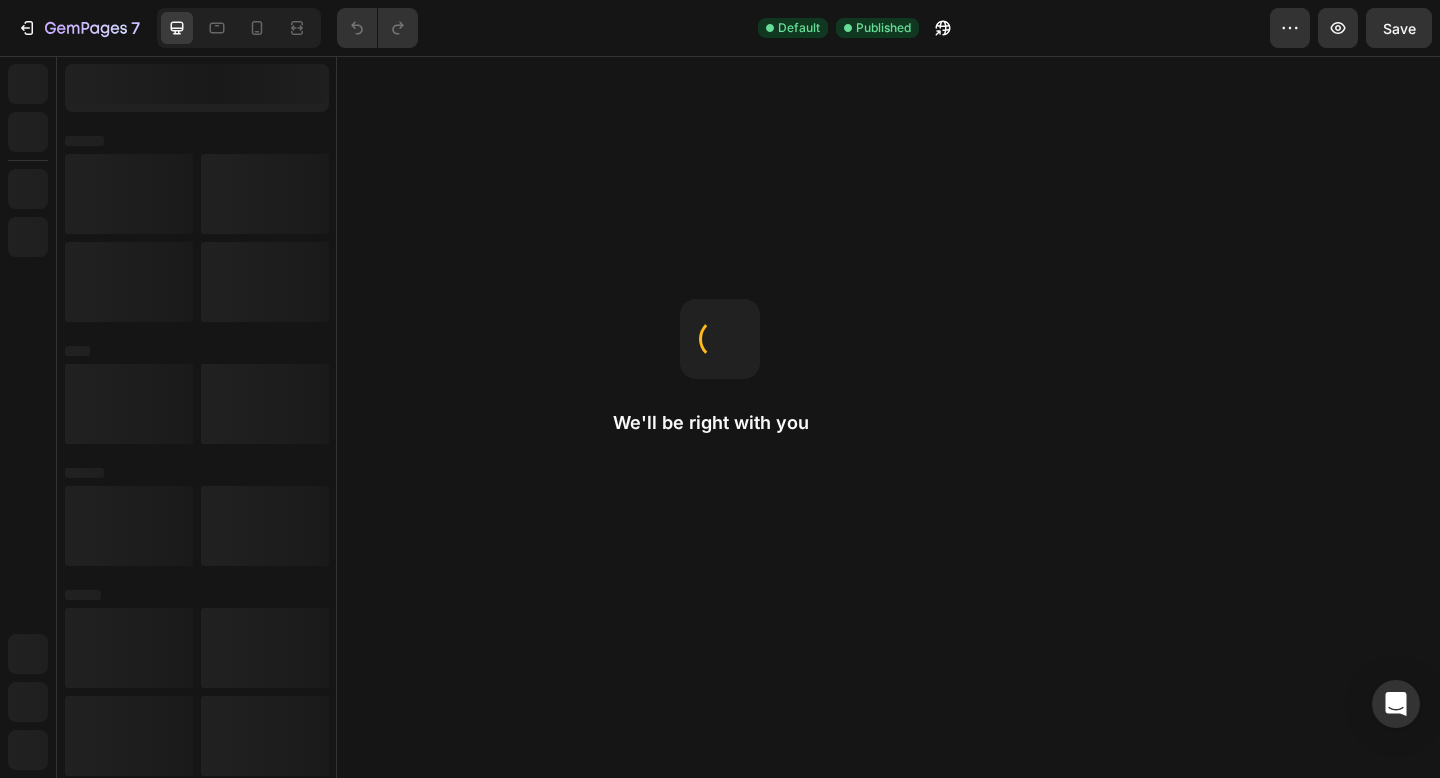 scroll, scrollTop: 0, scrollLeft: 0, axis: both 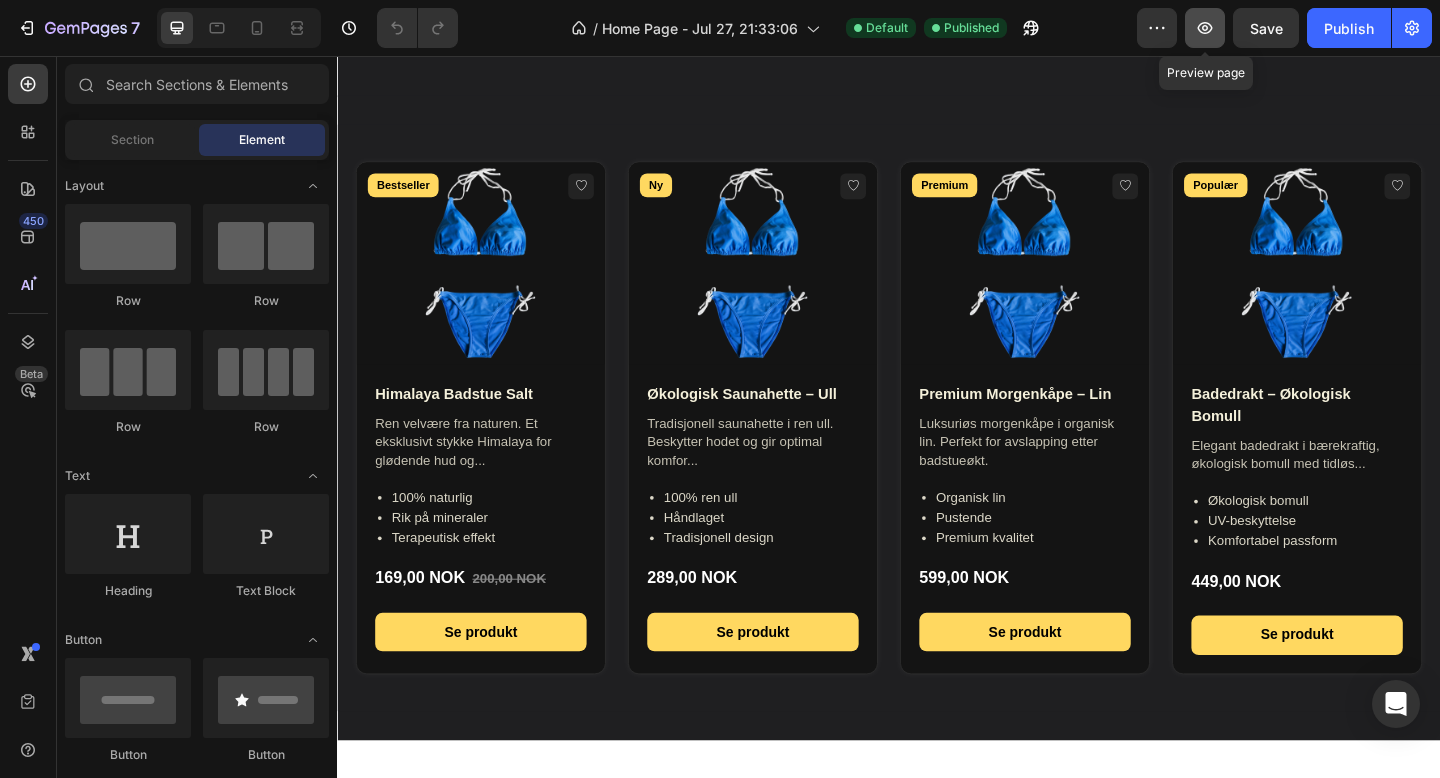 click 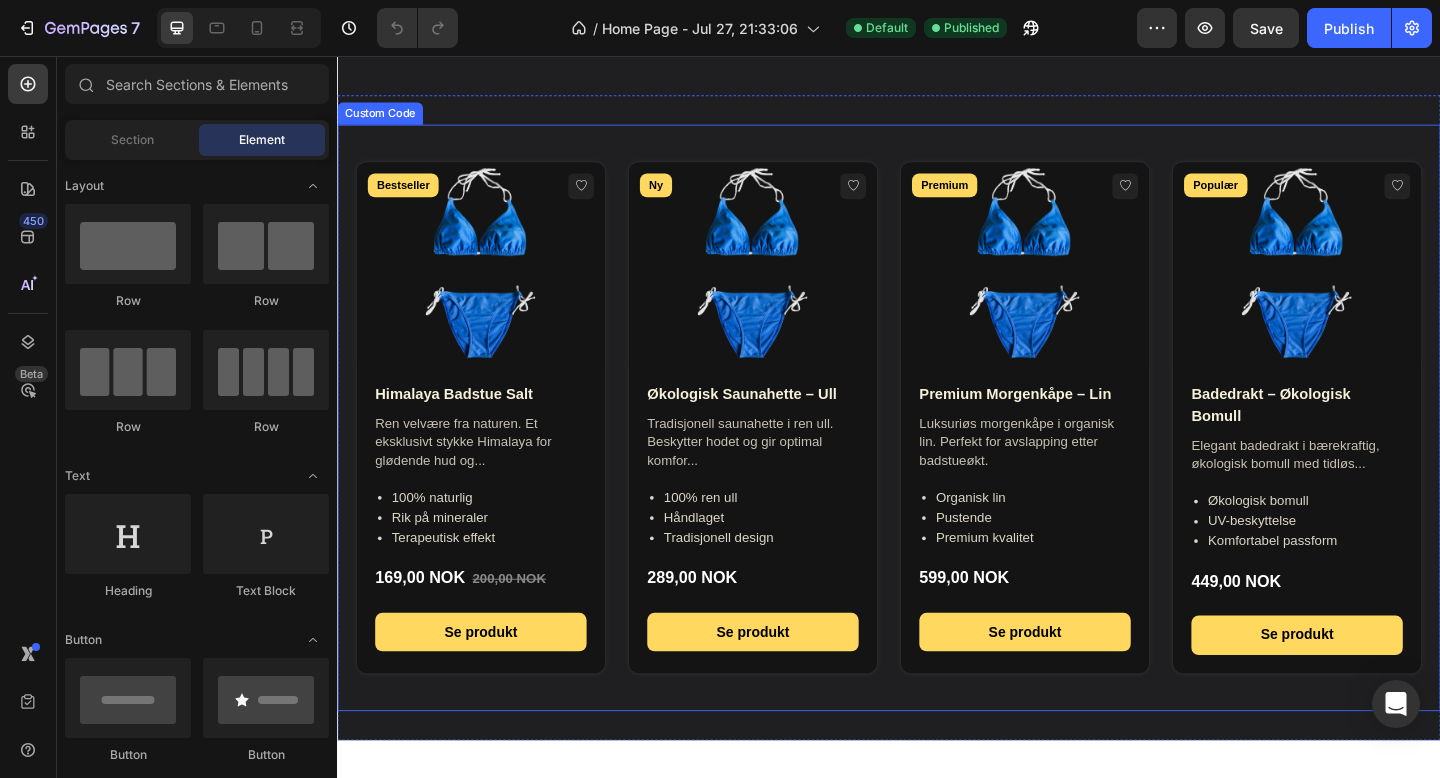 click on "Bestseller
Himalaya Badstue Salt
Ren velvære fra naturen. Et eksklusivt stykke Himalaya for glødende hud og...
100% naturlig
Rik på mineraler
Terapeutisk effekt
169,00 NOK  200,00 NOK
Se produkt
Ny
Økologisk Saunahette – Ull
Tradisjonell saunahette i ren ull. Beskytter hodet og gir optimal komfor...
100% ren ull
Håndlaget
Tradisjonell design
289,00 NOK
Se produkt
Premium
Premium Morgenkåpe – Lin
Luksuriøs morgenkåpe i organisk lin. Perfekt for avslapping etter badstueøkt.
Organisk lin
Pustende
Premium kvalitet
599,00 NOK
Se produkt
Populær" at bounding box center [937, 450] 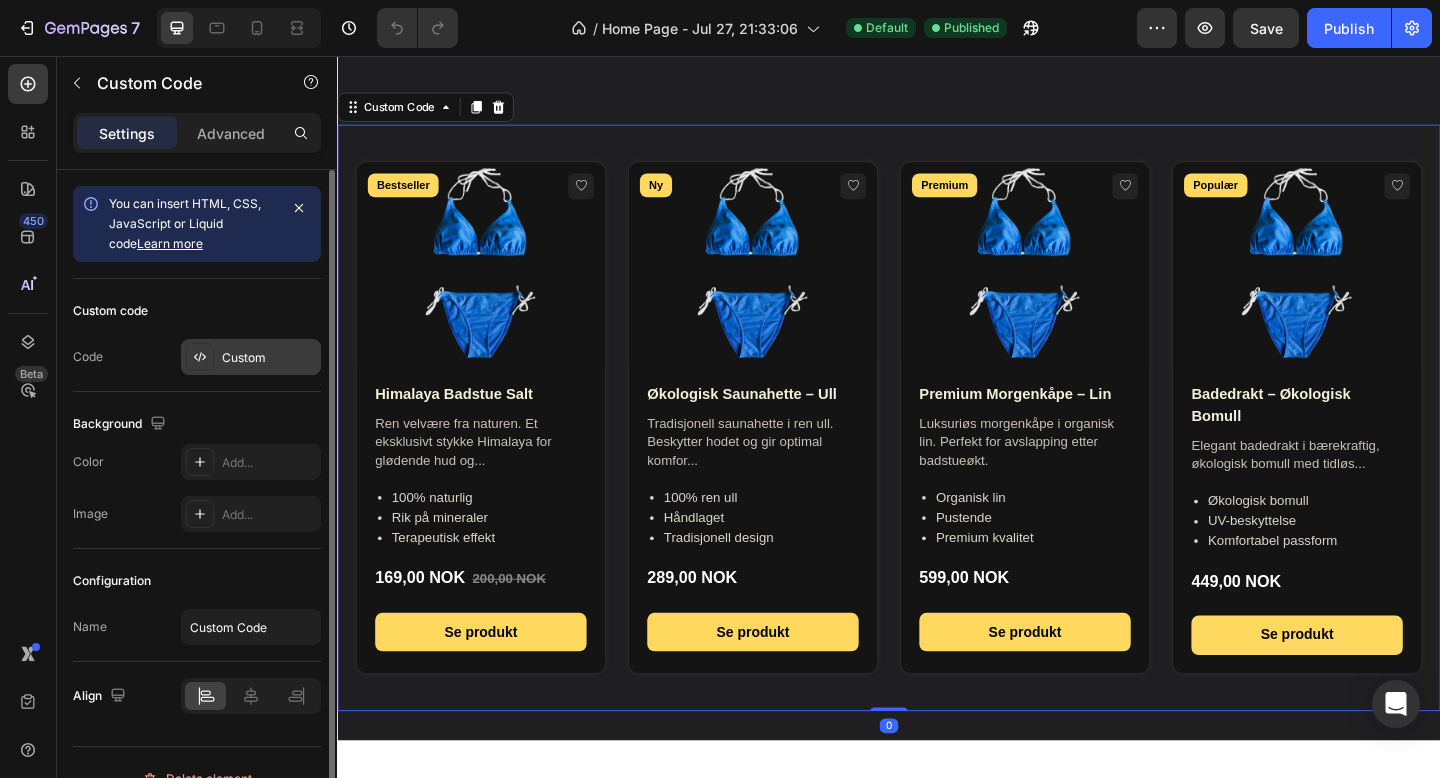 click on "Custom" at bounding box center [269, 358] 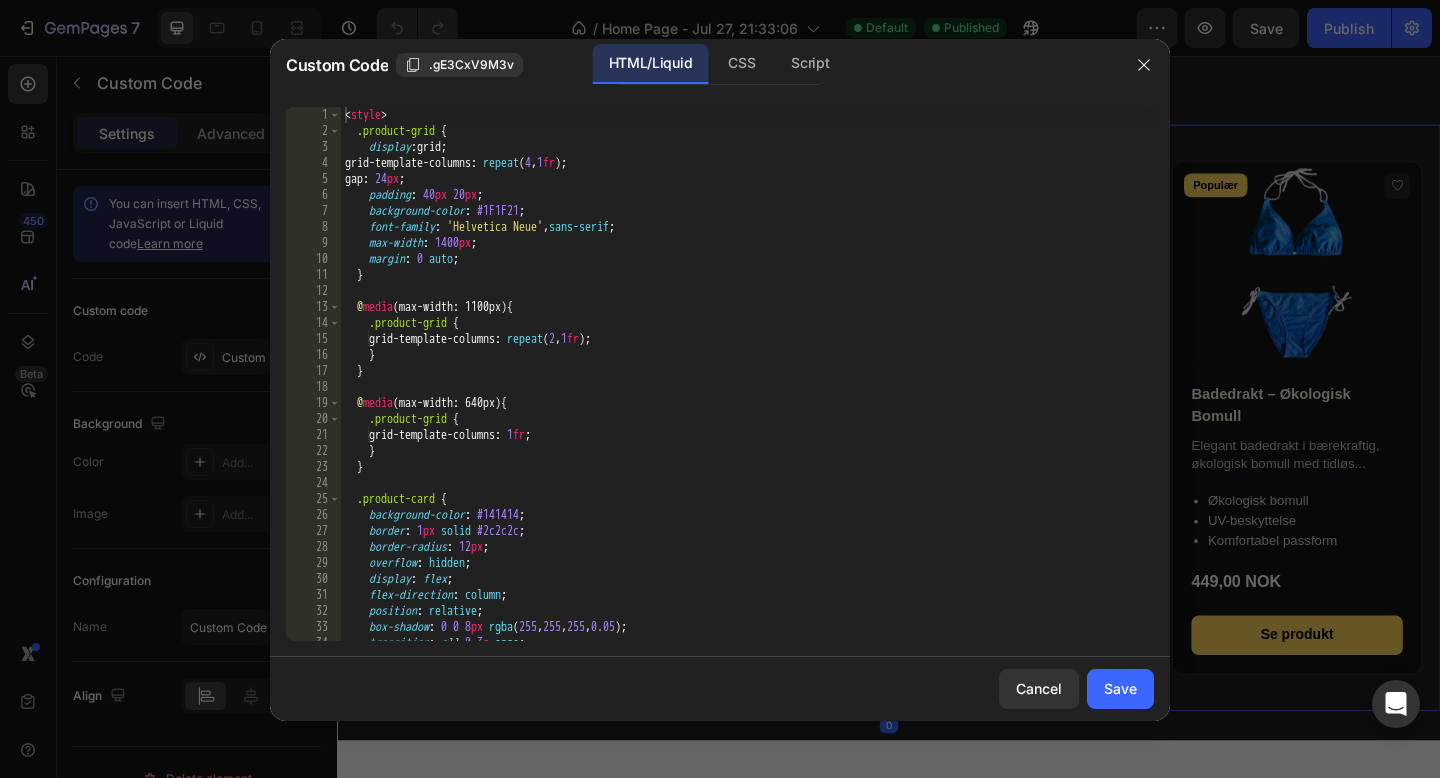 click on "< style >    .product-grid   {      display :  grid ;     grid-template-columns :   repeat ( 4 ,  1 fr ) ;     gap :   24 px ;      padding :   40 px   20 px ;      background-color :   #1F1F21 ;      font-family :   ' Helvetica Neue ' ,  sans-serif ;      max-width :   1400 px ;      margin :   0   auto ;    }    @ media  (max-width: 1100px)  {      .product-grid   {        grid-template-columns :   repeat ( 2 ,  1 fr ) ;      }    }    @ media  (max-width: 640px)  {      .product-grid   {        grid-template-columns :   1 fr ;      }    }    .product-card   {      background-color :   #141414 ;      border :   1 px   solid   #2c2c2c ;      border-radius :   12 px ;      overflow :   hidden ;      display :   flex ;      flex-direction :   column ;      position :   relative ;      box-shadow :   0   0   8 px   rgba ( 255 , 255 , 255 , 0.05 ) ;      transition :   all   0.3 s   ease ;    }" at bounding box center [747, 390] 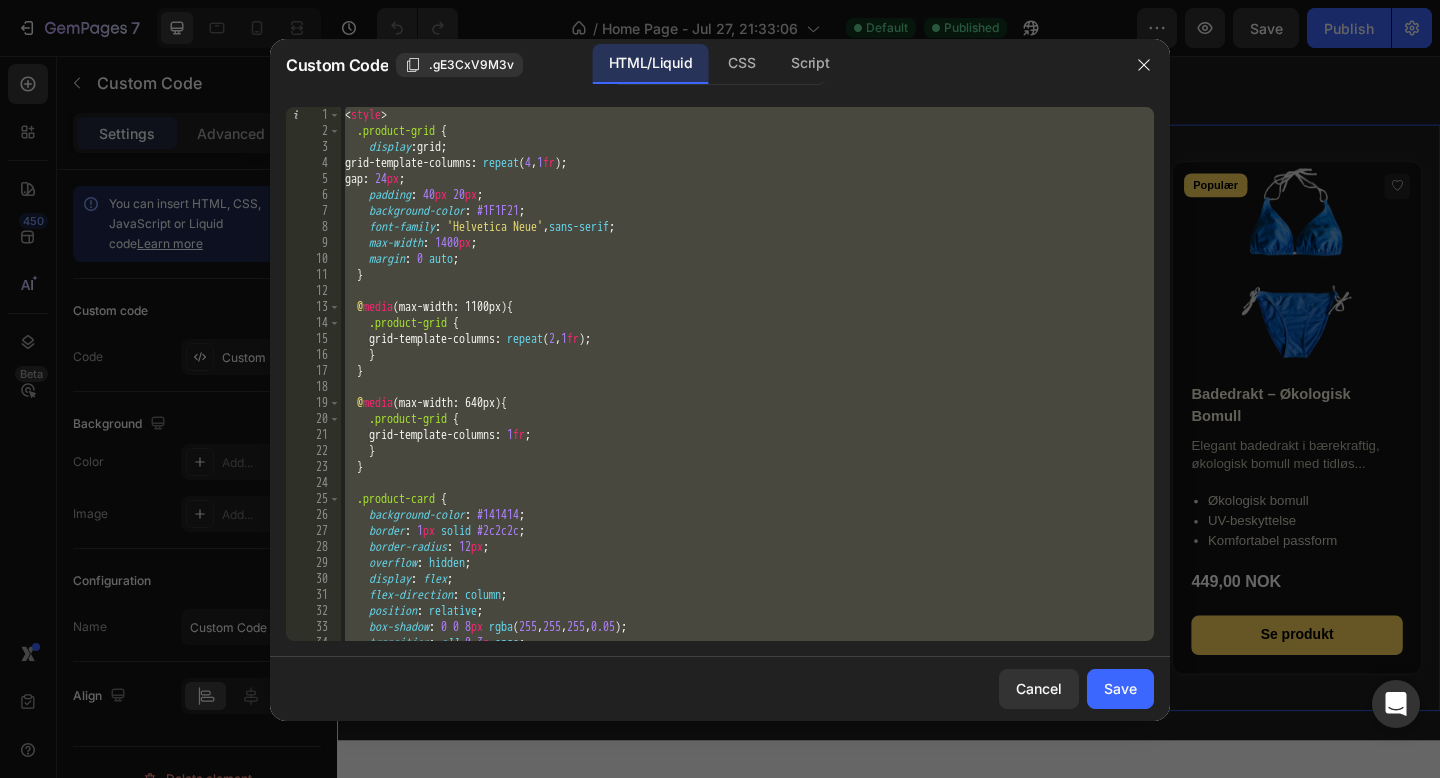 click on "< style >    .product-grid   {      display :  grid ;     grid-template-columns :   repeat ( 4 ,  1 fr ) ;     gap :   24 px ;      padding :   40 px   20 px ;      background-color :   #1F1F21 ;      font-family :   ' Helvetica Neue ' ,  sans-serif ;      max-width :   1400 px ;      margin :   0   auto ;    }    @ media  (max-width: 1100px)  {      .product-grid   {        grid-template-columns :   repeat ( 2 ,  1 fr ) ;      }    }    @ media  (max-width: 640px)  {      .product-grid   {        grid-template-columns :   1 fr ;      }    }    .product-card   {      background-color :   #141414 ;      border :   1 px   solid   #2c2c2c ;      border-radius :   12 px ;      overflow :   hidden ;      display :   flex ;      flex-direction :   column ;      position :   relative ;      box-shadow :   0   0   8 px   rgba ( 255 , 255 , 255 , 0.05 ) ;      transition :   all   0.3 s   ease ;    }" at bounding box center (747, 390) 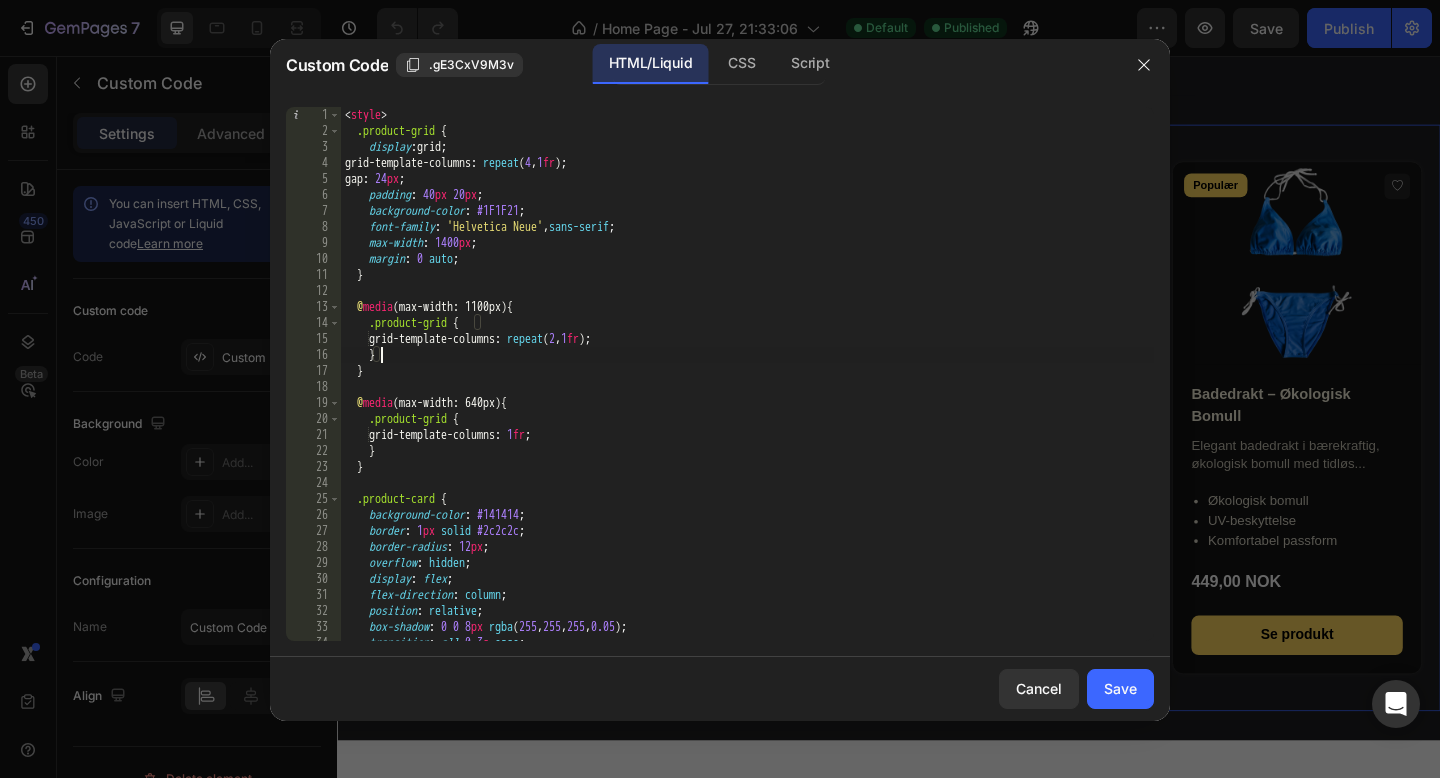 type on "</div>" 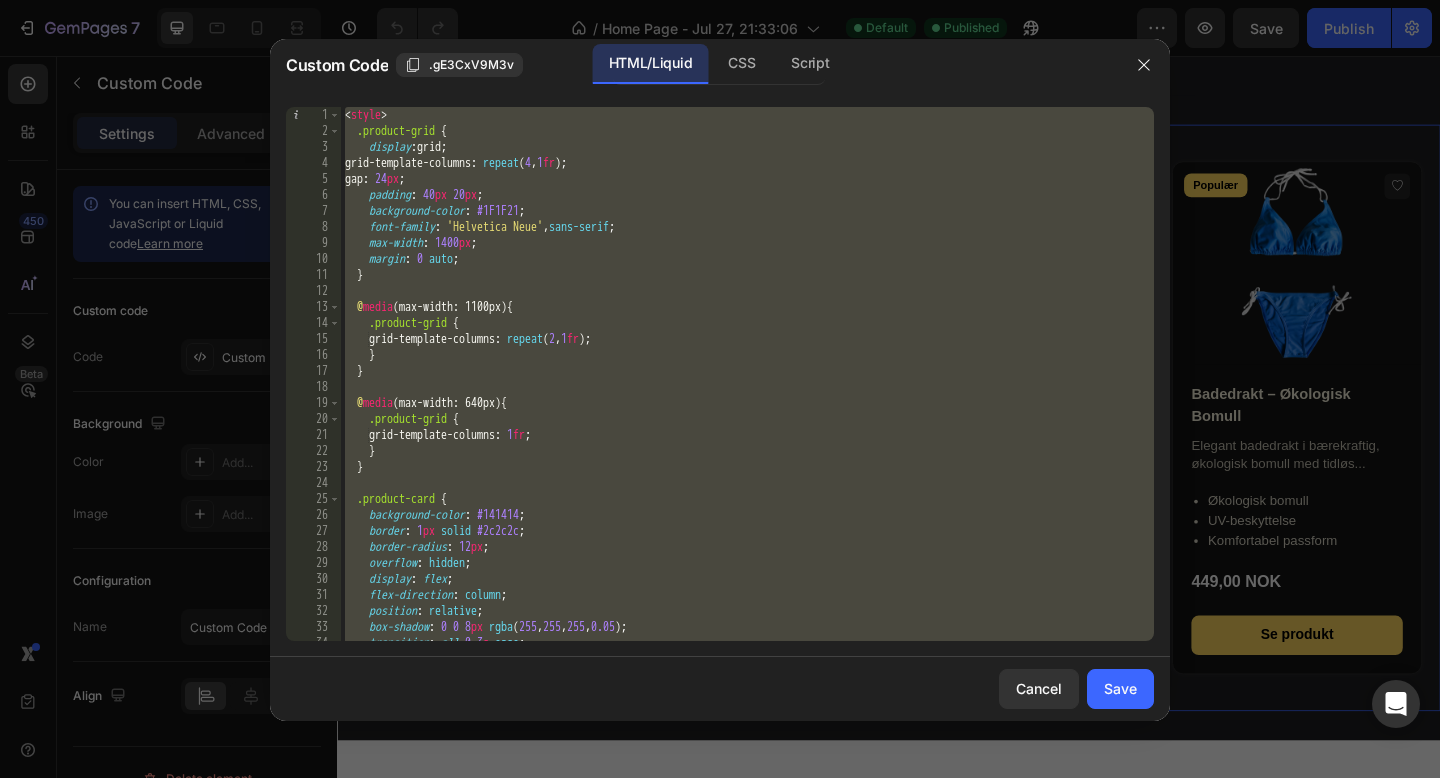 type 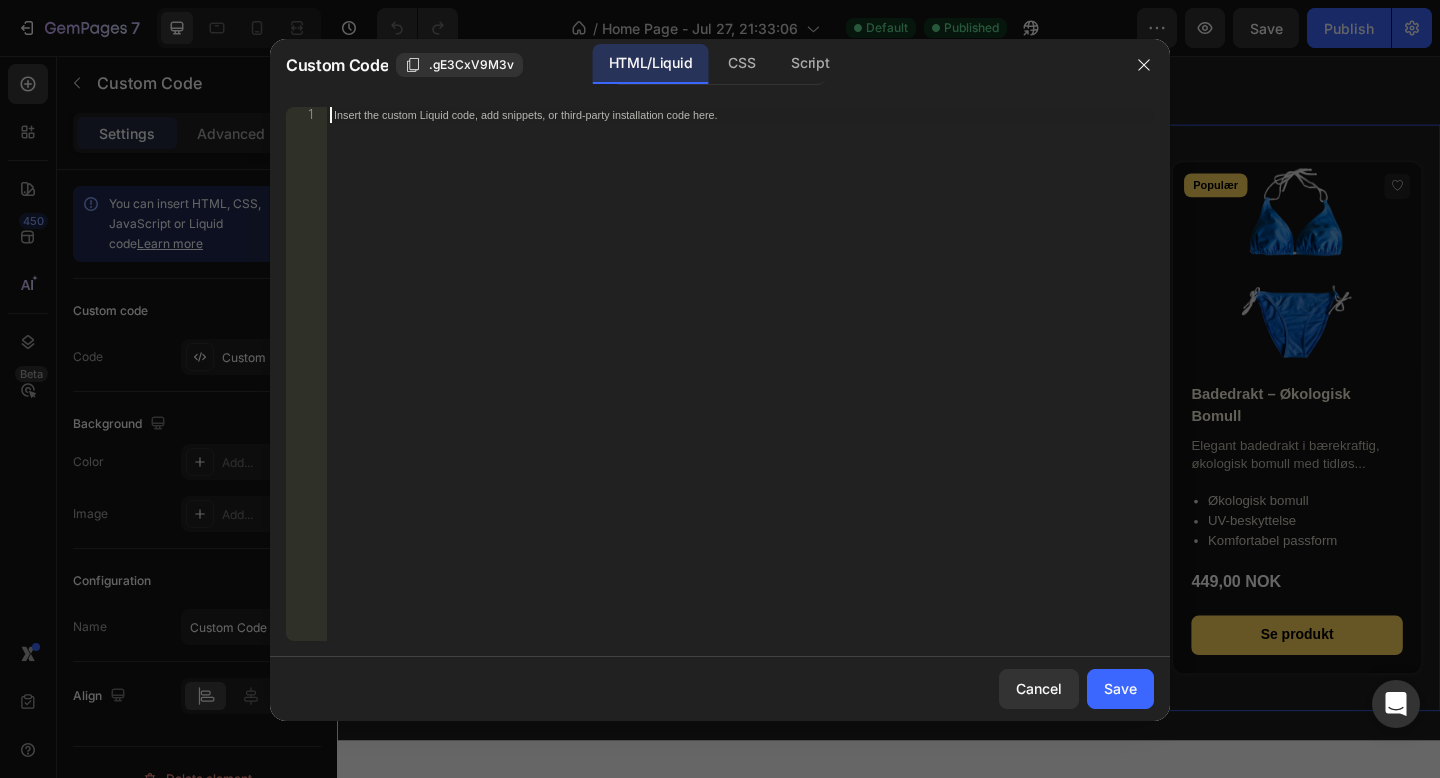 scroll, scrollTop: 2282, scrollLeft: 0, axis: vertical 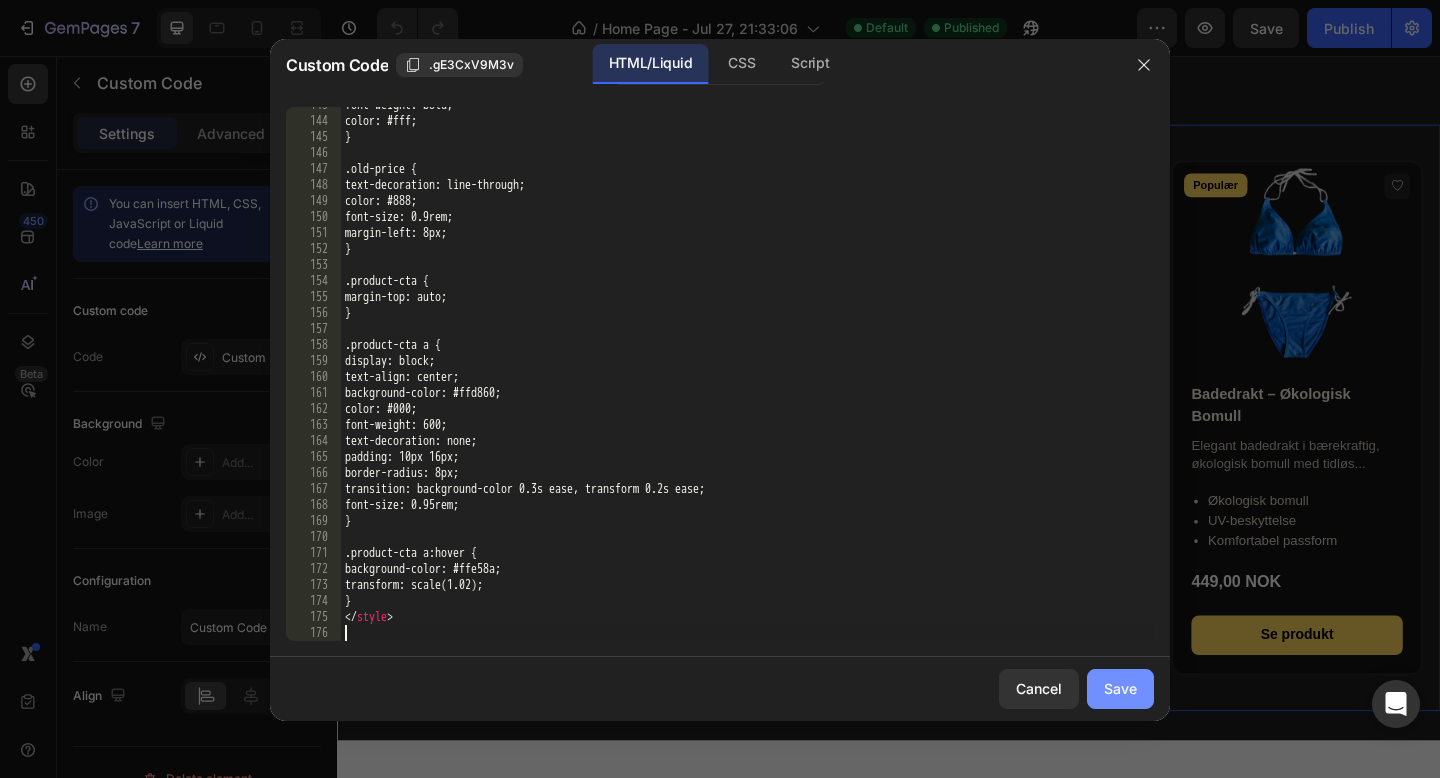 click on "Save" 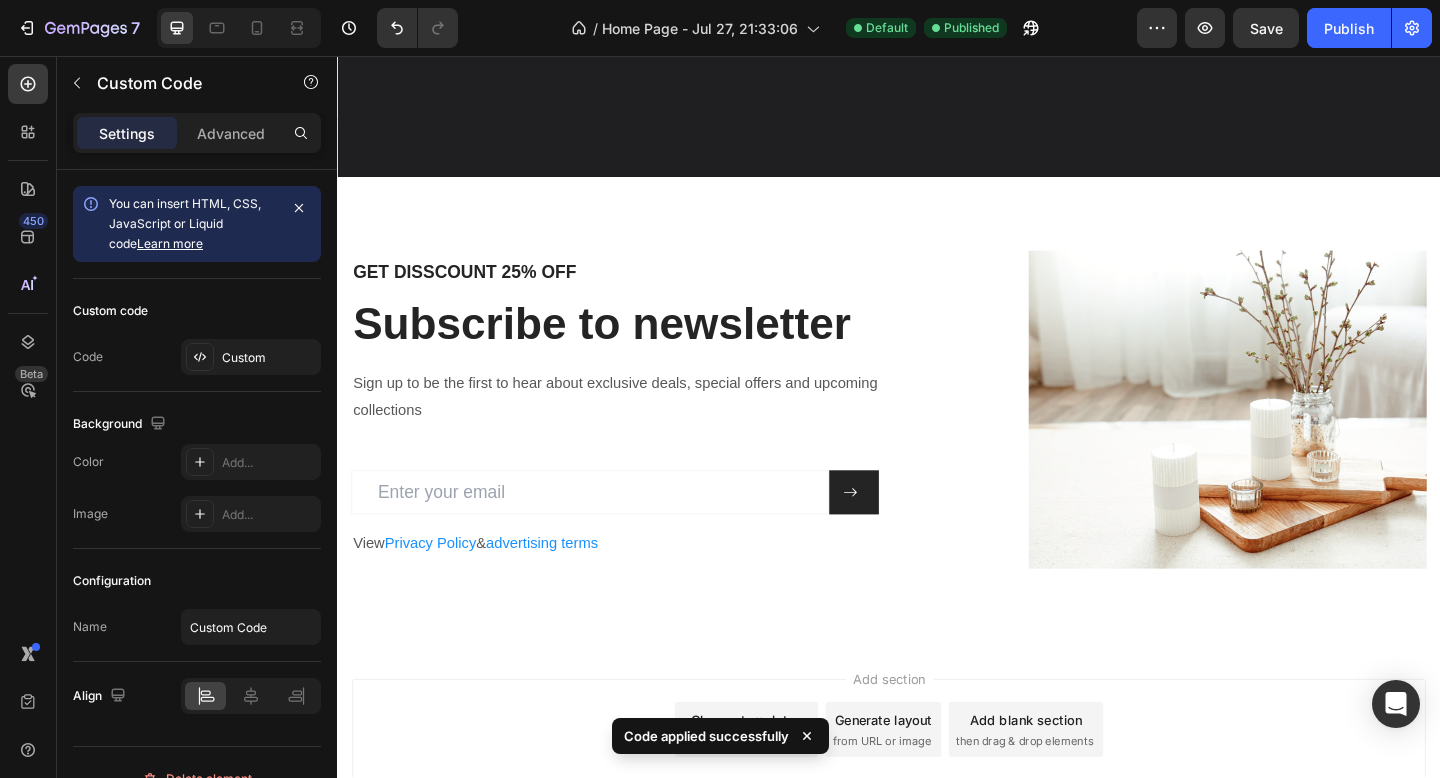 scroll, scrollTop: 1803, scrollLeft: 0, axis: vertical 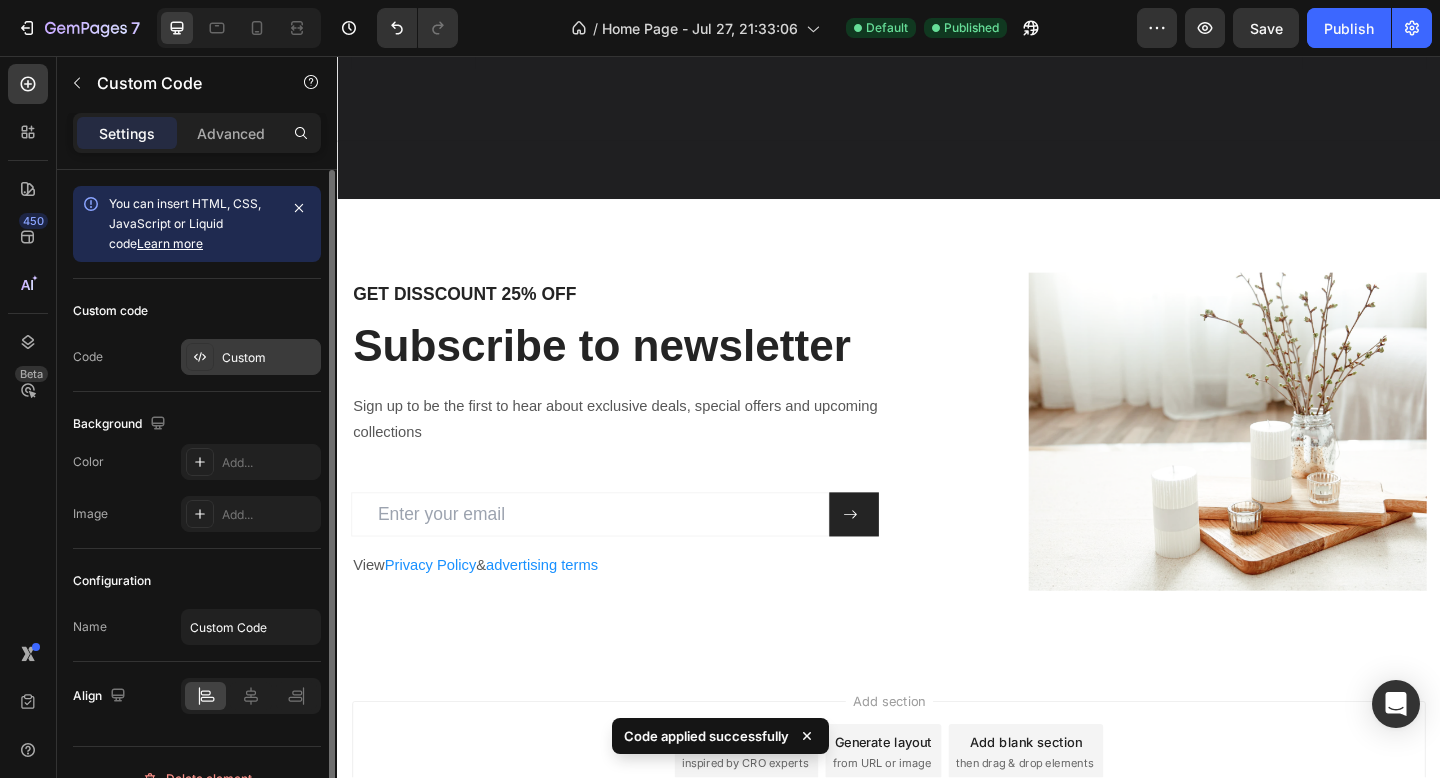click on "Custom" at bounding box center [251, 357] 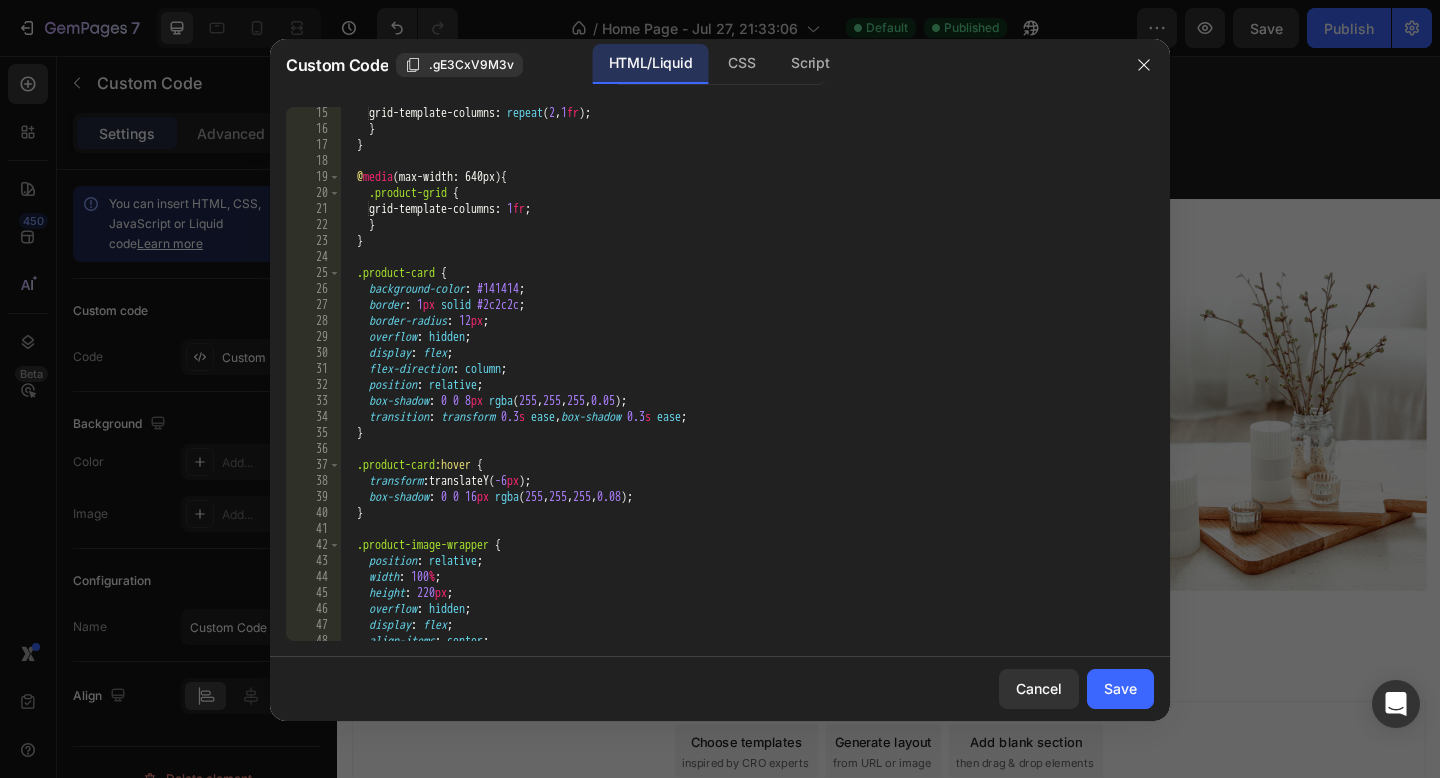 scroll, scrollTop: 0, scrollLeft: 0, axis: both 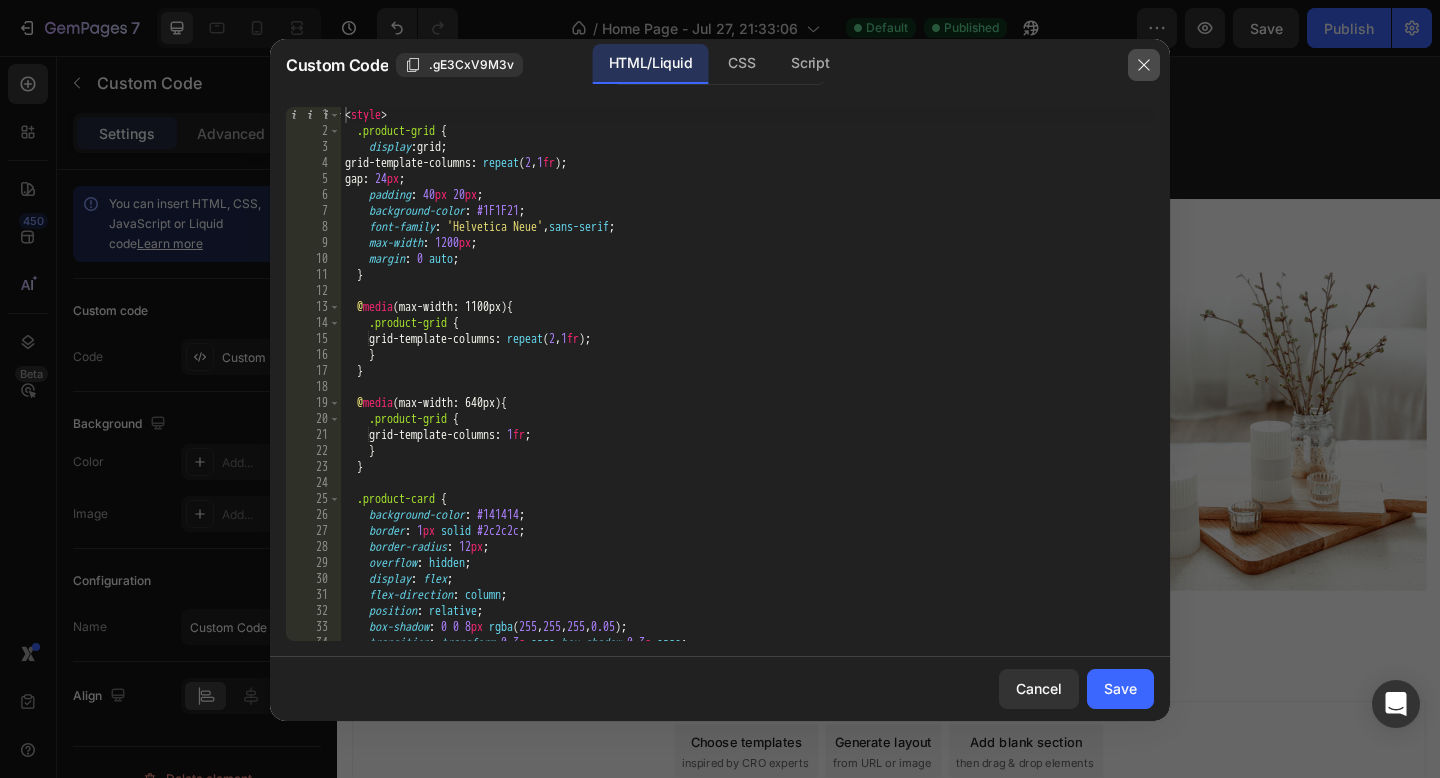 click at bounding box center [1144, 65] 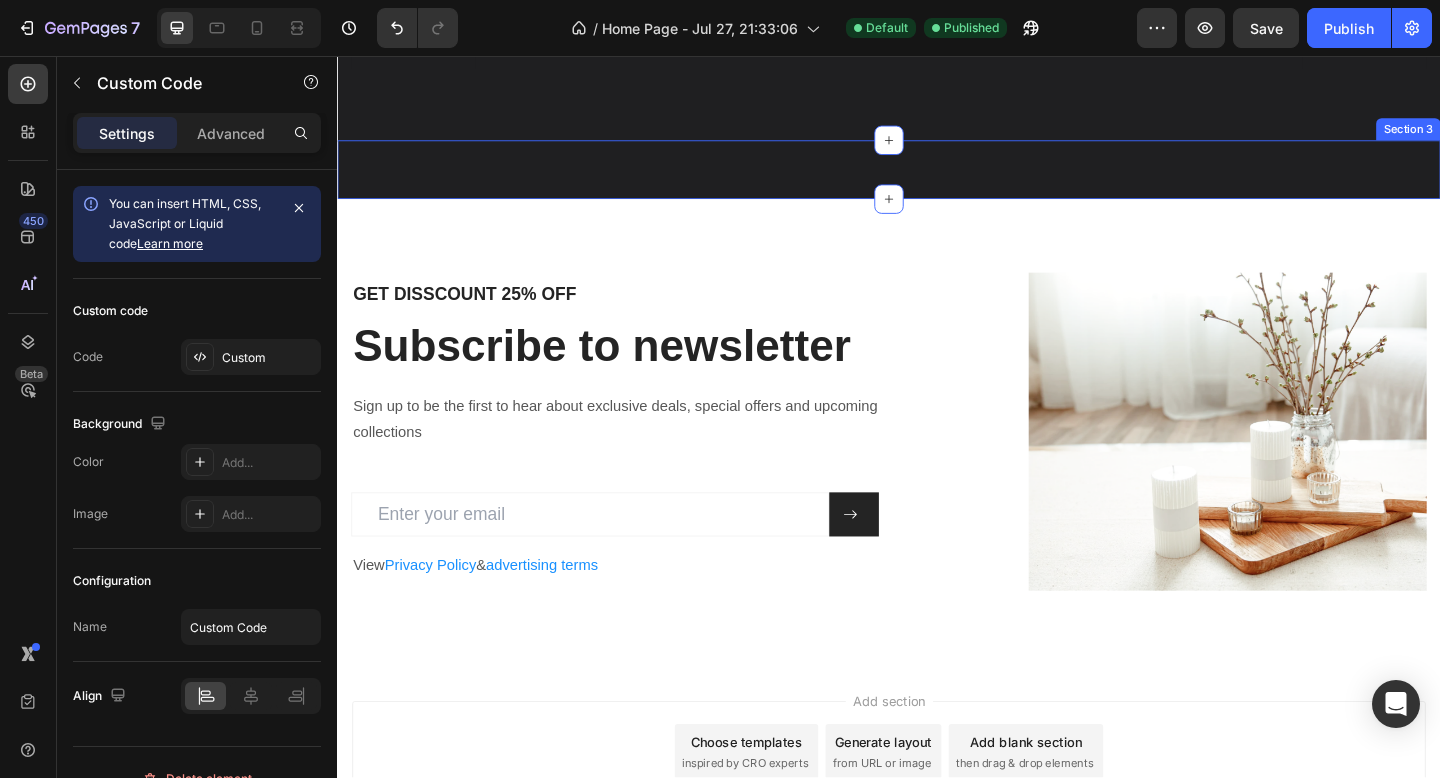 click on "Custom Code Section 3" at bounding box center (937, 180) 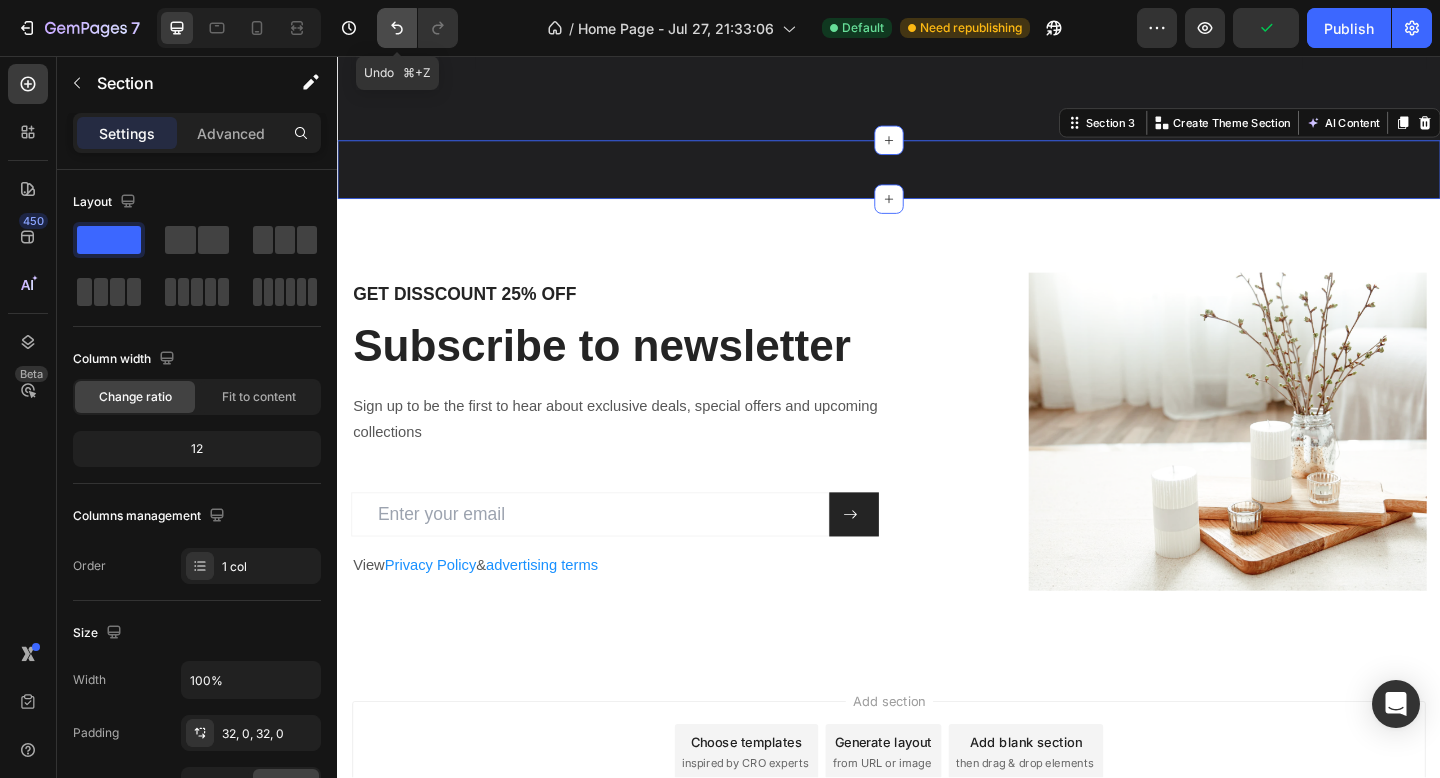 click 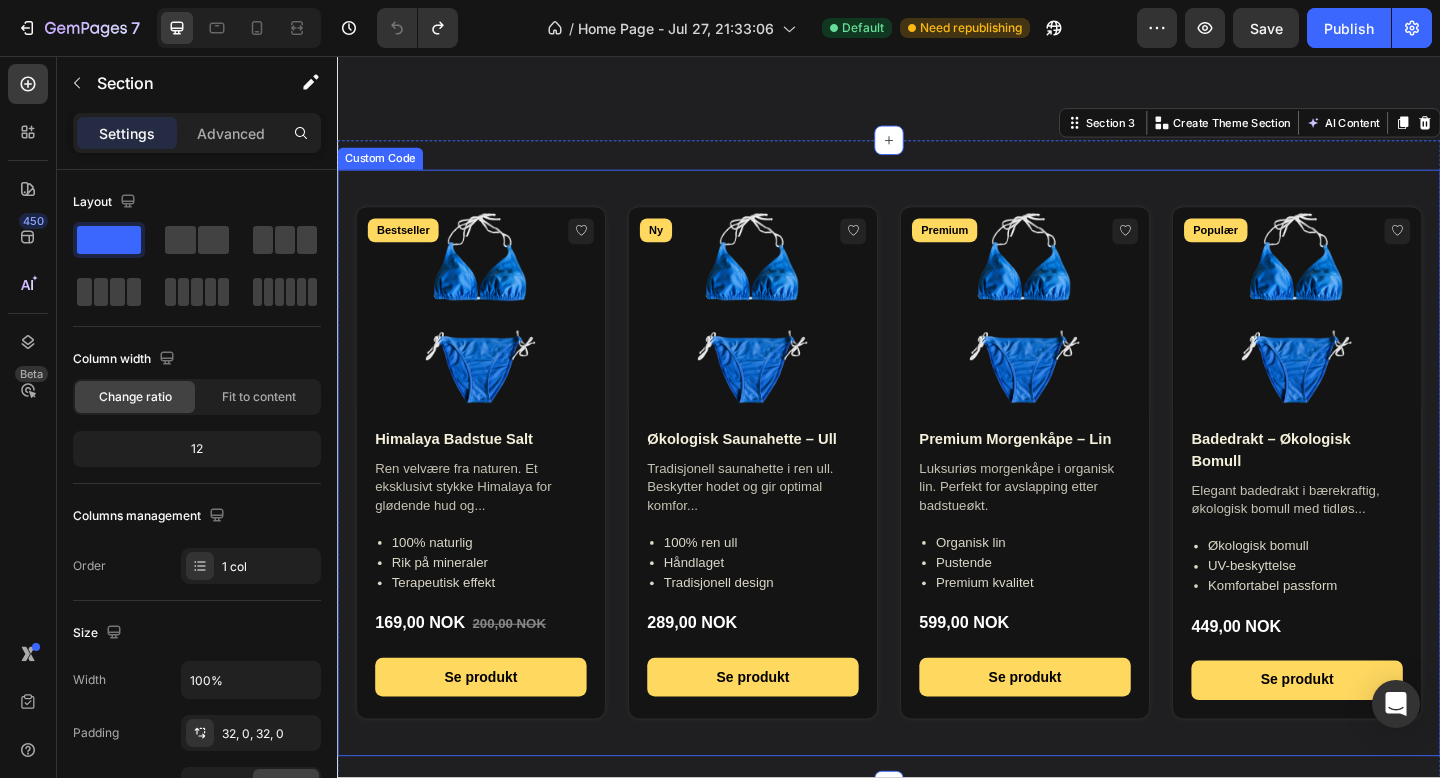 click on "Bestseller
Himalaya Badstue Salt
Ren velvære fra naturen. Et eksklusivt stykke Himalaya for glødende hud og...
100% naturlig
Rik på mineraler
Terapeutisk effekt
169,00 NOK  200,00 NOK
Se produkt
Ny
Økologisk Saunahette – Ull
Tradisjonell saunahette i ren ull. Beskytter hodet og gir optimal komfor...
100% ren ull
Håndlaget
Tradisjonell design
289,00 NOK
Se produkt
Premium
Premium Morgenkåpe – Lin
Luksuriøs morgenkåpe i organisk lin. Perfekt for avslapping etter badstueøkt.
Organisk lin
Pustende
Premium kvalitet
599,00 NOK
Se produkt
Populær" at bounding box center [937, 499] 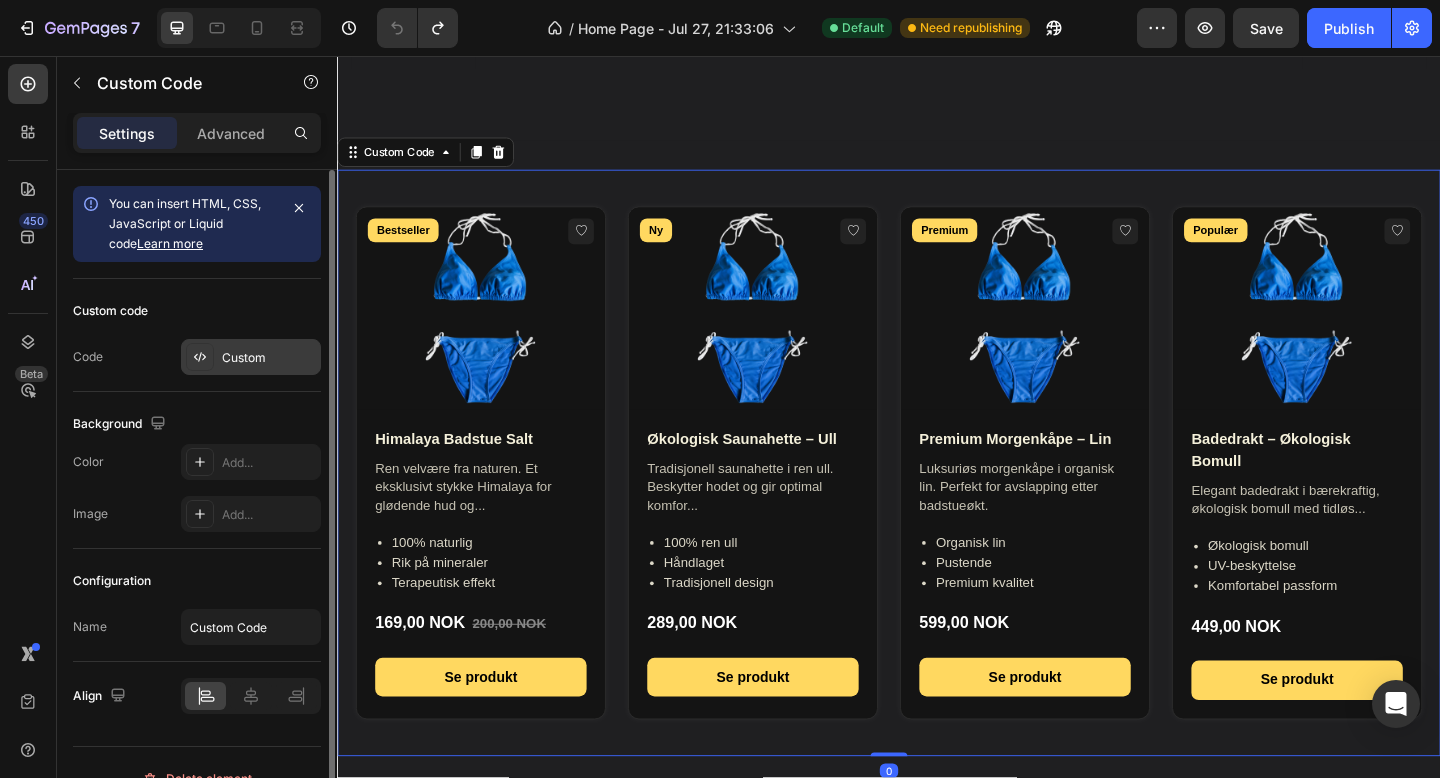click on "Custom" at bounding box center (269, 358) 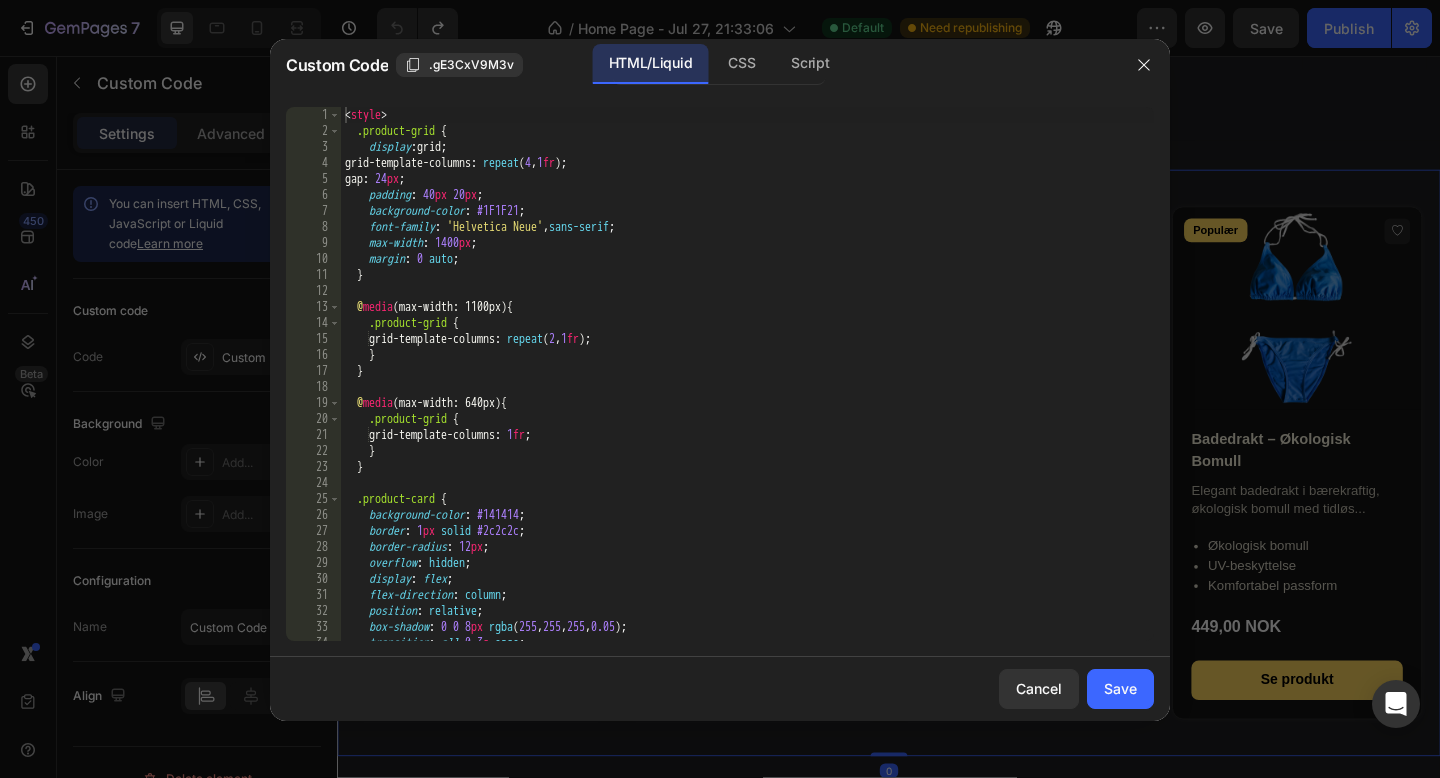 click on "< style >    .product-grid   {      display :  grid ;     grid-template-columns :   repeat ( 4 ,  1 fr ) ;     gap :   24 px ;      padding :   40 px   20 px ;      background-color :   #1F1F21 ;      font-family :   ' Helvetica Neue ' ,  sans-serif ;      max-width :   1400 px ;      margin :   0   auto ;    }    @ media  (max-width: 1100px)  {      .product-grid   {        grid-template-columns :   repeat ( 2 ,  1 fr ) ;      }    }    @ media  (max-width: 640px)  {      .product-grid   {        grid-template-columns :   1 fr ;      }    }    .product-card   {      background-color :   #141414 ;      border :   1 px   solid   #2c2c2c ;      border-radius :   12 px ;      overflow :   hidden ;      display :   flex ;      flex-direction :   column ;      position :   relative ;      box-shadow :   0   0   8 px   rgba ( 255 , 255 , 255 , 0.05 ) ;      transition :   all   0.3 s   ease ;    }" at bounding box center [747, 390] 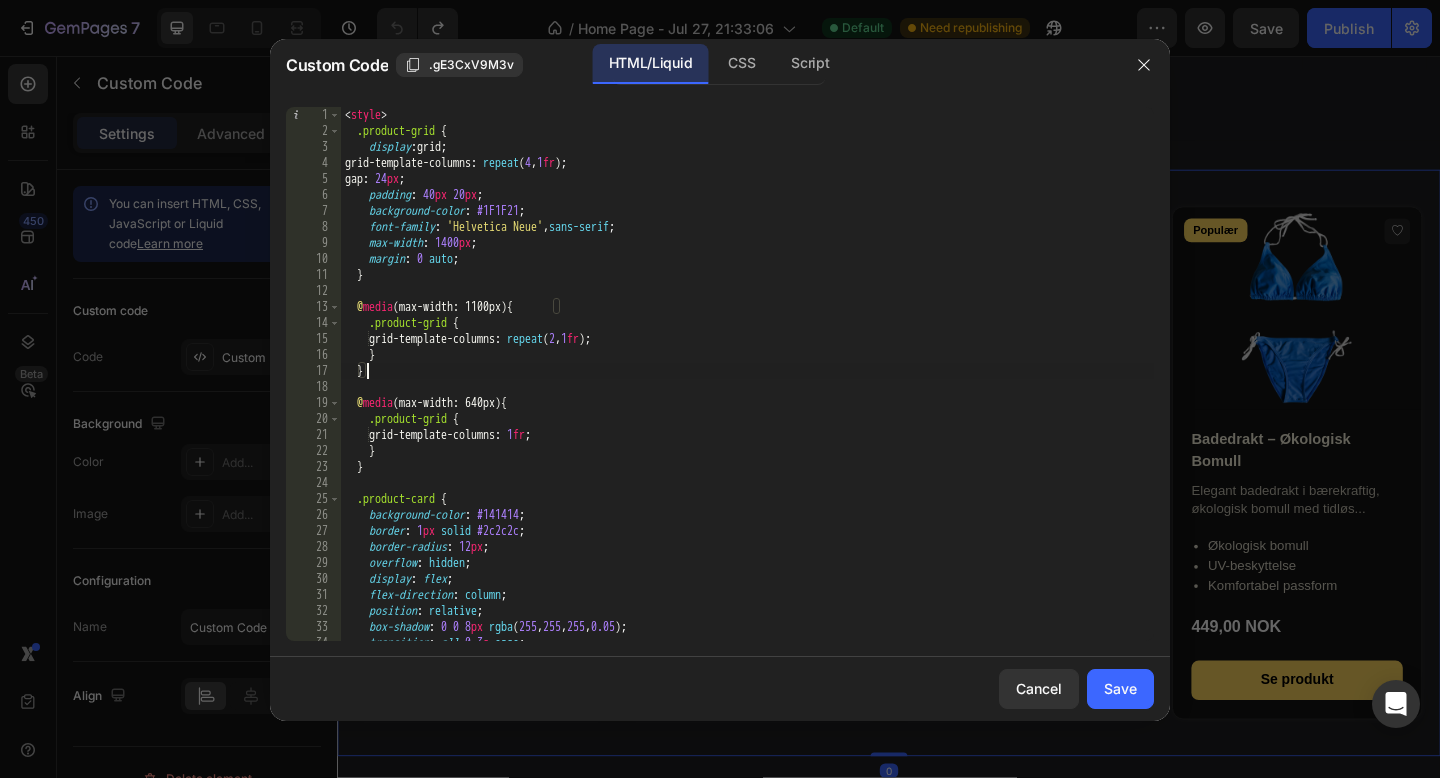 type on "</div>" 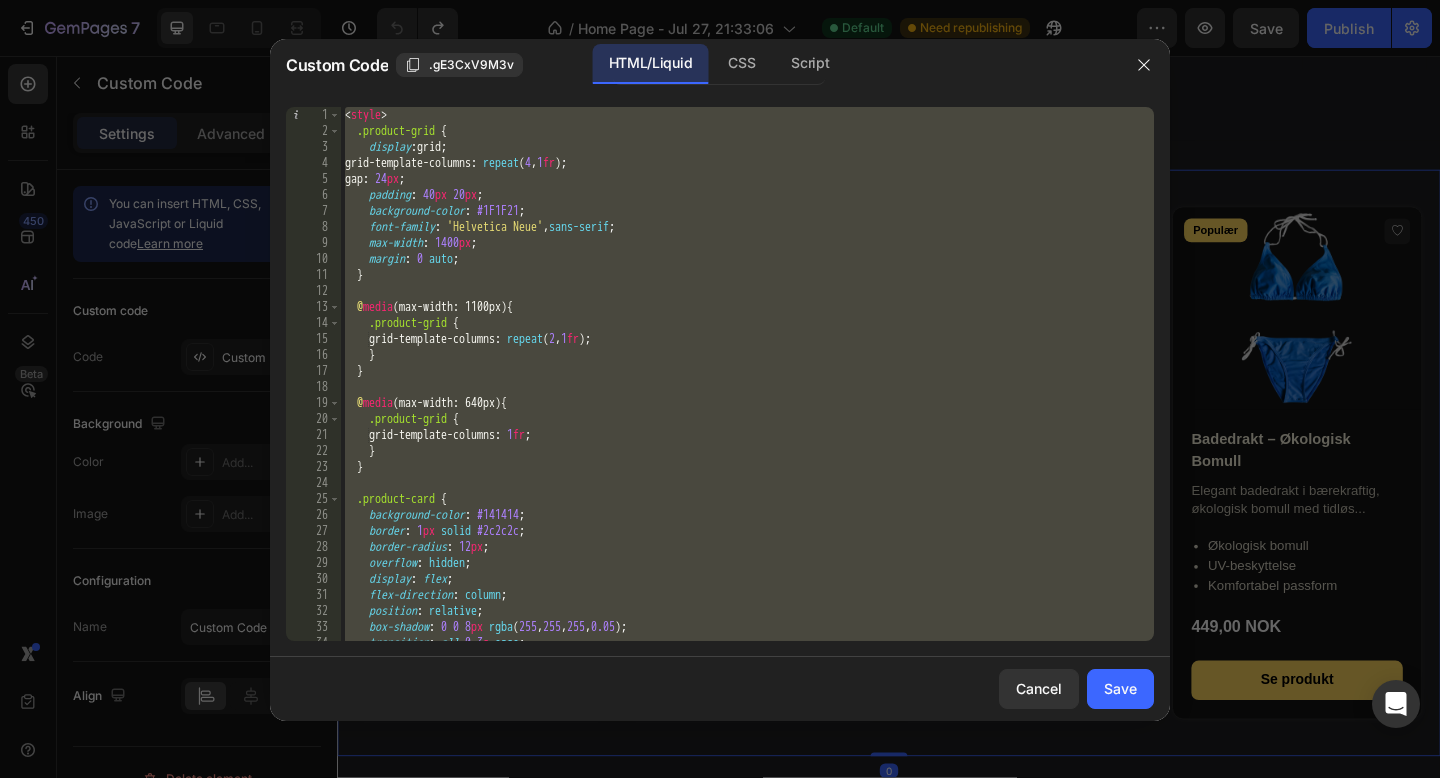 type 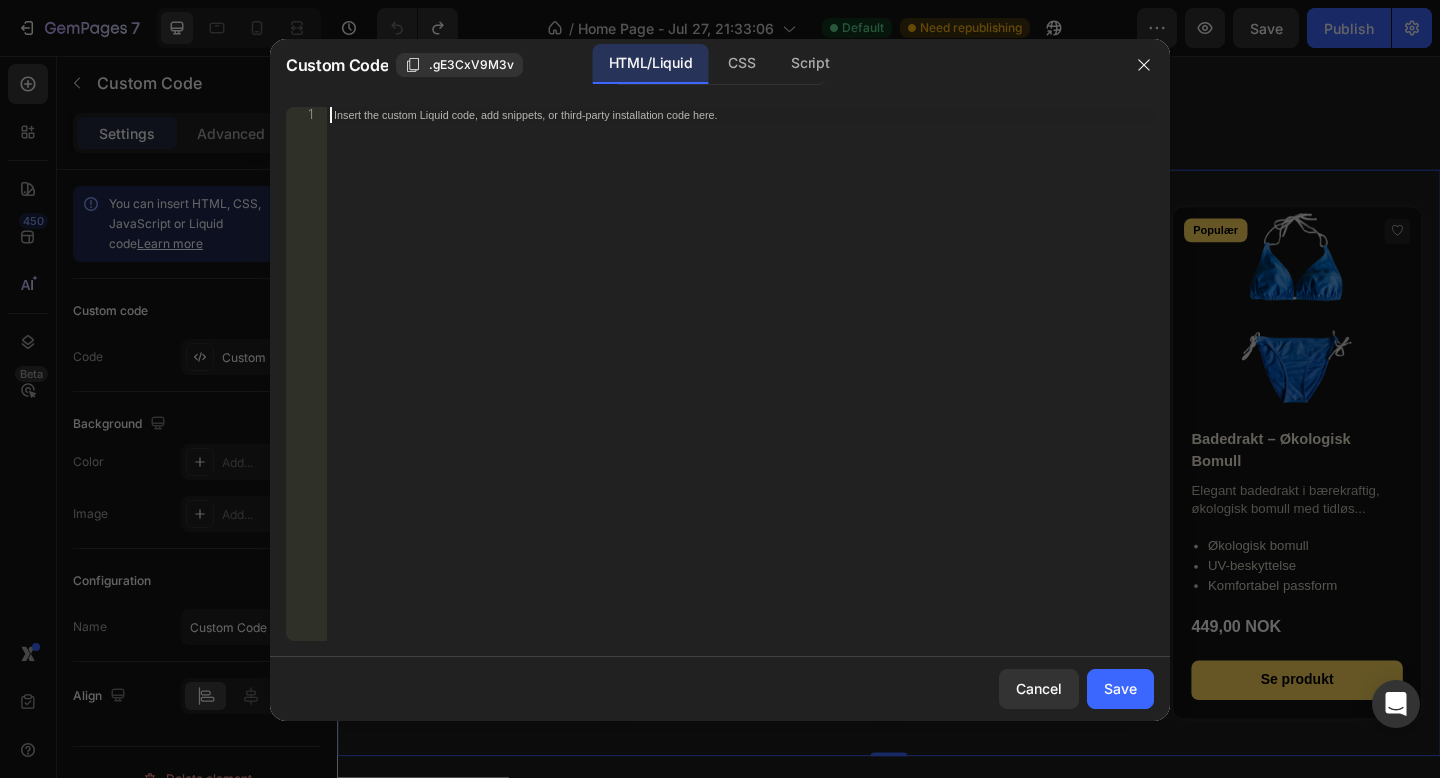 scroll, scrollTop: 2282, scrollLeft: 0, axis: vertical 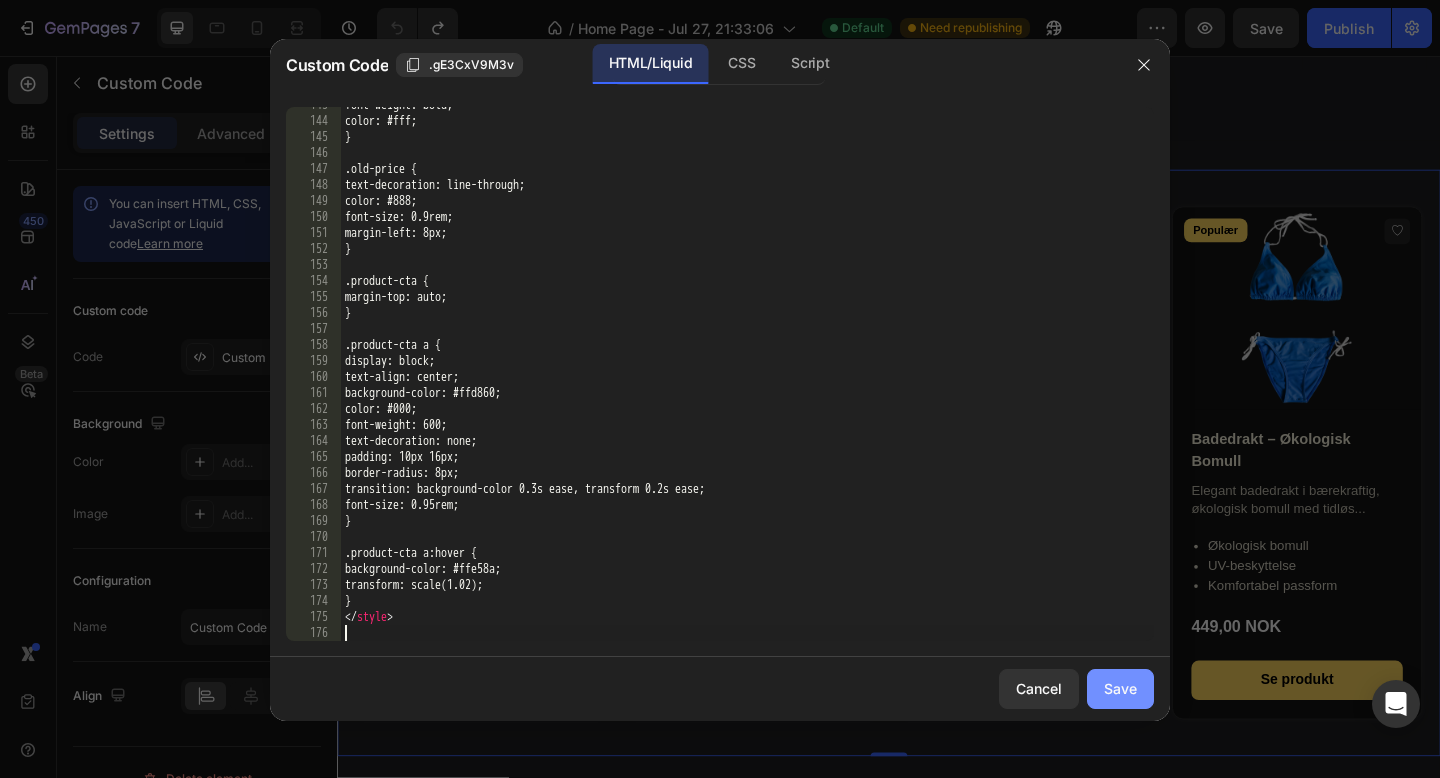 click on "Save" 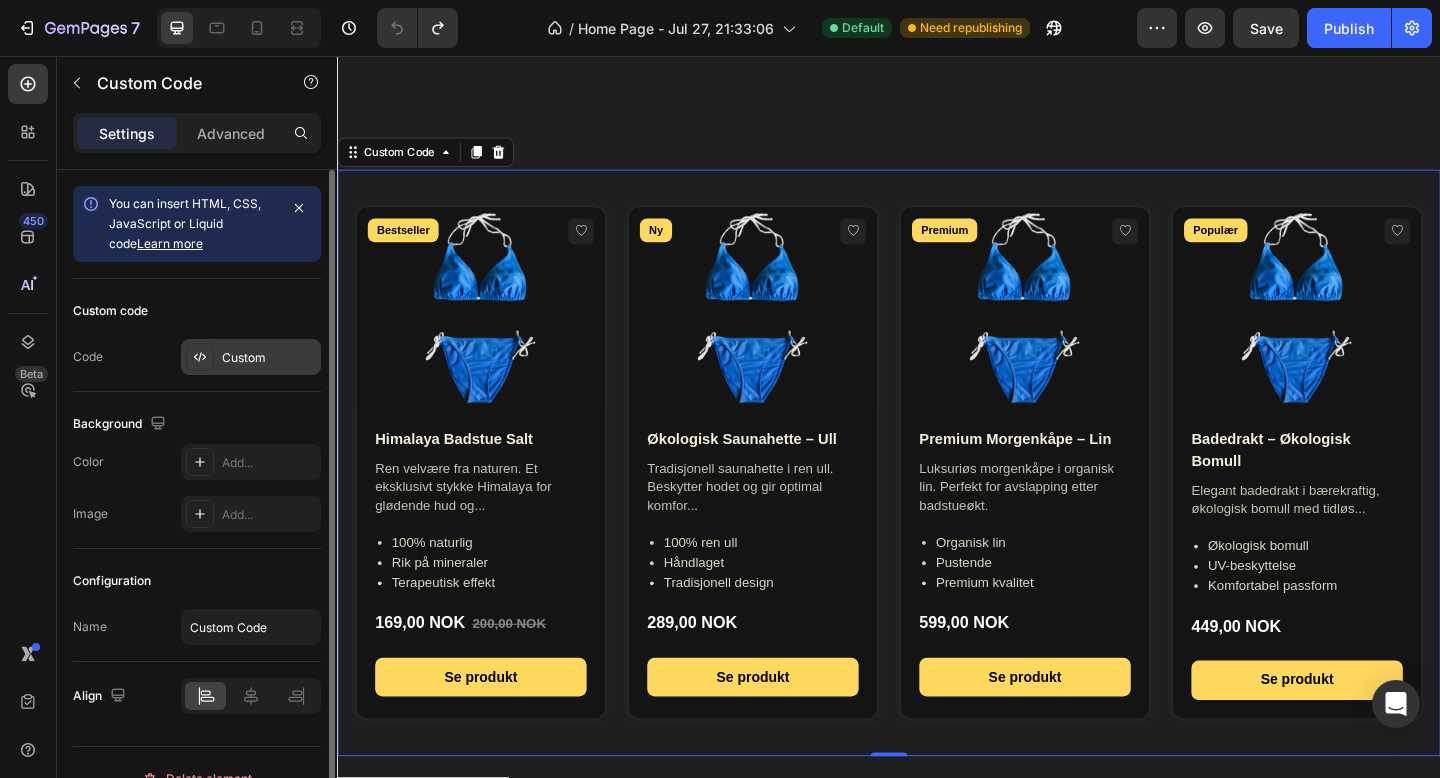click on "Custom" at bounding box center [269, 358] 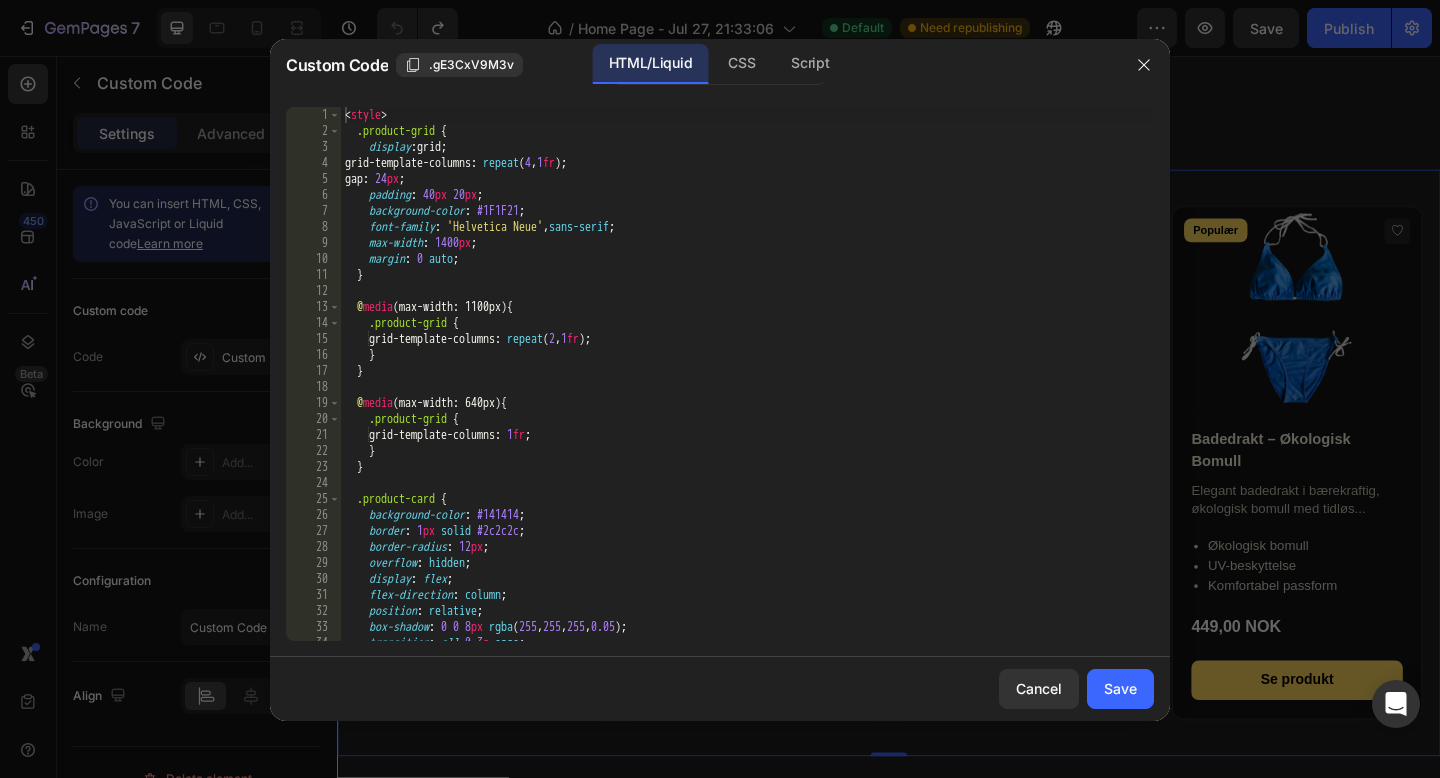 click on "< style >    .product-grid   {      display :  grid ;     grid-template-columns :   repeat ( 4 ,  1 fr ) ;     gap :   24 px ;      padding :   40 px   20 px ;      background-color :   #1F1F21 ;      font-family :   ' Helvetica Neue ' ,  sans-serif ;      max-width :   1400 px ;      margin :   0   auto ;    }    @ media  (max-width: 1100px)  {      .product-grid   {        grid-template-columns :   repeat ( 2 ,  1 fr ) ;      }    }    @ media  (max-width: 640px)  {      .product-grid   {        grid-template-columns :   1 fr ;      }    }    .product-card   {      background-color :   #141414 ;      border :   1 px   solid   #2c2c2c ;      border-radius :   12 px ;      overflow :   hidden ;      display :   flex ;      flex-direction :   column ;      position :   relative ;      box-shadow :   0   0   8 px   rgba ( 255 , 255 , 255 , 0.05 ) ;      transition :   all   0.3 s   ease ;    }" at bounding box center (747, 390) 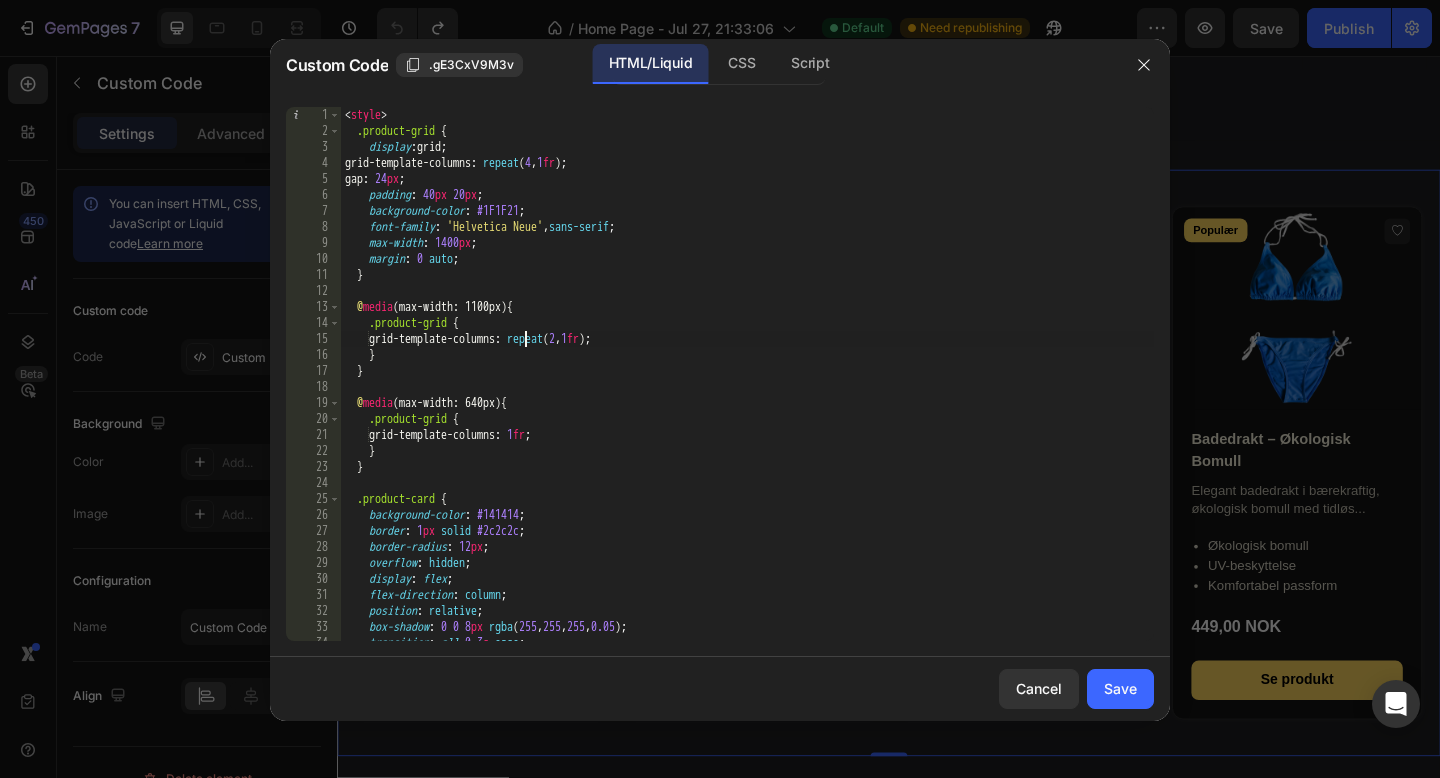 type on "</div>" 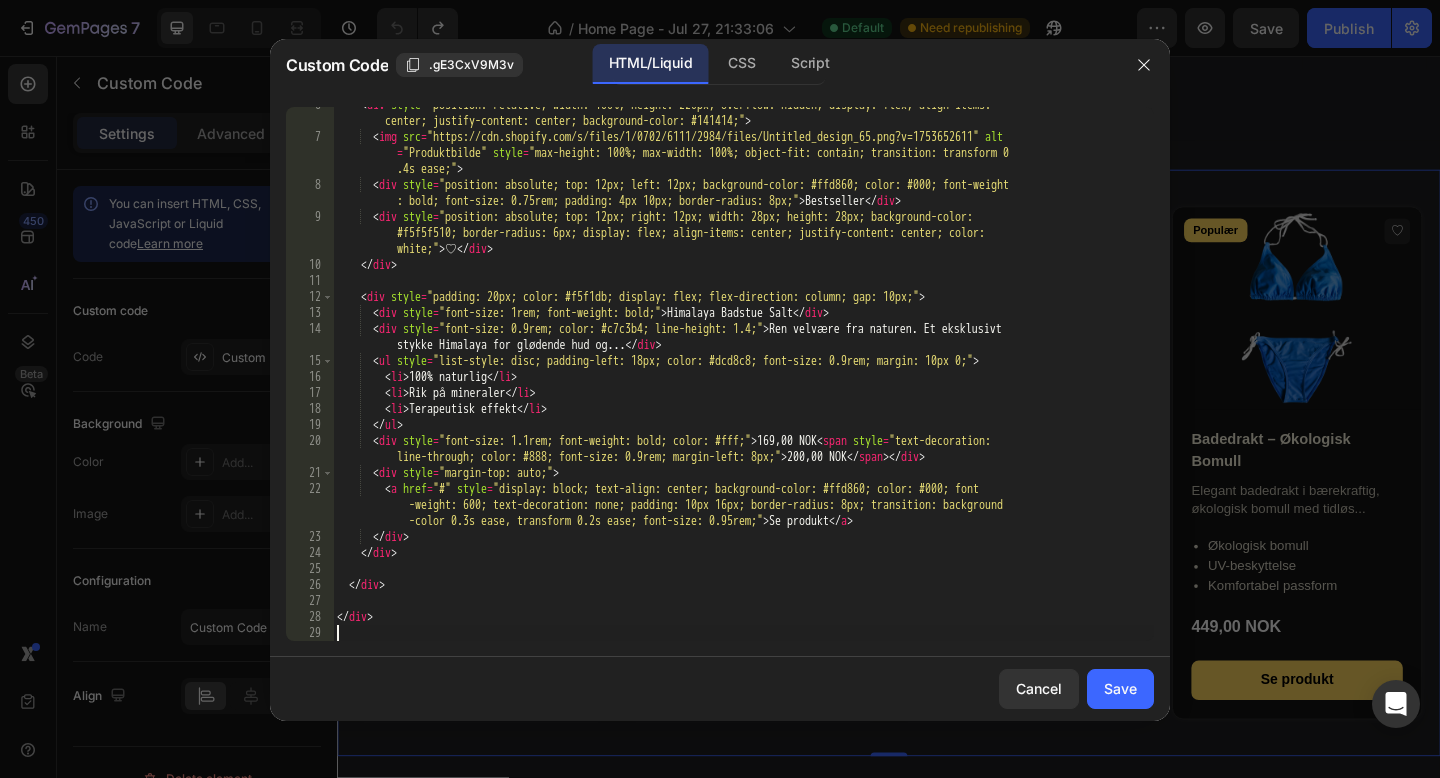 scroll, scrollTop: 138, scrollLeft: 0, axis: vertical 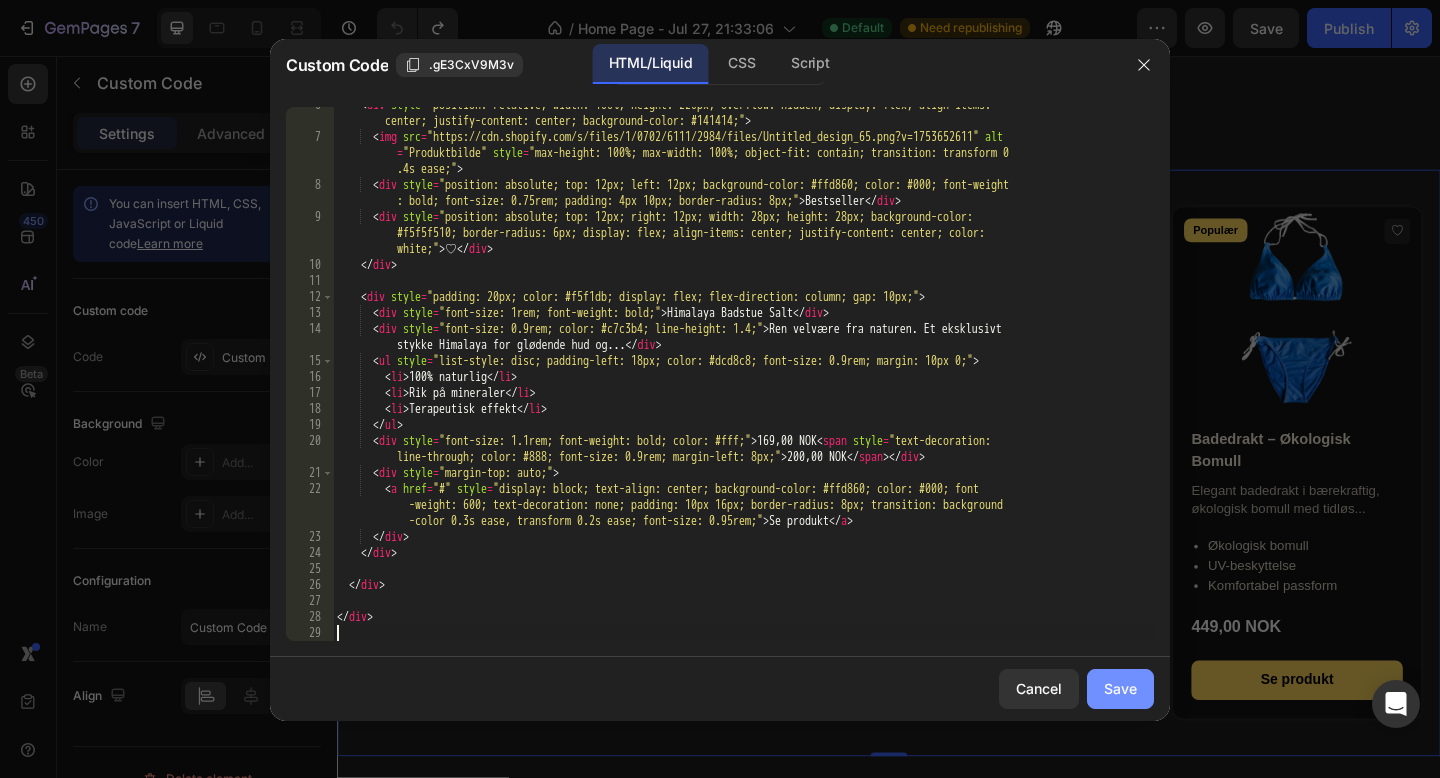 click on "Save" at bounding box center [1120, 688] 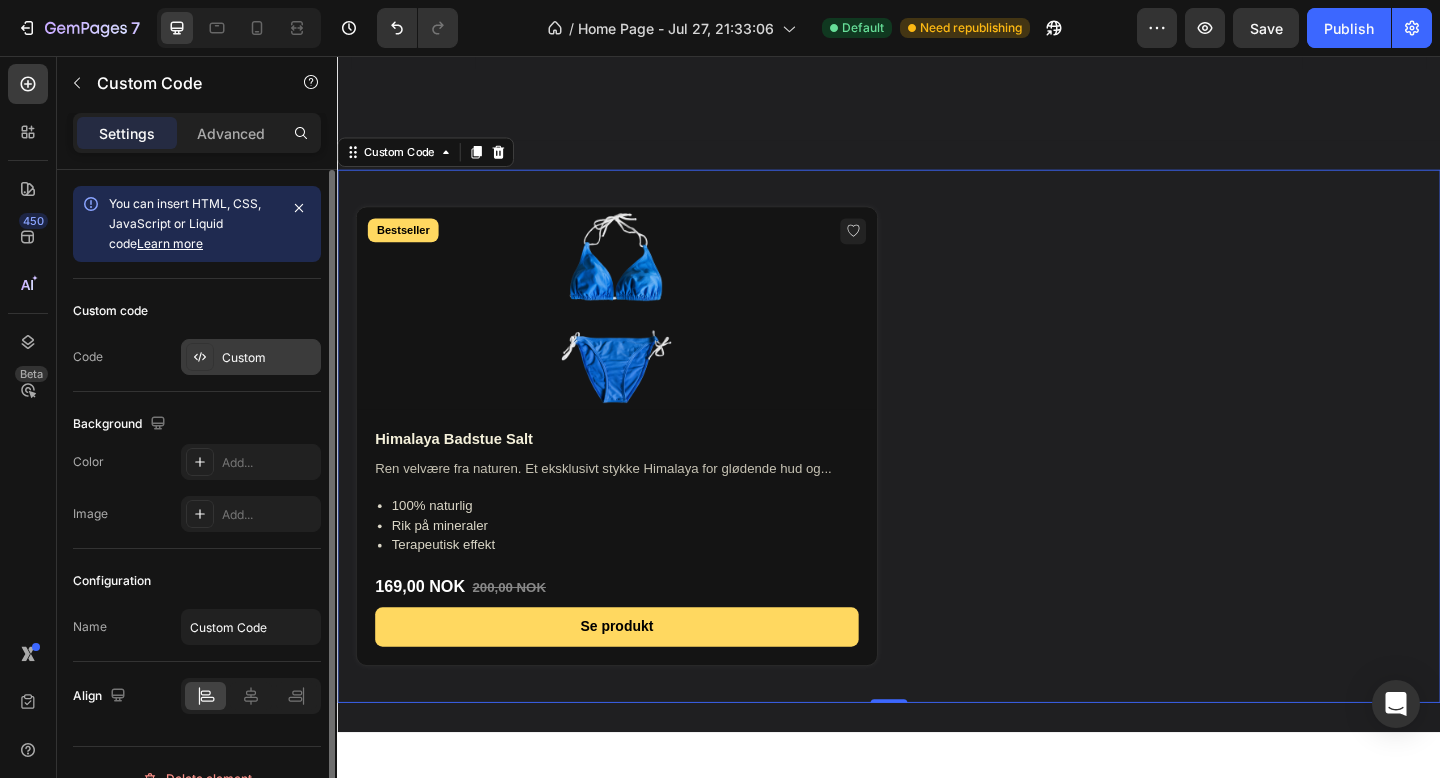 click on "Custom" at bounding box center (251, 357) 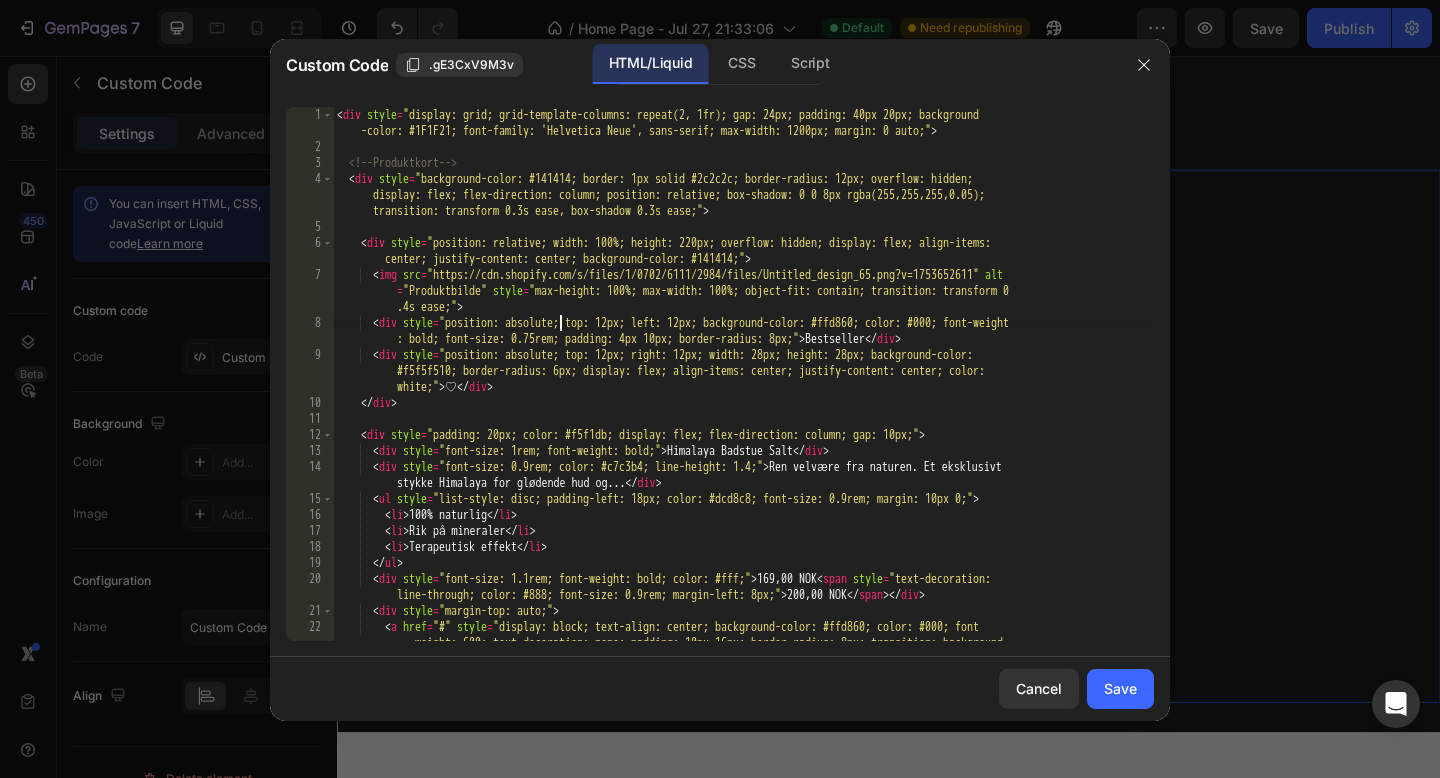 click on "< div   style = "display: grid; grid-template-columns: repeat(2, 1fr); gap: 24px; padding: 40px 20px; background      -color: #1F1F21; font-family: 'Helvetica Neue', sans-serif; max-width: 1200px; margin: 0 auto;" >       <!--  Produktkort  -->    < div   style = "background-color: #141414; border: 1px solid #2c2c2c; border-radius: 12px; overflow: hidden;         display: flex; flex-direction: column; position: relative; box-shadow: 0 0 8px rgba(255,255,255,0.05);         transition: transform 0.3s ease, box-shadow 0.3s ease;" >           < div   style = "position: relative; width: 100%; height: 220px; overflow: hidden; display: flex; align-items:           center; justify-content: center; background-color: #141414;" >         < img   src = "https://cdn.shopify.com/s/files/1/0702/6111/2984/files/Untitled_design_65.png?v=1753652611"   alt            = "Produktbilde"   style = "max-height: 100%; max-width: 100%; object-fit: contain; transition: transform 0" at bounding box center [743, 414] 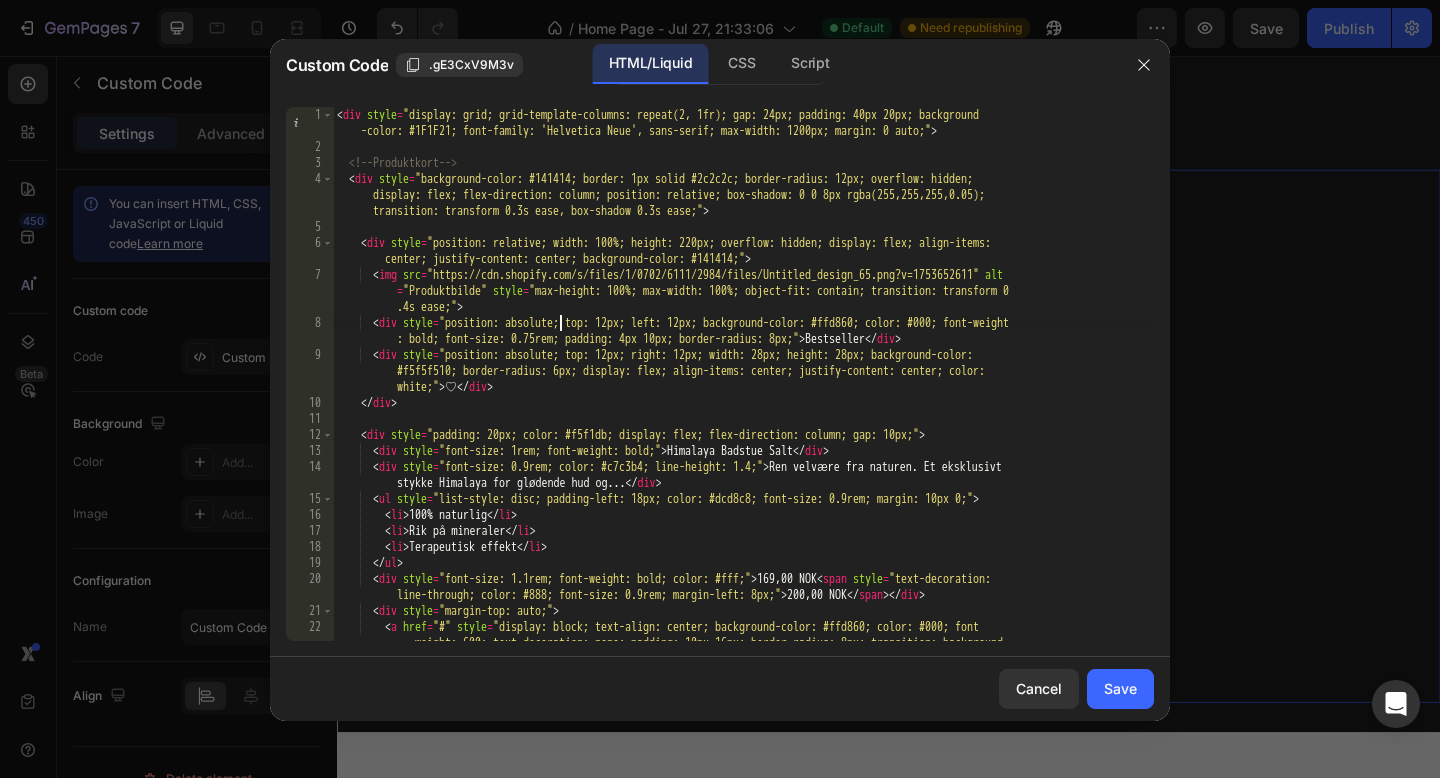 type on "</div>" 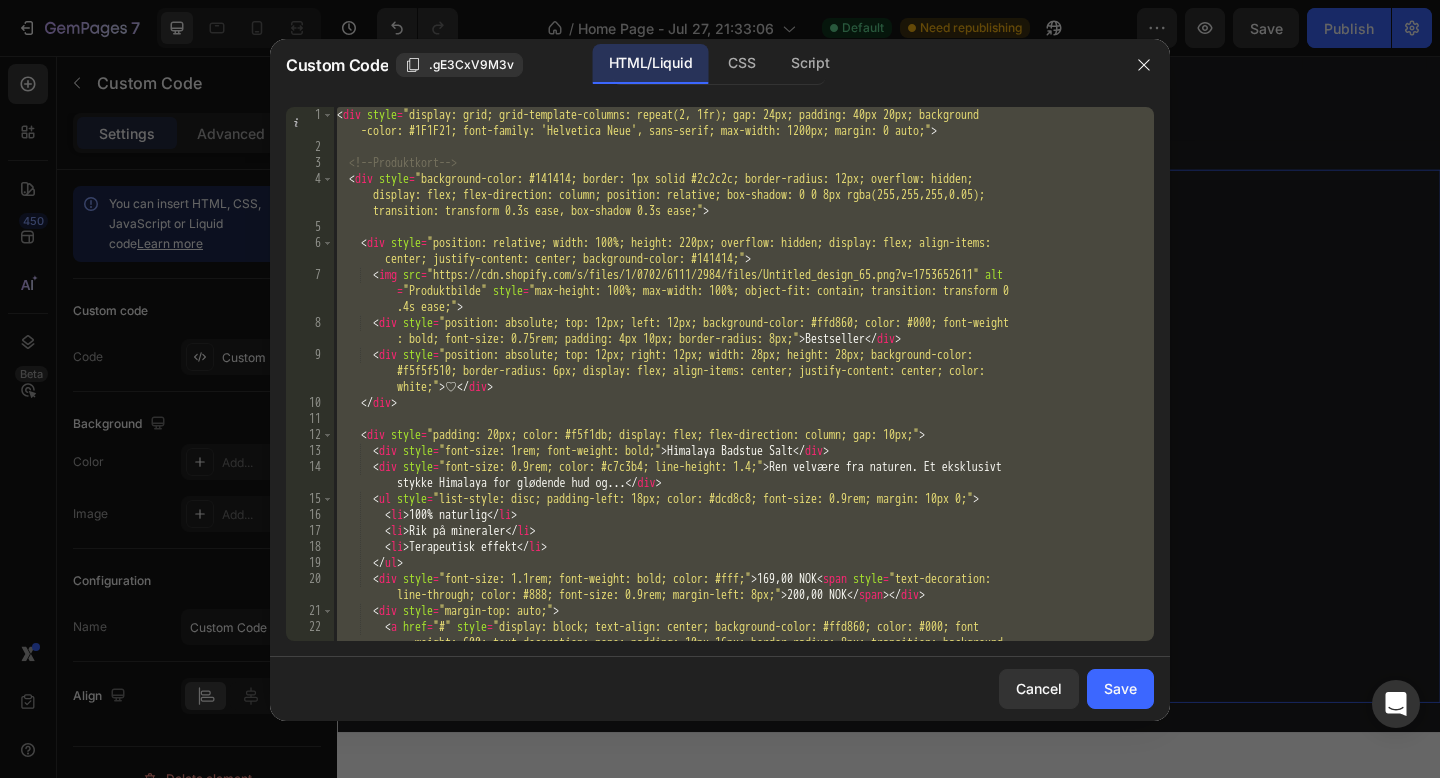 type 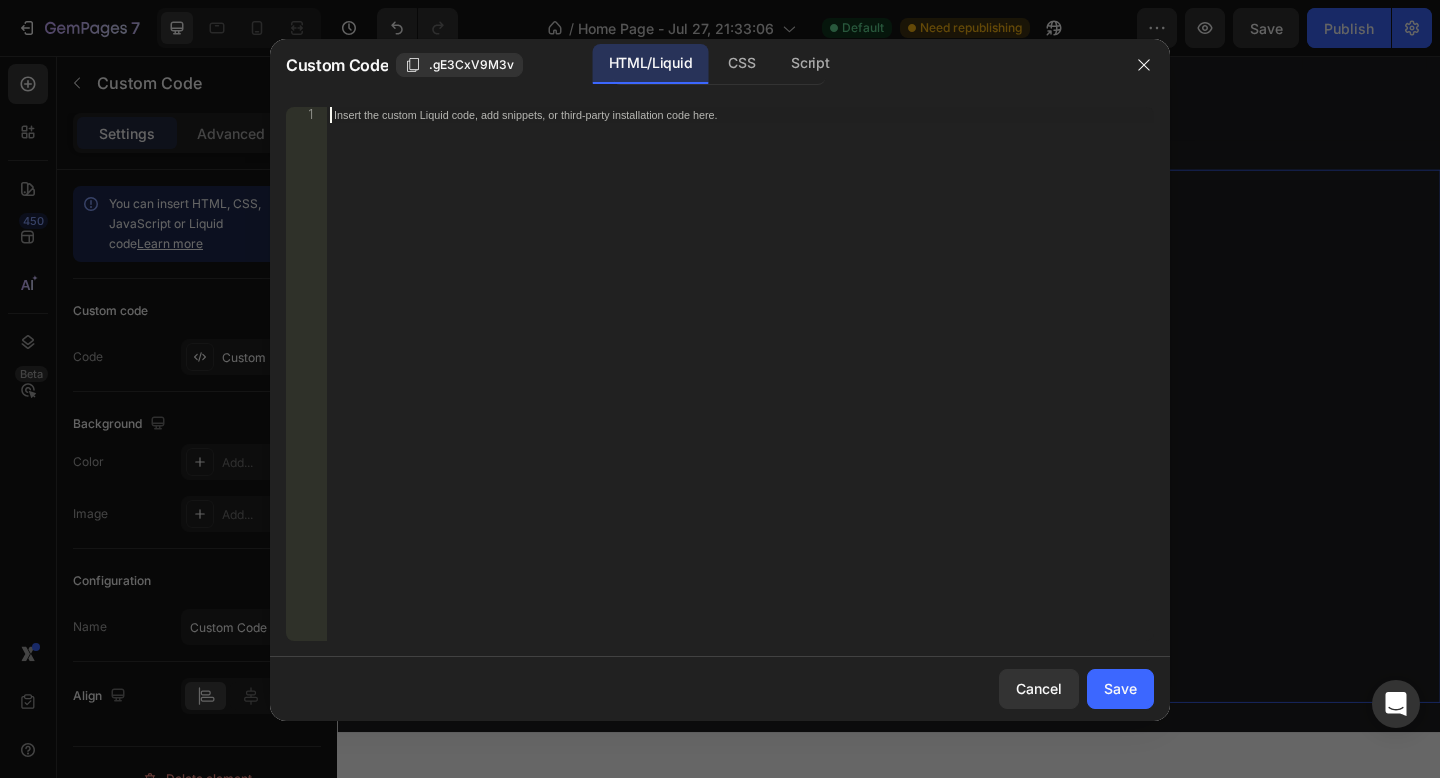 scroll, scrollTop: 2314, scrollLeft: 0, axis: vertical 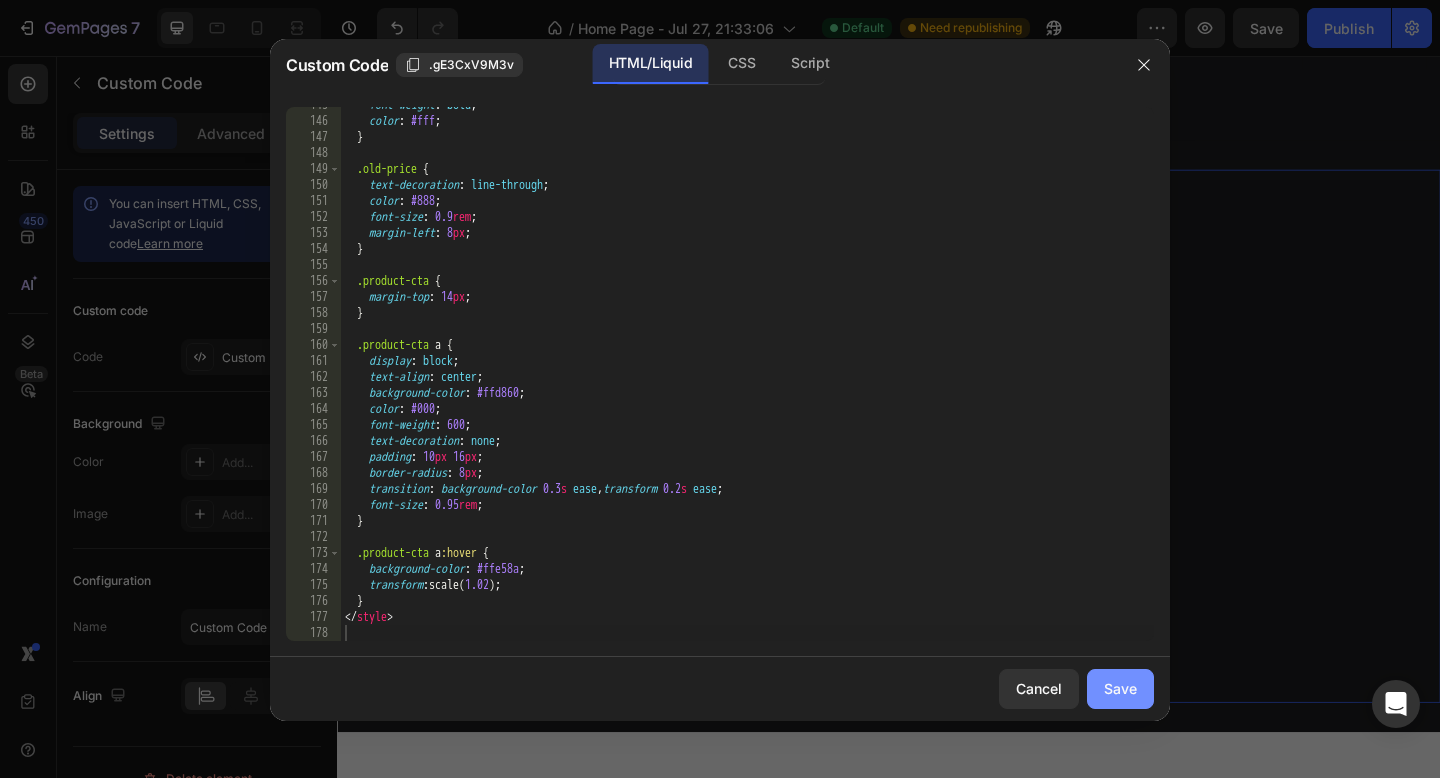 click on "Save" at bounding box center [1120, 688] 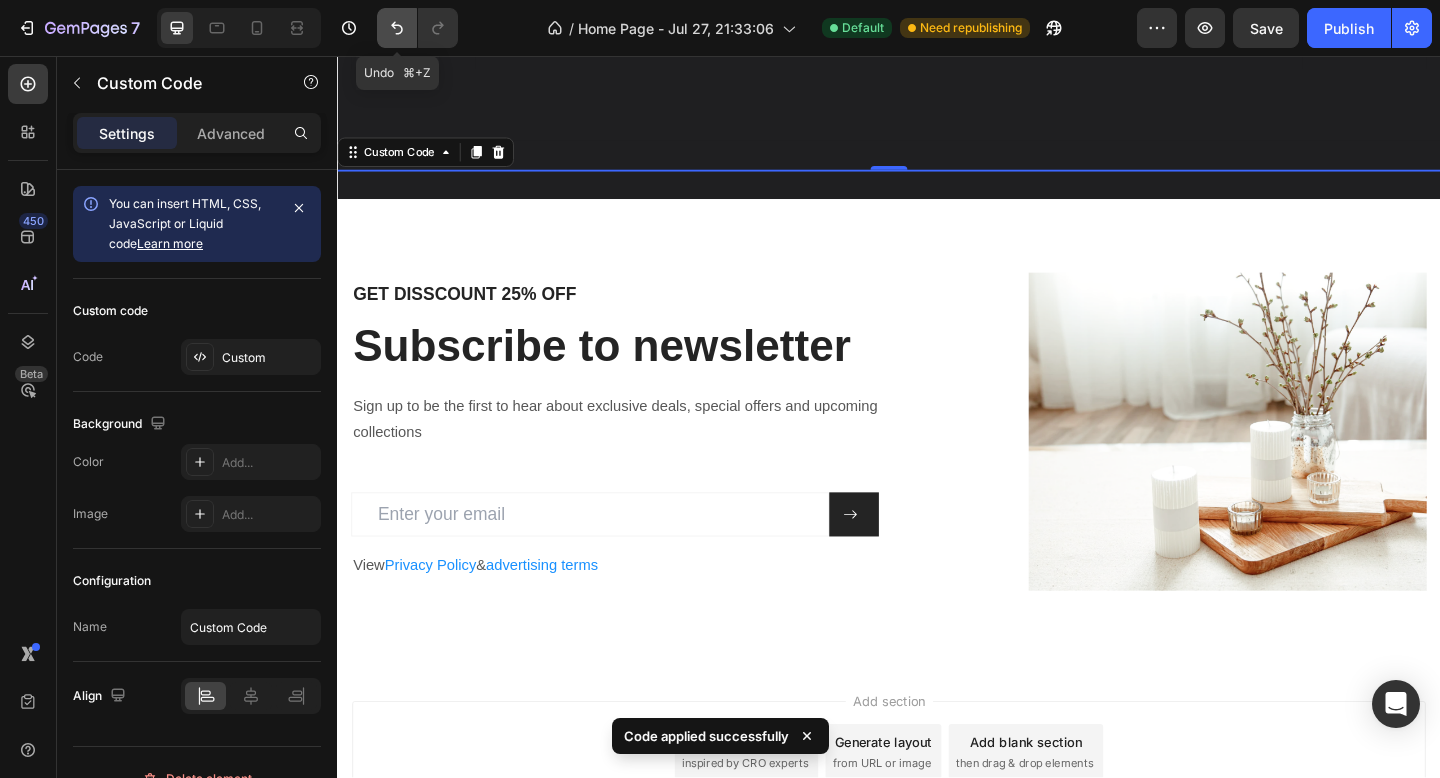 click 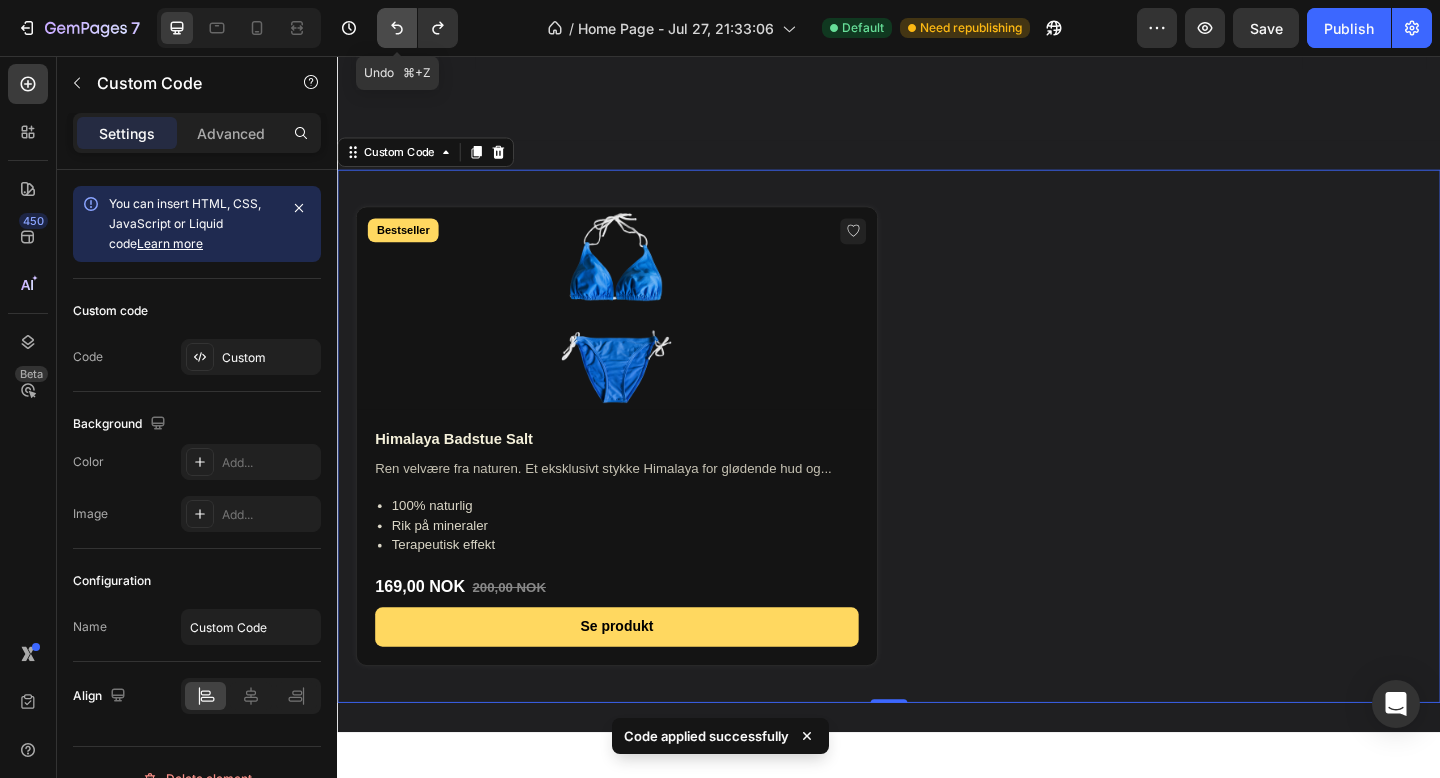click 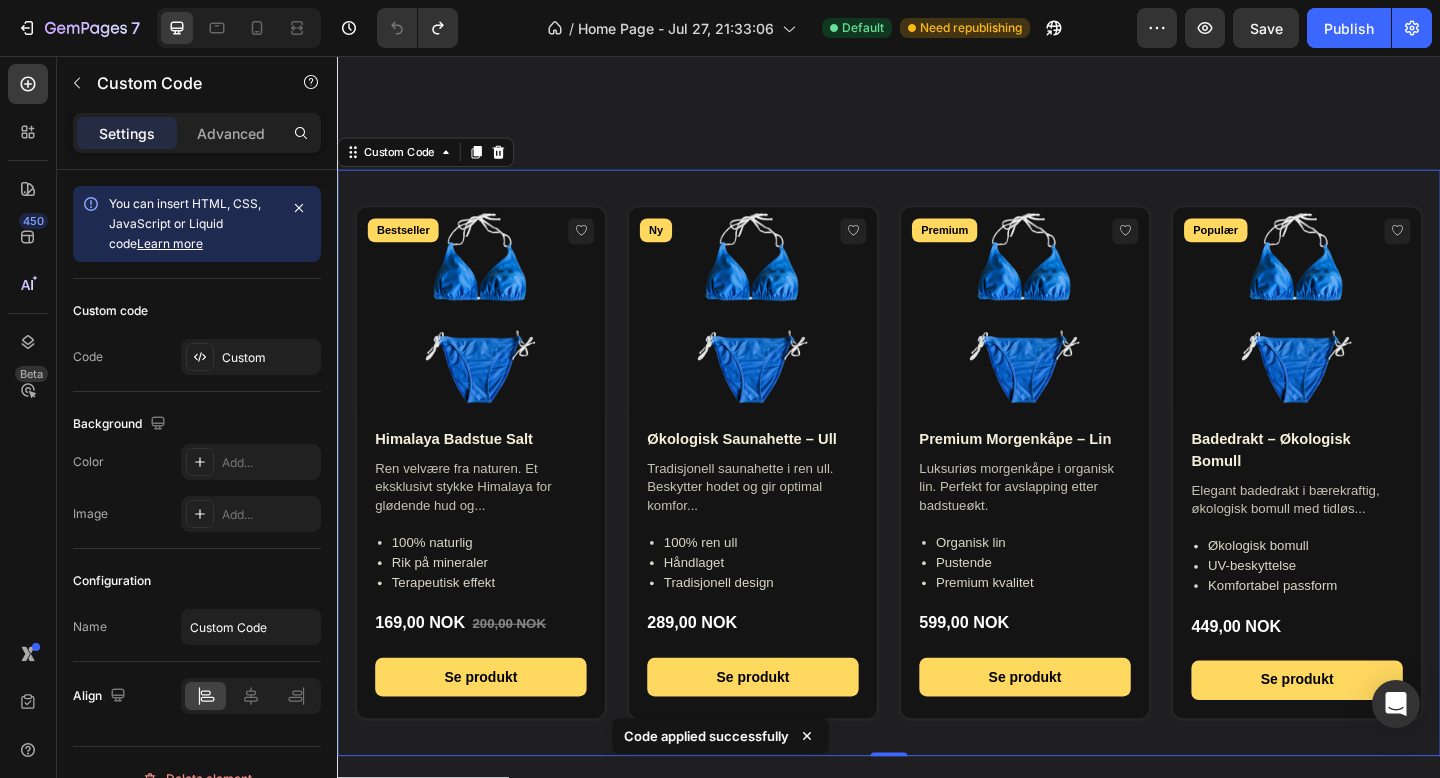 click on "Bestseller
Himalaya Badstue Salt
Ren velvære fra naturen. Et eksklusivt stykke Himalaya for glødende hud og...
100% naturlig
Rik på mineraler
Terapeutisk effekt
169,00 NOK  200,00 NOK
Se produkt
Ny
Økologisk Saunahette – Ull
Tradisjonell saunahette i ren ull. Beskytter hodet og gir optimal komfor...
100% ren ull
Håndlaget
Tradisjonell design
289,00 NOK
Se produkt
Premium
Premium Morgenkåpe – Lin
Luksuriøs morgenkåpe i organisk lin. Perfekt for avslapping etter badstueøkt.
Organisk lin
Pustende
Premium kvalitet
599,00 NOK
Se produkt
Populær" at bounding box center [937, 499] 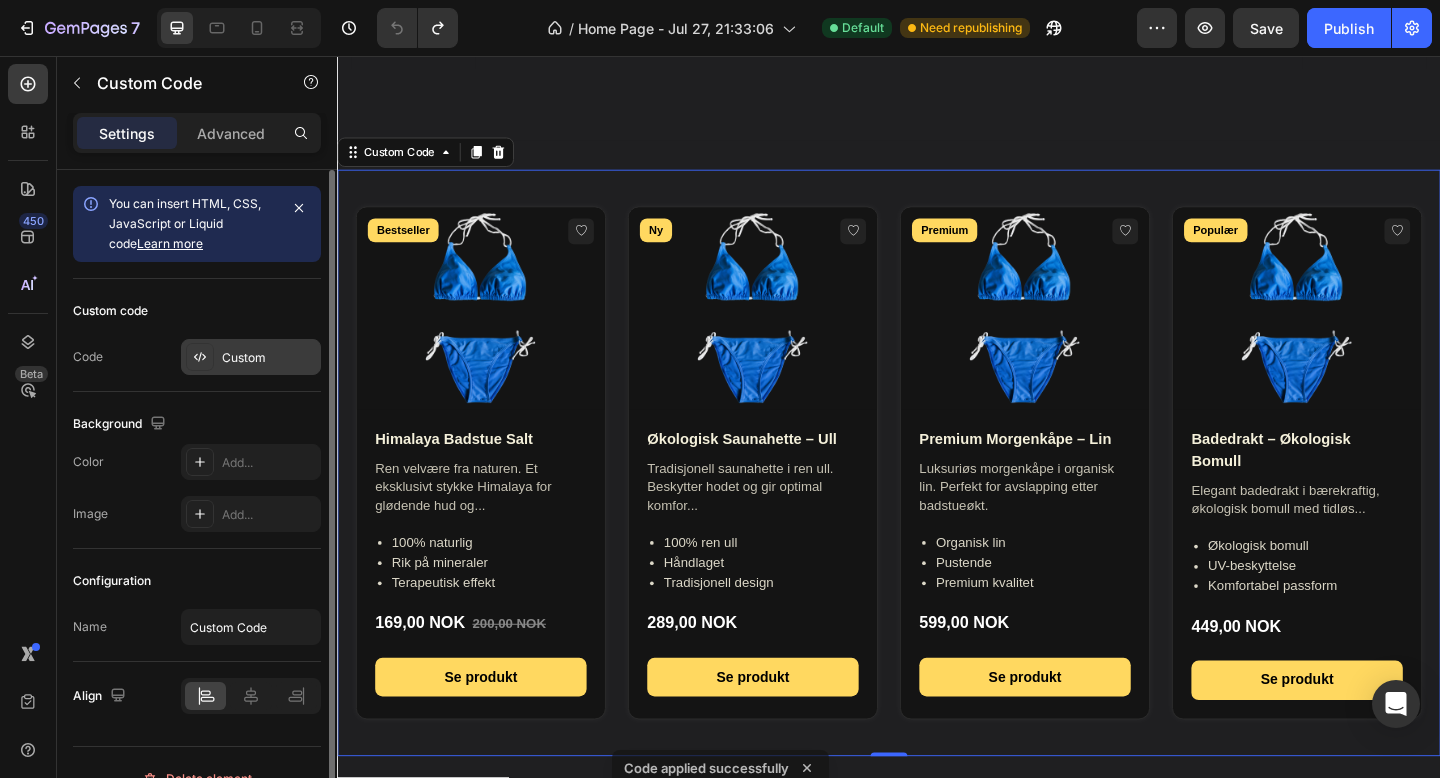 click on "Custom" at bounding box center (269, 358) 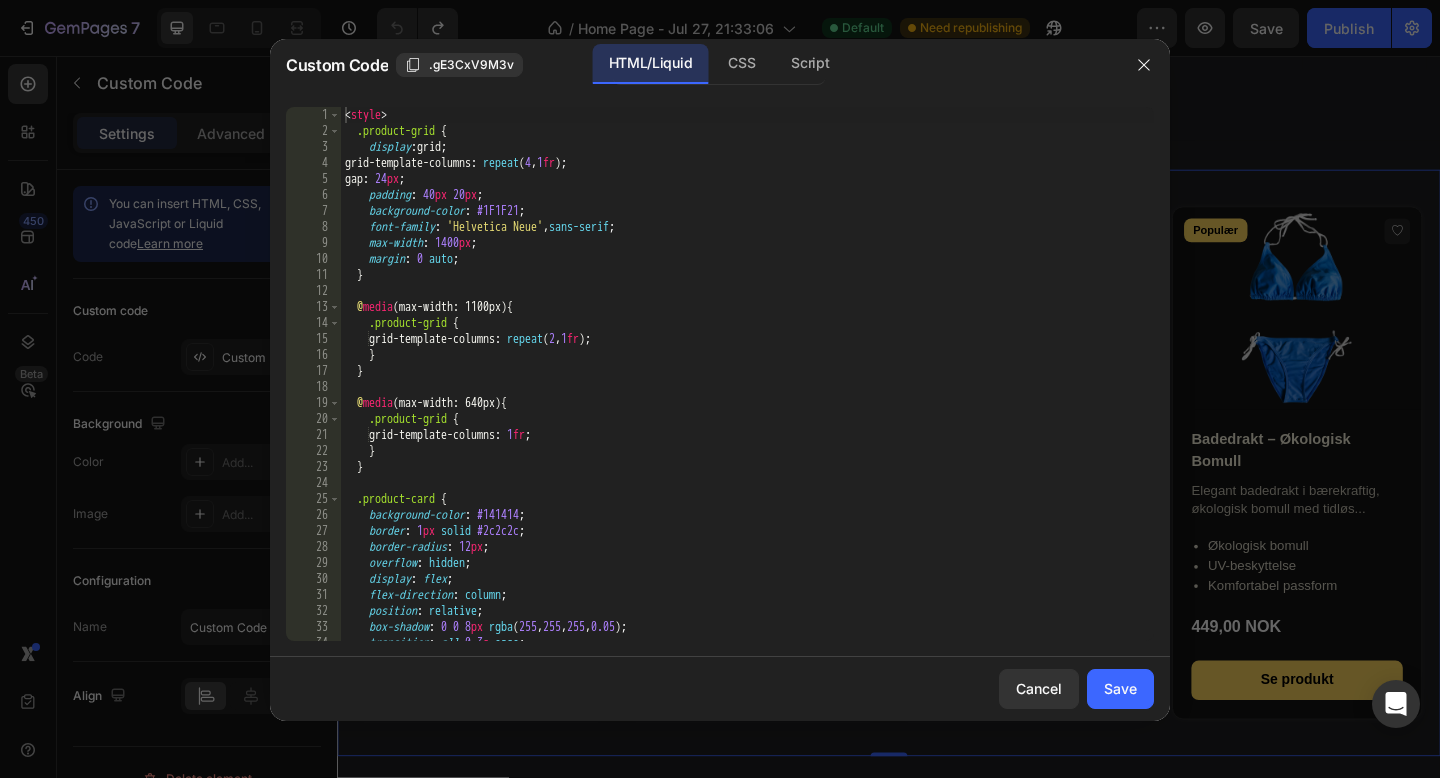click on "< style >    .product-grid   {      display :  grid ;     grid-template-columns :   repeat ( 4 ,  1 fr ) ;     gap :   24 px ;      padding :   40 px   20 px ;      background-color :   #1F1F21 ;      font-family :   ' Helvetica Neue ' ,  sans-serif ;      max-width :   1400 px ;      margin :   0   auto ;    }    @ media  (max-width: 1100px)  {      .product-grid   {        grid-template-columns :   repeat ( 2 ,  1 fr ) ;      }    }    @ media  (max-width: 640px)  {      .product-grid   {        grid-template-columns :   1 fr ;      }    }    .product-card   {      background-color :   #141414 ;      border :   1 px   solid   #2c2c2c ;      border-radius :   12 px ;      overflow :   hidden ;      display :   flex ;      flex-direction :   column ;      position :   relative ;      box-shadow :   0   0   8 px   rgba ( 255 , 255 , 255 , 0.05 ) ;      transition :   all   0.3 s   ease ;    }" at bounding box center [747, 390] 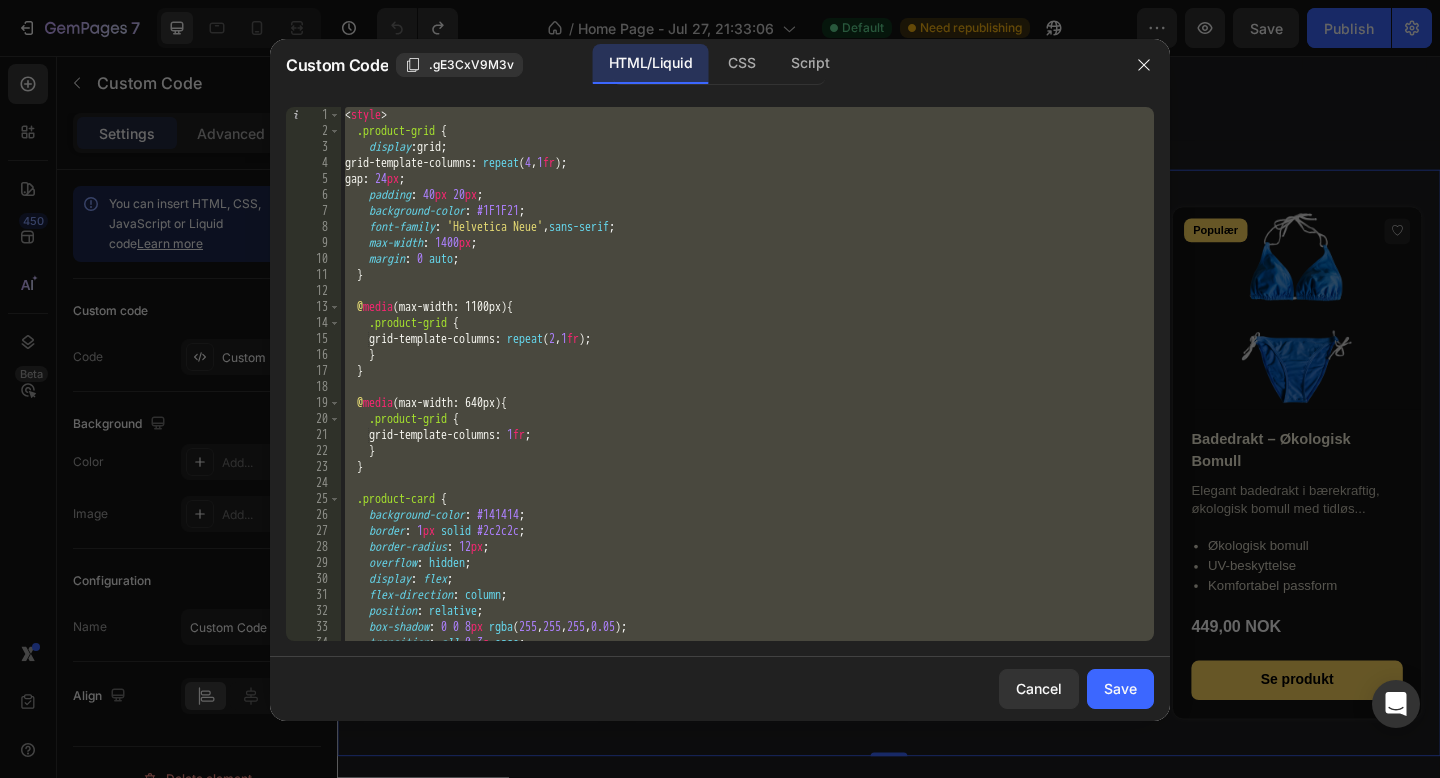 click on "< style >    .product-grid   {      display :  grid ;     grid-template-columns :   repeat ( 4 ,  1 fr ) ;     gap :   24 px ;      padding :   40 px   20 px ;      background-color :   #1F1F21 ;      font-family :   ' Helvetica Neue ' ,  sans-serif ;      max-width :   1400 px ;      margin :   0   auto ;    }    @ media  (max-width: 1100px)  {      .product-grid   {        grid-template-columns :   repeat ( 2 ,  1 fr ) ;      }    }    @ media  (max-width: 640px)  {      .product-grid   {        grid-template-columns :   1 fr ;      }    }    .product-card   {      background-color :   #141414 ;      border :   1 px   solid   #2c2c2c ;      border-radius :   12 px ;      overflow :   hidden ;      display :   flex ;      flex-direction :   column ;      position :   relative ;      box-shadow :   0   0   8 px   rgba ( 255 , 255 , 255 , 0.05 ) ;      transition :   all   0.3 s   ease ;    }" at bounding box center (747, 390) 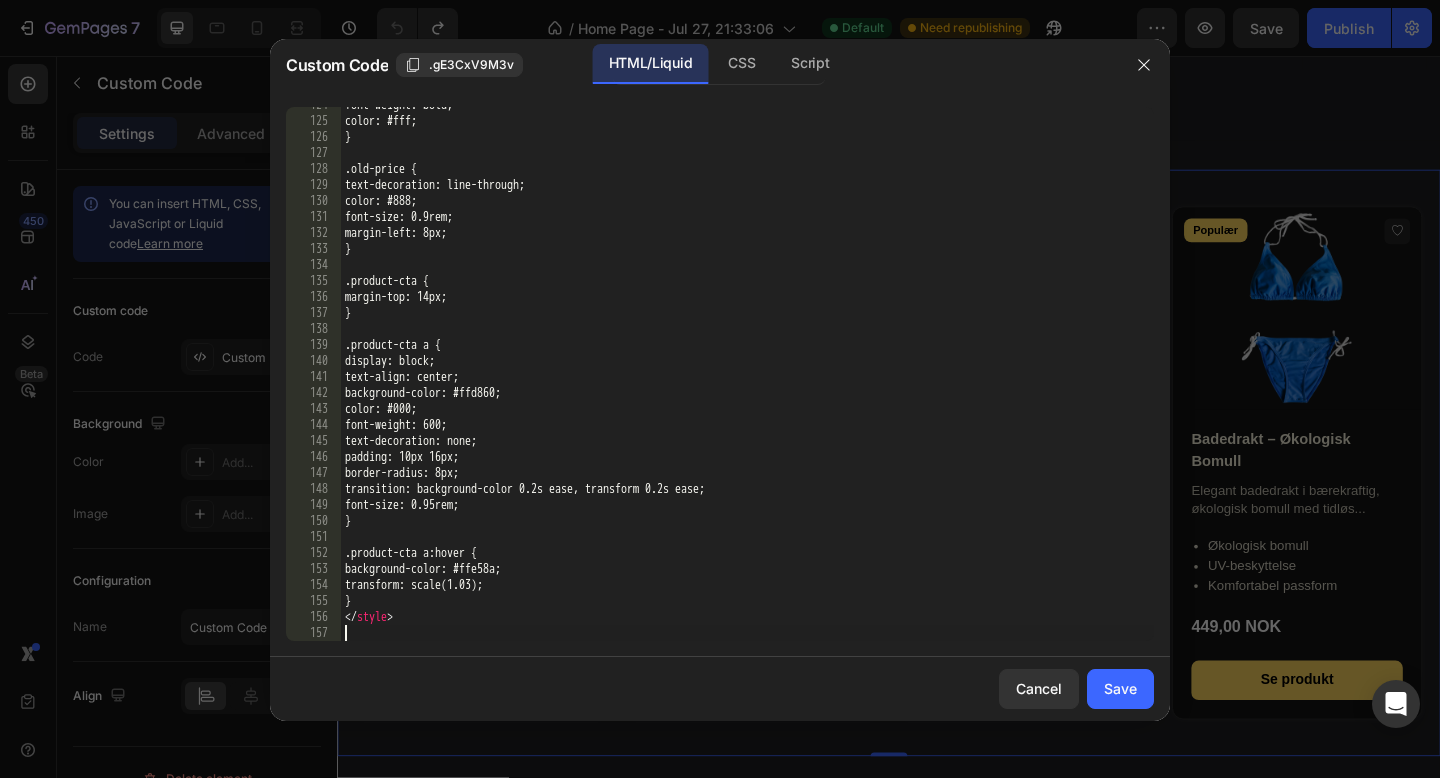 scroll, scrollTop: 1978, scrollLeft: 0, axis: vertical 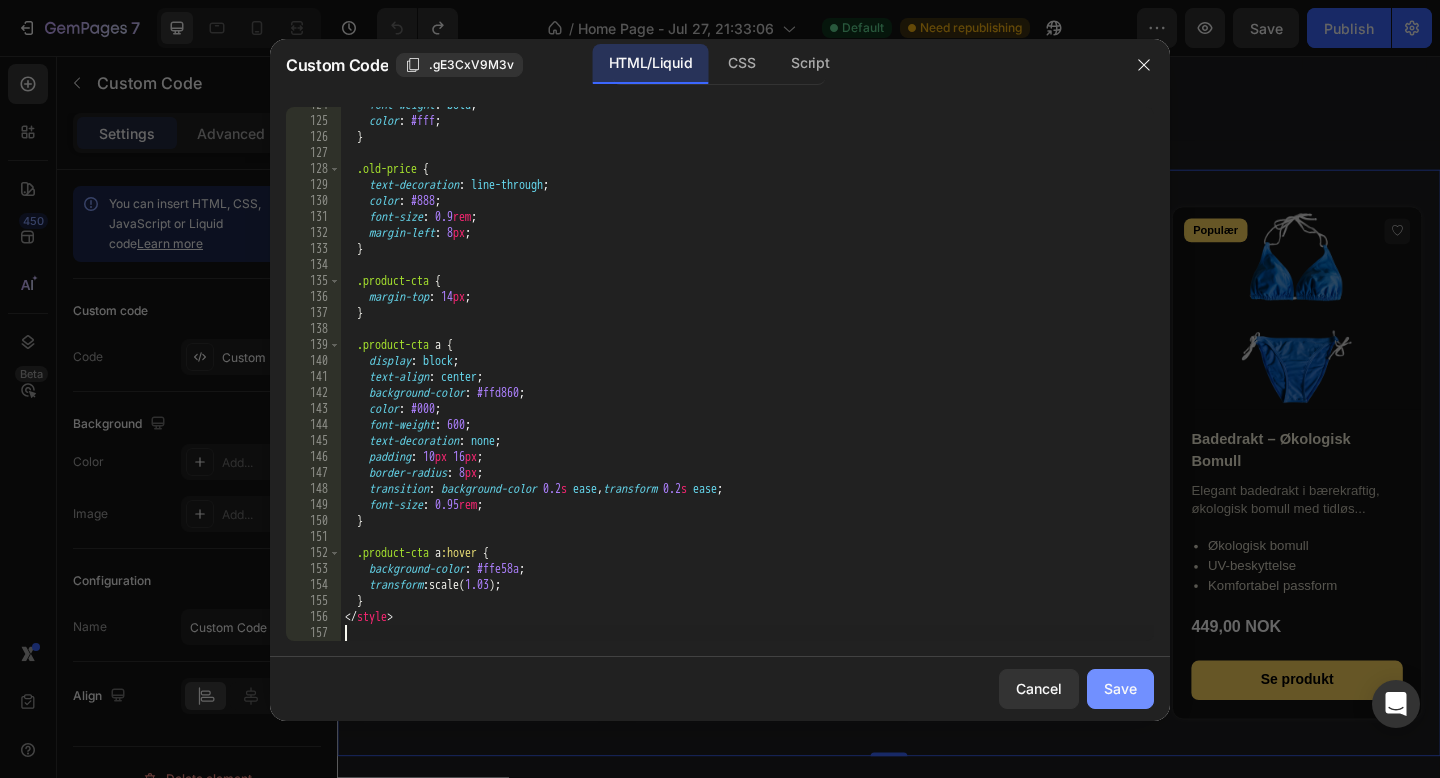 click on "Save" 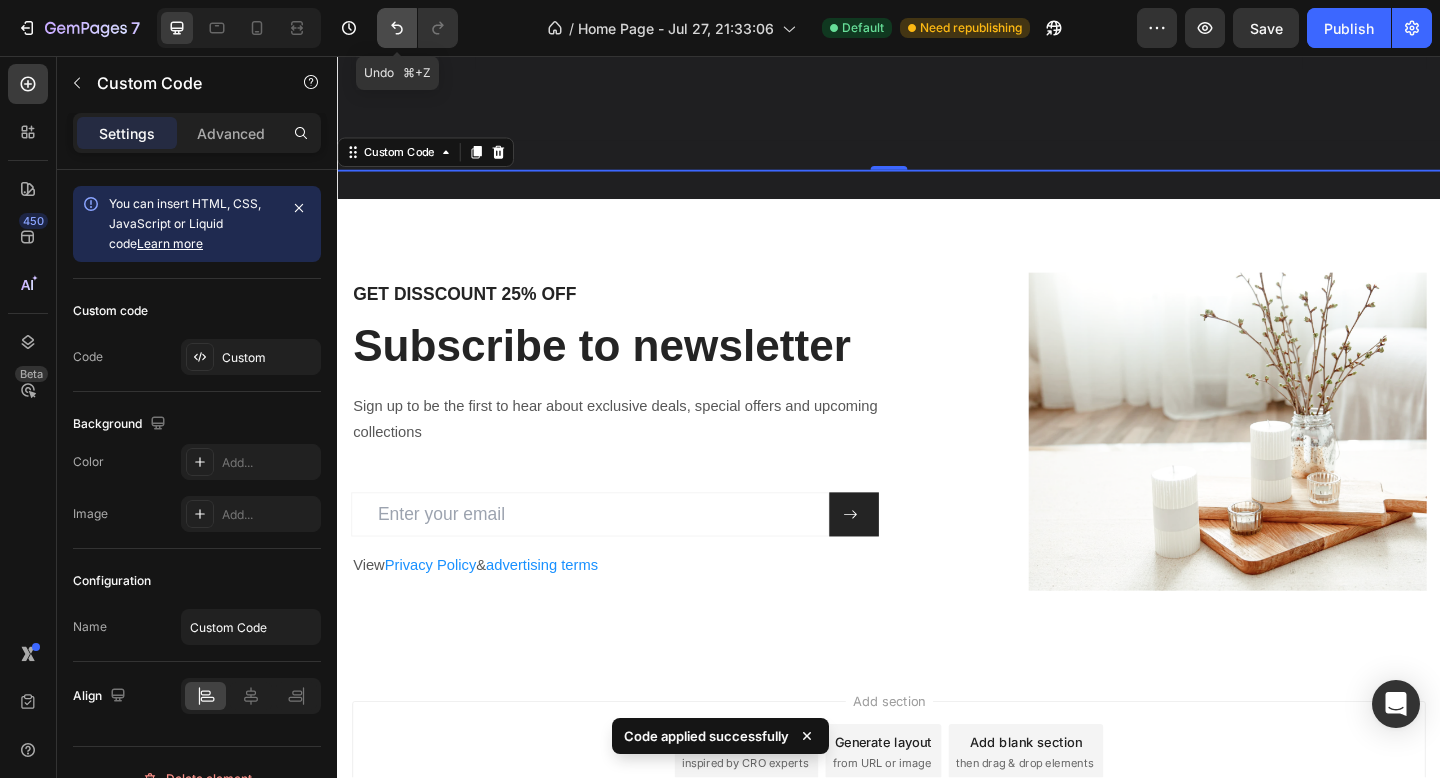 click 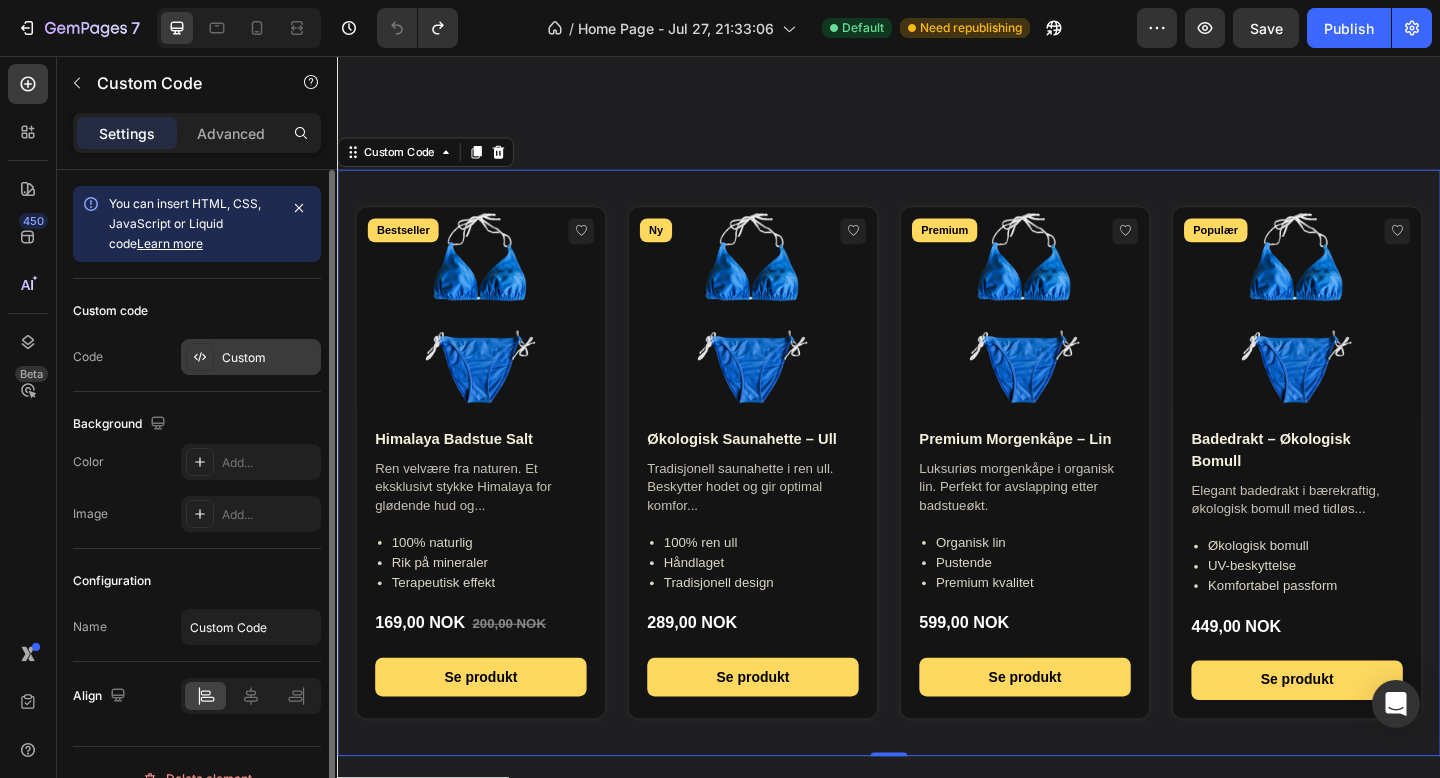click 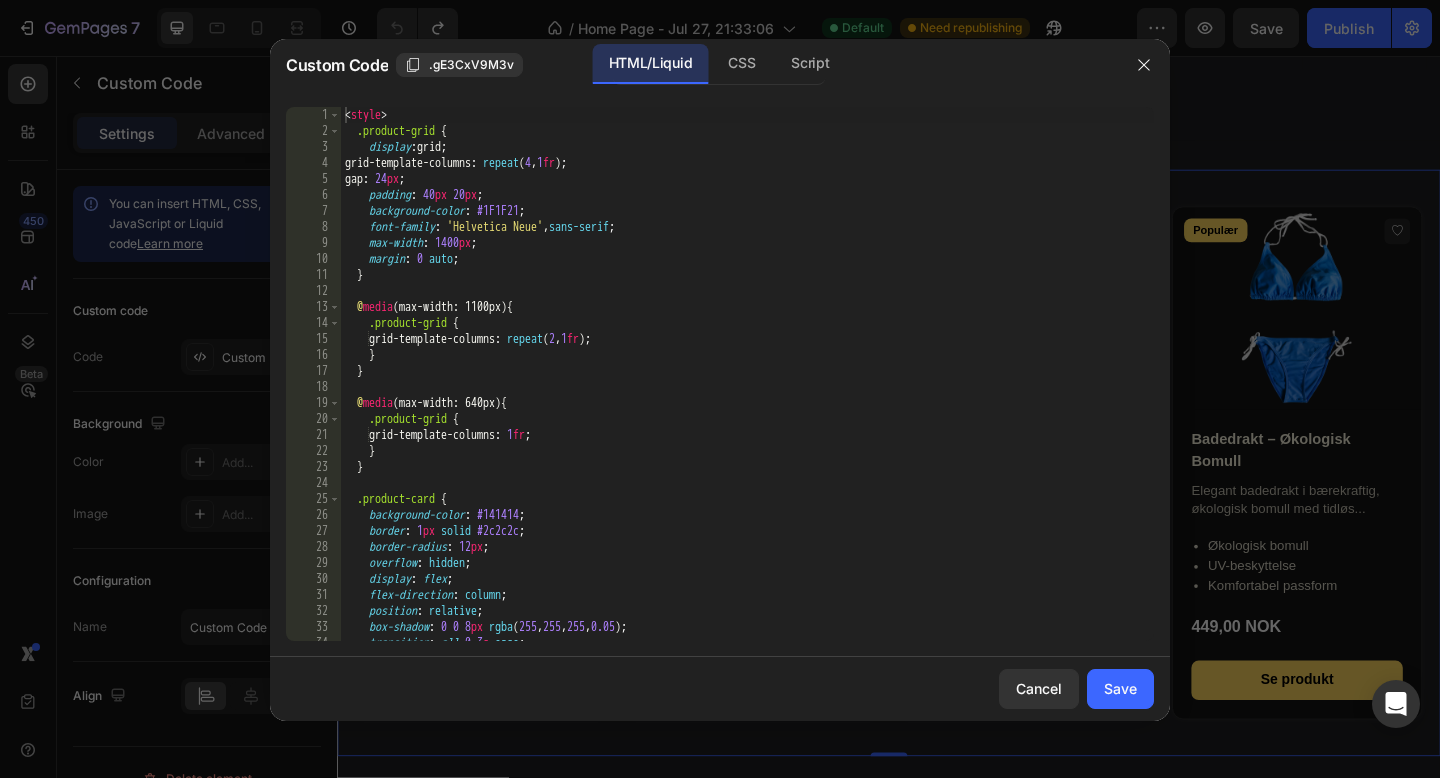 click on "< style >    .product-grid   {      display :  grid ;     grid-template-columns :   repeat ( 4 ,  1 fr ) ;     gap :   24 px ;      padding :   40 px   20 px ;      background-color :   #1F1F21 ;      font-family :   ' Helvetica Neue ' ,  sans-serif ;      max-width :   1400 px ;      margin :   0   auto ;    }    @ media  (max-width: 1100px)  {      .product-grid   {        grid-template-columns :   repeat ( 2 ,  1 fr ) ;      }    }    @ media  (max-width: 640px)  {      .product-grid   {        grid-template-columns :   1 fr ;      }    }    .product-card   {      background-color :   #141414 ;      border :   1 px   solid   #2c2c2c ;      border-radius :   12 px ;      overflow :   hidden ;      display :   flex ;      flex-direction :   column ;      position :   relative ;      box-shadow :   0   0   8 px   rgba ( 255 , 255 , 255 , 0.05 ) ;      transition :   all   0.3 s   ease ;    }" at bounding box center (747, 390) 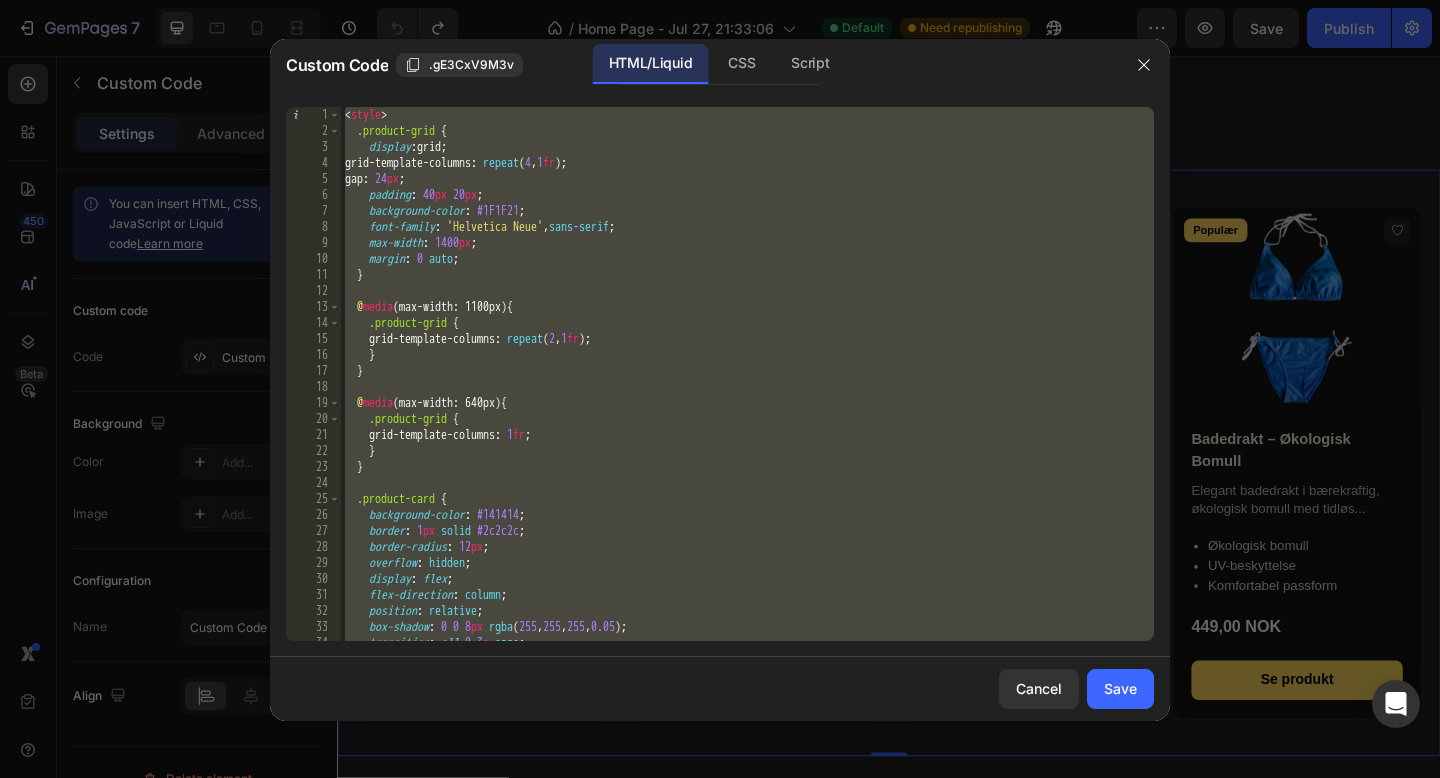 type 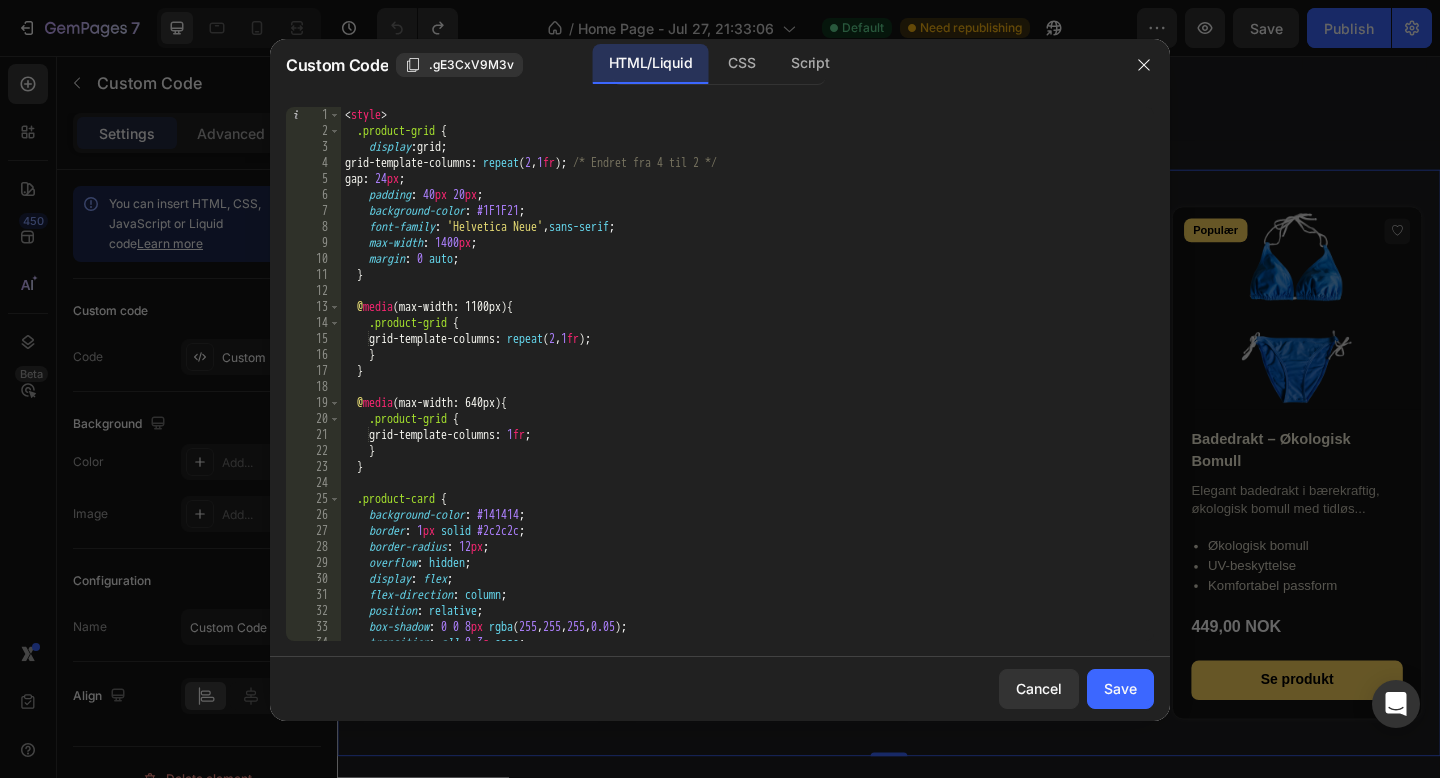 scroll, scrollTop: 0, scrollLeft: 0, axis: both 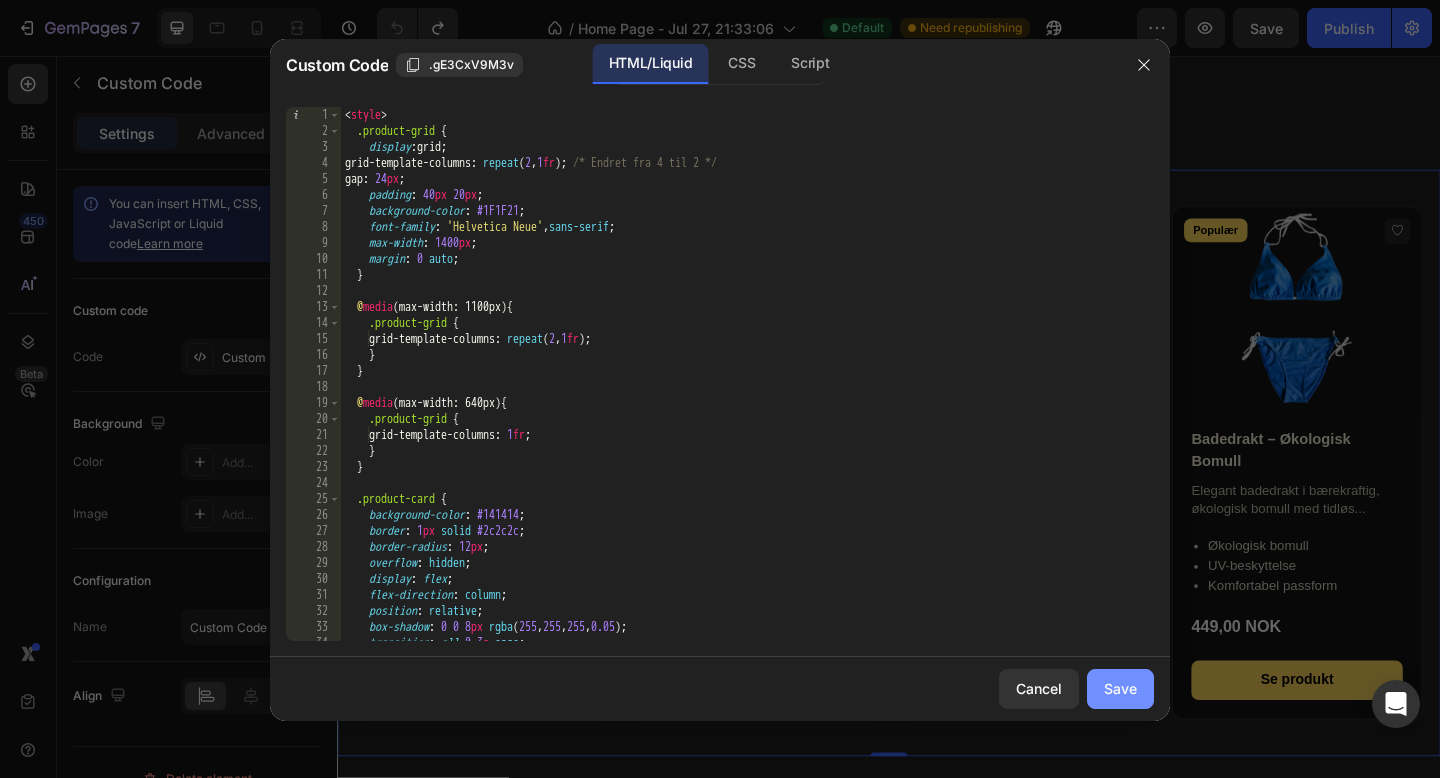click on "Save" 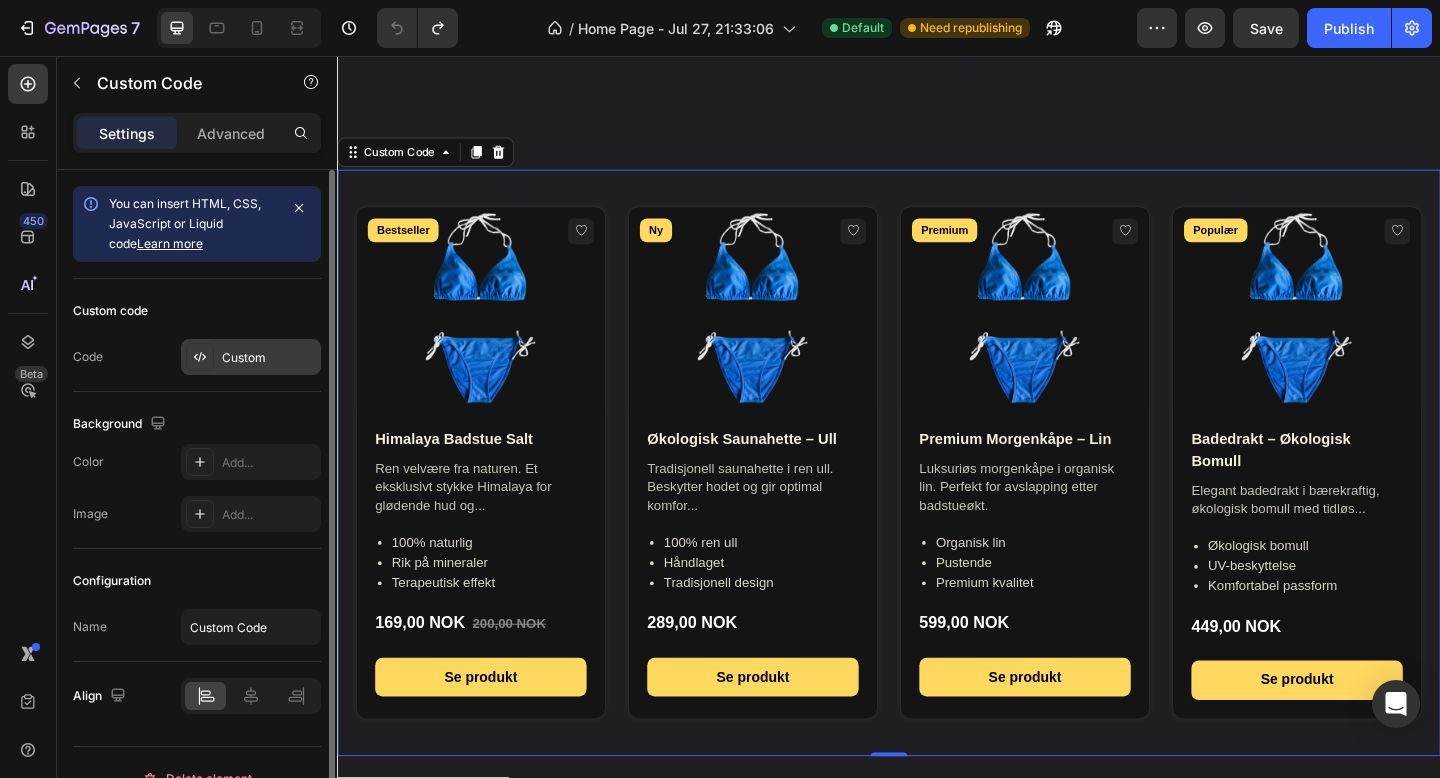 click on "Custom" at bounding box center [269, 358] 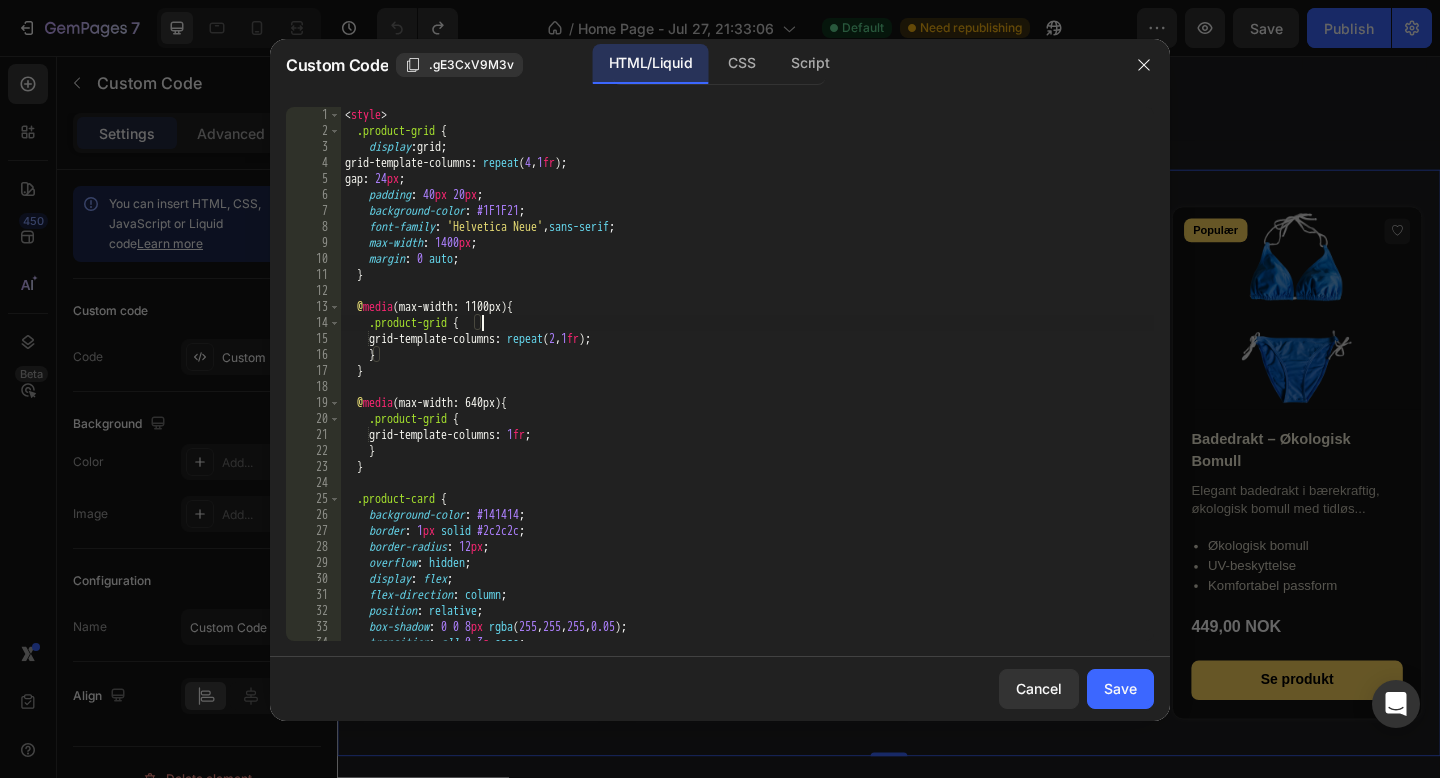 click on "< style >    .product-grid   {      display :  grid ;     grid-template-columns :   repeat ( 4 ,  1 fr ) ;     gap :   24 px ;      padding :   40 px   20 px ;      background-color :   #1F1F21 ;      font-family :   ' Helvetica Neue ' ,  sans-serif ;      max-width :   1400 px ;      margin :   0   auto ;    }    @ media  (max-width: 1100px)  {      .product-grid   {        grid-template-columns :   repeat ( 2 ,  1 fr ) ;      }    }    @ media  (max-width: 640px)  {      .product-grid   {        grid-template-columns :   1 fr ;      }    }    .product-card   {      background-color :   #141414 ;      border :   1 px   solid   #2c2c2c ;      border-radius :   12 px ;      overflow :   hidden ;      display :   flex ;      flex-direction :   column ;      position :   relative ;      box-shadow :   0   0   8 px   rgba ( 255 , 255 , 255 , 0.05 ) ;      transition :   all   0.3 s   ease ;    }" at bounding box center (747, 390) 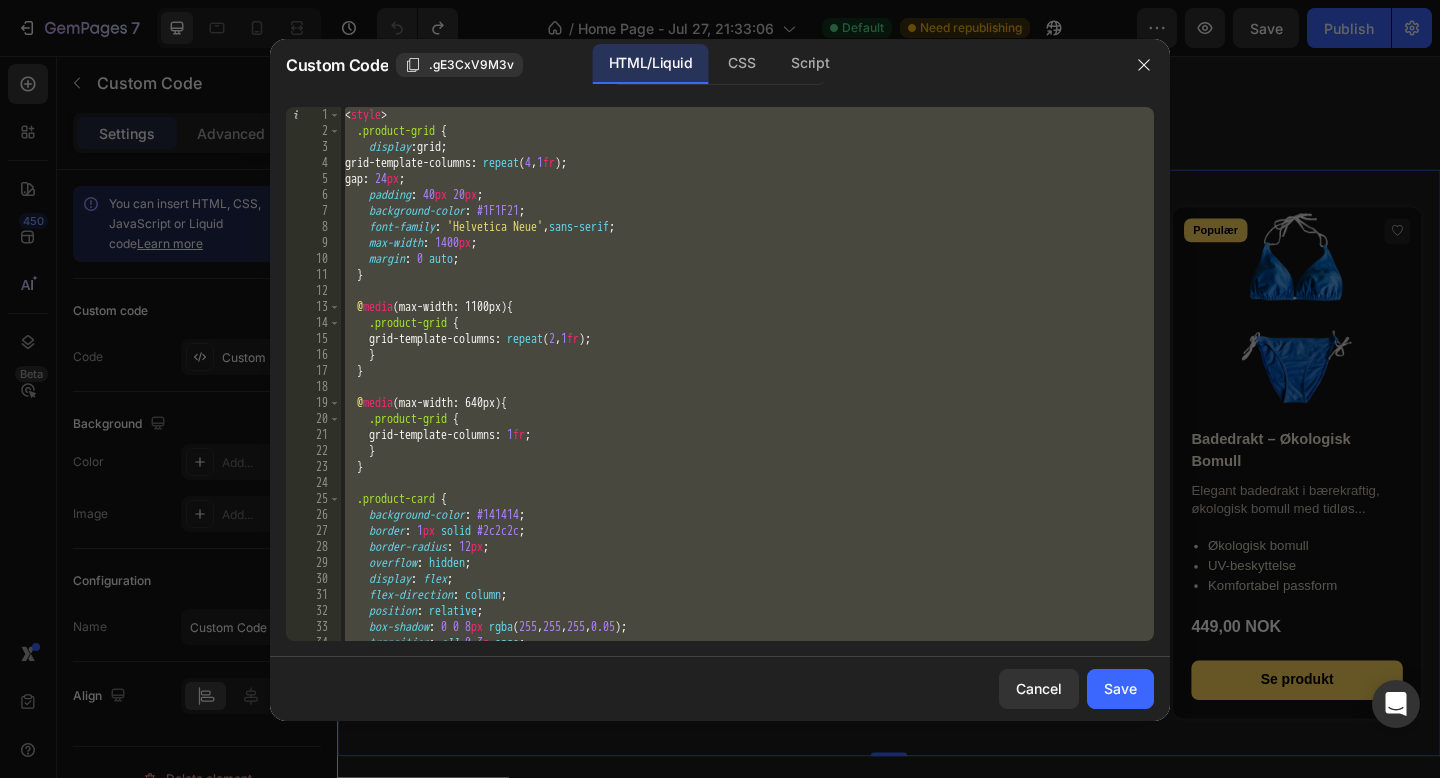 type 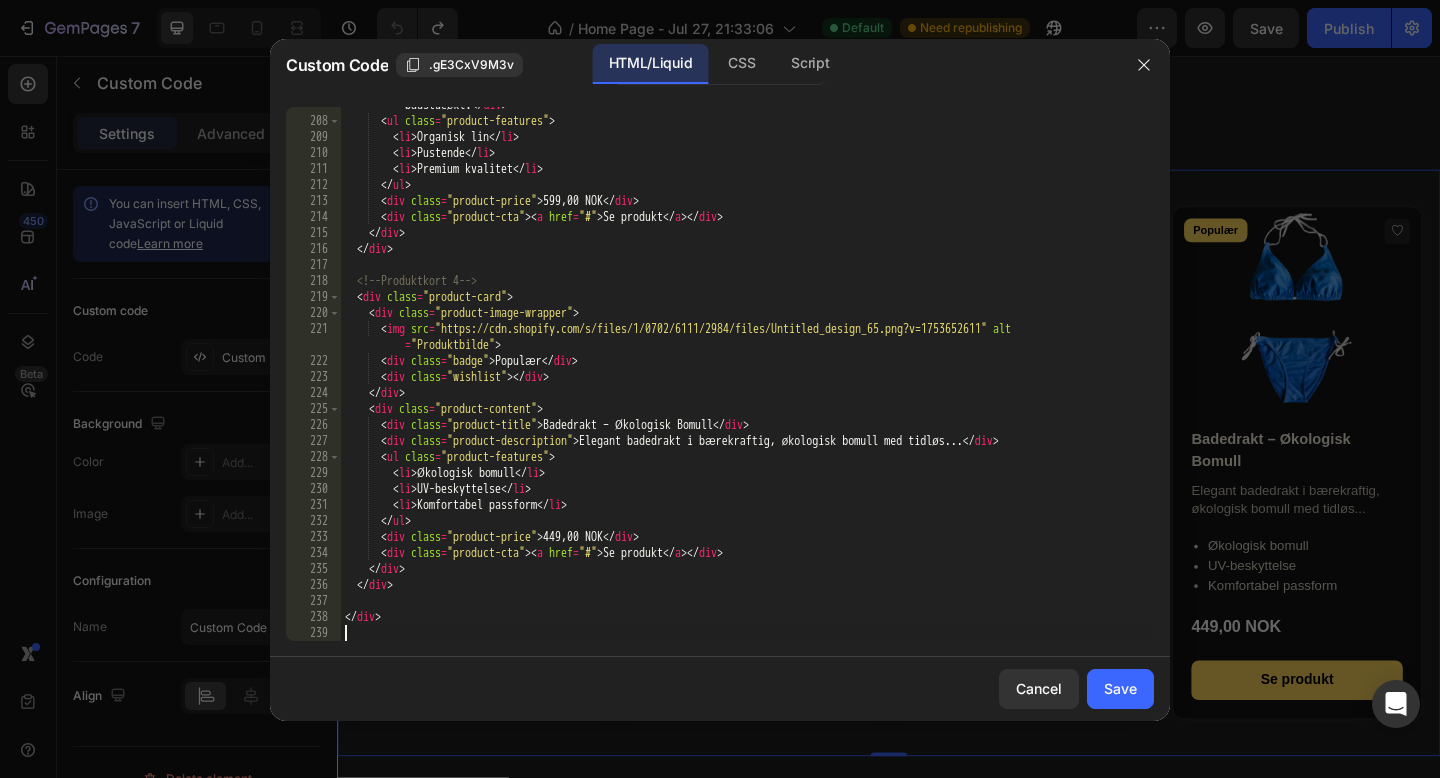 scroll, scrollTop: 3402, scrollLeft: 0, axis: vertical 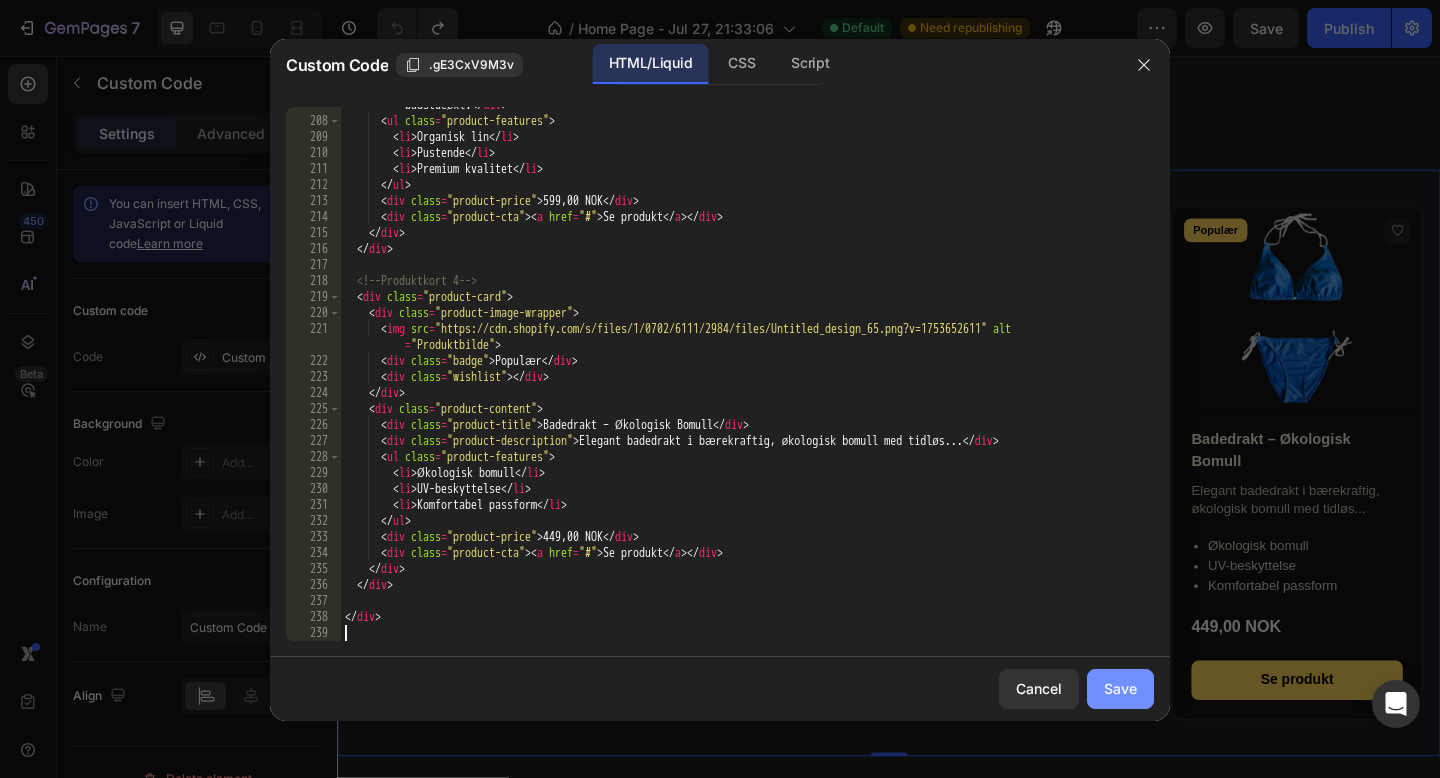 click on "Save" 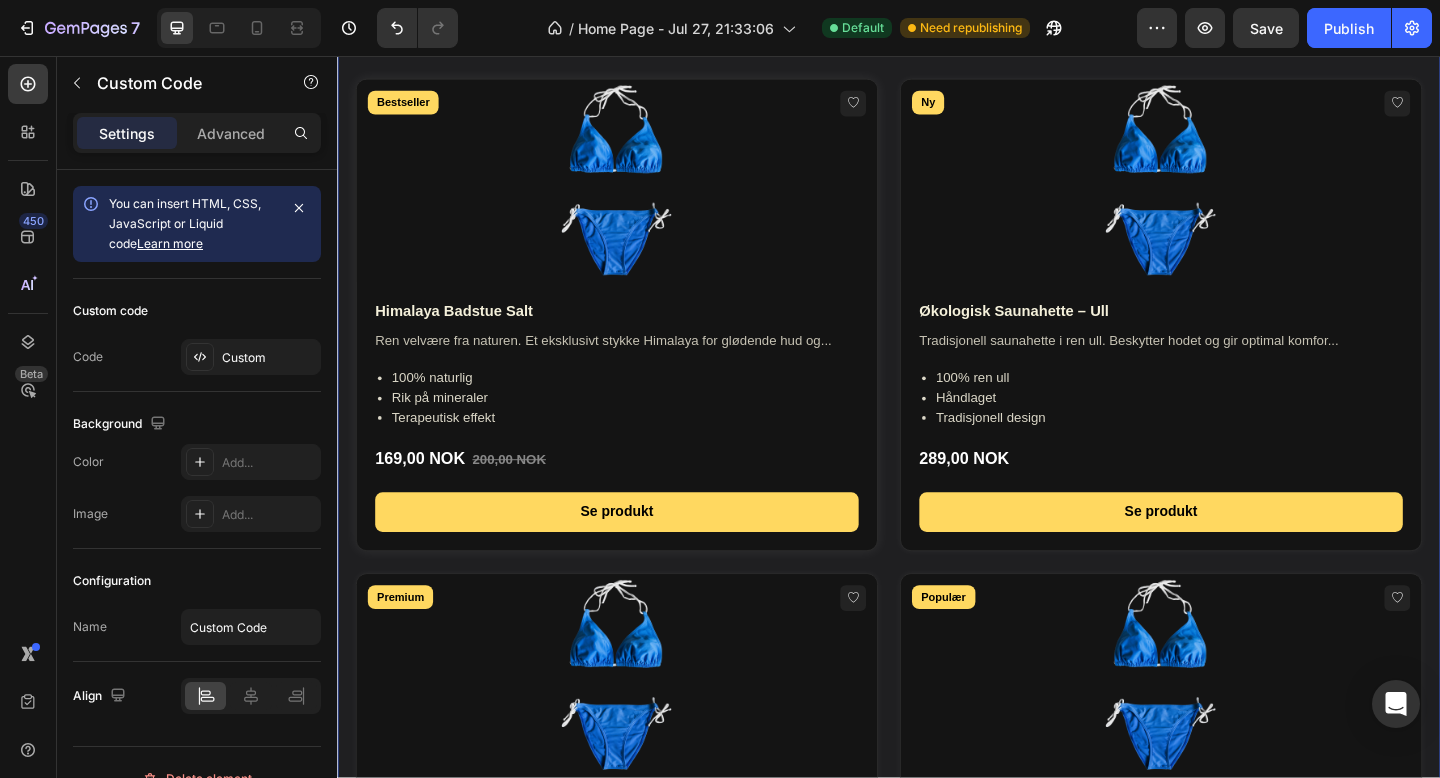 scroll, scrollTop: 1736, scrollLeft: 0, axis: vertical 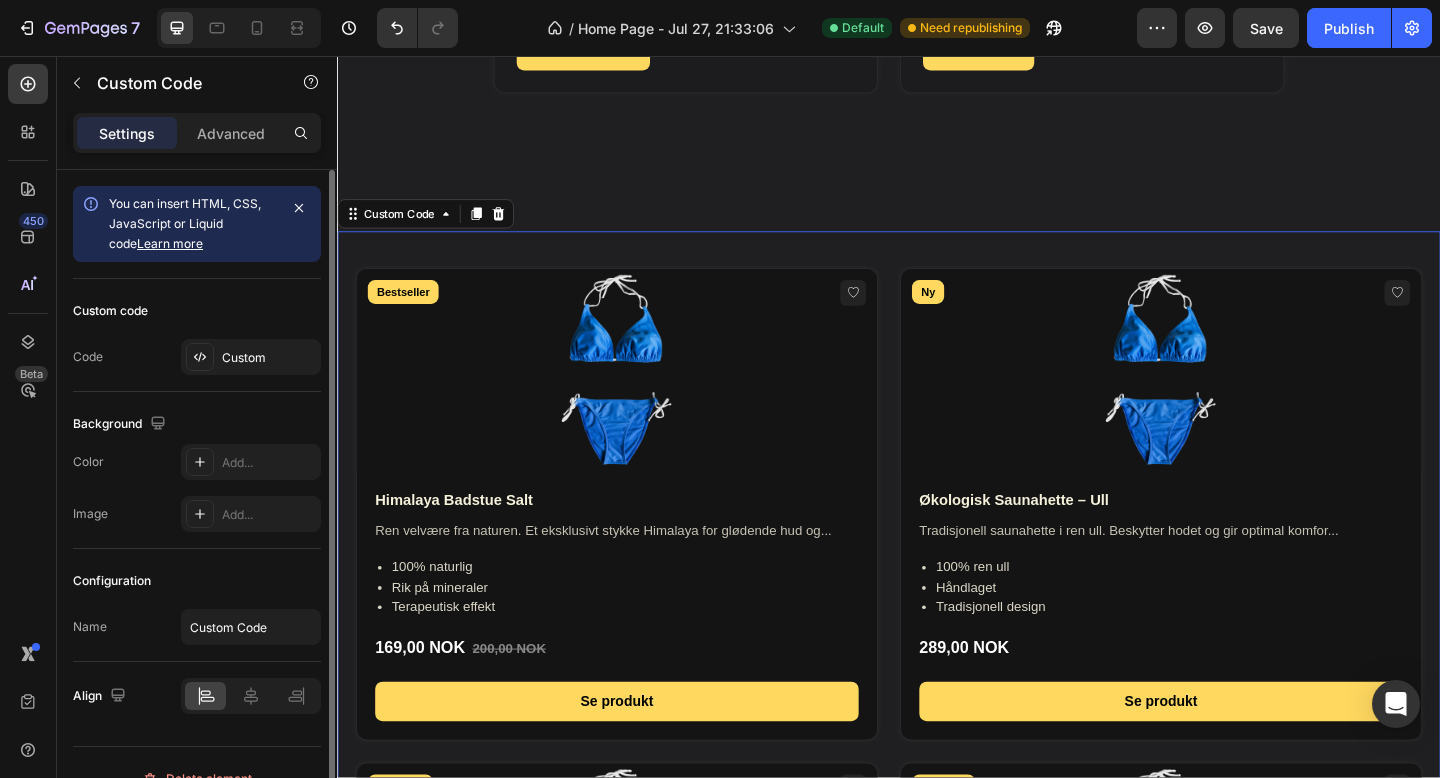 click on "Custom code Code Custom" 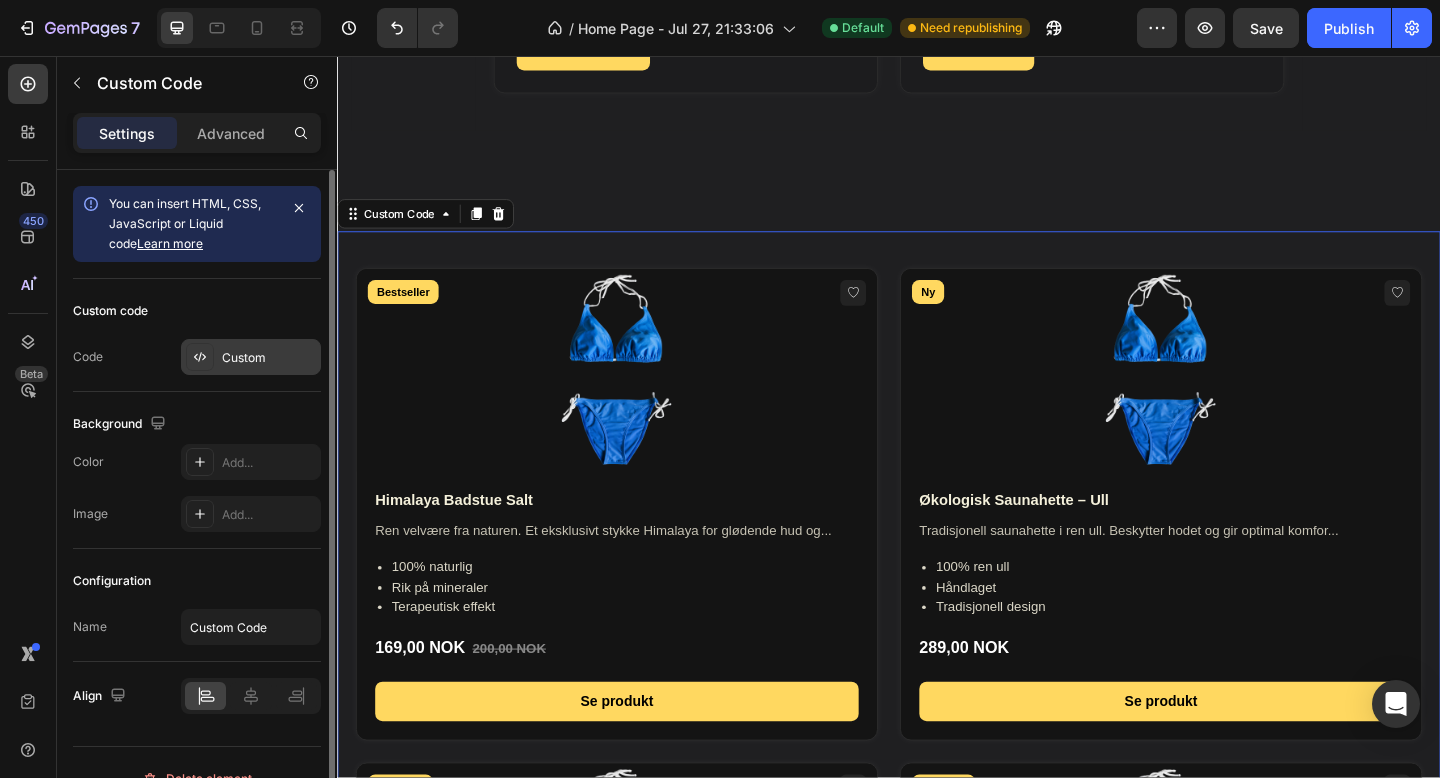 click on "Custom" at bounding box center (269, 358) 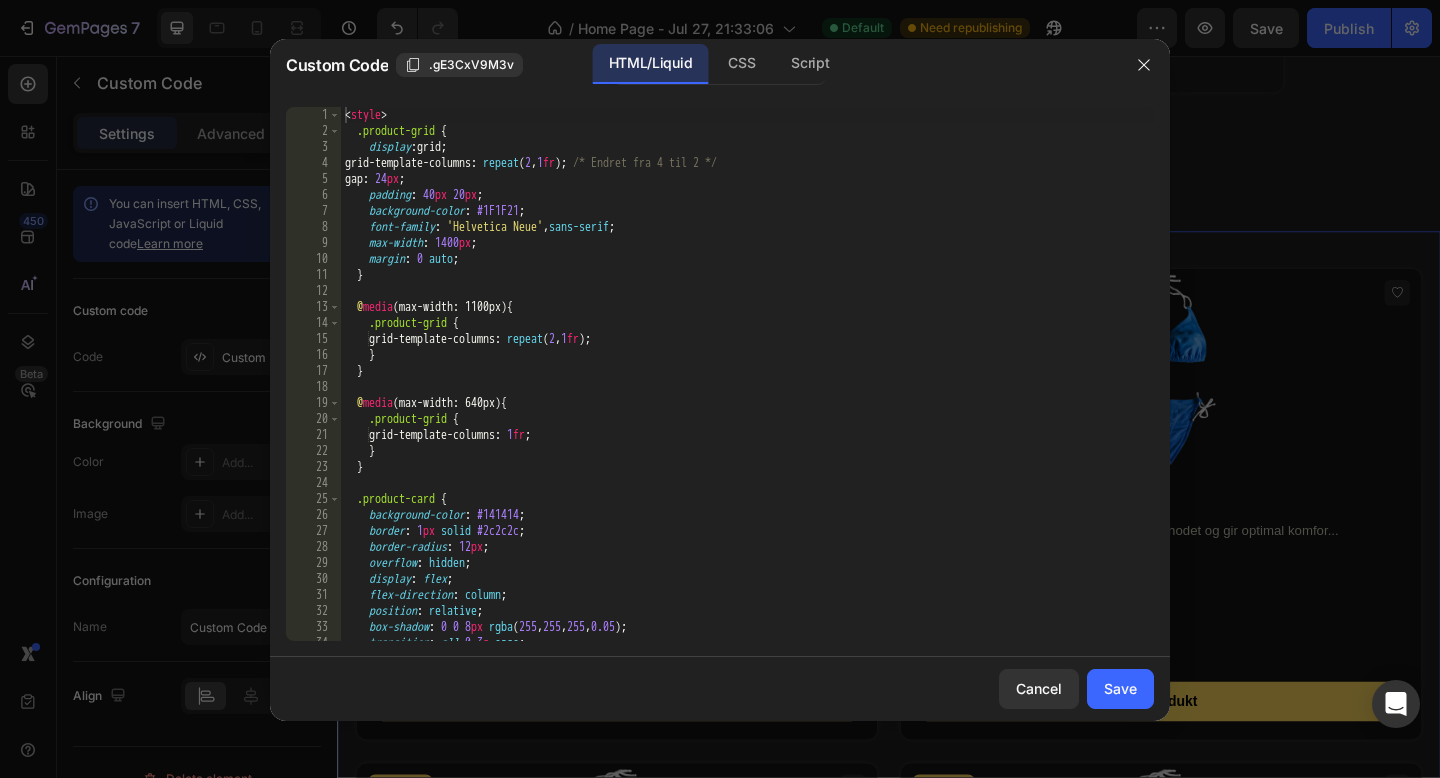 click on ".product-grid   {      display :  grid ;     grid-template-columns :   repeat ( 2 ,  1 fr ) ;   /* Endret fra 4 til 2 */     gap :   24 px ;      padding :   40 px   20 px ;      background-color :   #1F1F21 ;      font-family :   ' Helvetica Neue ' ,  sans-serif ;      max-width :   1400 px ;      margin :   0   auto ;    }    @ media  (max-width: 1100px)  {      .product-grid   {        grid-template-columns :   repeat ( 2 ,  1 fr ) ;      }    }    @ media  (max-width: 640px)  {      .product-grid   {        grid-template-columns :   1 fr ;      }    }    .product-card   {      background-color :   #141414 ;      border :   1 px   solid   #2c2c2c ;      border-radius :   12 px ;      overflow :   hidden ;      display :   flex ;      flex-direction :   column ;      position :   relative ;      box-shadow :   0   0   8 px   rgba ( 255 , 255 , 255 , 0.05 ) ;      transition :   all   0.3 s   ease ;    }" at bounding box center [747, 390] 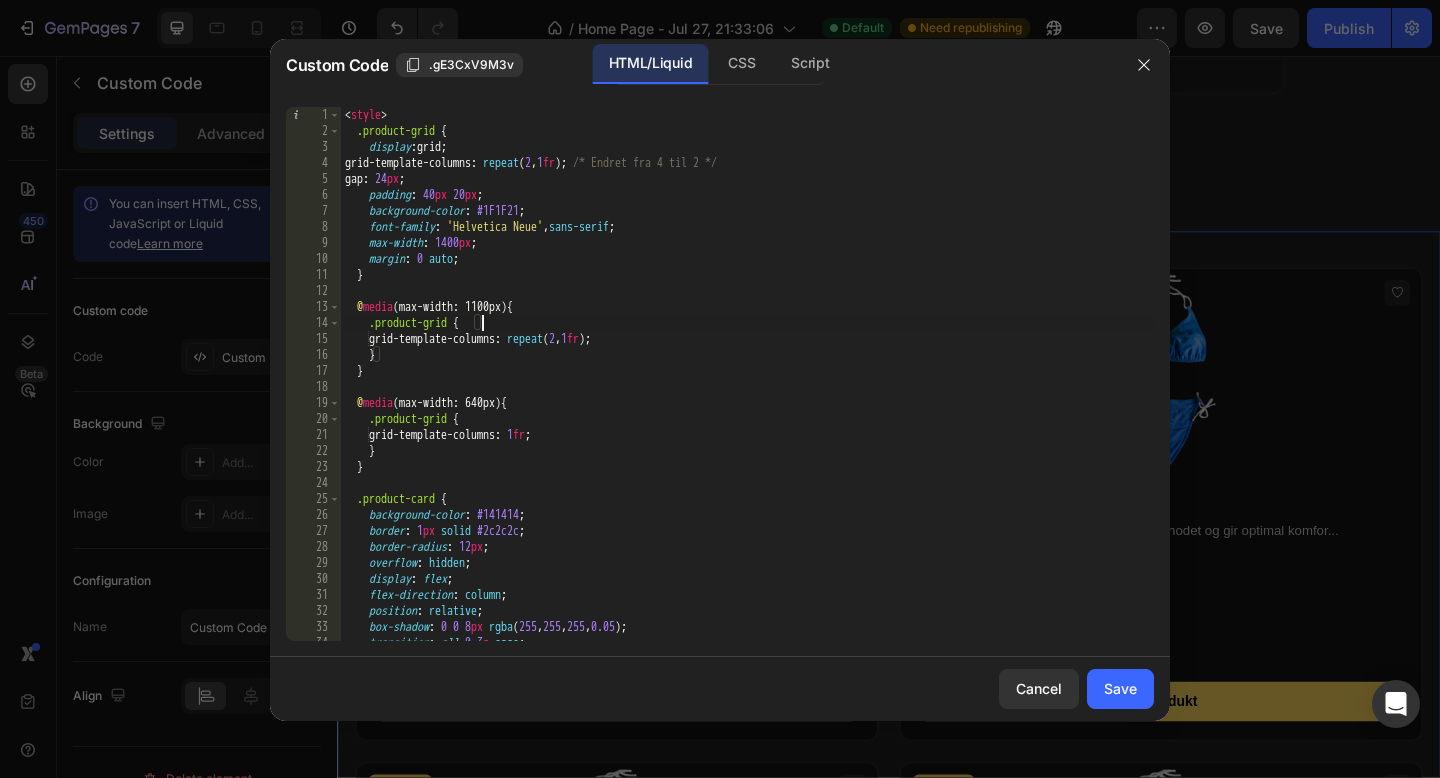 type on "</div>" 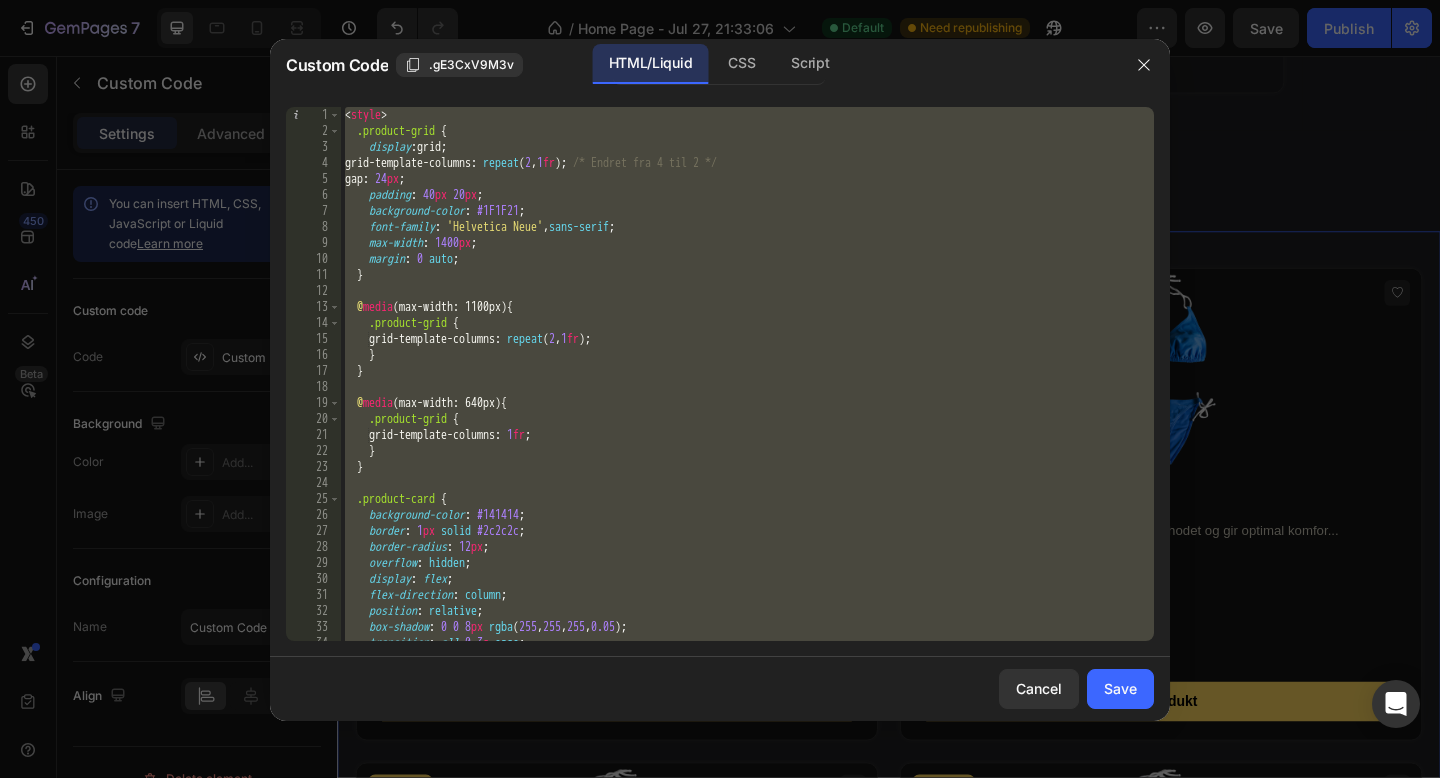 type 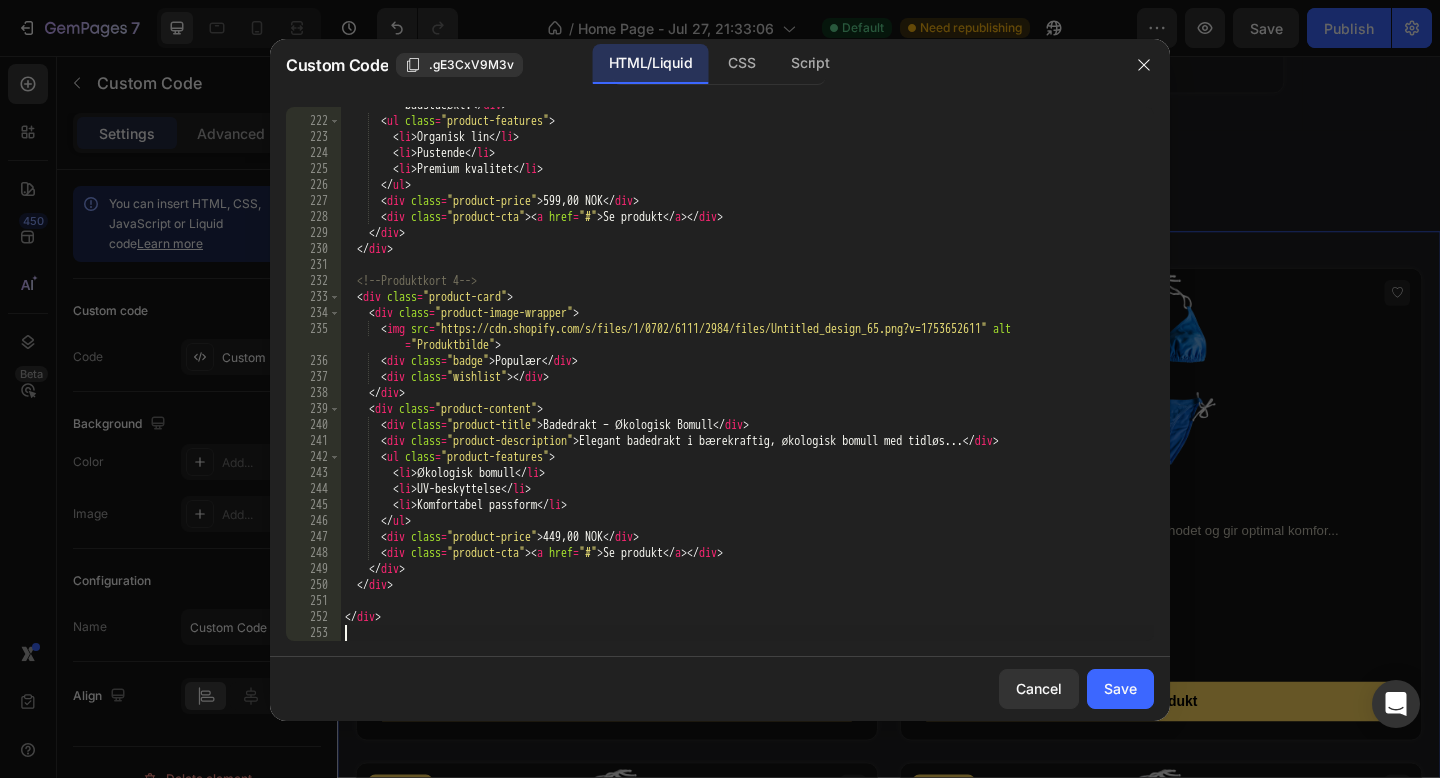 scroll, scrollTop: 3626, scrollLeft: 0, axis: vertical 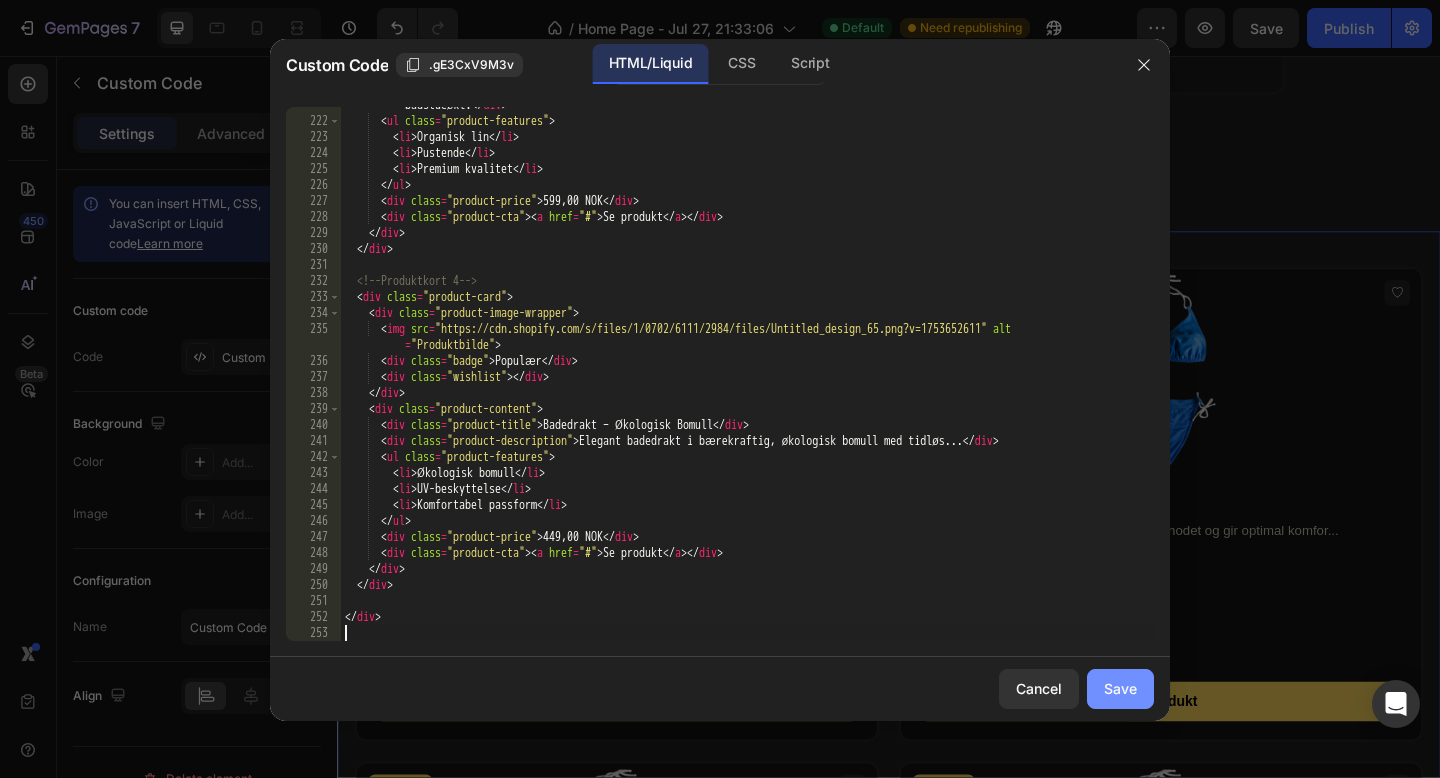 click on "Save" 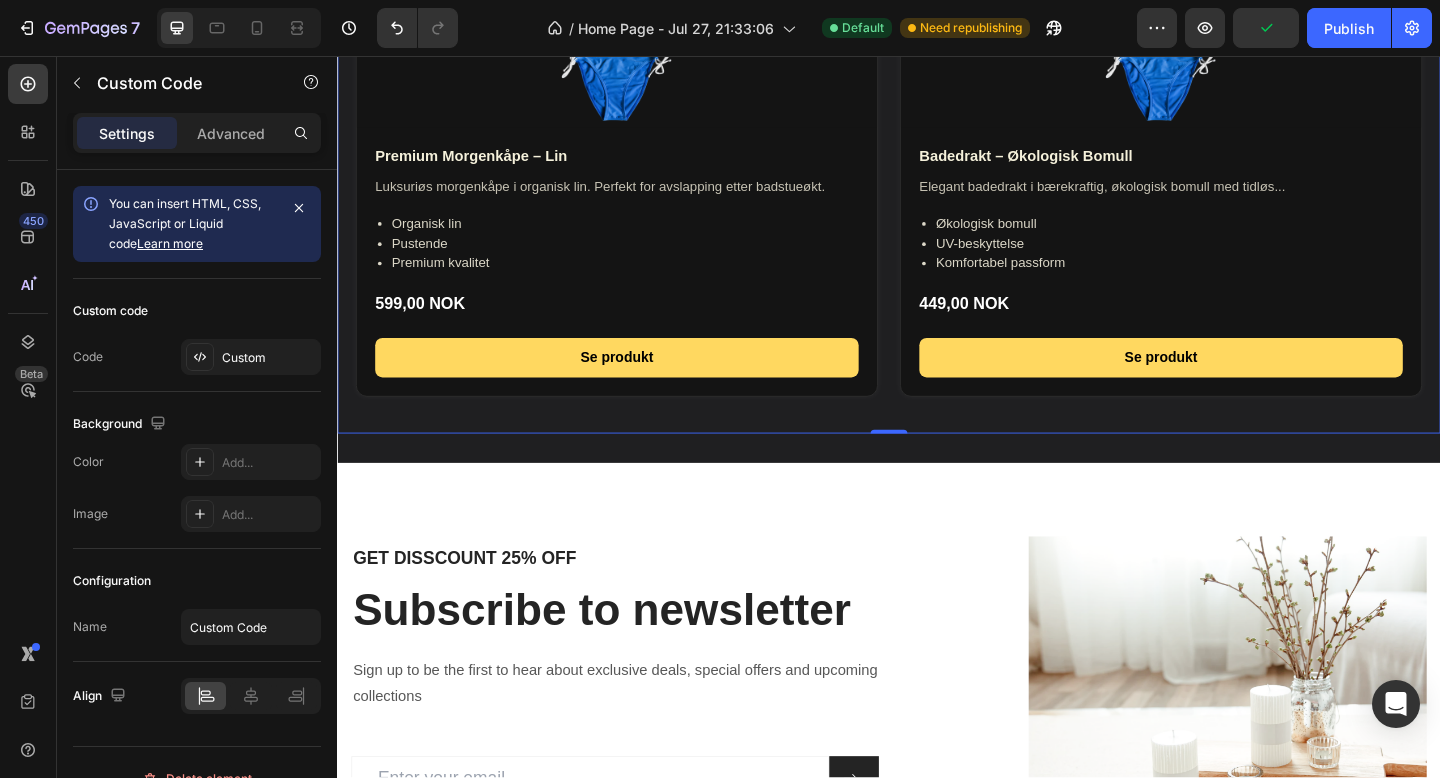 scroll, scrollTop: 2538, scrollLeft: 0, axis: vertical 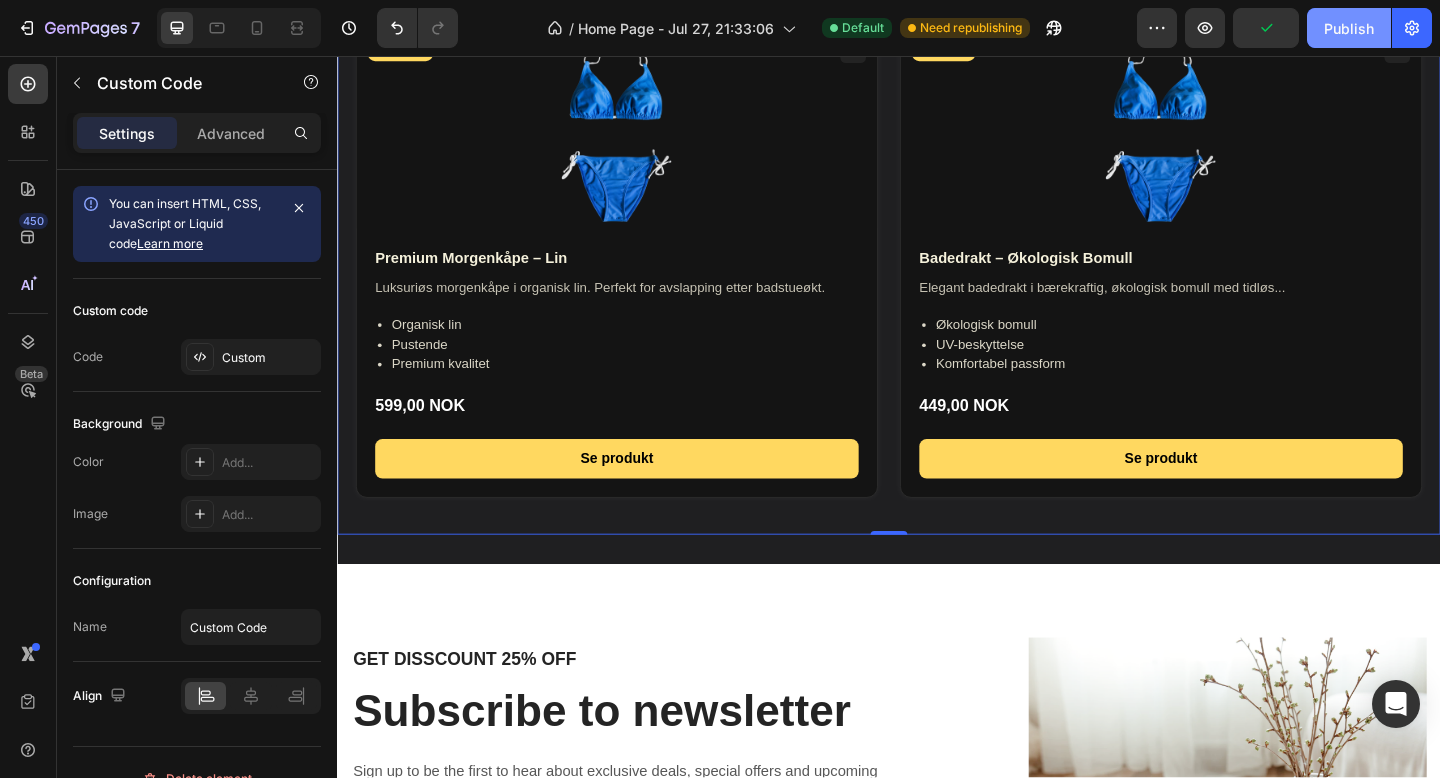 click on "Publish" 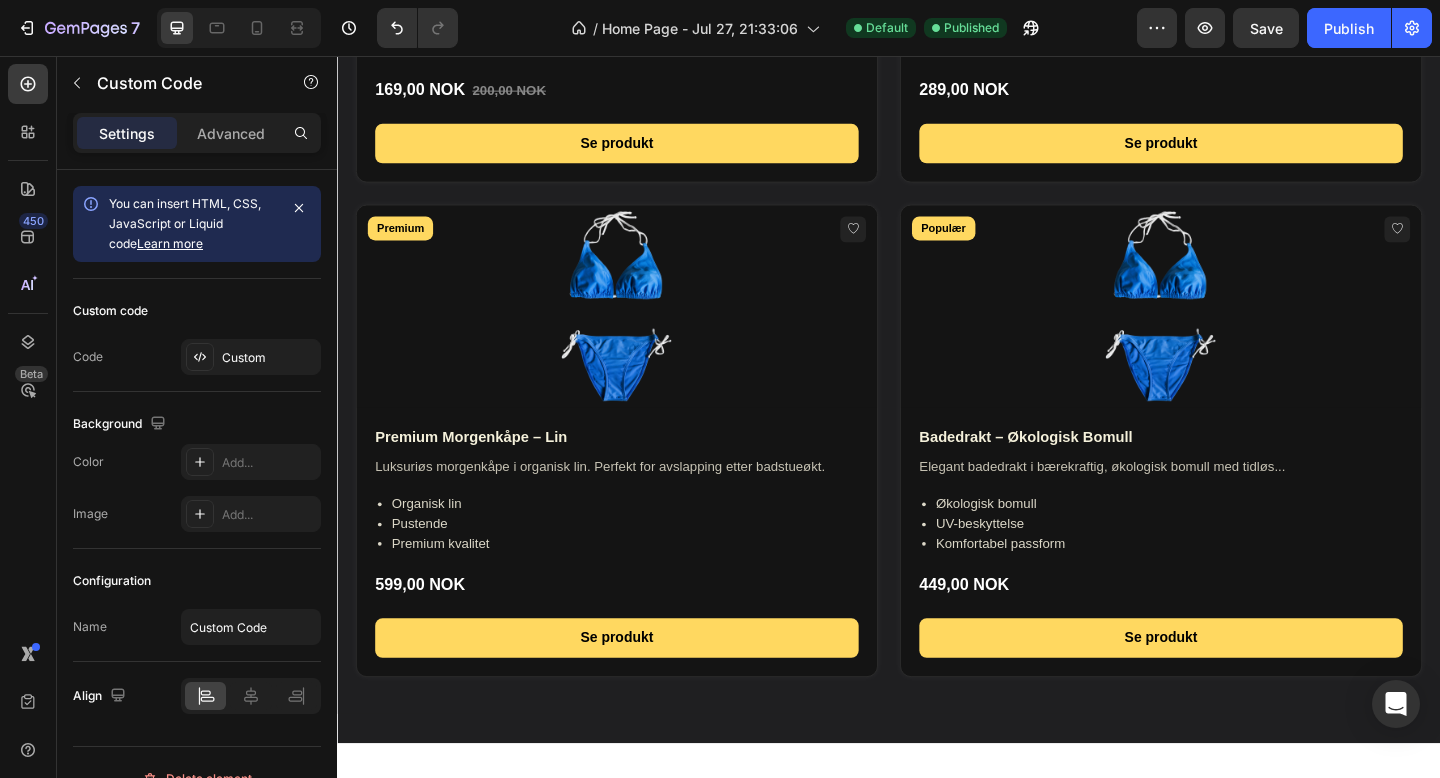 scroll, scrollTop: 2336, scrollLeft: 0, axis: vertical 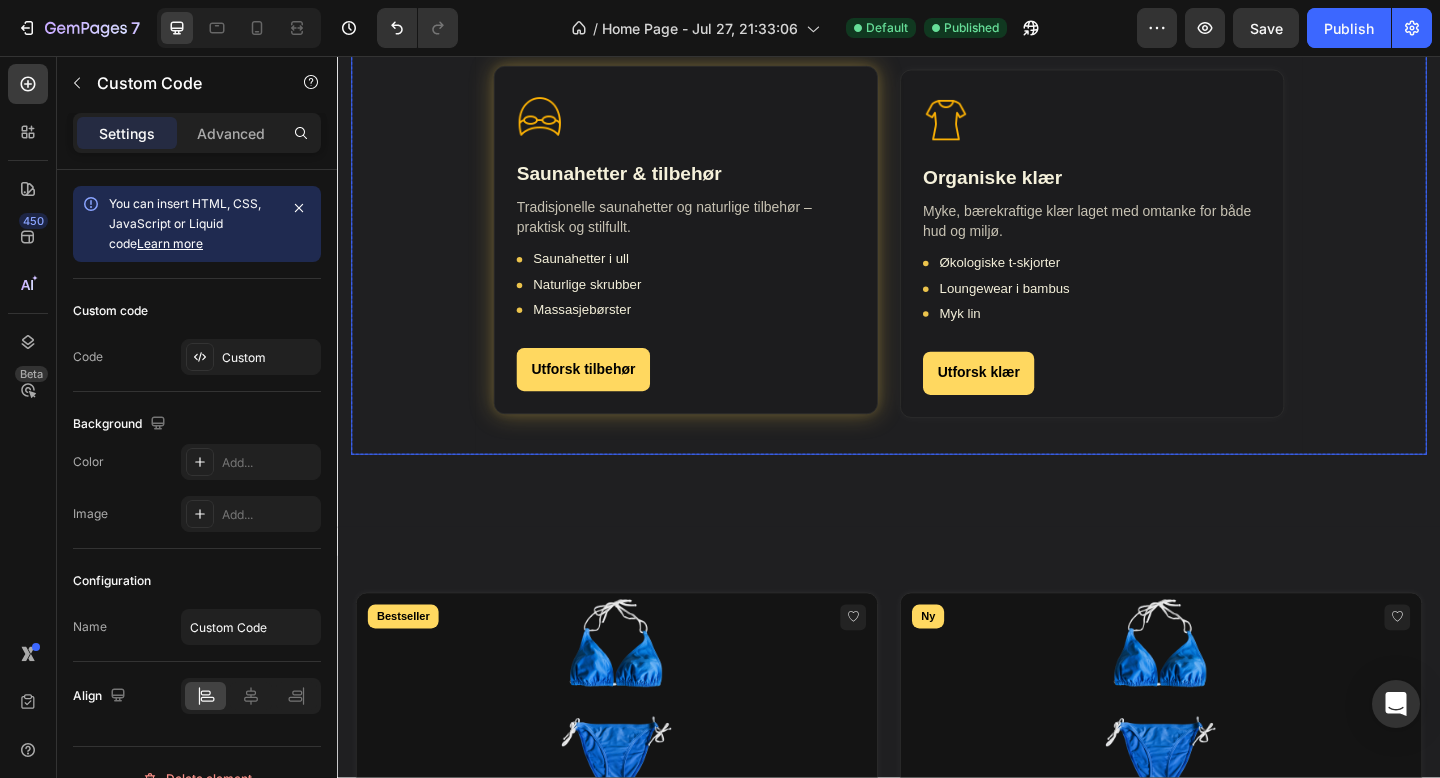 click on "Saunahetter & tilbehør
Tradisjonelle saunahetter og naturlige tilbehør – praktisk og stilfullt.
Saunahetter i ull
Naturlige skrubber
Massasjebørster
Utforsk tilbehør" at bounding box center (716, 256) 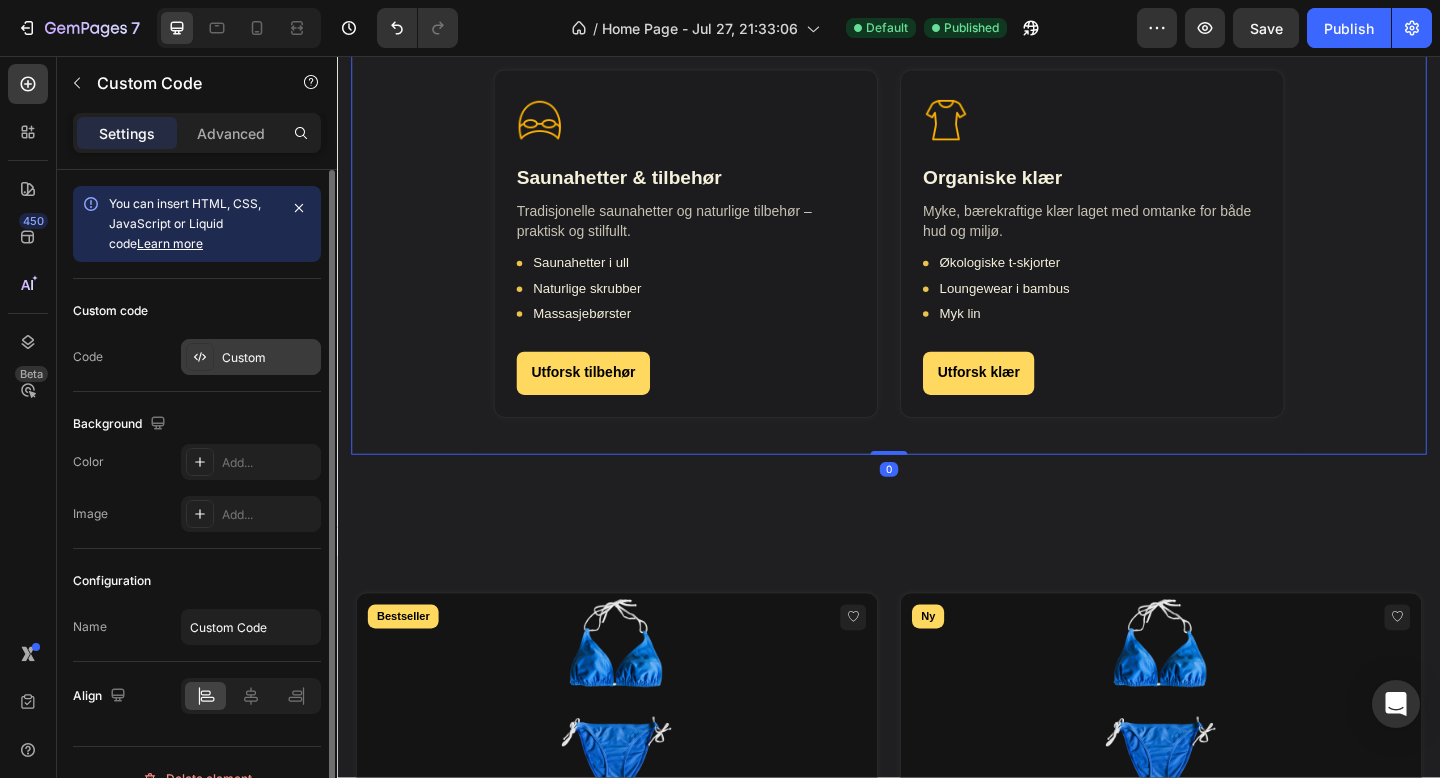 click on "Custom" at bounding box center (251, 357) 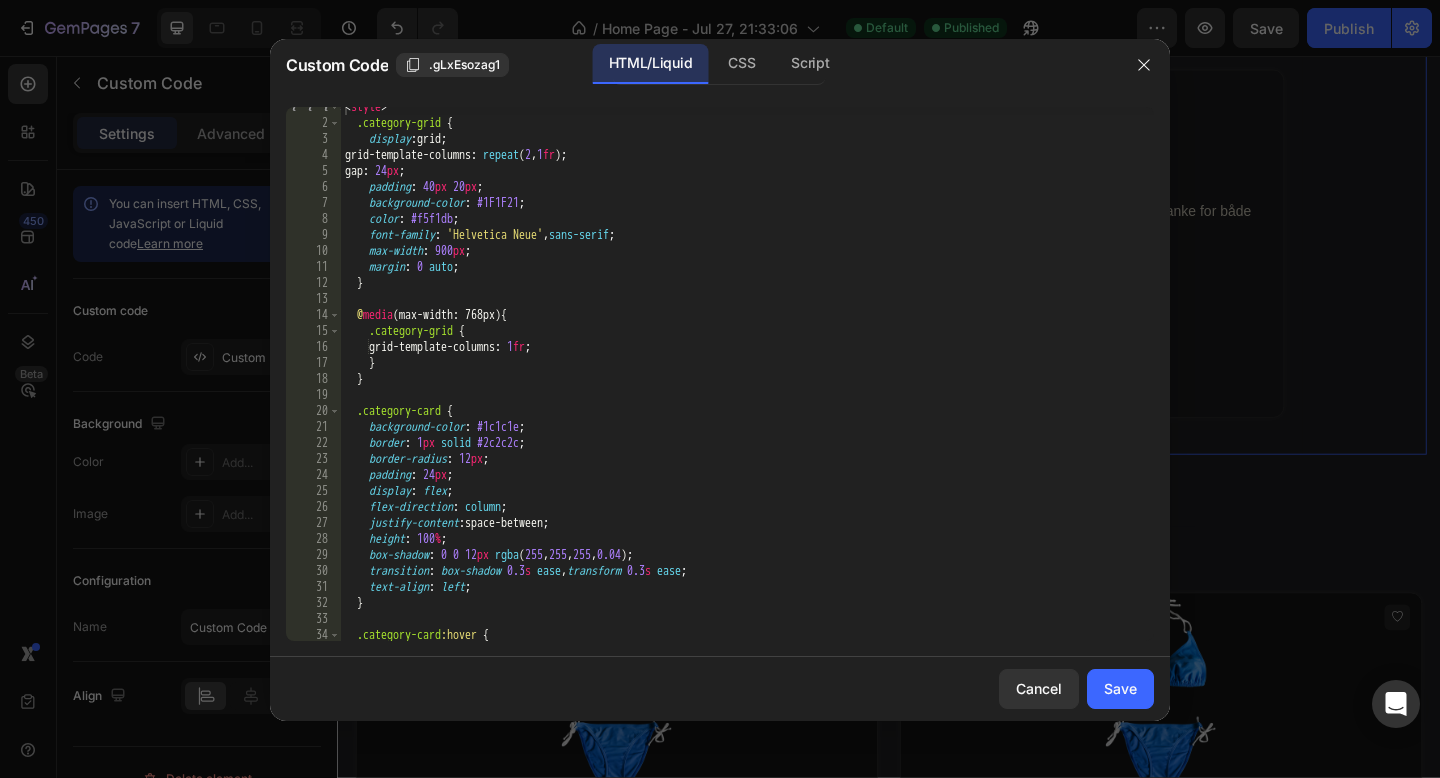 scroll, scrollTop: 9, scrollLeft: 0, axis: vertical 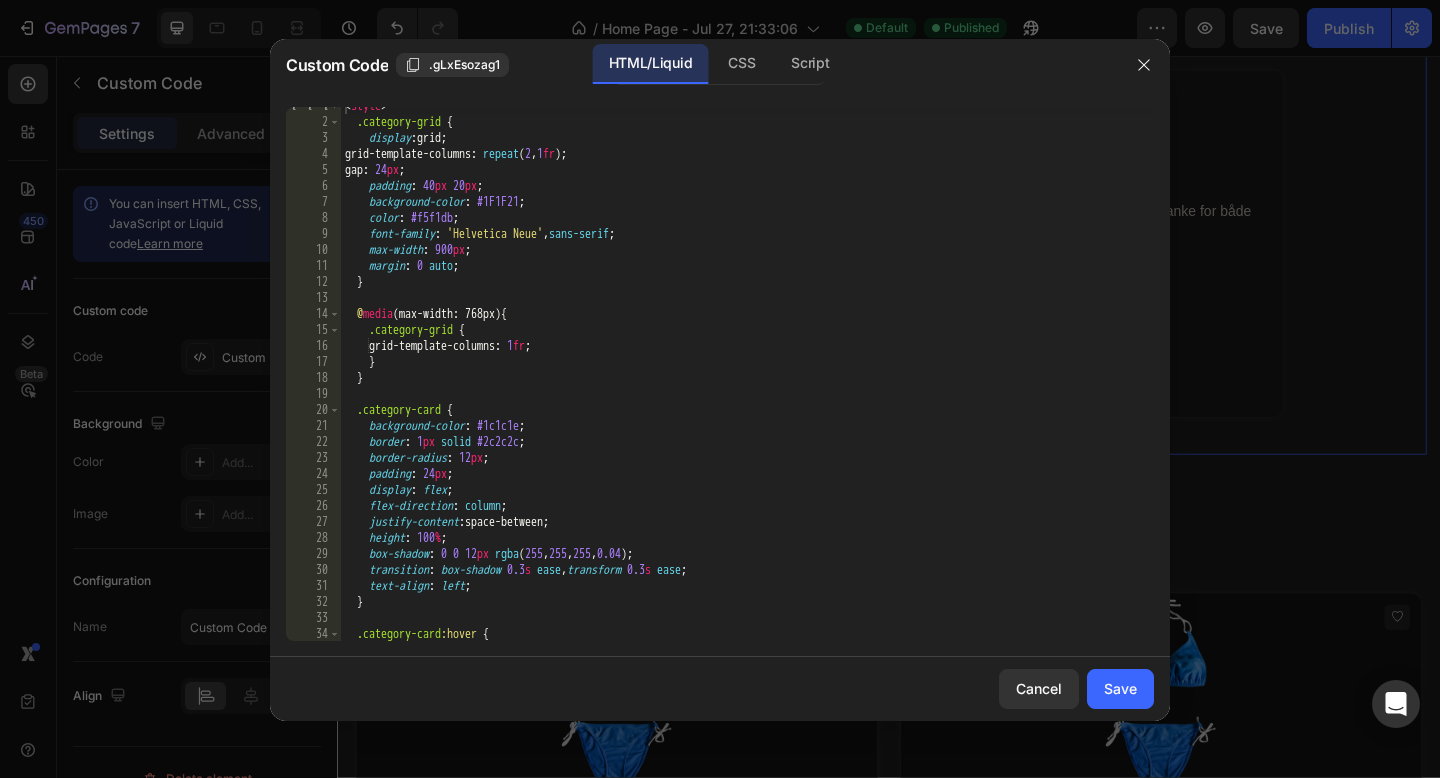 type on "background-color: #1c1c1e;" 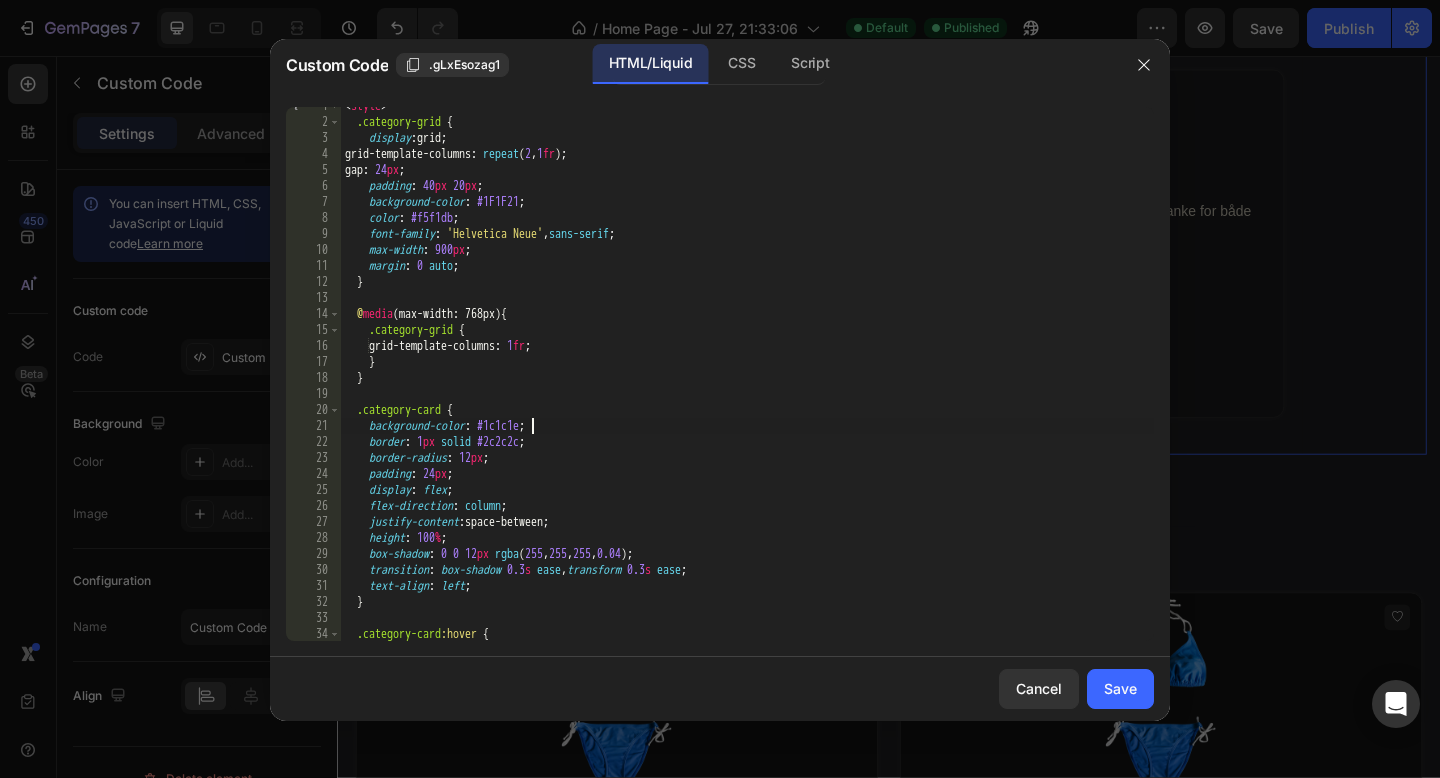 click on "< style >    .category-grid   {      display :  grid ;     grid-template-columns :   repeat ( 2 ,  1 fr ) ;     gap :   24 px ;      padding :   40 px   20 px ;      background-color :   #1F1F21 ;      color :   #f5f1db ;      font-family :   ' Helvetica Neue ' ,  sans-serif ;      max-width :   900 px ;      margin :   0   auto ;    }    @ media  (max-width: 768px)  {      .category-grid   {        grid-template-columns :   1 fr ;      }    }    .category-card   {      background-color :   #1c1c1e ;      border :   1 px   solid   #2c2c2c ;      border-radius :   12 px ;      padding :   24 px ;      display :   flex ;      flex-direction :   column ;      justify-content :  space-between ;      height :   100 % ;      box-shadow :   0   0   12 px   rgba ( 255 ,  255 ,  255 ,  0.04 ) ;      transition :   box-shadow   0.3 s   ease ,  transform   0.3 s   ease ;      text-align :   left ;    }    .category-card :hover   {      box-shadow :   0   0   25 px   rgba ( 235 ,  195 ,  76 ,  0.35 ),  0   0   10 px   (" at bounding box center (747, 381) 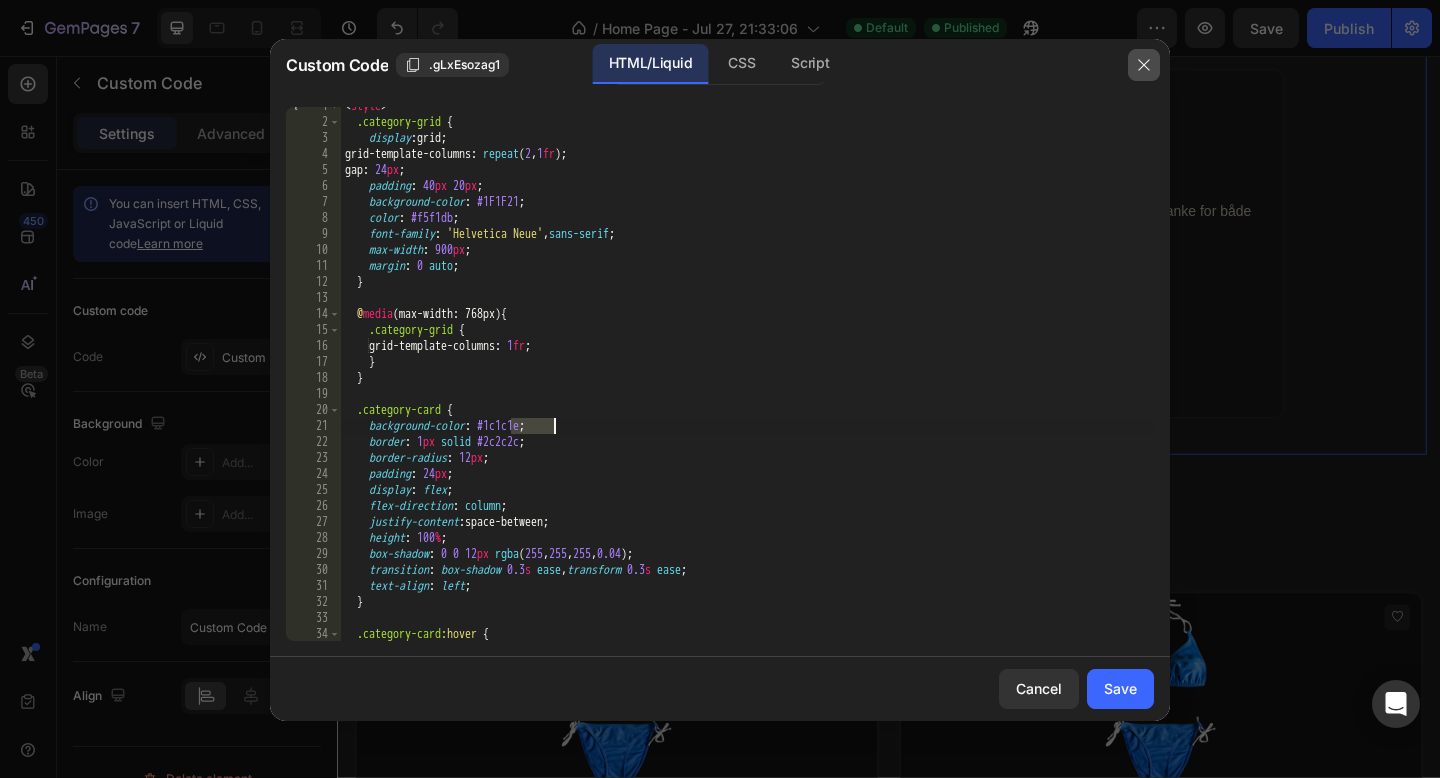 click 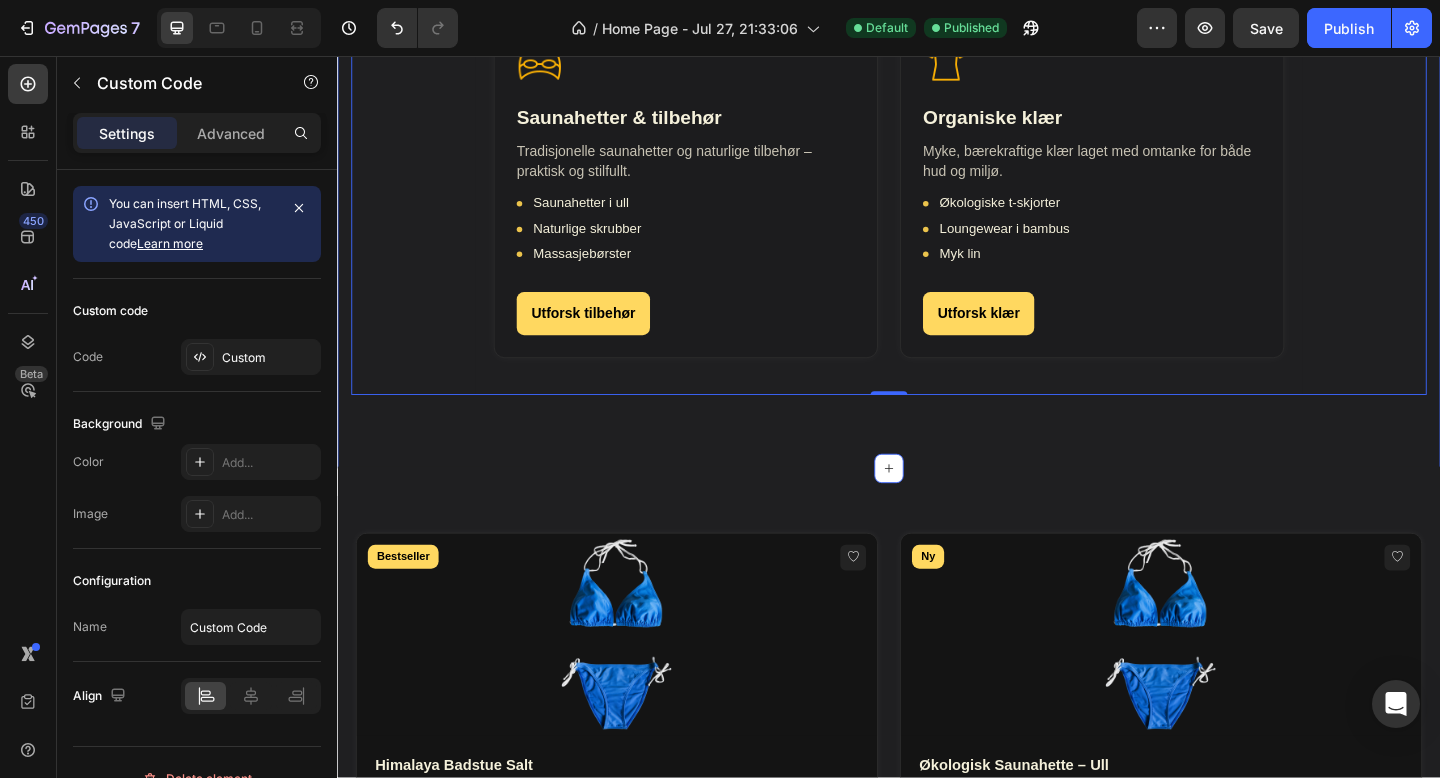 scroll, scrollTop: 1449, scrollLeft: 0, axis: vertical 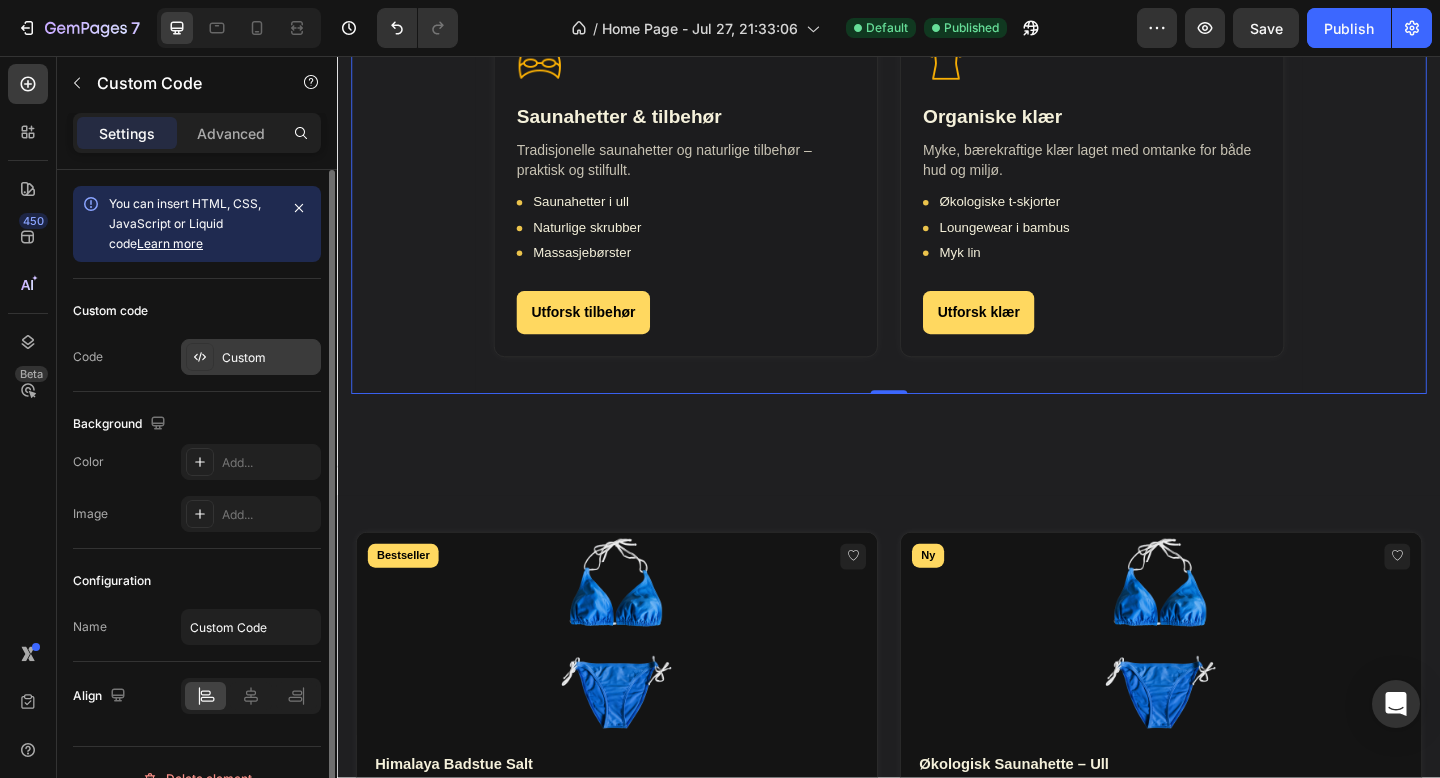 click on "Custom" at bounding box center (269, 358) 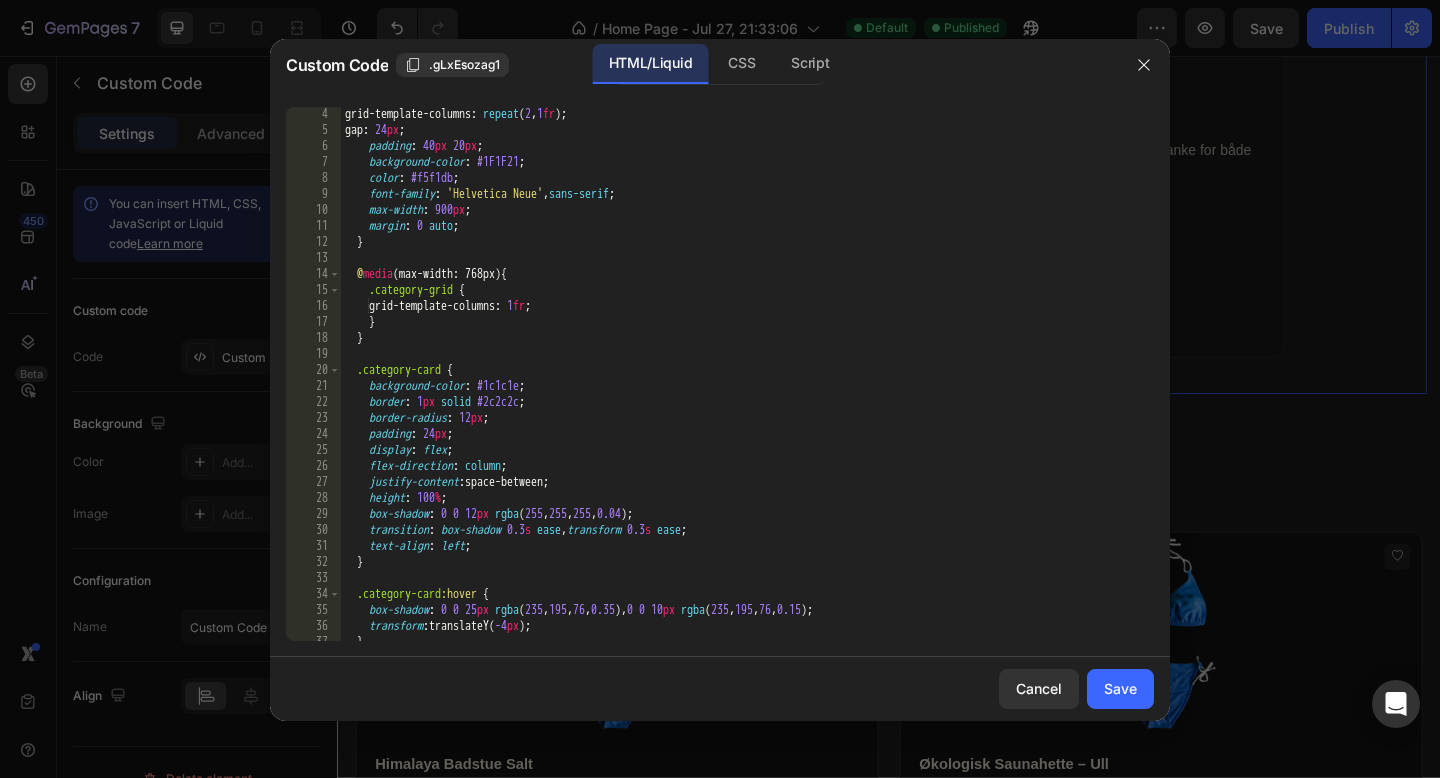 scroll, scrollTop: 48, scrollLeft: 0, axis: vertical 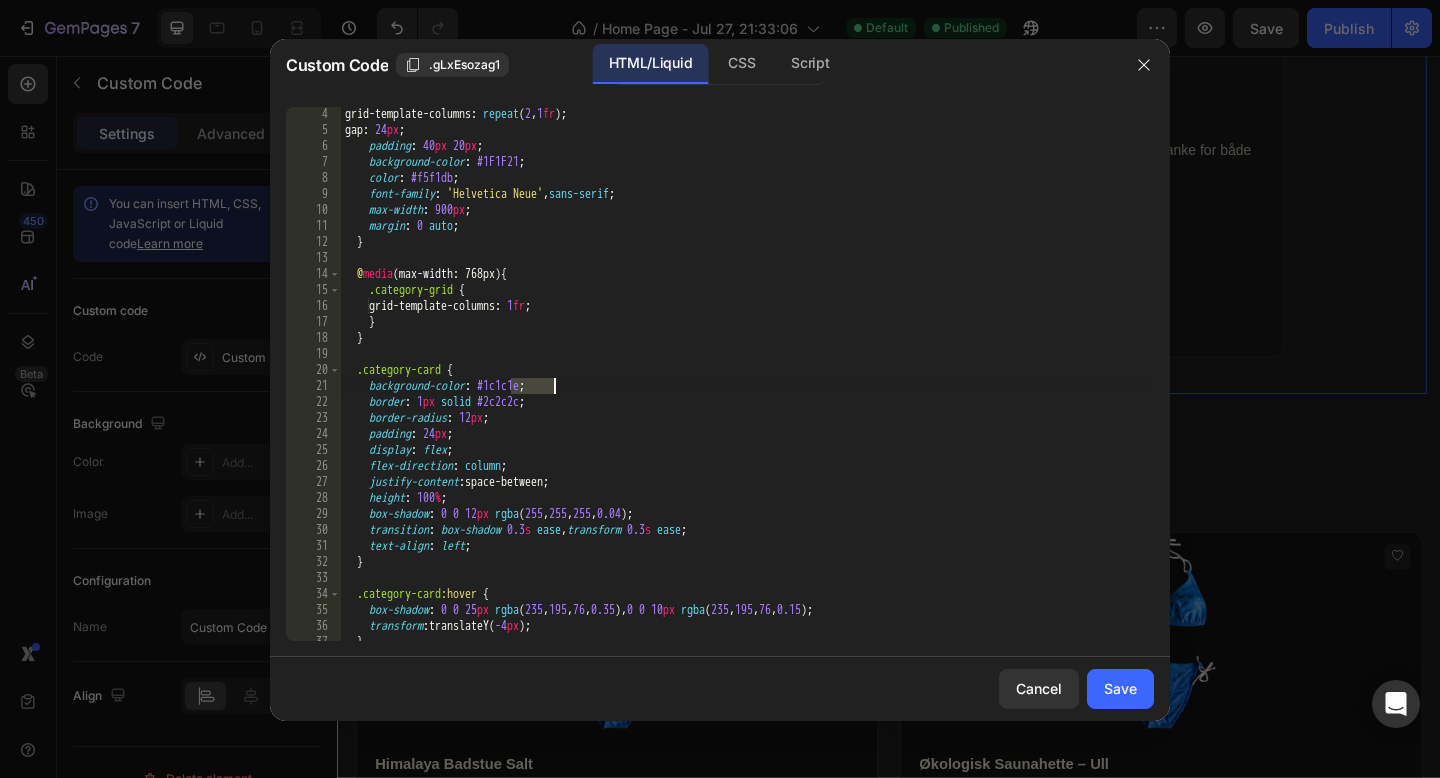 click on "grid-template-columns :   repeat ( 2 ,  1 fr ) ;     gap :   24 px ;      padding :   40 px   20 px ;      background-color :   #1F1F21 ;      color :   #f5f1db ;      font-family :   ' Helvetica Neue ' ,  sans-serif ;      max-width :   900 px ;      margin :   0   auto ;    }    @ media  (max-width: 768px)  {      .category-grid   {        grid-template-columns :   1 fr ;      }    }    .category-card   {      background-color :   #1c1c1e ;      border :   1 px   solid   #2c2c2c ;      border-radius :   12 px ;      padding :   24 px ;      display :   flex ;      flex-direction :   column ;      justify-content :  space-between ;      height :   100 % ;      box-shadow :   0   0   12 px   rgba ( 255 ,  255 ,  255 ,  0.04 ) ;      transition :   box-shadow   0.3 s   ease ,  transform   0.3 s   ease ;      text-align :   left ;    }    .category-card :hover   {      box-shadow :   0   0   25 px   rgba ( 235 ,  195 ,  76 ,  0.35 ),  0   0   10 px   rgba ( 235 ,  195 ,  76 ,  0.15 ) ;      transform : -4 )" at bounding box center (747, 389) 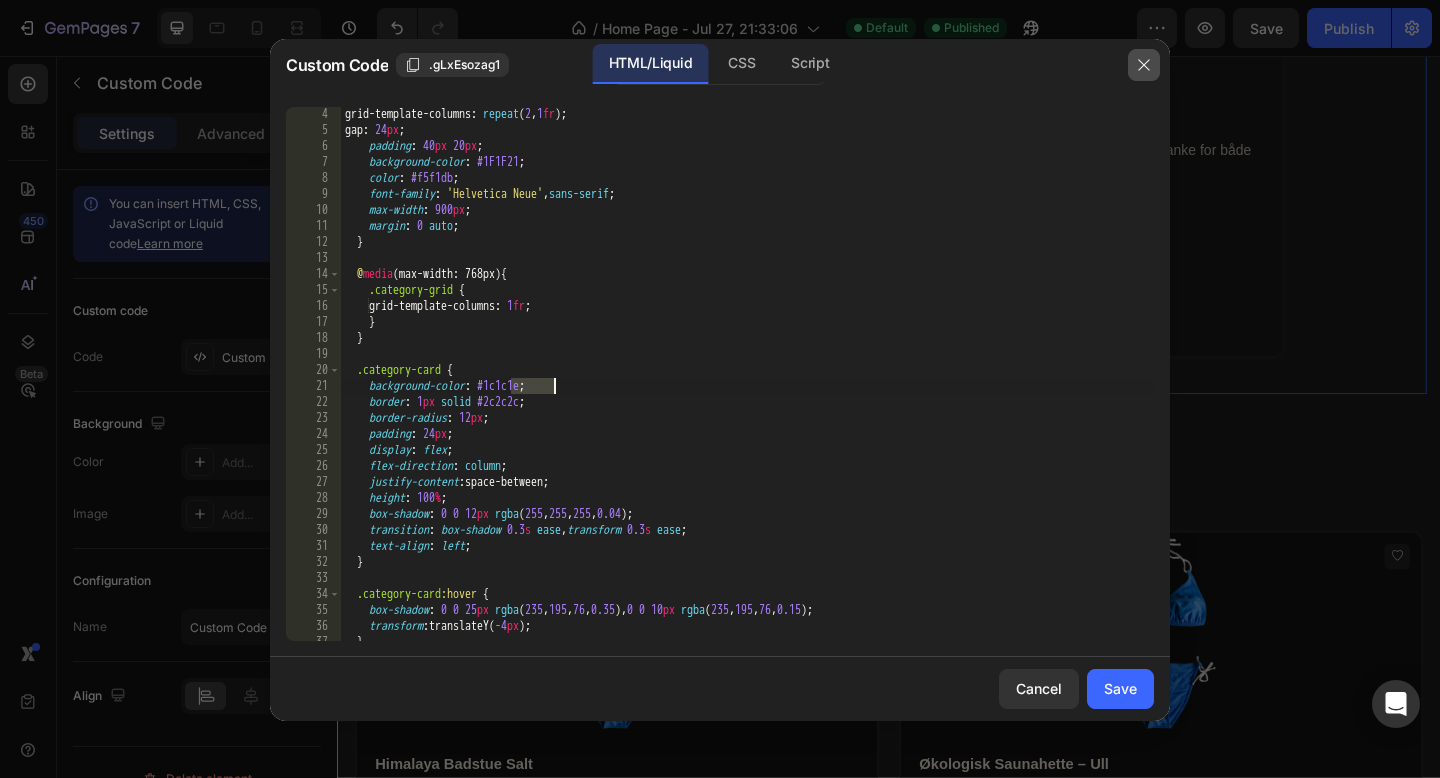 click 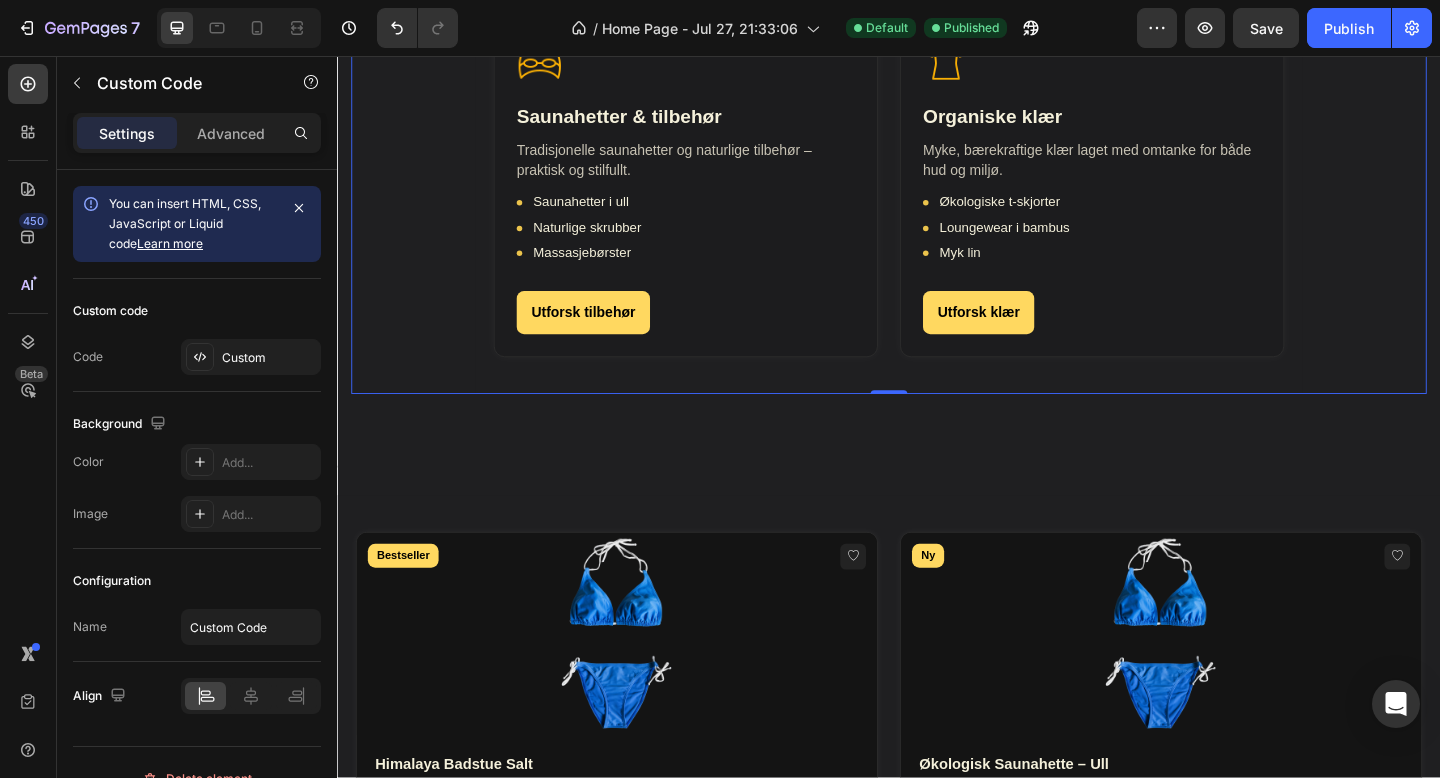 scroll, scrollTop: 1676, scrollLeft: 0, axis: vertical 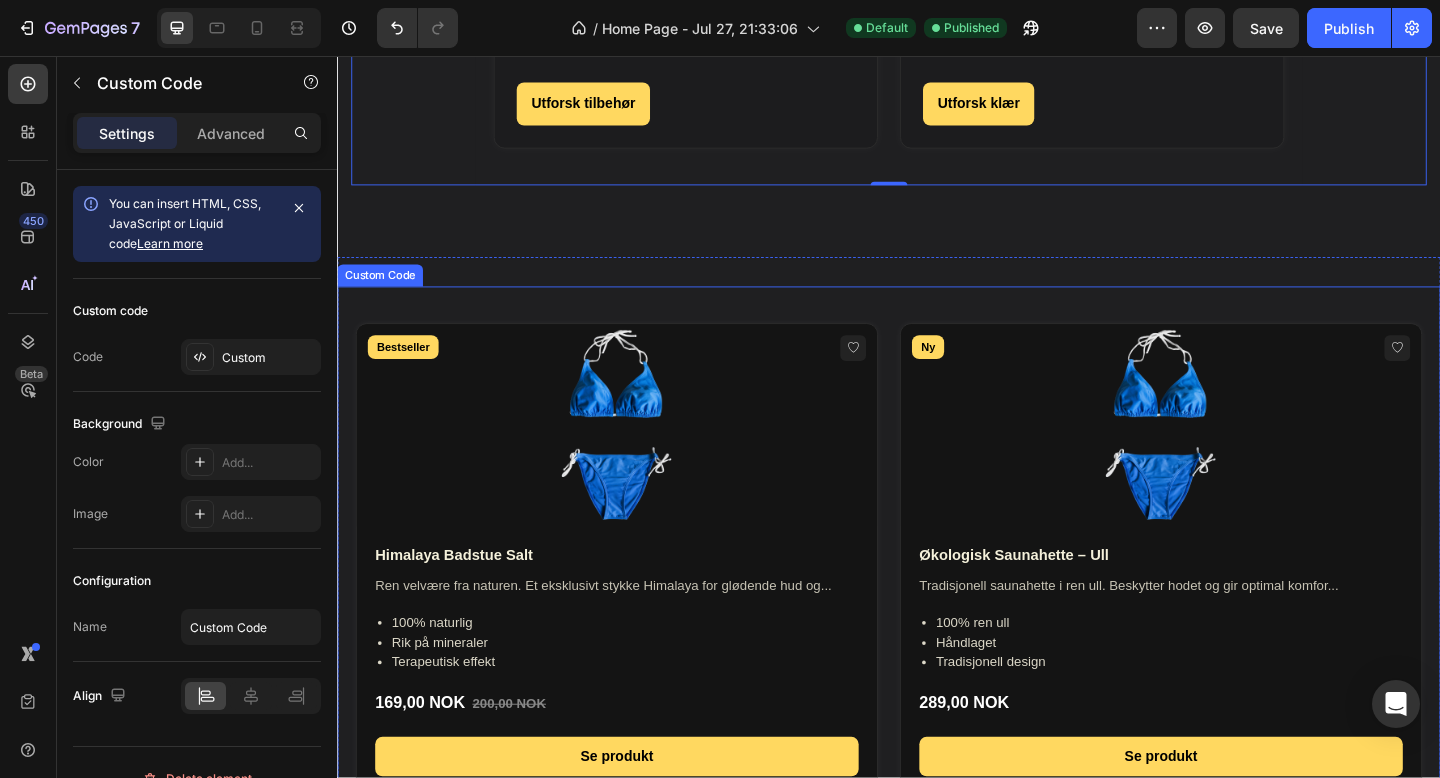 click on "Bestseller
Himalaya Badstue Salt
Ren velvære fra naturen. Et eksklusivt stykke Himalaya for glødende hud og...
100% naturlig
Rik på mineraler
Terapeutisk effekt
169,00 NOK  200,00 NOK
Se produkt
Ny
Økologisk Saunahette – Ull
Tradisjonell saunahette i ren ull. Beskytter hodet og gir optimal komfor...
100% ren ull
Håndlaget
Tradisjonell design
289,00 NOK
Se produkt
Premium
Premium Morgenkåpe – Lin
Luksuriøs morgenkåpe i organisk lin. Perfekt for avslapping etter badstueøkt.
Organisk lin
Pustende
Premium kvalitet
599,00 NOK
Se produkt
Populær" at bounding box center [937, 873] 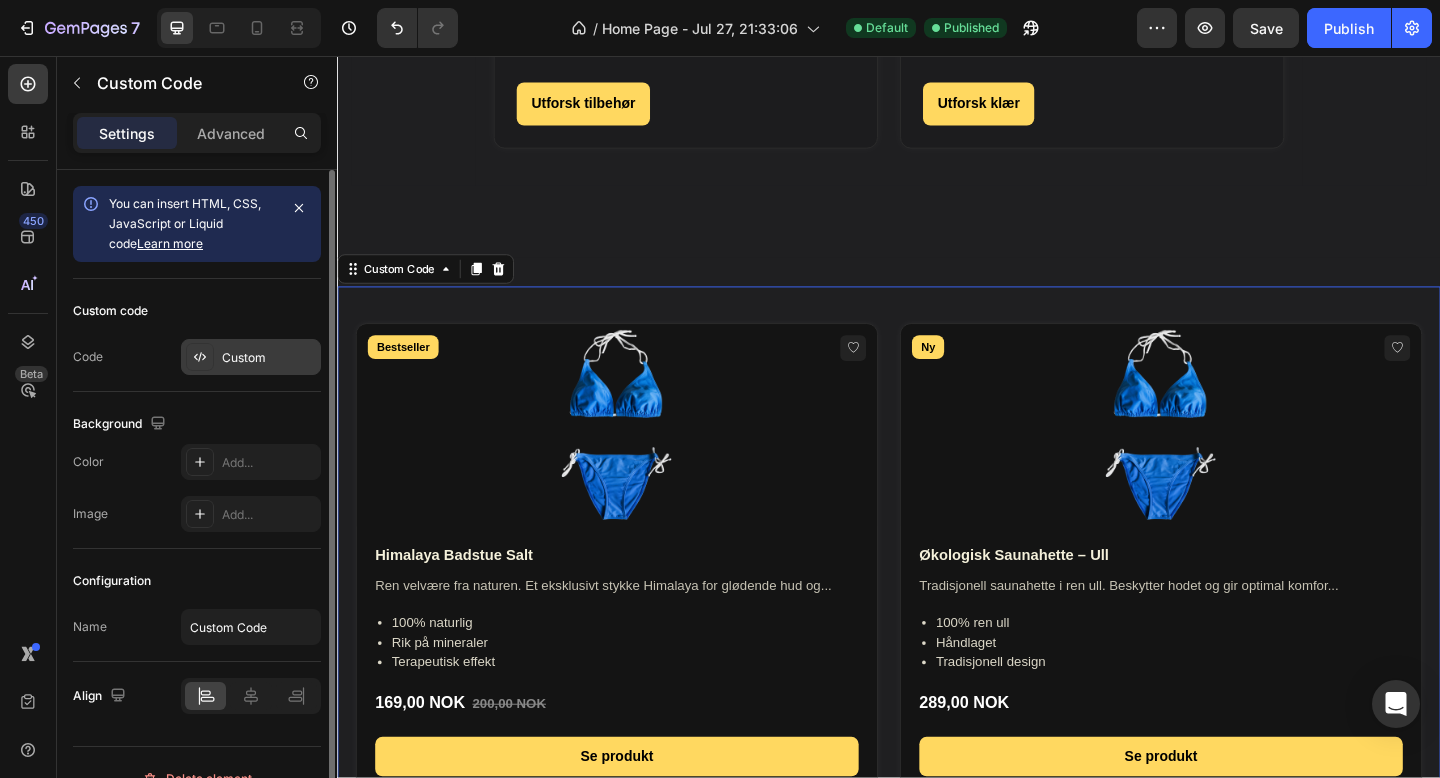 click on "Custom" at bounding box center (251, 357) 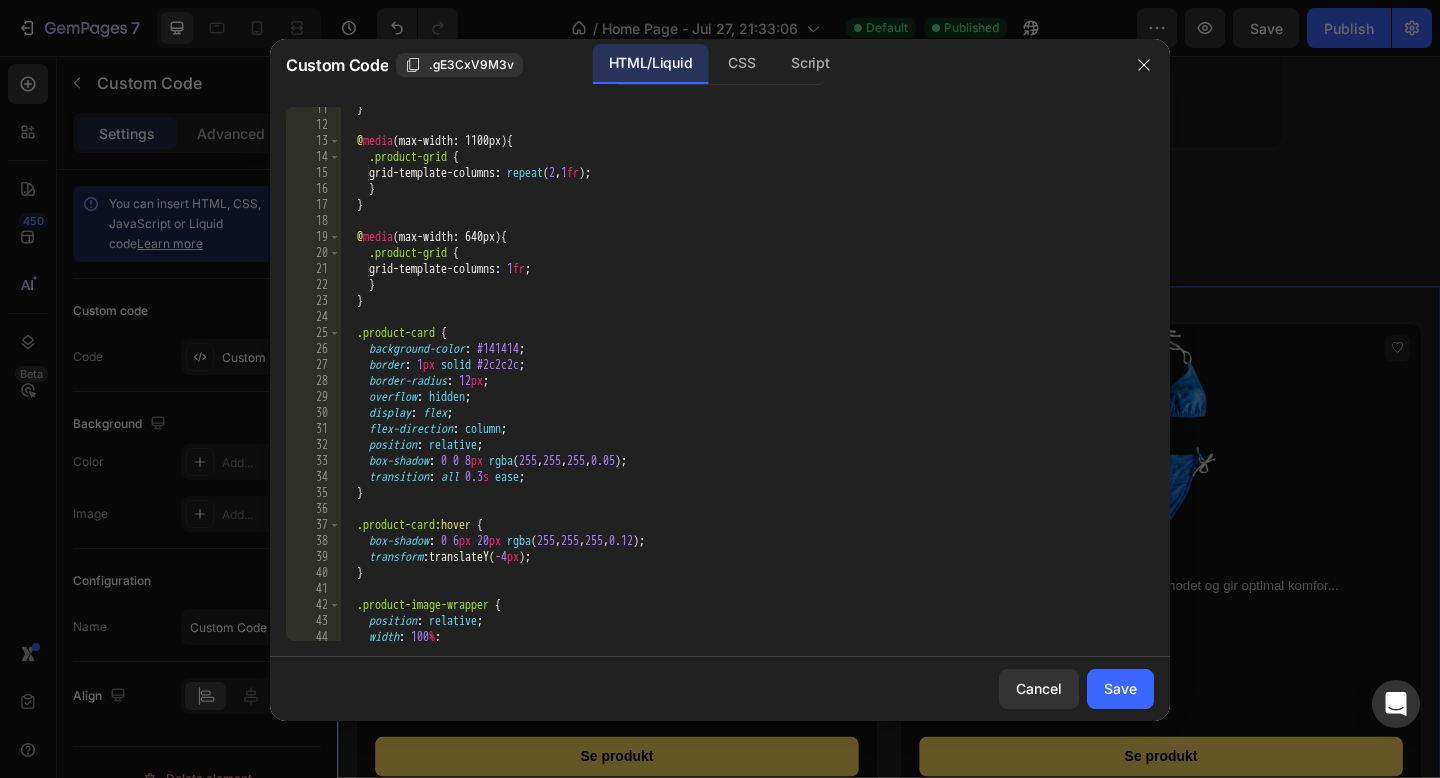 scroll, scrollTop: 166, scrollLeft: 0, axis: vertical 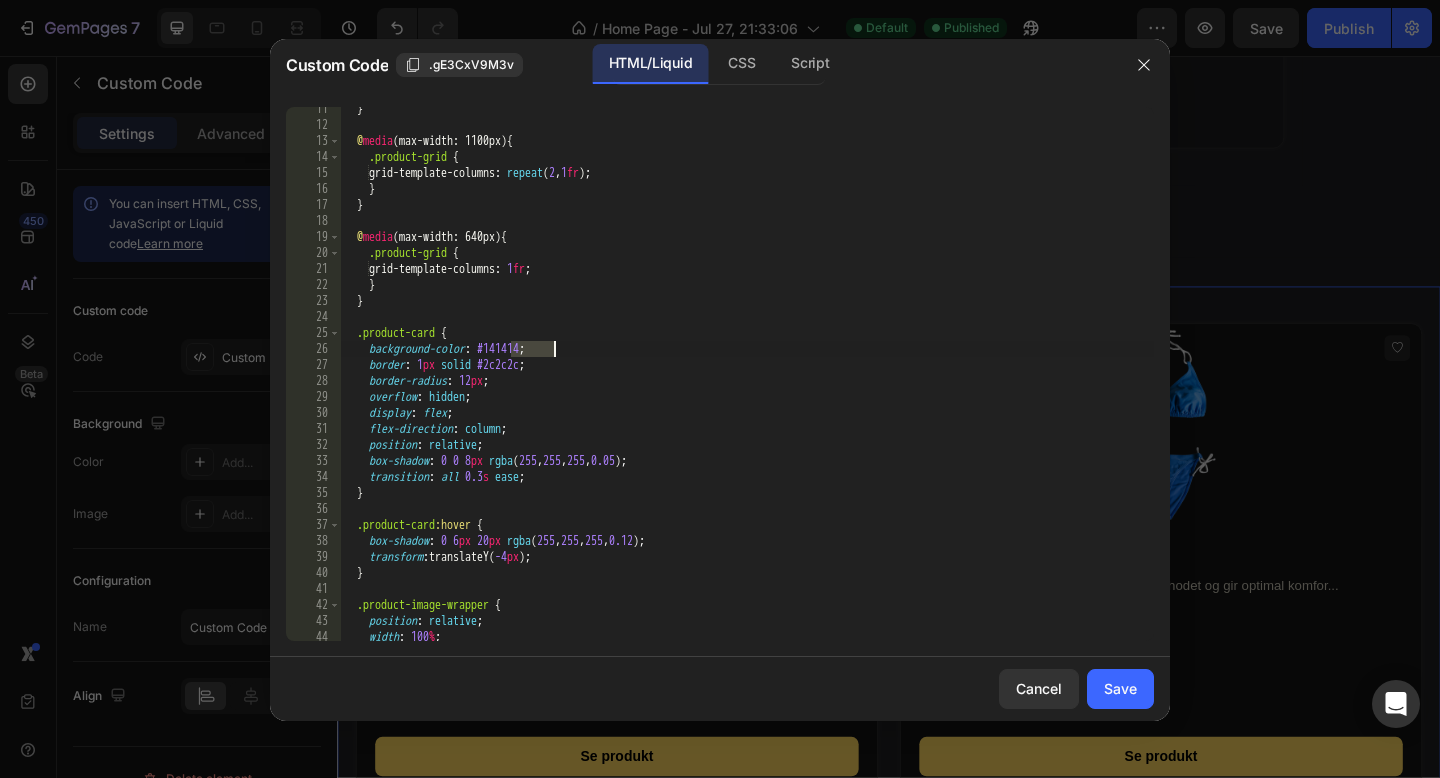 click on "}    @ media  (max-width: 1100px)  {      .product-grid   {        grid-template-columns :   repeat ( 2 ,  1 fr ) ;      }    }    @ media  (max-width: 640px)  {      .product-grid   {        grid-template-columns :   1 fr ;      }    }    .product-card   {      background-color :   #141414 ;      border :   1 px   solid   #2c2c2c ;      border-radius :   12 px ;      overflow :   hidden ;      display :   flex ;      flex-direction :   column ;      position :   relative ;      box-shadow :   0   0   8 px   rgba ( 255 , 255 , 255 , 0.05 ) ;      transition :   all   0.3 s   ease ;    }    .product-card :hover   {      box-shadow :   0   6 px   20 px   rgba ( 255 , 255 , 255 , 0.12 ) ;      transform :  translateY( -4 px ) ;    }    .product-image-wrapper   {      position :   relative ;      width :   100 % ;      height :   220 px ;" at bounding box center (747, 384) 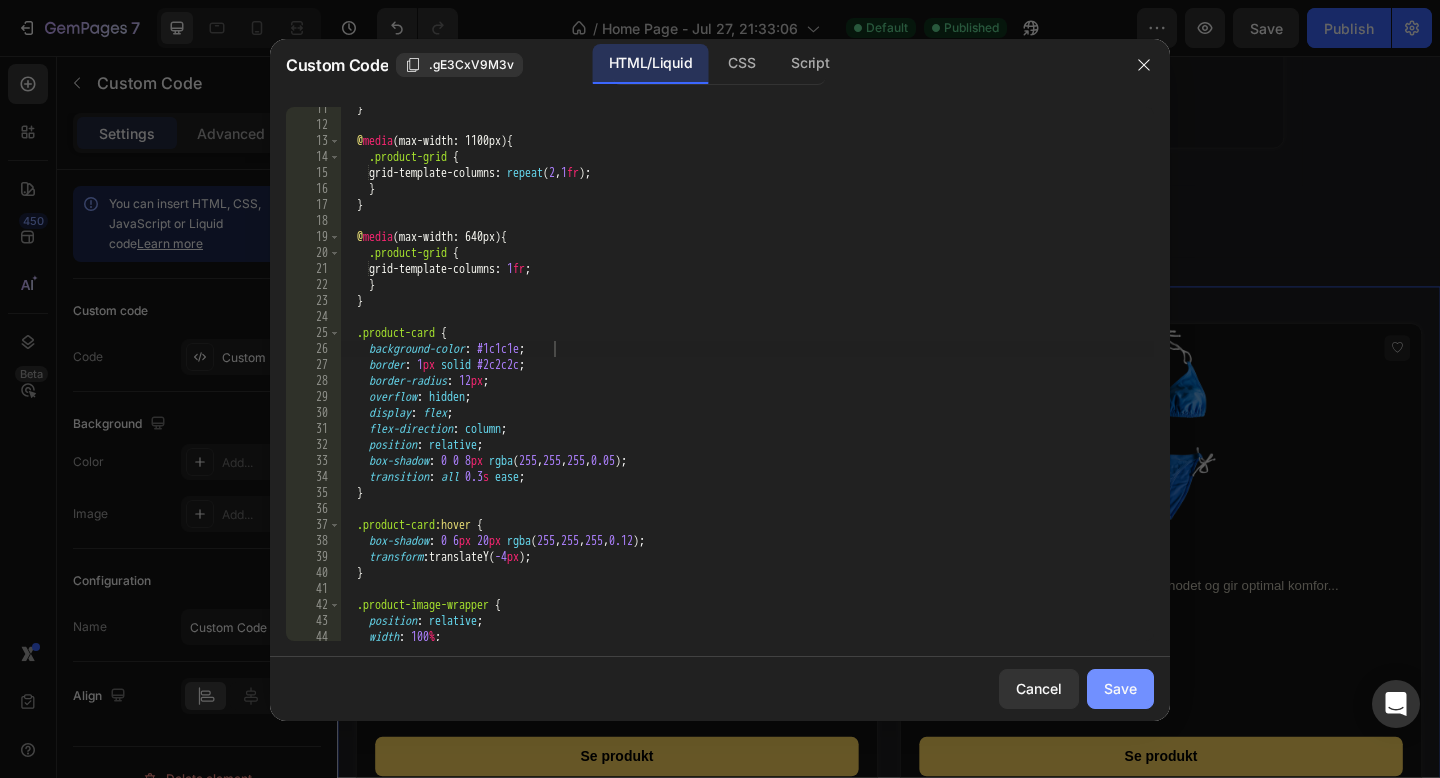 click on "Save" at bounding box center (1120, 688) 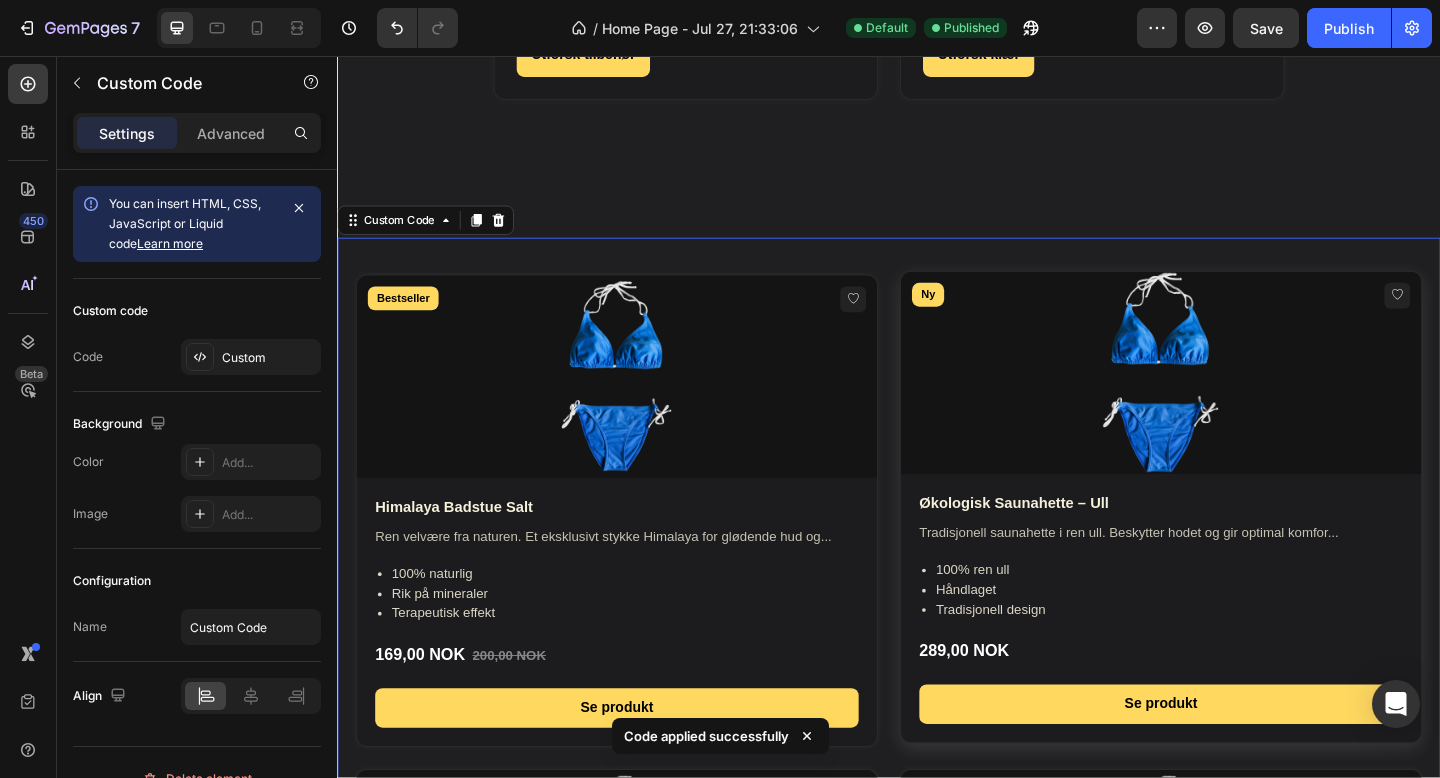 scroll, scrollTop: 1759, scrollLeft: 0, axis: vertical 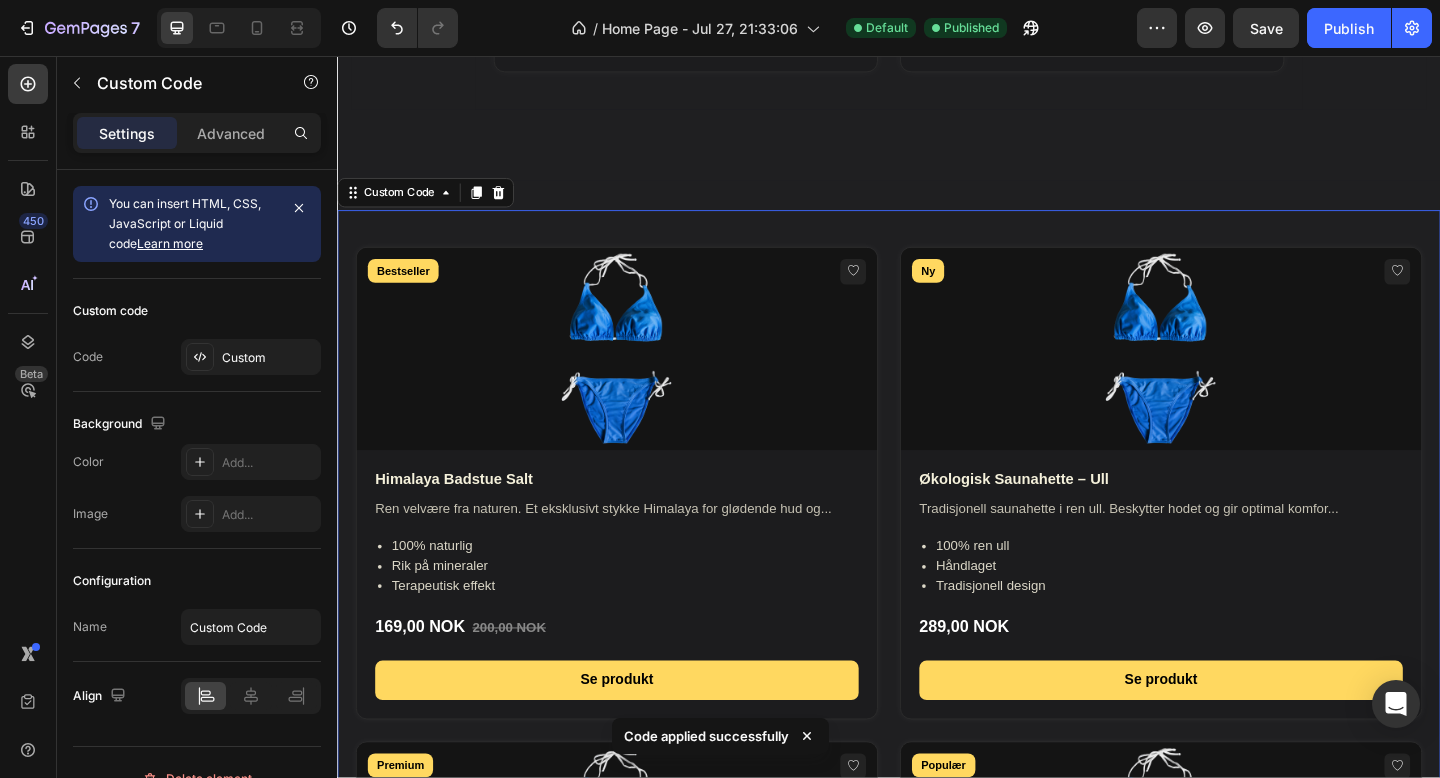 click on "Bestseller
Himalaya Badstue Salt
Ren velvære fra naturen. Et eksklusivt stykke Himalaya for glødende hud og...
100% naturlig
Rik på mineraler
Terapeutisk effekt
169,00 NOK  200,00 NOK
Se produkt
Ny
Økologisk Saunahette – Ull
Tradisjonell saunahette i ren ull. Beskytter hodet og gir optimal komfor...
100% ren ull
Håndlaget
Tradisjonell design
289,00 NOK
Se produkt
Premium
Premium Morgenkåpe – Lin
Luksuriøs morgenkåpe i organisk lin. Perfekt for avslapping etter badstueøkt.
Organisk lin
Pustende
Premium kvalitet
599,00 NOK
Se produkt
Populær" at bounding box center (937, 790) 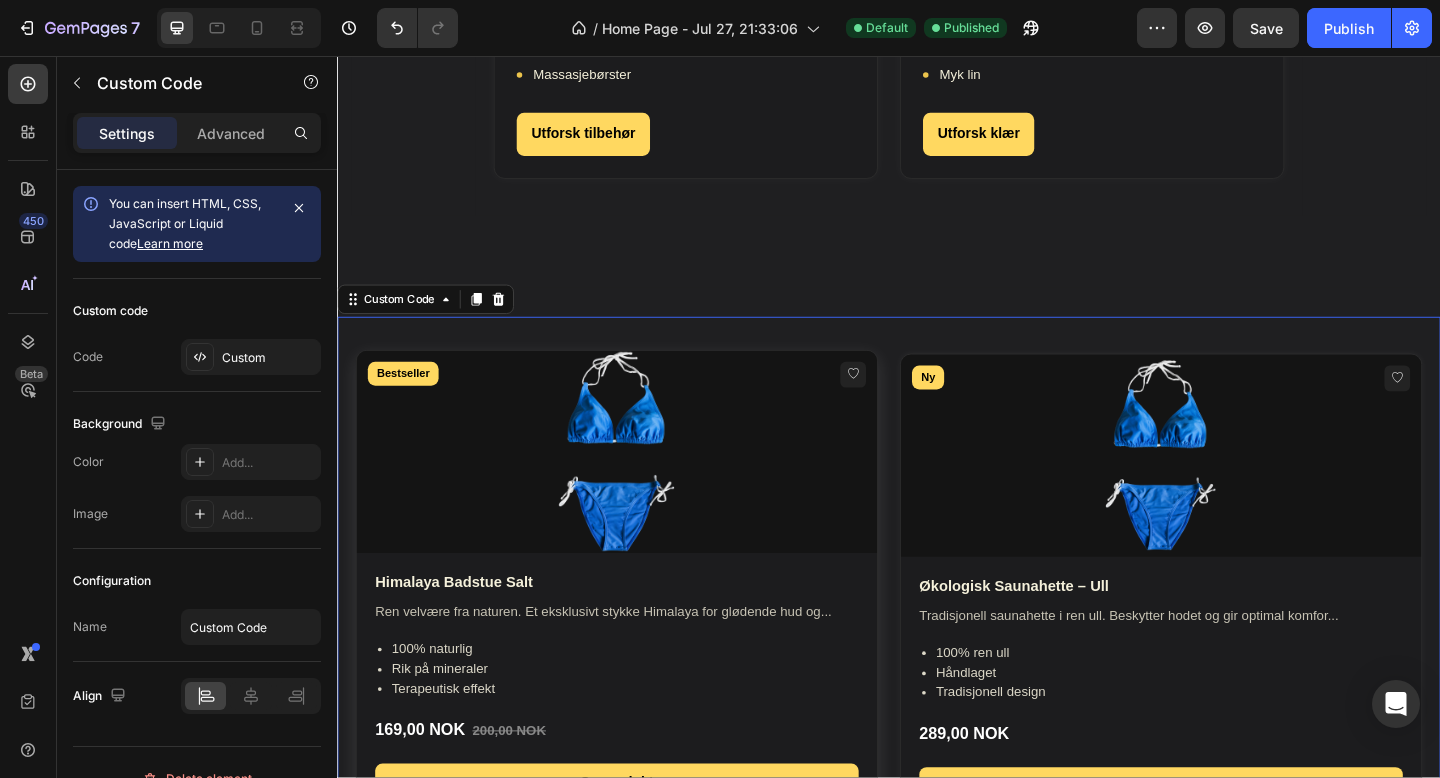 scroll, scrollTop: 1740, scrollLeft: 0, axis: vertical 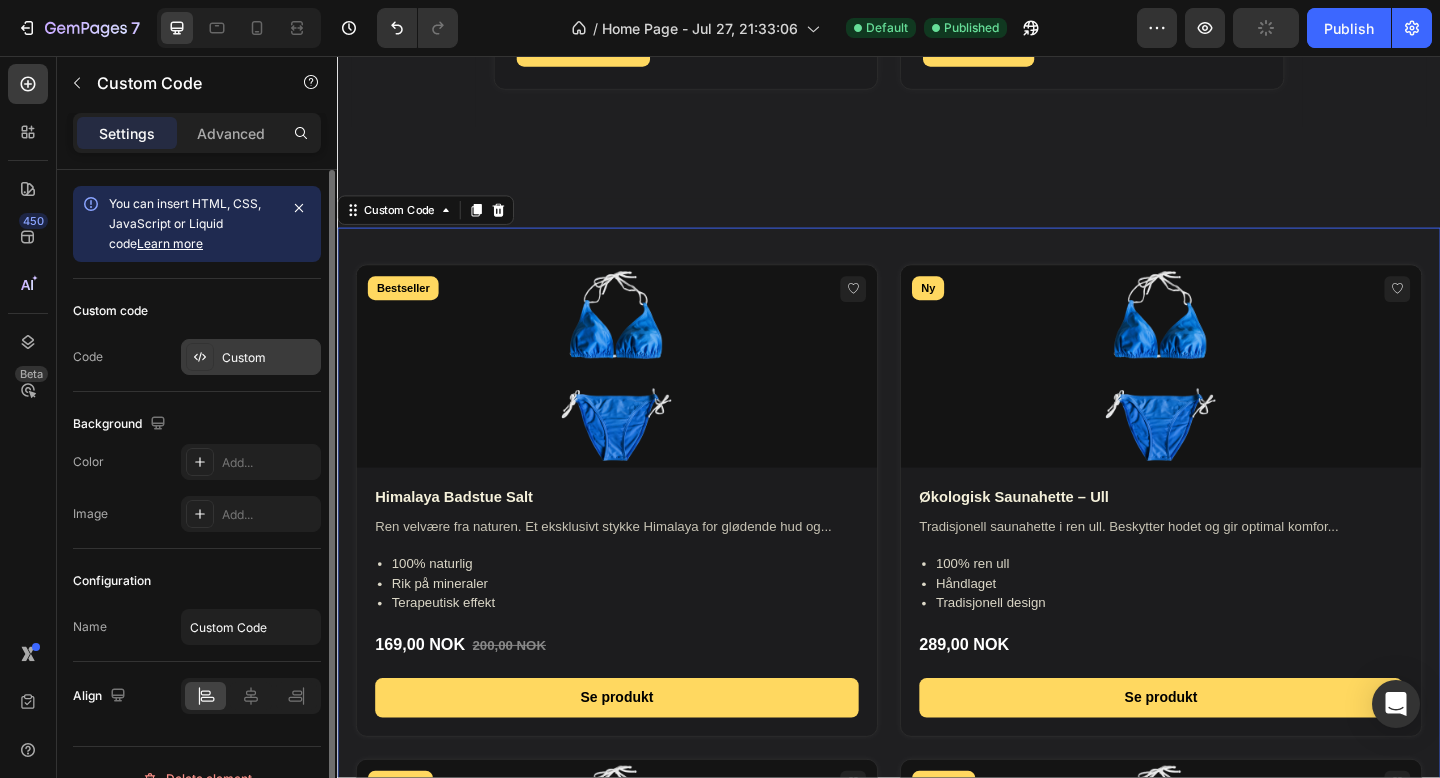 click on "Custom" at bounding box center [269, 358] 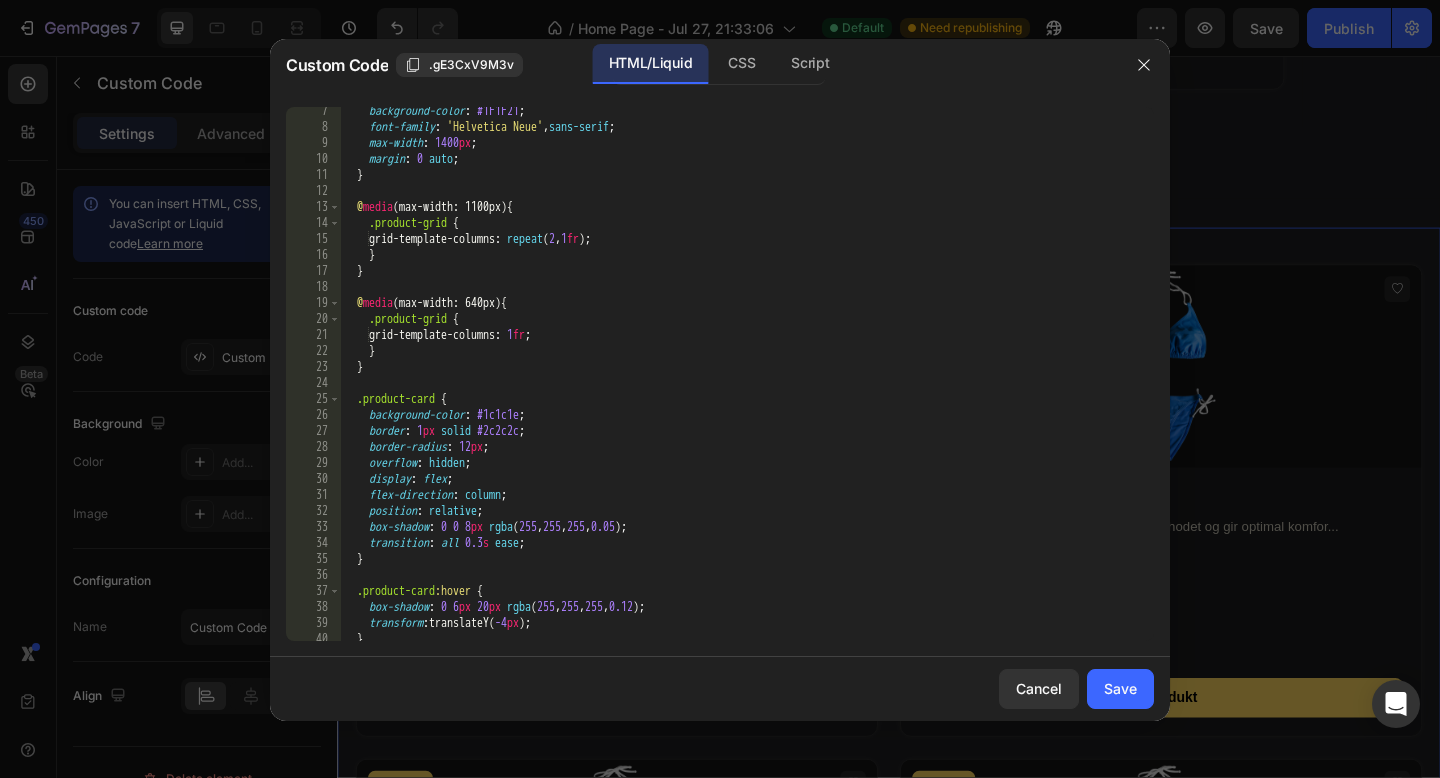 scroll, scrollTop: 0, scrollLeft: 0, axis: both 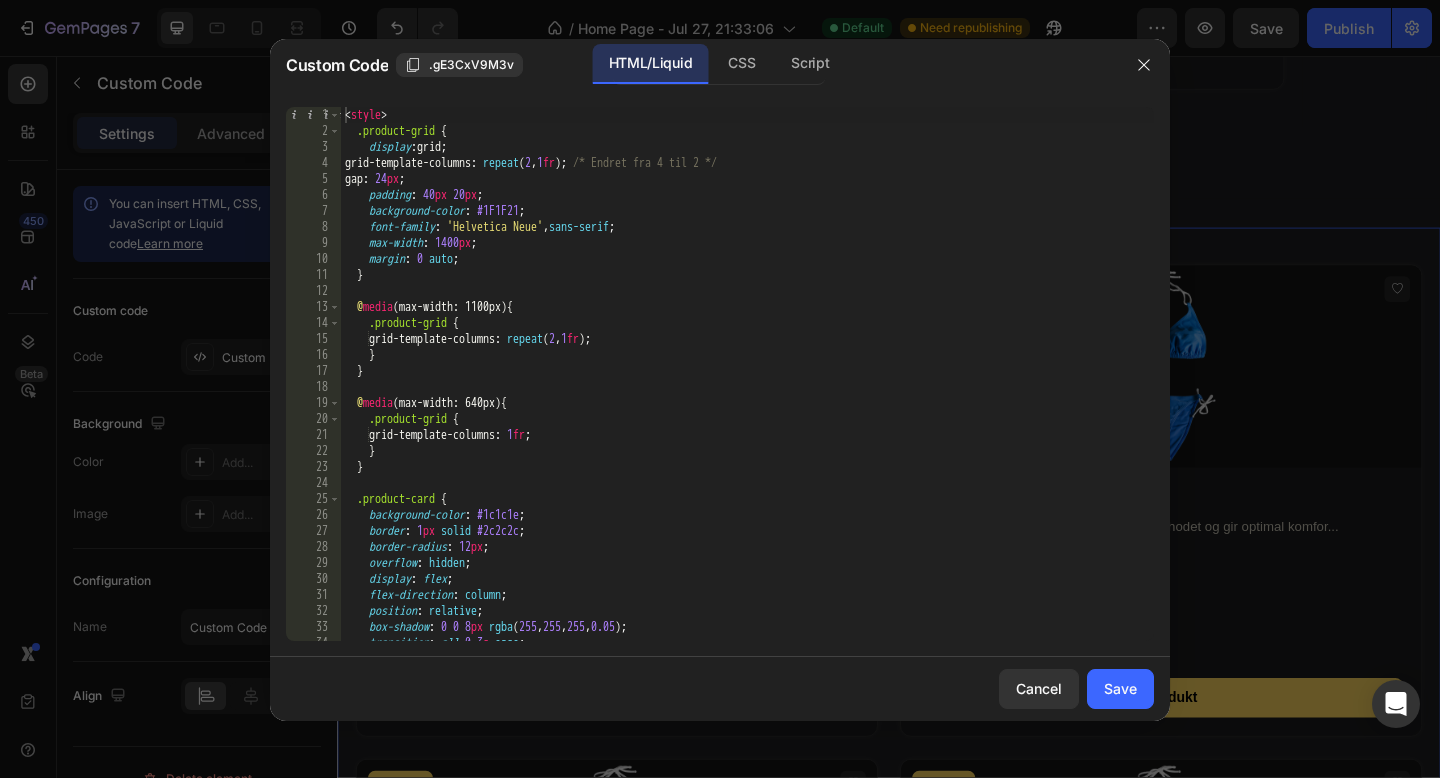 click on "< style >    .product-grid   {      display :  grid ;     grid-template-columns :   repeat ( 2 ,  1 fr ) ;   /* Endret fra 4 til 2 */     gap :   24 px ;      padding :   40 px   20 px ;      background-color :   #1F1F21 ;      font-family :   ' Helvetica Neue ' ,  sans-serif ;      max-width :   1400 px ;      margin :   0   auto ;    }    @ media  (max-width: 1100px)  {      .product-grid   {        grid-template-columns :   repeat ( 2 ,  1 fr ) ;      }    }    @ media  (max-width: 640px)  {      .product-grid   {        grid-template-columns :   1 fr ;      }    }    .product-card   {      background-color :   #1c1c1e ;      border :   1 px   solid   #2c2c2c ;      border-radius :   12 px ;      overflow :   hidden ;      display :   flex ;      flex-direction :   column ;      position :   relative ;      box-shadow :   0   0   8 px   rgba ( 255 , 255 , 255 , 0.05 ) ;      transition :   all   0.3 s   ease ;    }" at bounding box center [747, 390] 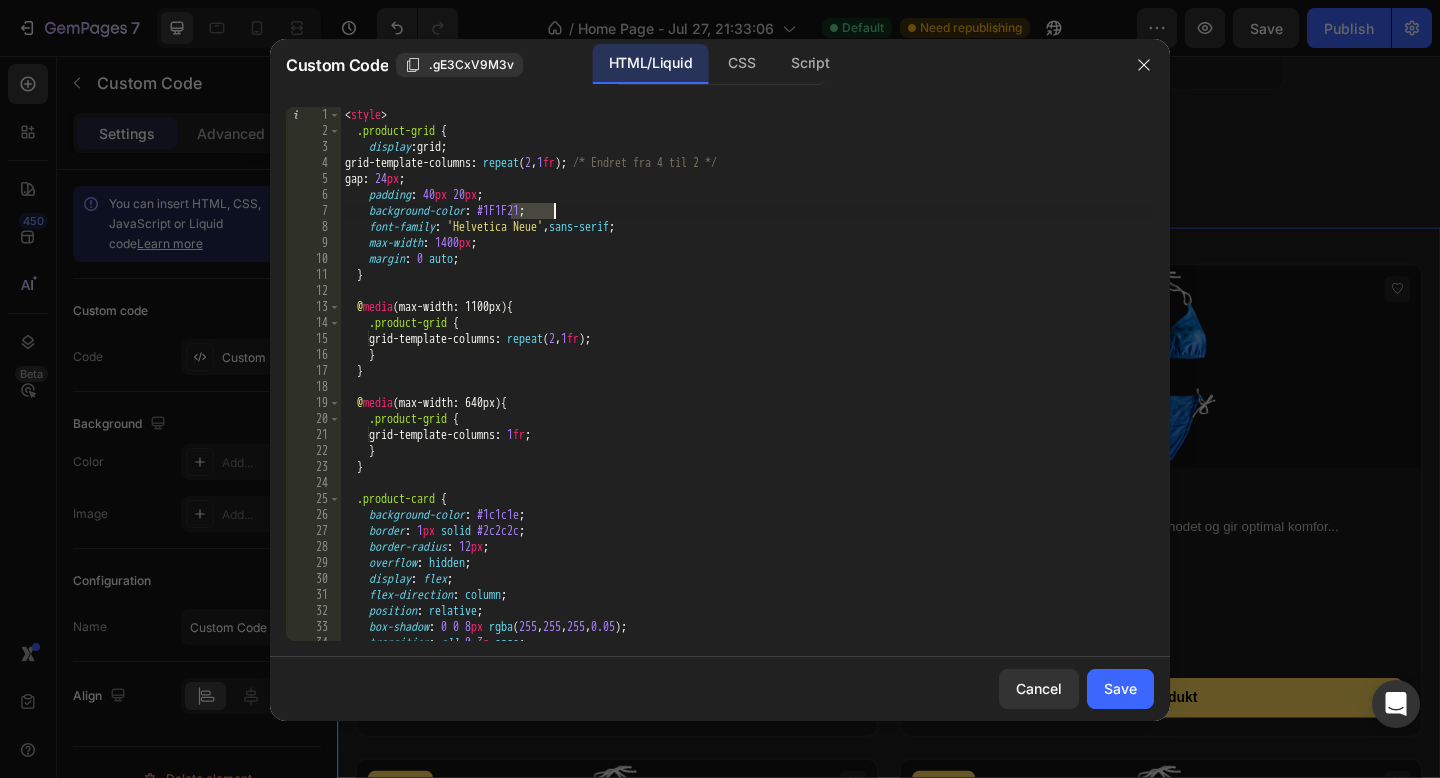 paste on "c1c1e" 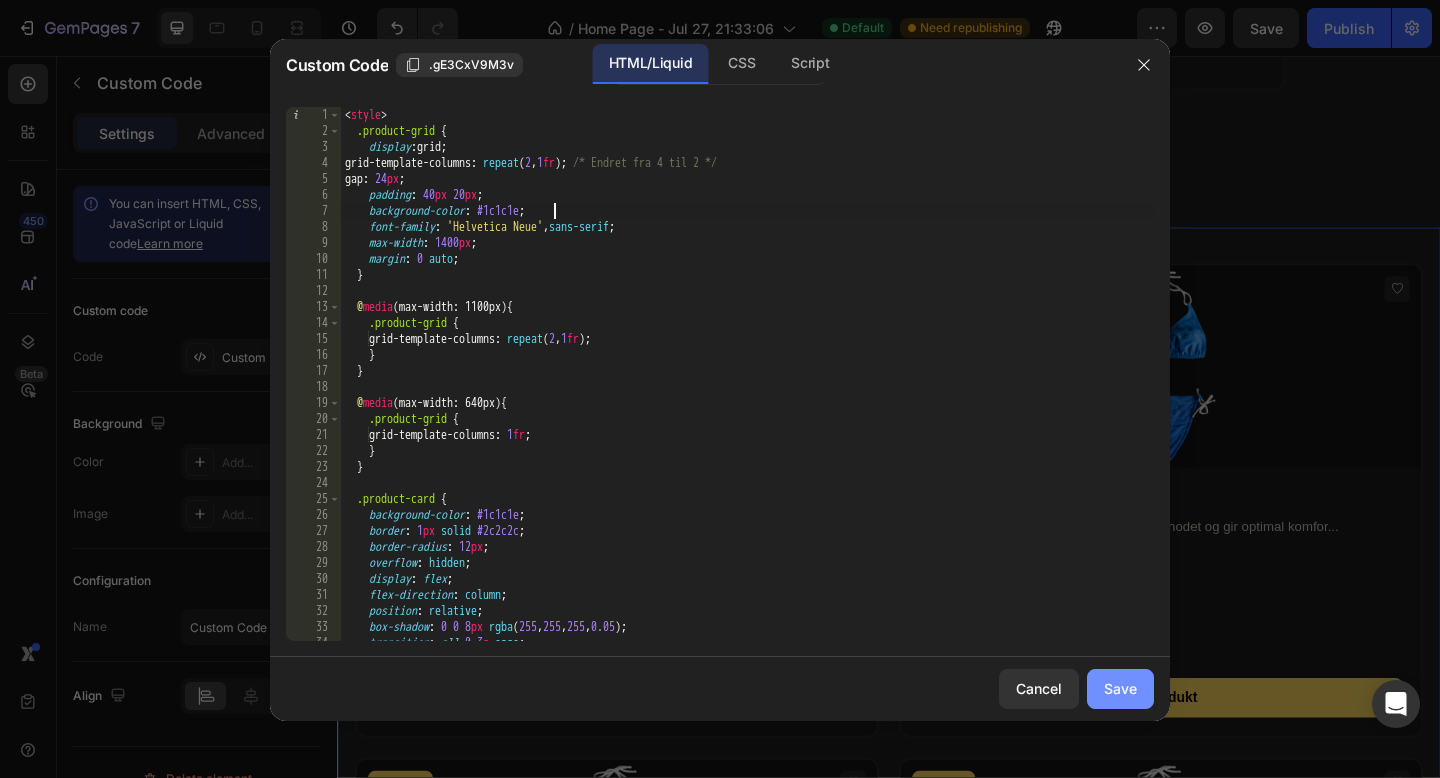 click on "Save" at bounding box center (1120, 688) 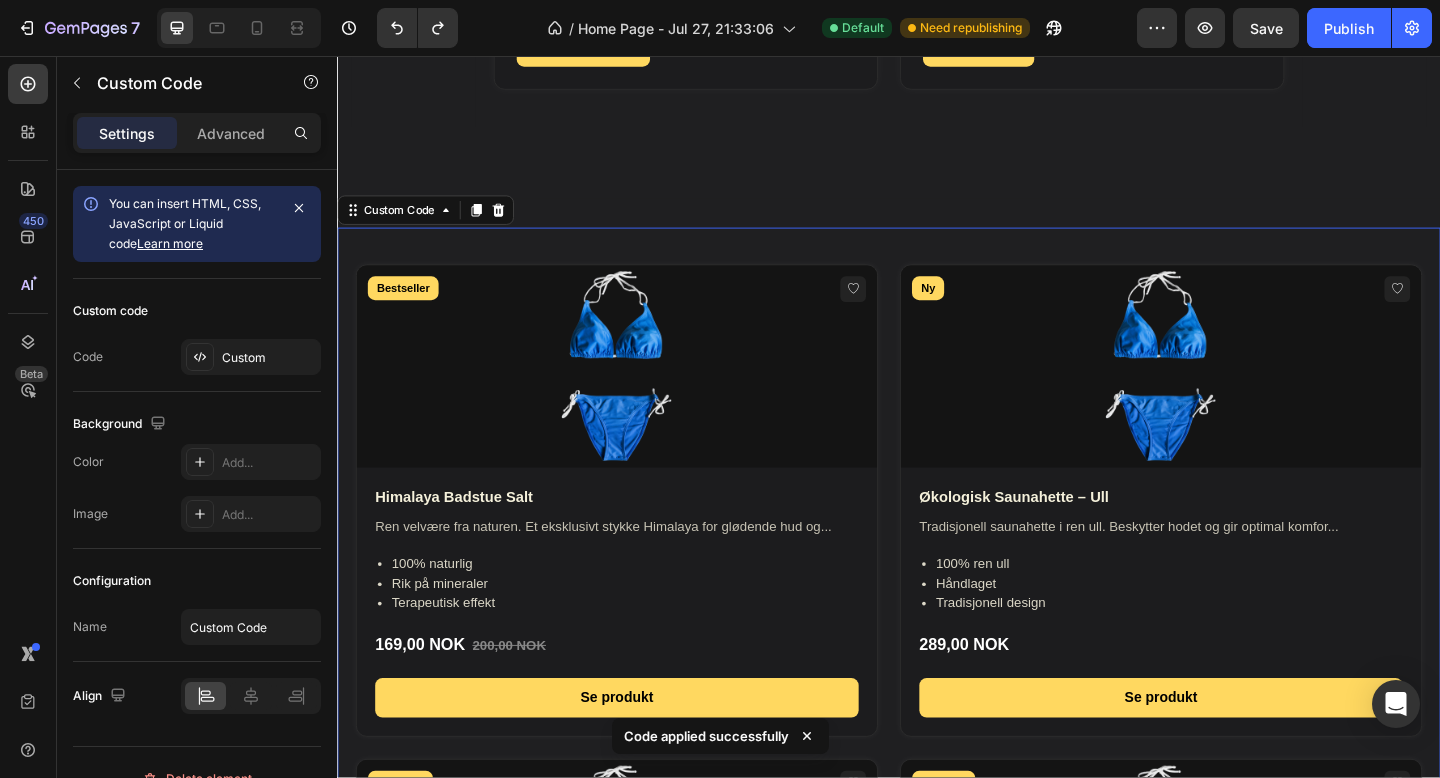 click on "Bestseller
Himalaya Badstue Salt
Ren velvære fra naturen. Et eksklusivt stykke Himalaya for glødende hud og...
100% naturlig
Rik på mineraler
Terapeutisk effekt
169,00 NOK  200,00 NOK
Se produkt
Ny
Økologisk Saunahette – Ull
Tradisjonell saunahette i ren ull. Beskytter hodet og gir optimal komfor...
100% ren ull
Håndlaget
Tradisjonell design
289,00 NOK
Se produkt
Premium
Premium Morgenkåpe – Lin
Luksuriøs morgenkåpe i organisk lin. Perfekt for avslapping etter badstueøkt.
Organisk lin
Pustende
Premium kvalitet
599,00 NOK
Se produkt
Populær" at bounding box center [937, 809] 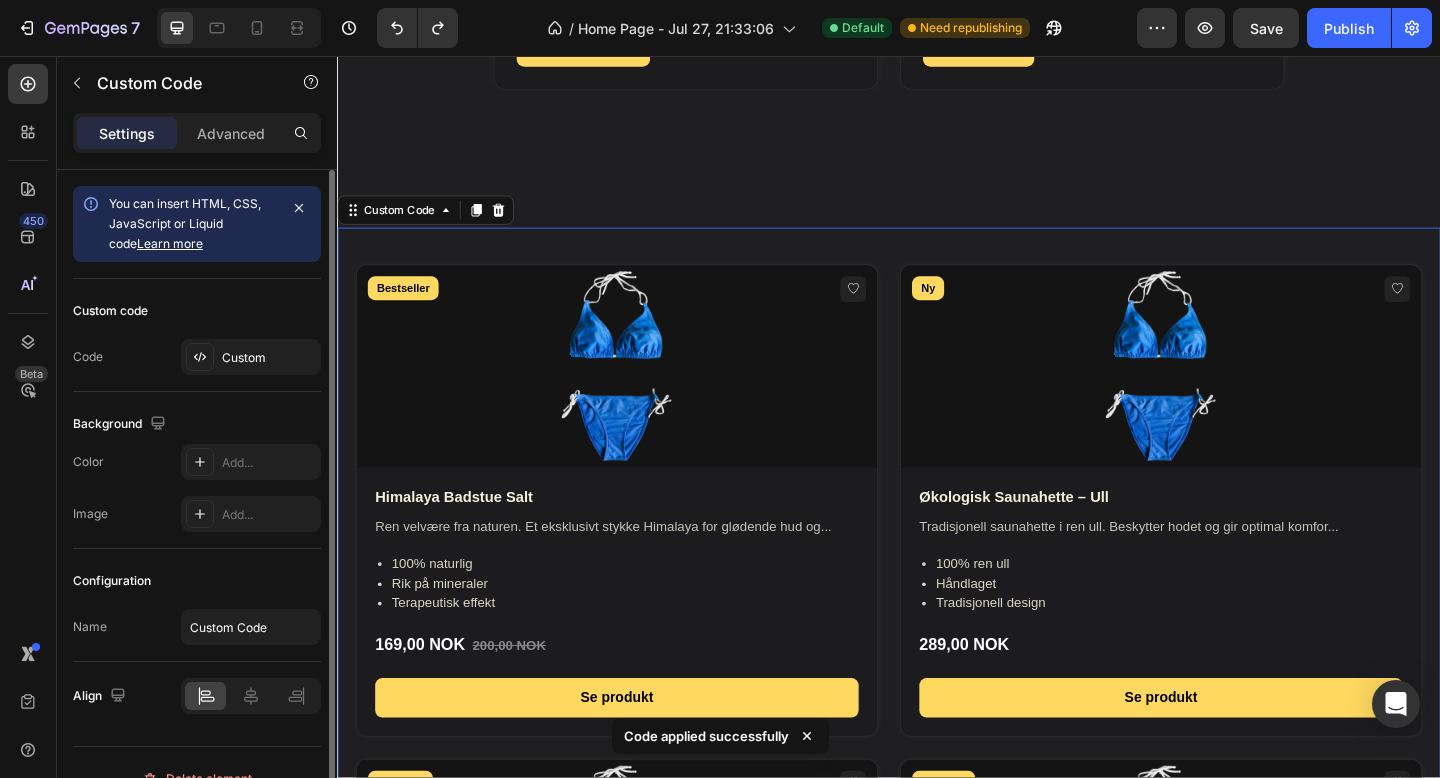 click on "Custom code Code Custom" 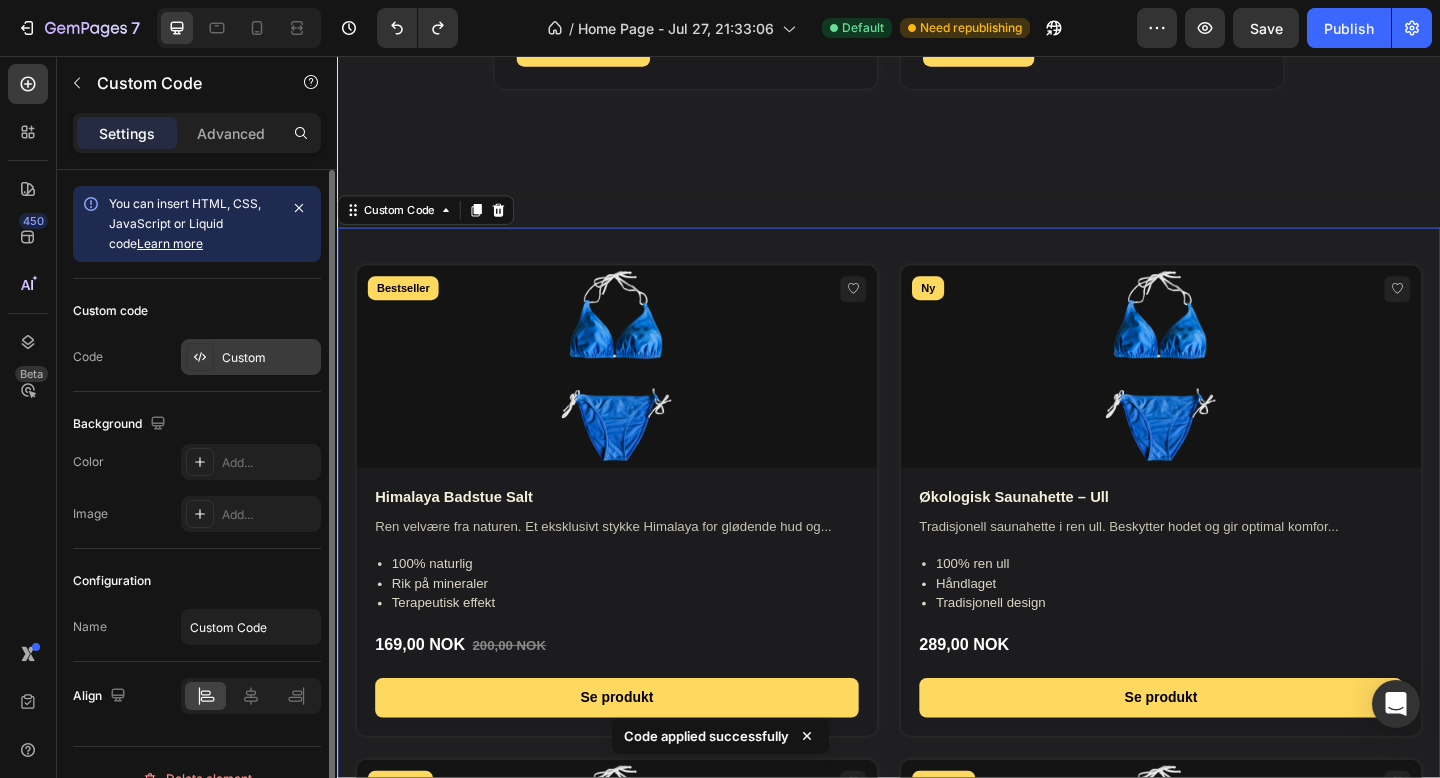 click on "Custom" at bounding box center (269, 358) 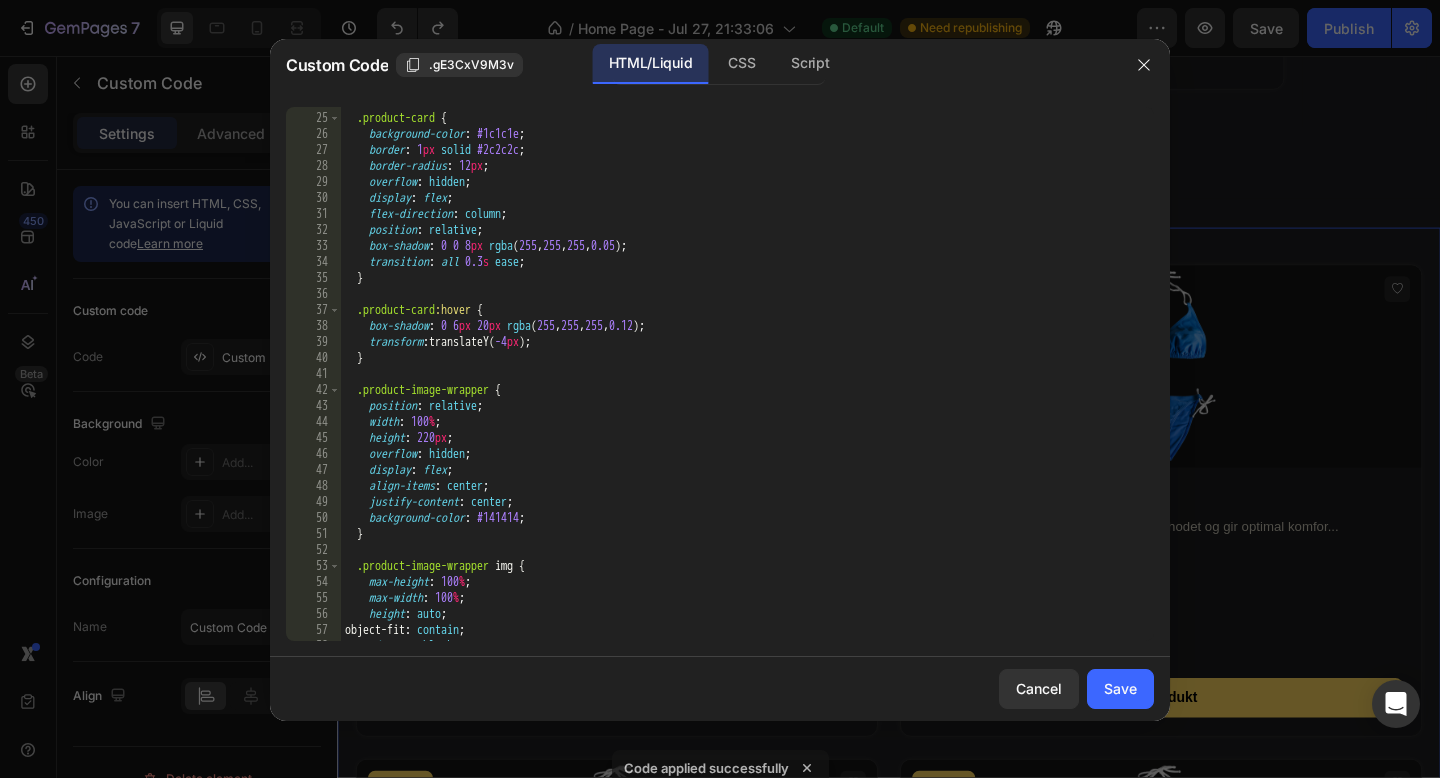 scroll, scrollTop: 381, scrollLeft: 0, axis: vertical 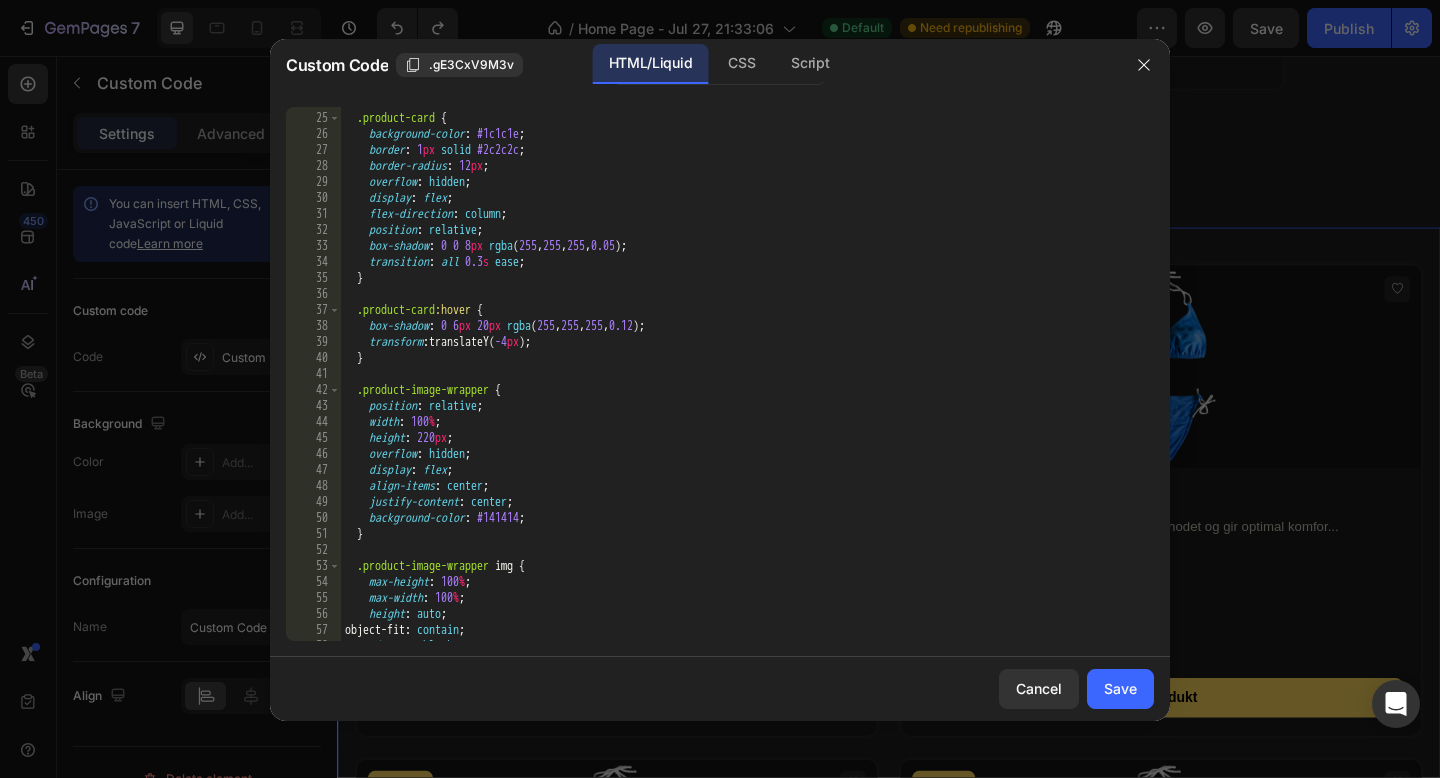 click on ".product-card   {      background-color :   #1c1c1e ;      border :   1 px   solid   #2c2c2c ;      border-radius :   12 px ;      overflow :   hidden ;      display :   flex ;      flex-direction :   column ;      position :   relative ;      box-shadow :   0   0   8 px   rgba ( 255 , 255 , 255 , 0.05 ) ;      transition :   all   0.3 s   ease ;    }    .product-card :hover   {      box-shadow :   0   6 px   20 px   rgba ( 255 , 255 , 255 , 0.12 ) ;      transform :  translateY( -4 px ) ;    }    .product-image-wrapper   {      position :   relative ;      width :   100 % ;      height :   220 px ;      overflow :   hidden ;      display :   flex ;      align-items :   center ;      justify-content :   center ;      background-color :   #141414 ;    }    .product-image-wrapper   img   {      max-height :   100 % ;      max-width :   100 % ;      height :   auto ;     object-fit :   contain ;      display :   block ;" at bounding box center [747, 377] 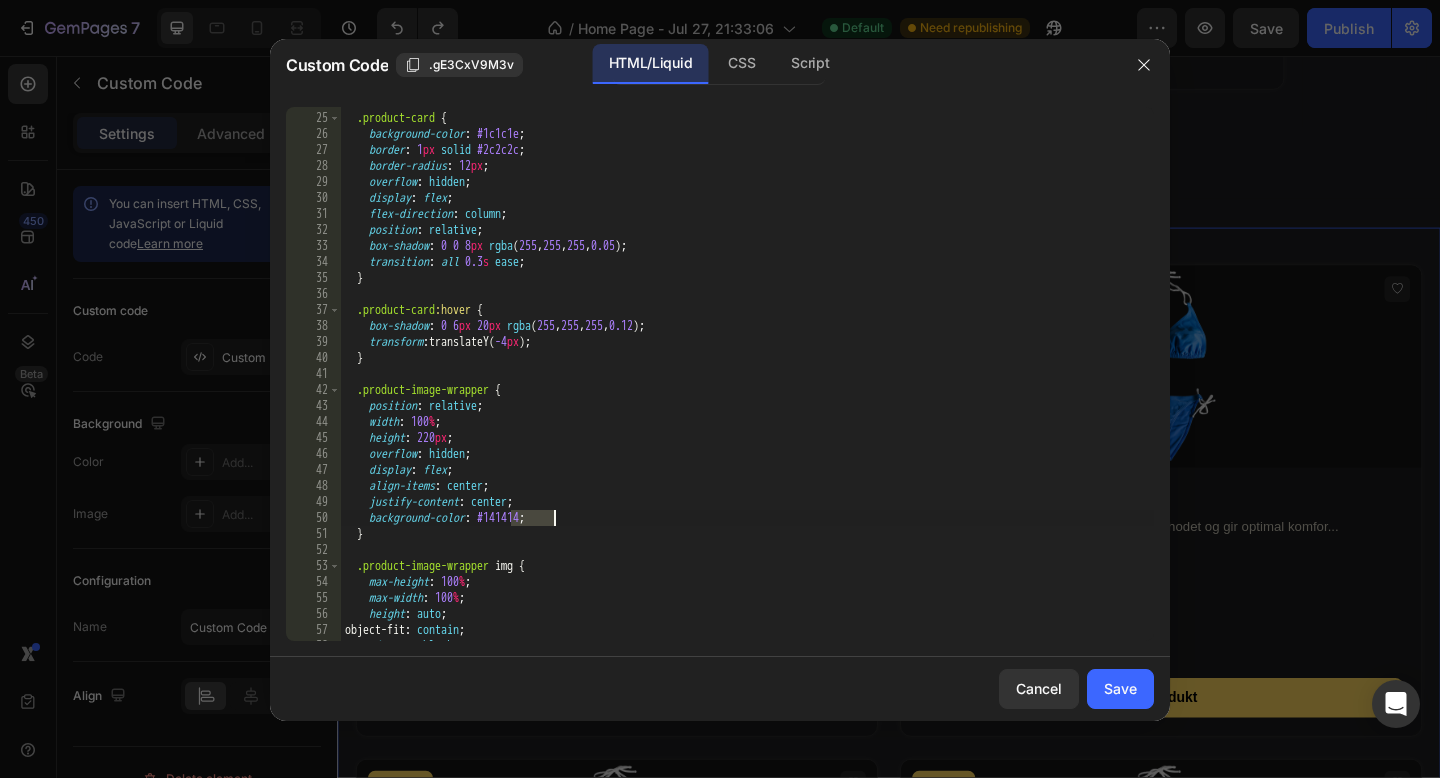 click on ".product-card   {      background-color :   #1c1c1e ;      border :   1 px   solid   #2c2c2c ;      border-radius :   12 px ;      overflow :   hidden ;      display :   flex ;      flex-direction :   column ;      position :   relative ;      box-shadow :   0   0   8 px   rgba ( 255 , 255 , 255 , 0.05 ) ;      transition :   all   0.3 s   ease ;    }    .product-card :hover   {      box-shadow :   0   6 px   20 px   rgba ( 255 , 255 , 255 , 0.12 ) ;      transform :  translateY( -4 px ) ;    }    .product-image-wrapper   {      position :   relative ;      width :   100 % ;      height :   220 px ;      overflow :   hidden ;      display :   flex ;      align-items :   center ;      justify-content :   center ;      background-color :   #141414 ;    }    .product-image-wrapper   img   {      max-height :   100 % ;      max-width :   100 % ;      height :   auto ;     object-fit :   contain ;      display :   block ;" at bounding box center [747, 377] 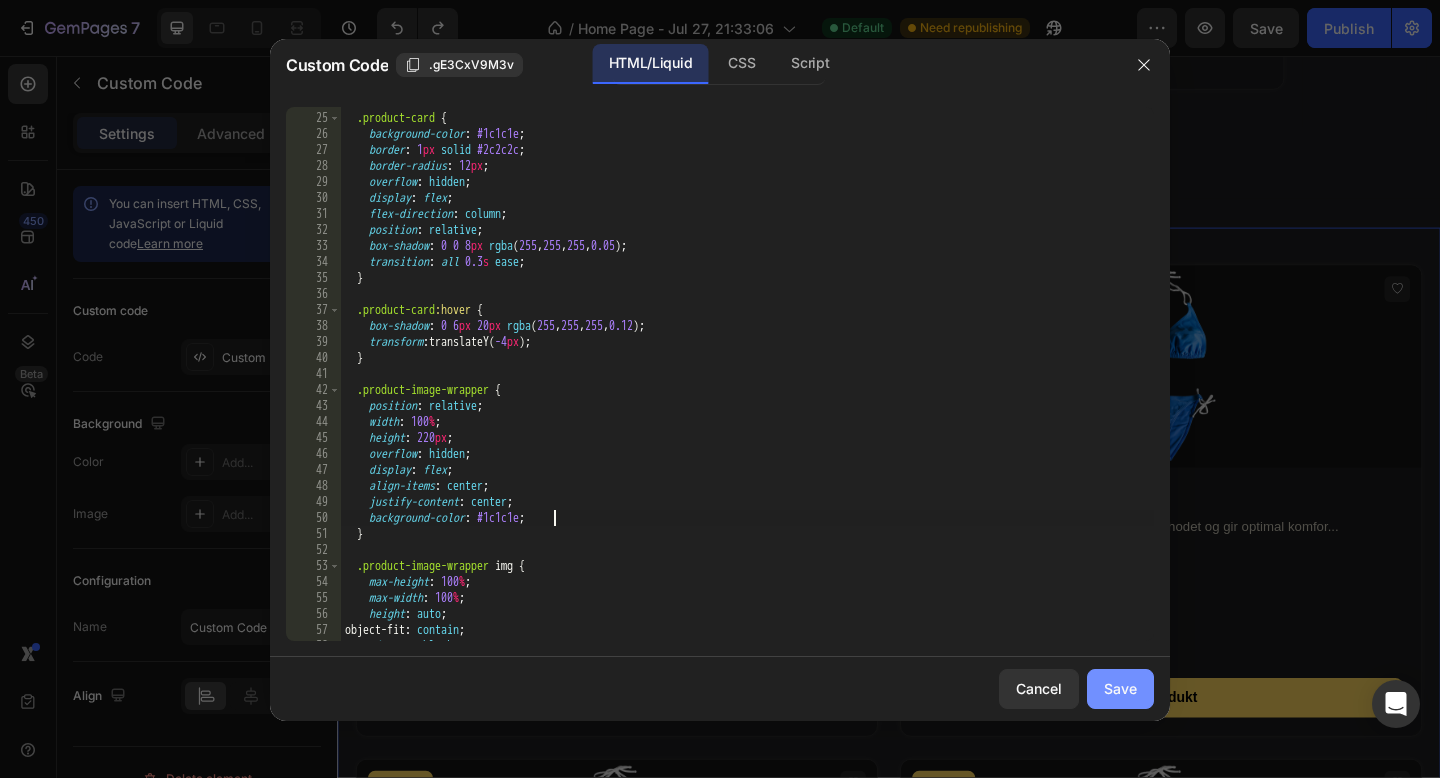 click on "Save" at bounding box center (1120, 688) 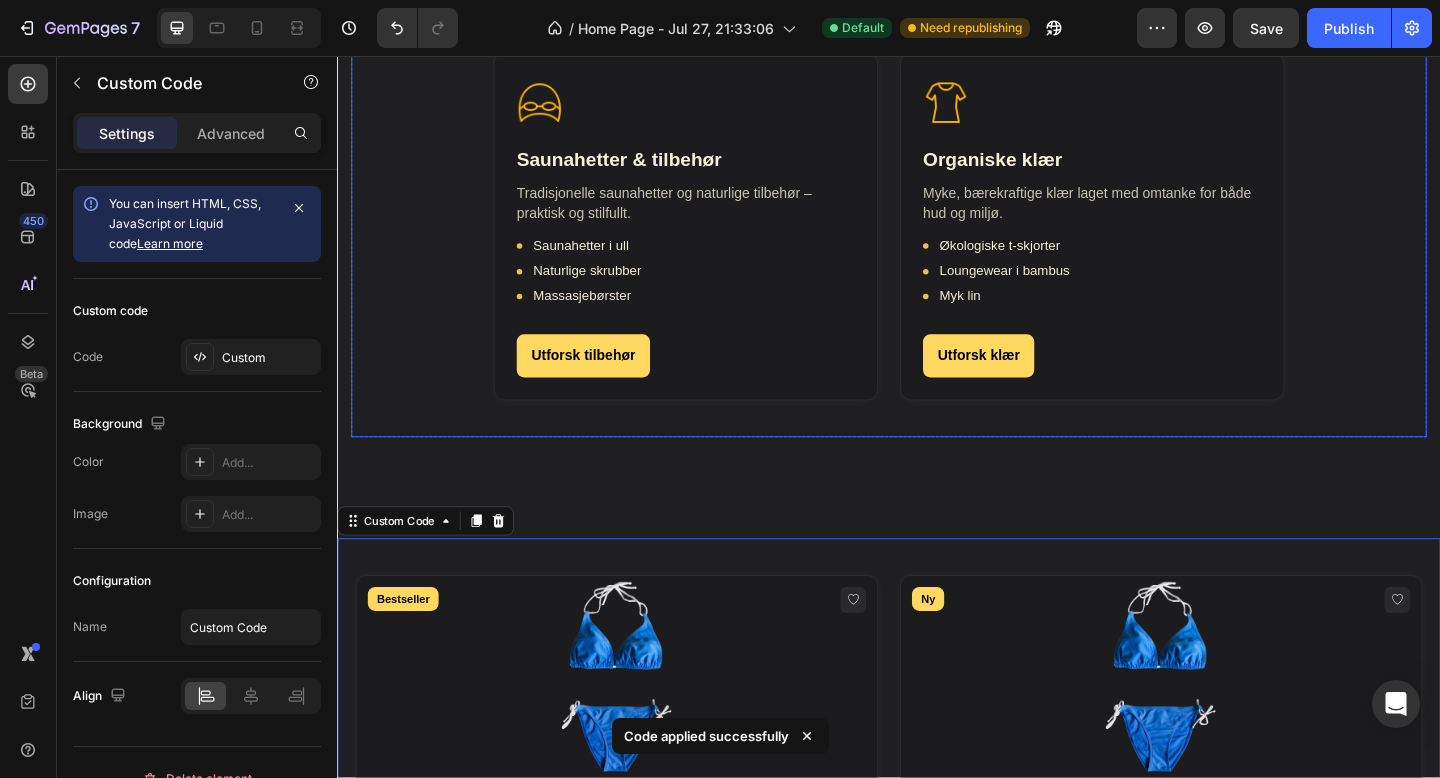 scroll, scrollTop: 1465, scrollLeft: 0, axis: vertical 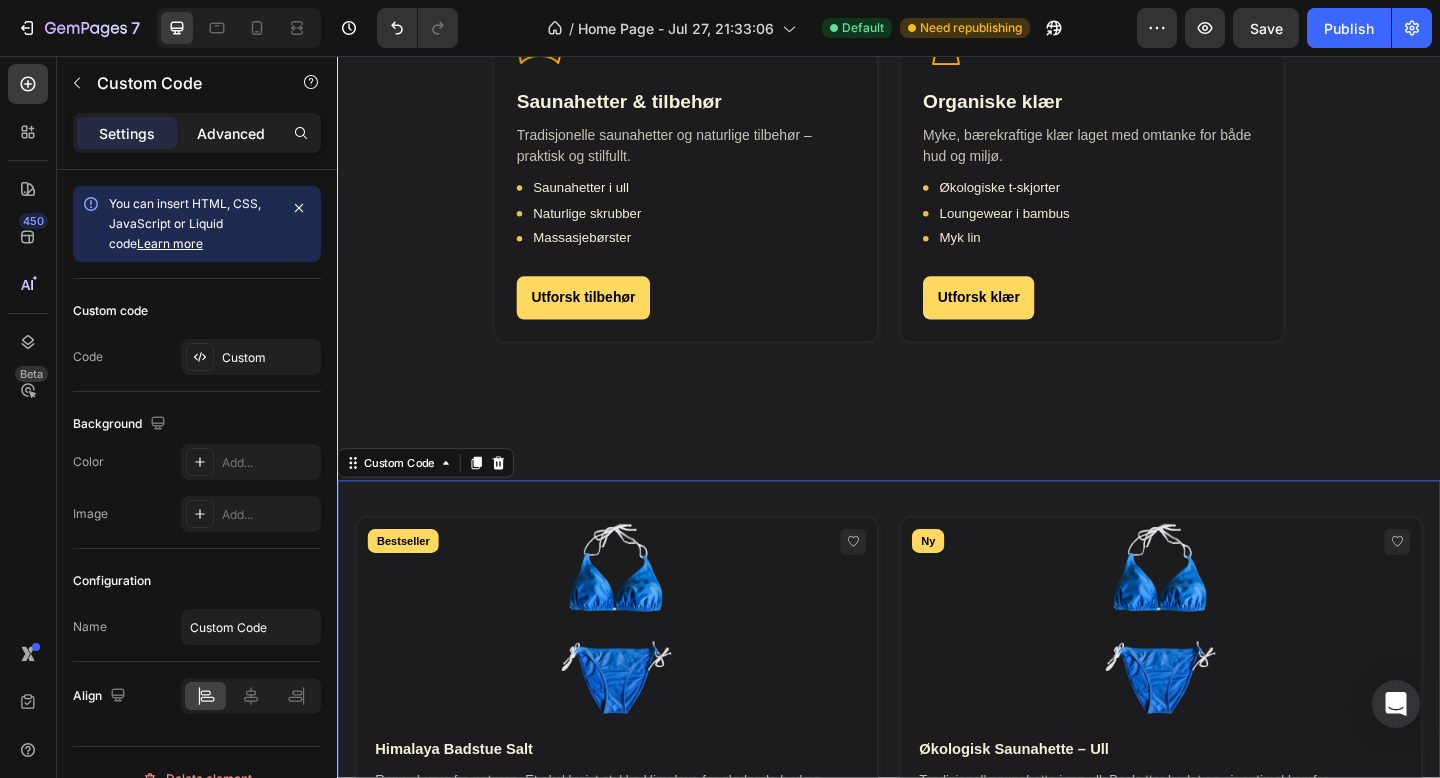click on "Advanced" at bounding box center (231, 133) 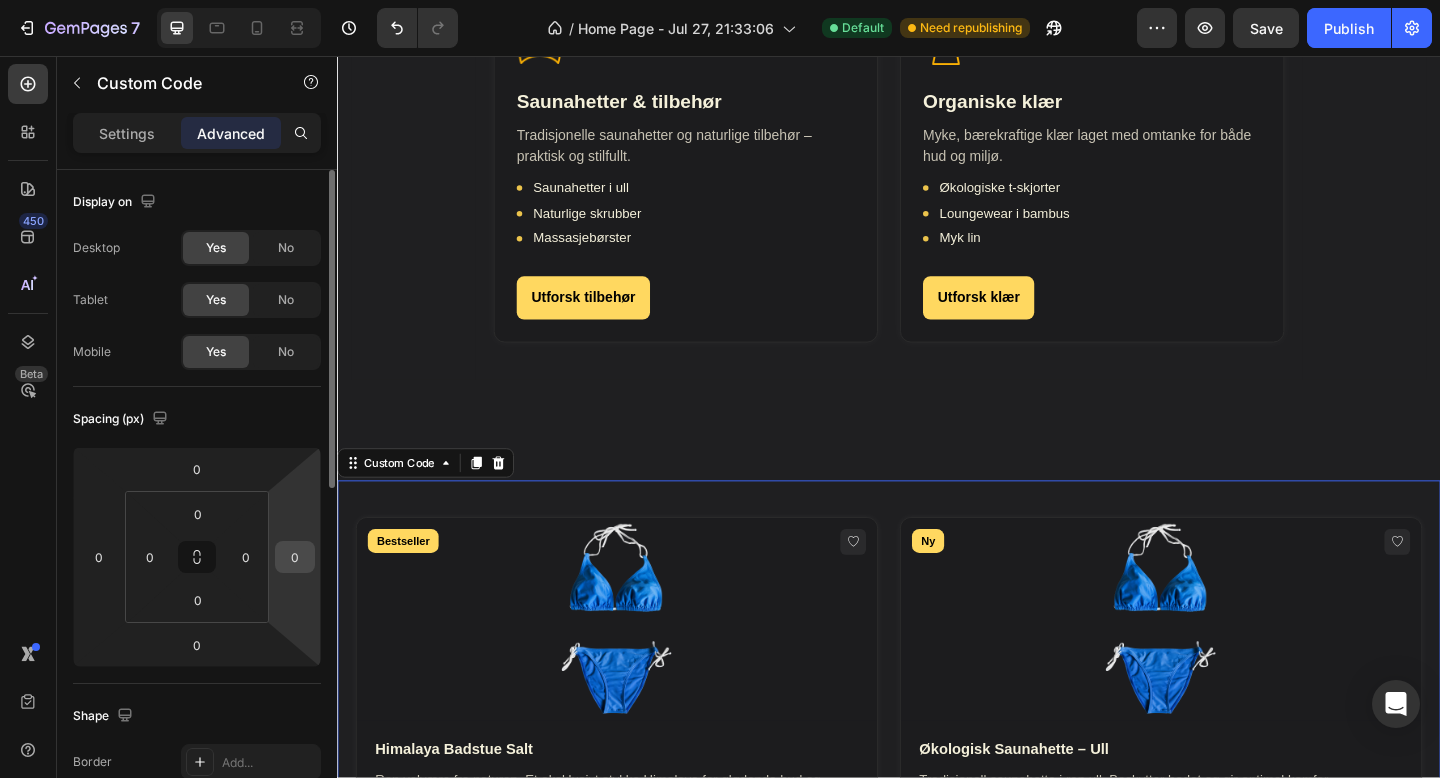 click on "0" at bounding box center (295, 557) 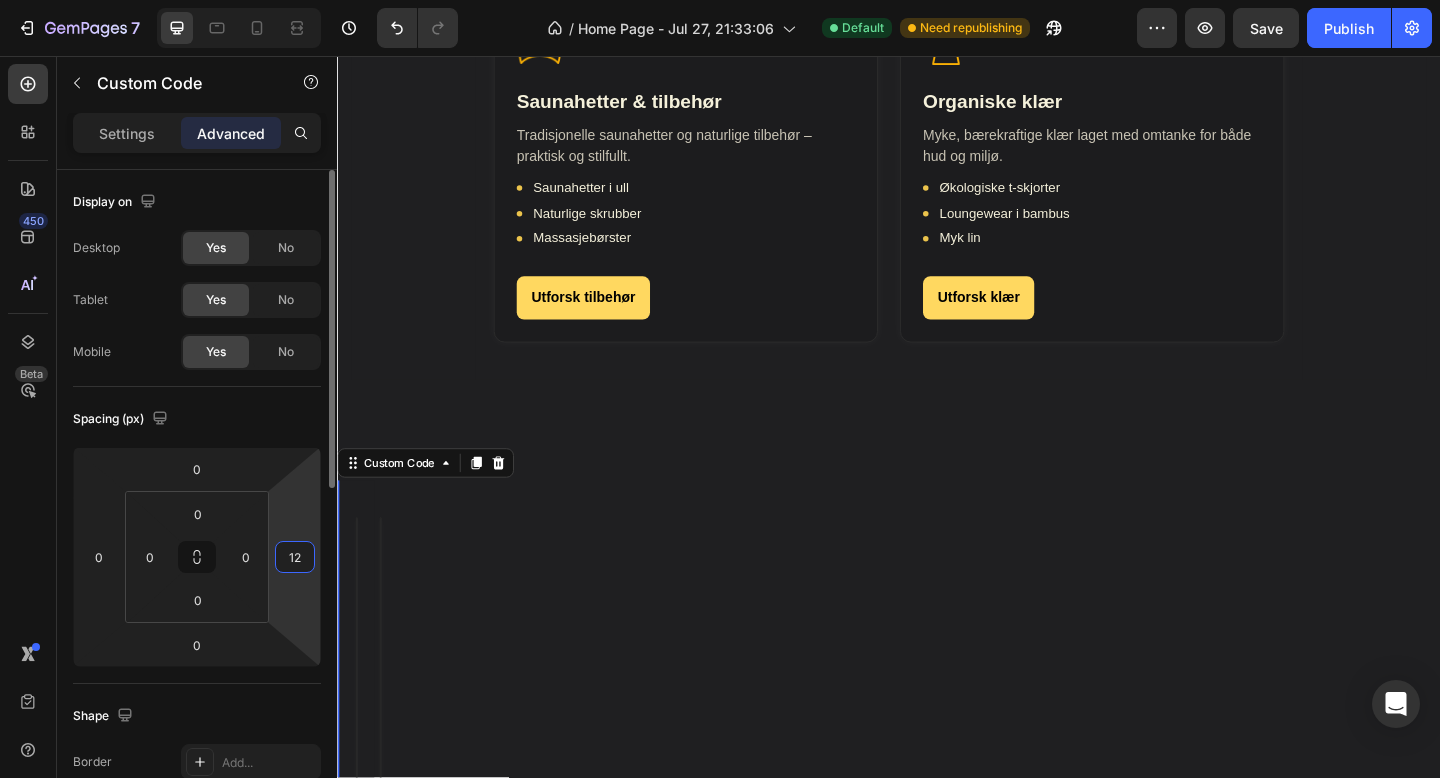 type on "1" 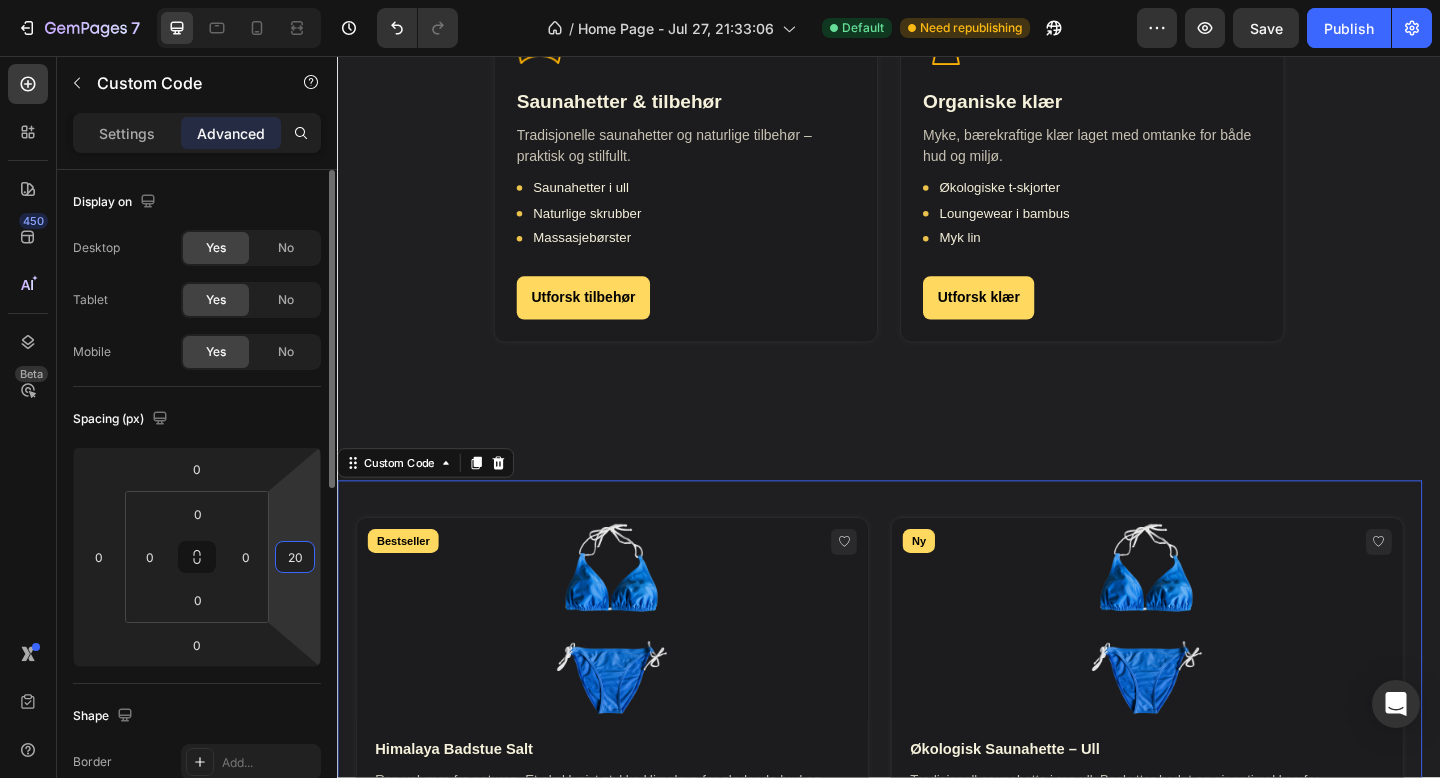 type on "2" 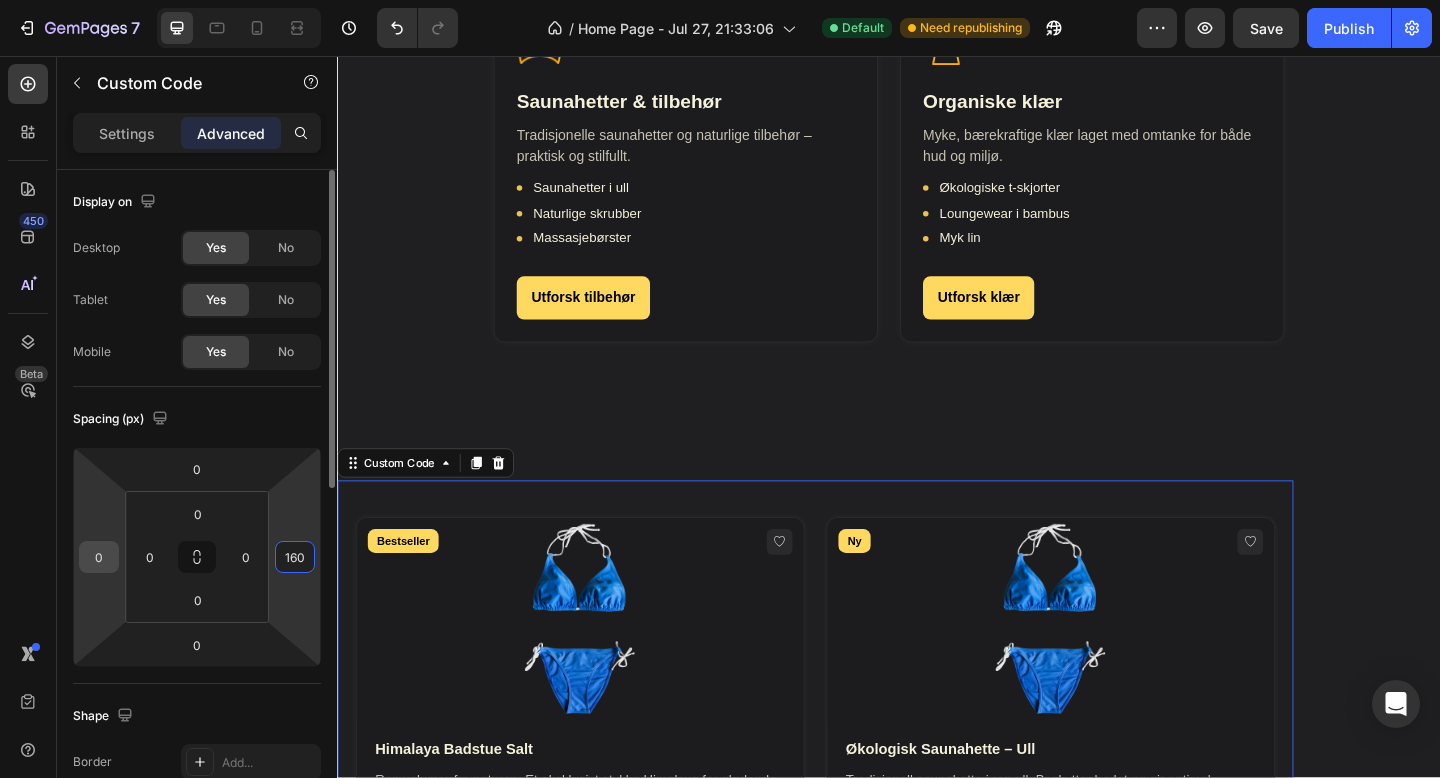 type on "160" 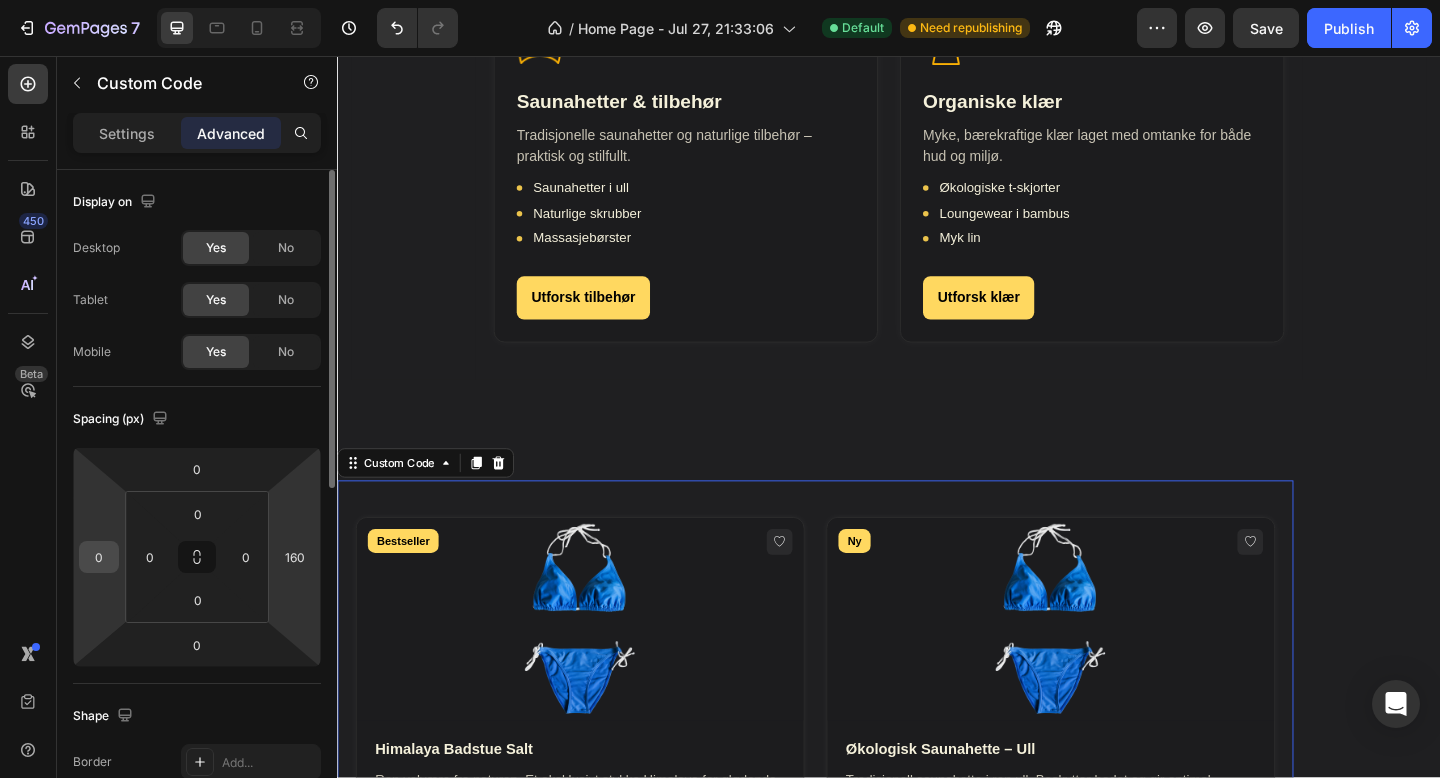 click on "0" at bounding box center [99, 557] 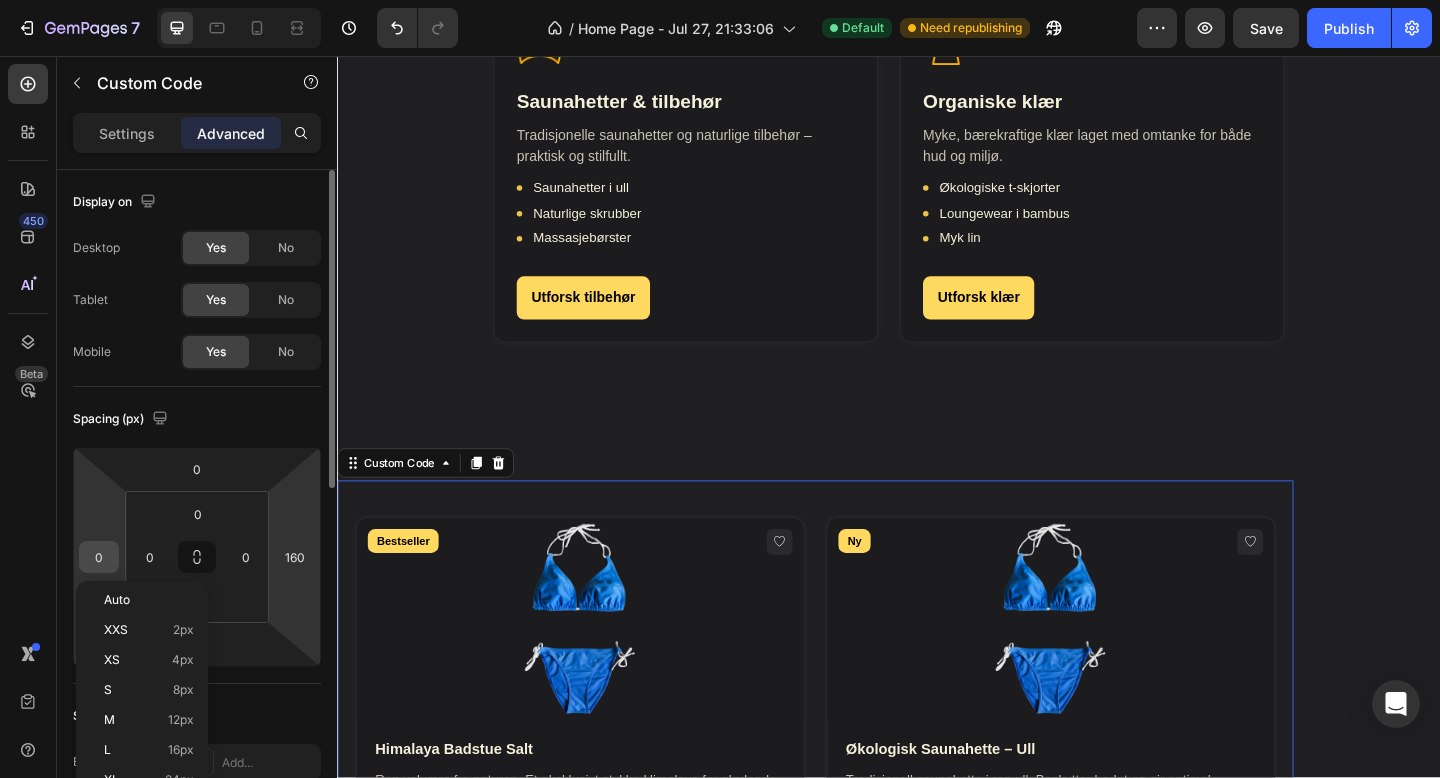 click on "0" at bounding box center [99, 557] 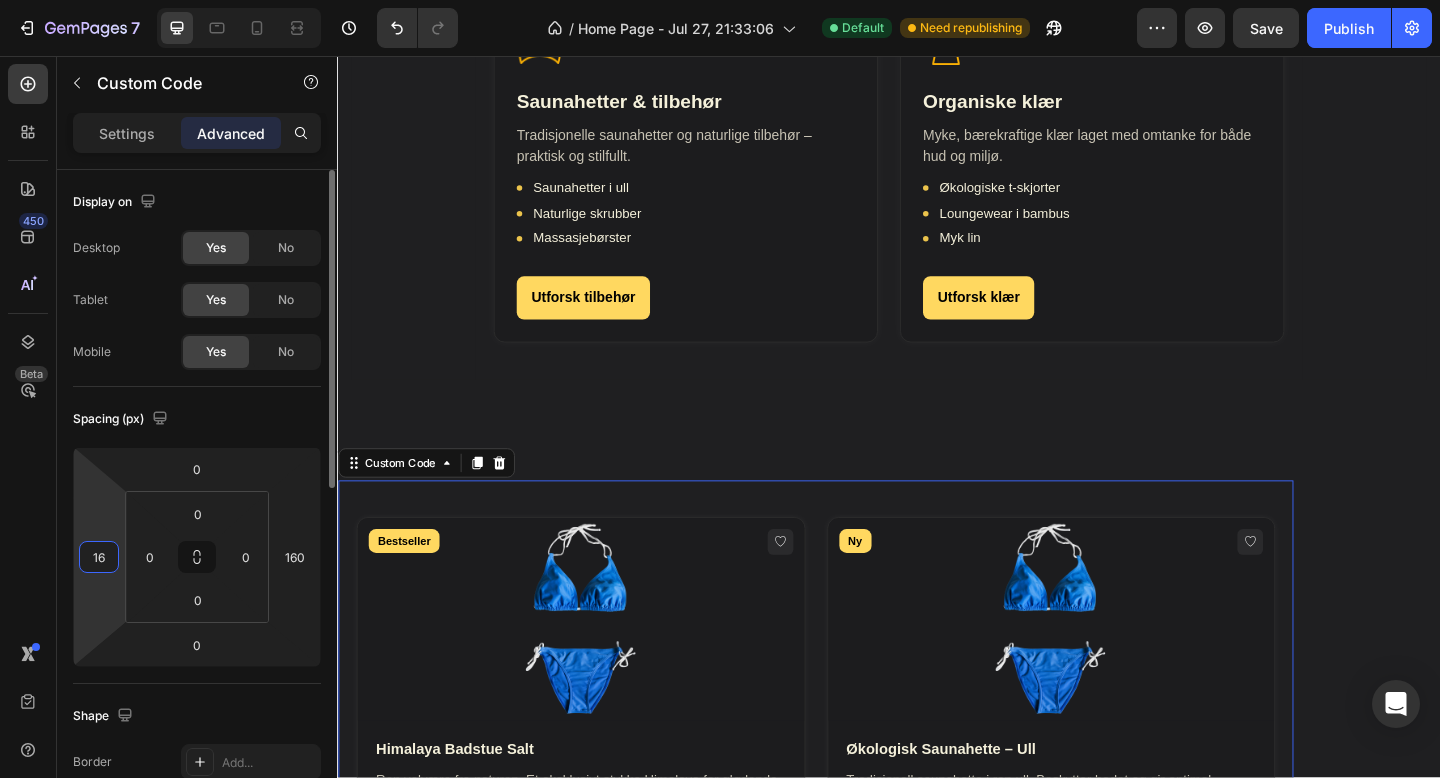 type on "160" 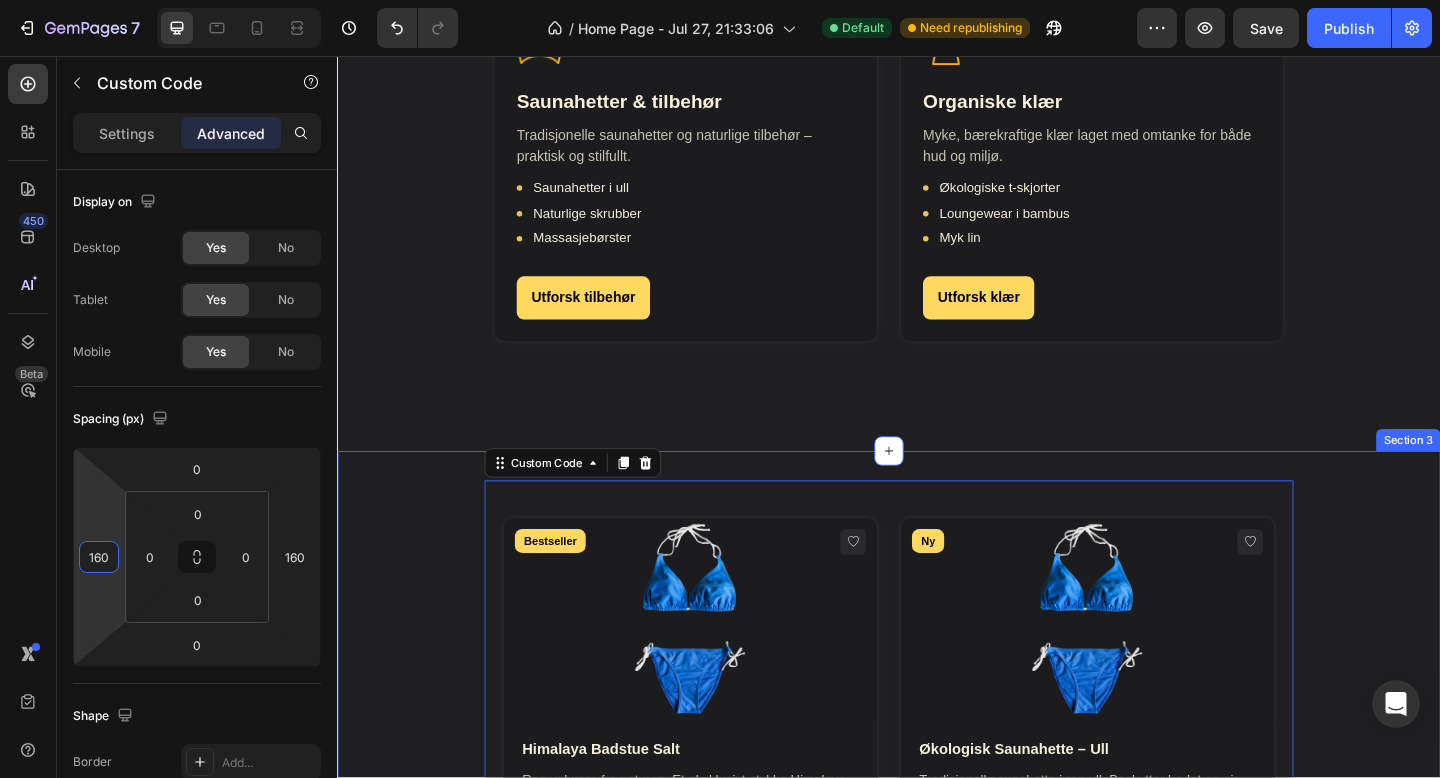 click on "Våre kolleksjoner Heading Opplev det beste innen nordisk badetradisjon med våre nøye utvalgte  produkter laget av de fineste naturlige materialene Text block
Badstueprodukter
Salt, flasker og velværeprodukter for den perfekte badstueopplevelsen.
Himalaya salt
Badstueflaske
Aromaer & oljer
Utforsk badstueprodukter
Badekolleksjon
Badeplagg i økologisk bomull, lin og hemp – for strand og sjø.
Badekåper
Strandshorts
Økologiske håndklær
Utforsk badekolleksjon
Saunahetter & tilbehør
Tradisjonelle saunahetter og naturlige tilbehør – praktisk og stilfullt.
Saunahetter i ull
Naturlige skrubber
Massasjebørster
Utforsk tilbehør
Organiske klær
Økologiske t-skjorter" at bounding box center (937, -103) 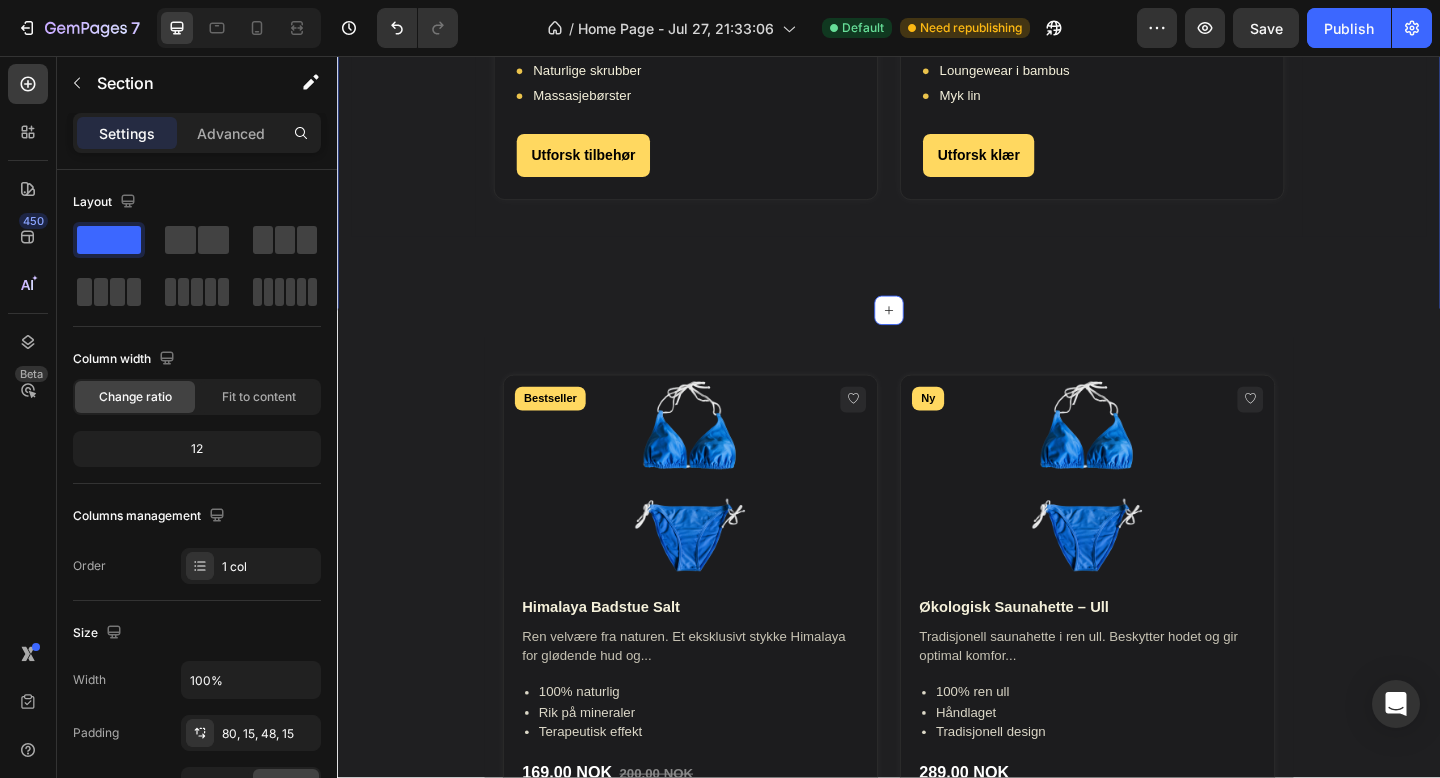 scroll, scrollTop: 1505, scrollLeft: 0, axis: vertical 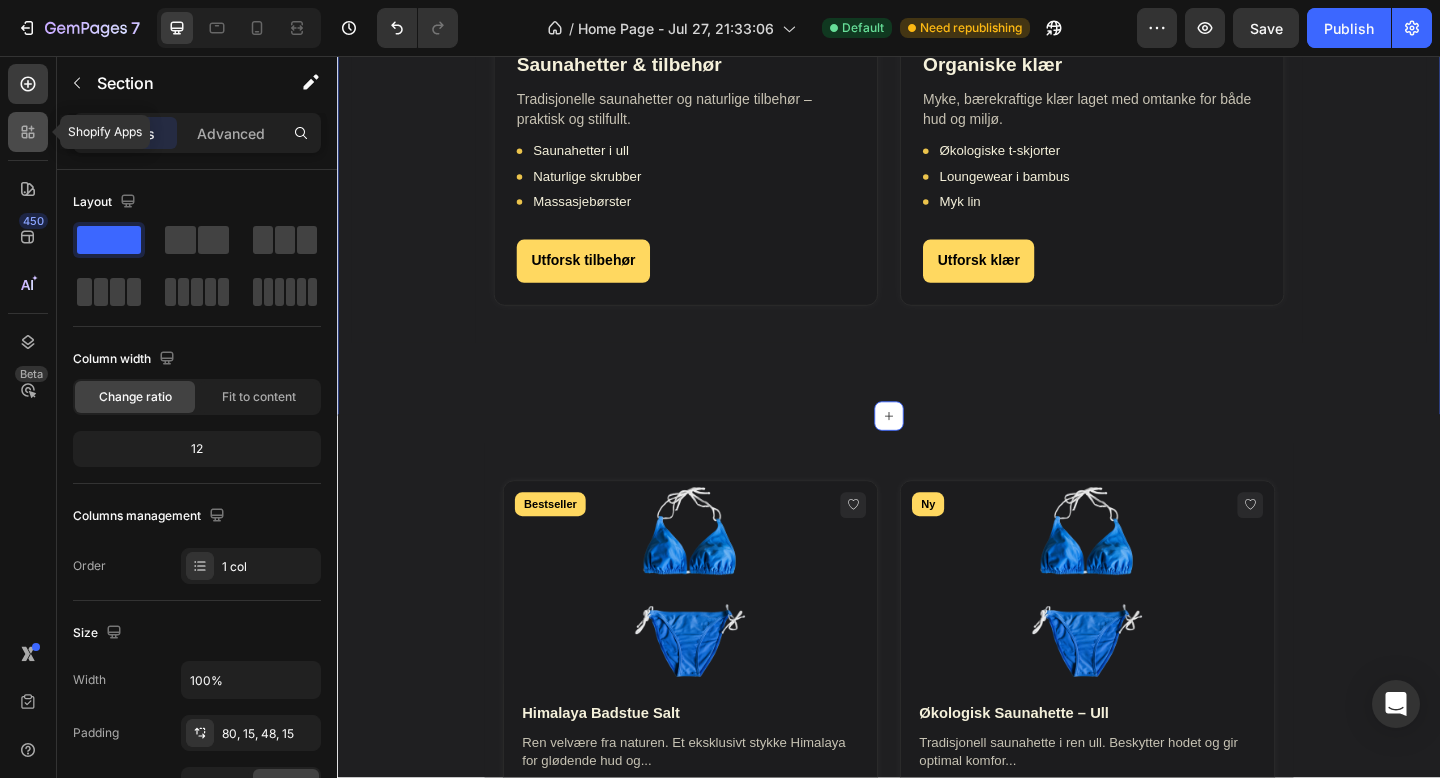click 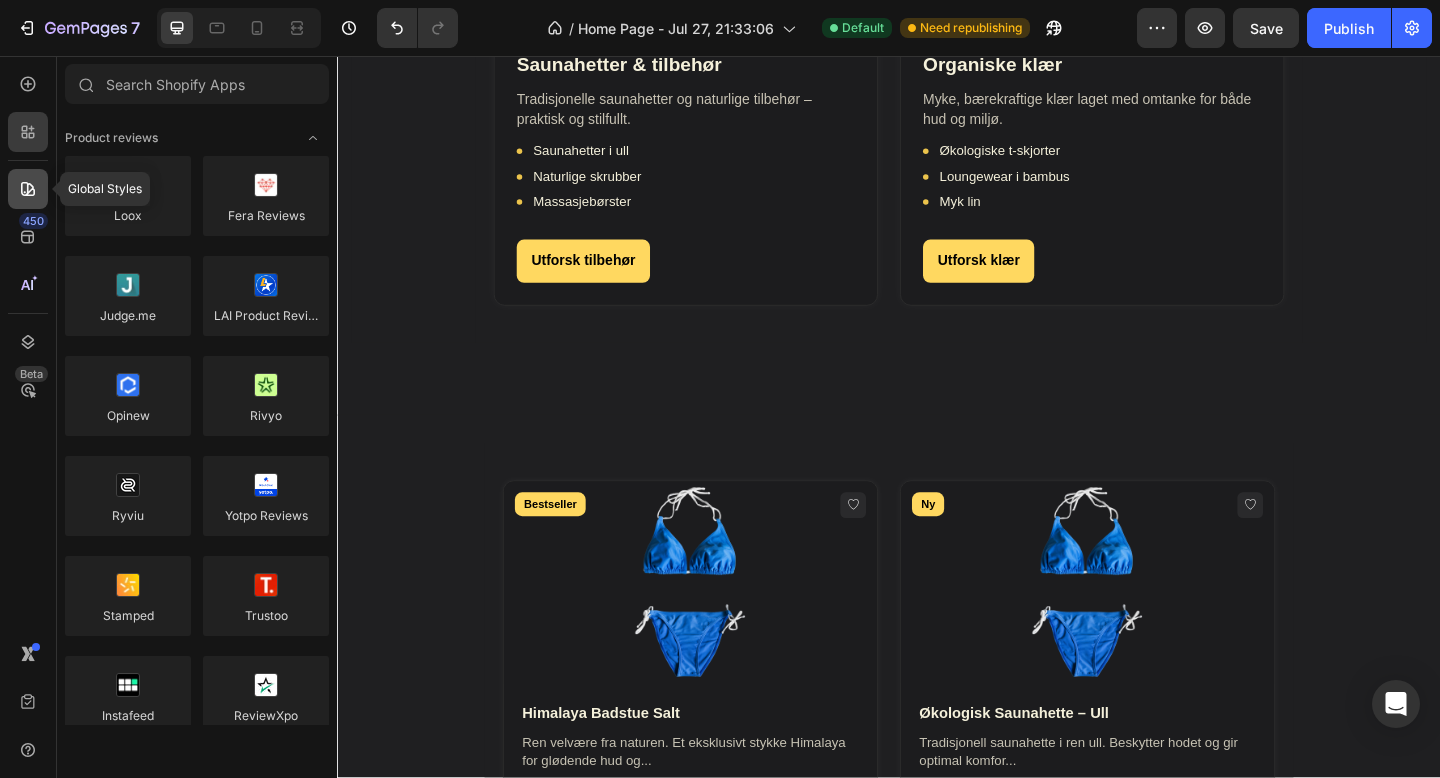 click 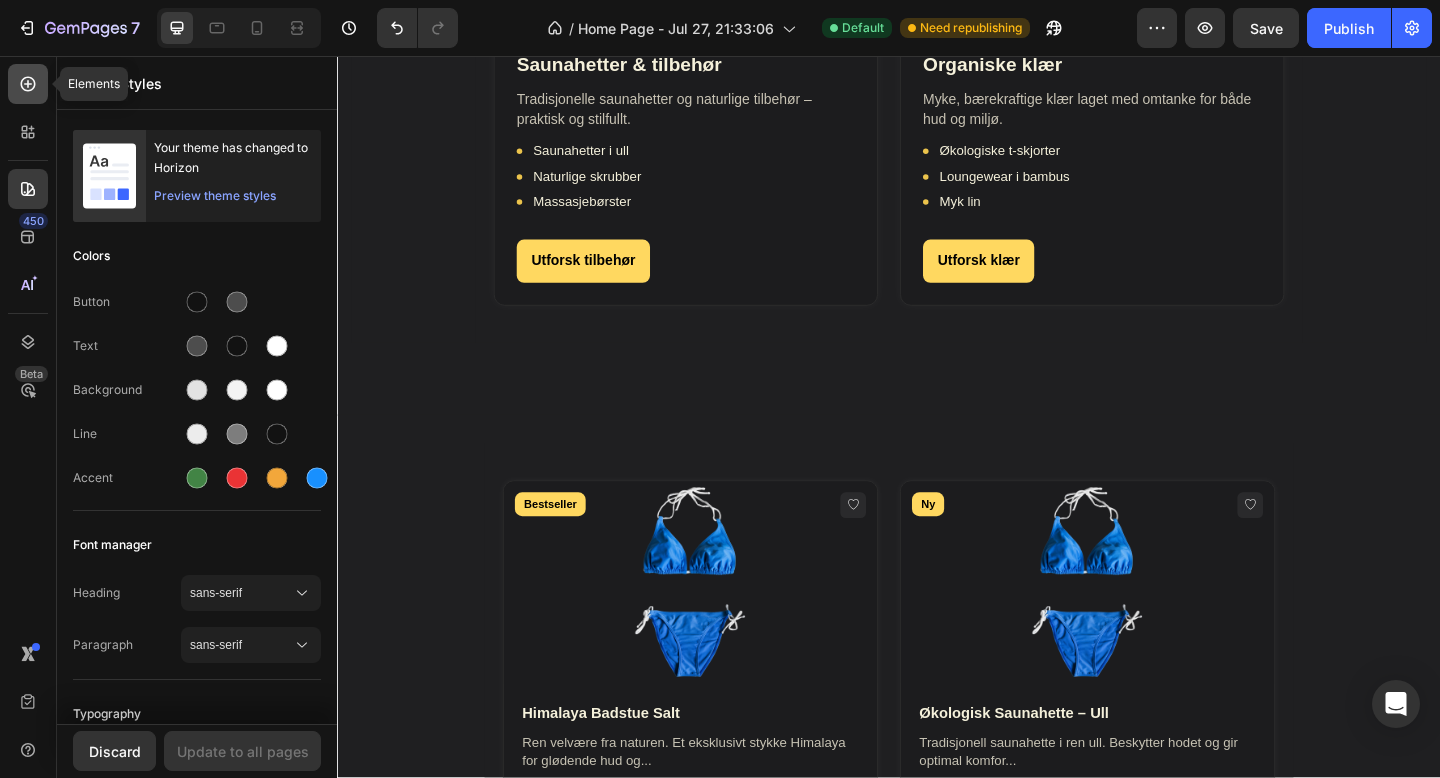 click 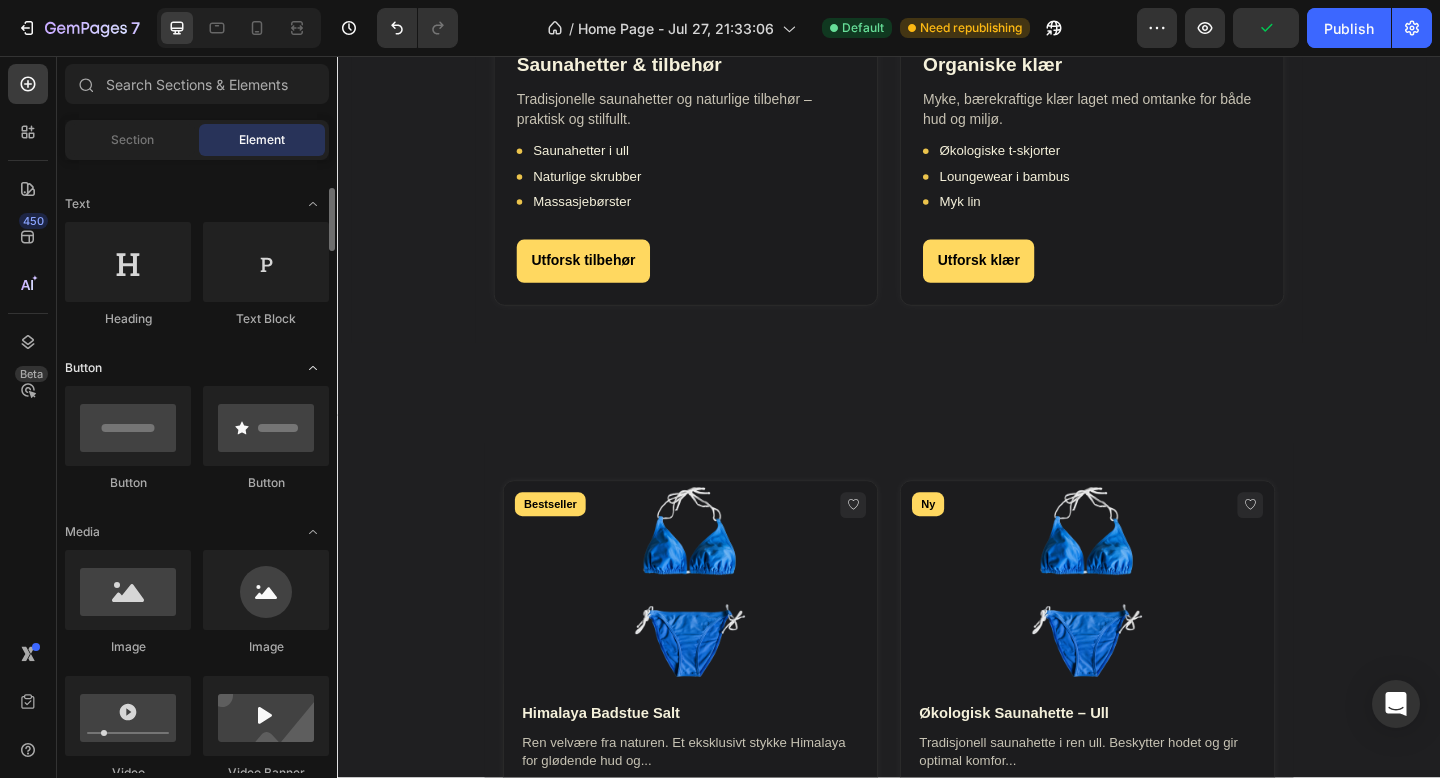 scroll, scrollTop: 264, scrollLeft: 0, axis: vertical 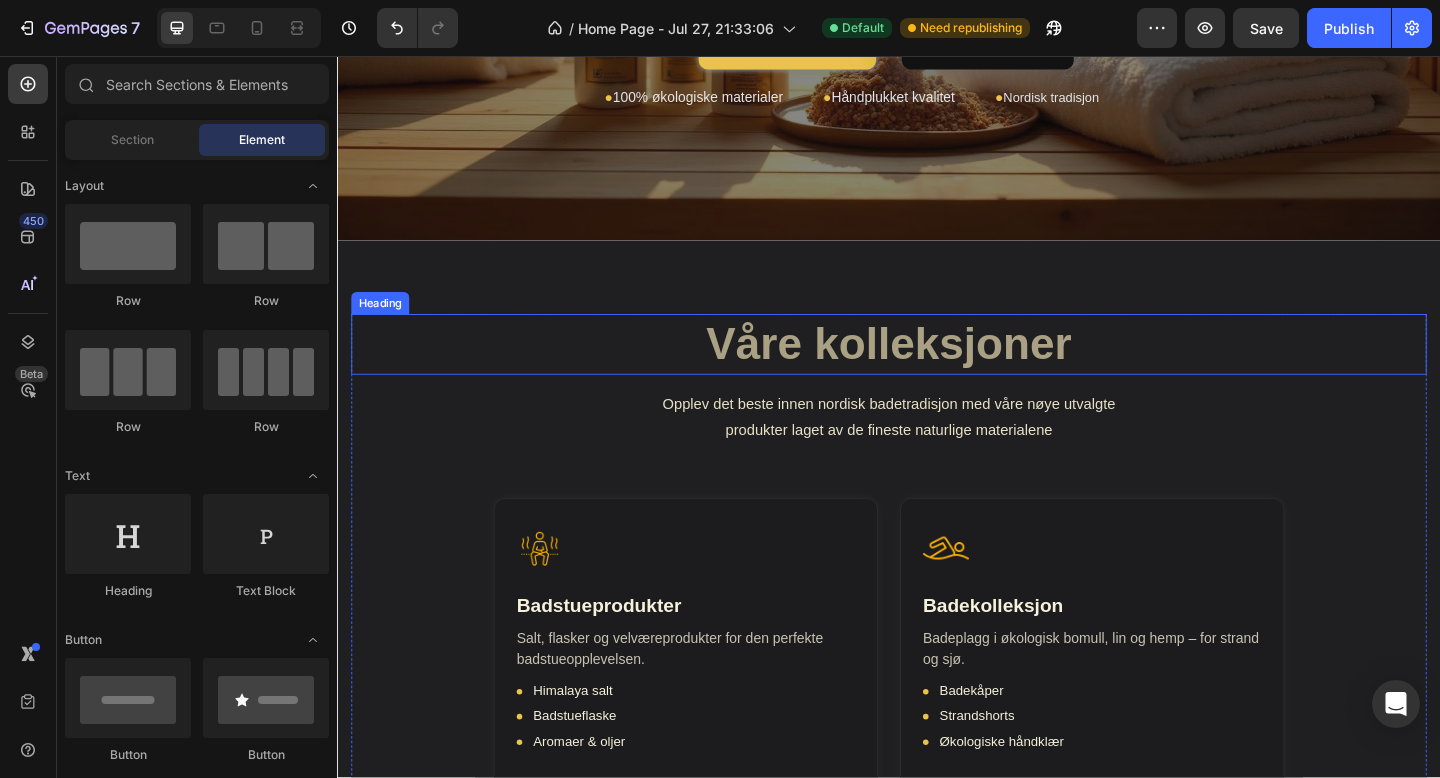click on "Våre kolleksjoner" at bounding box center [937, 370] 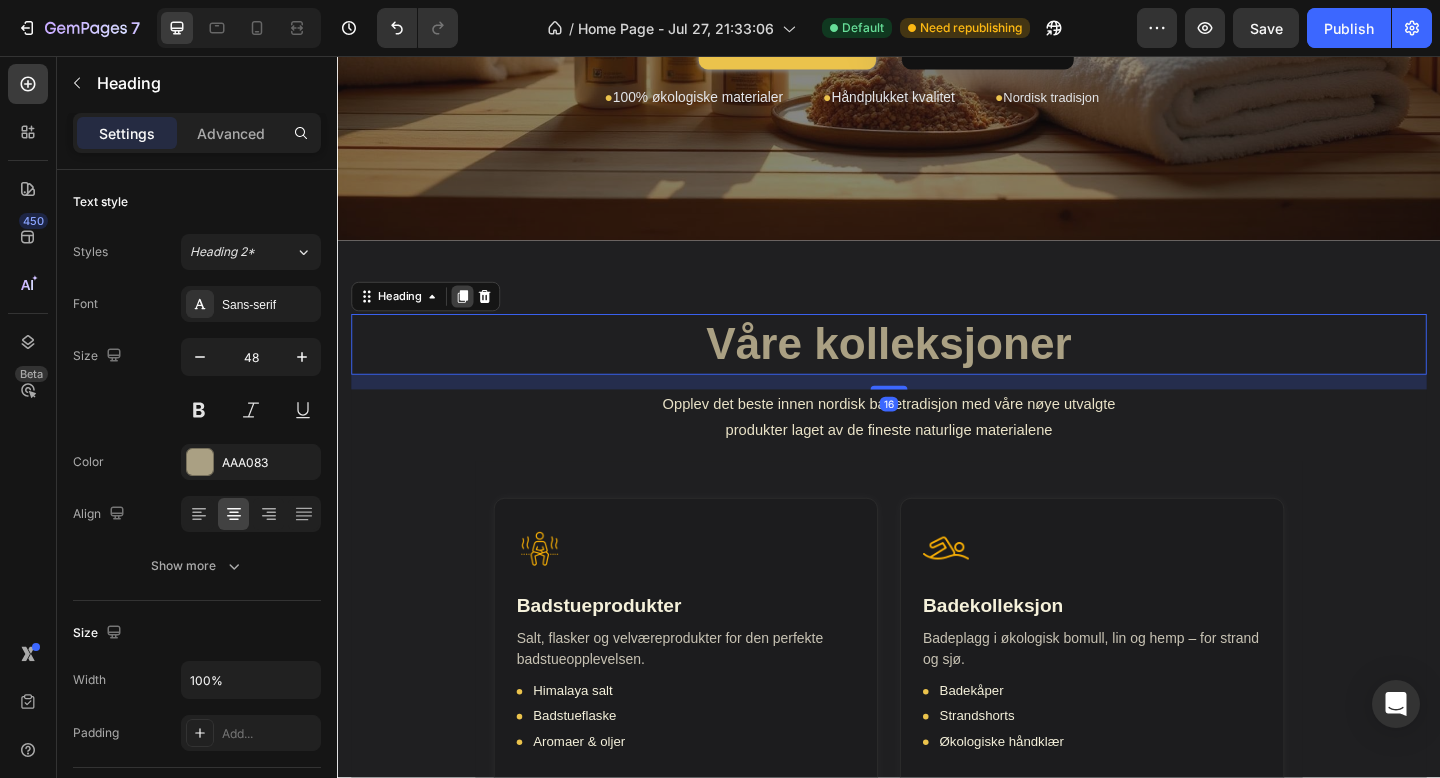 click 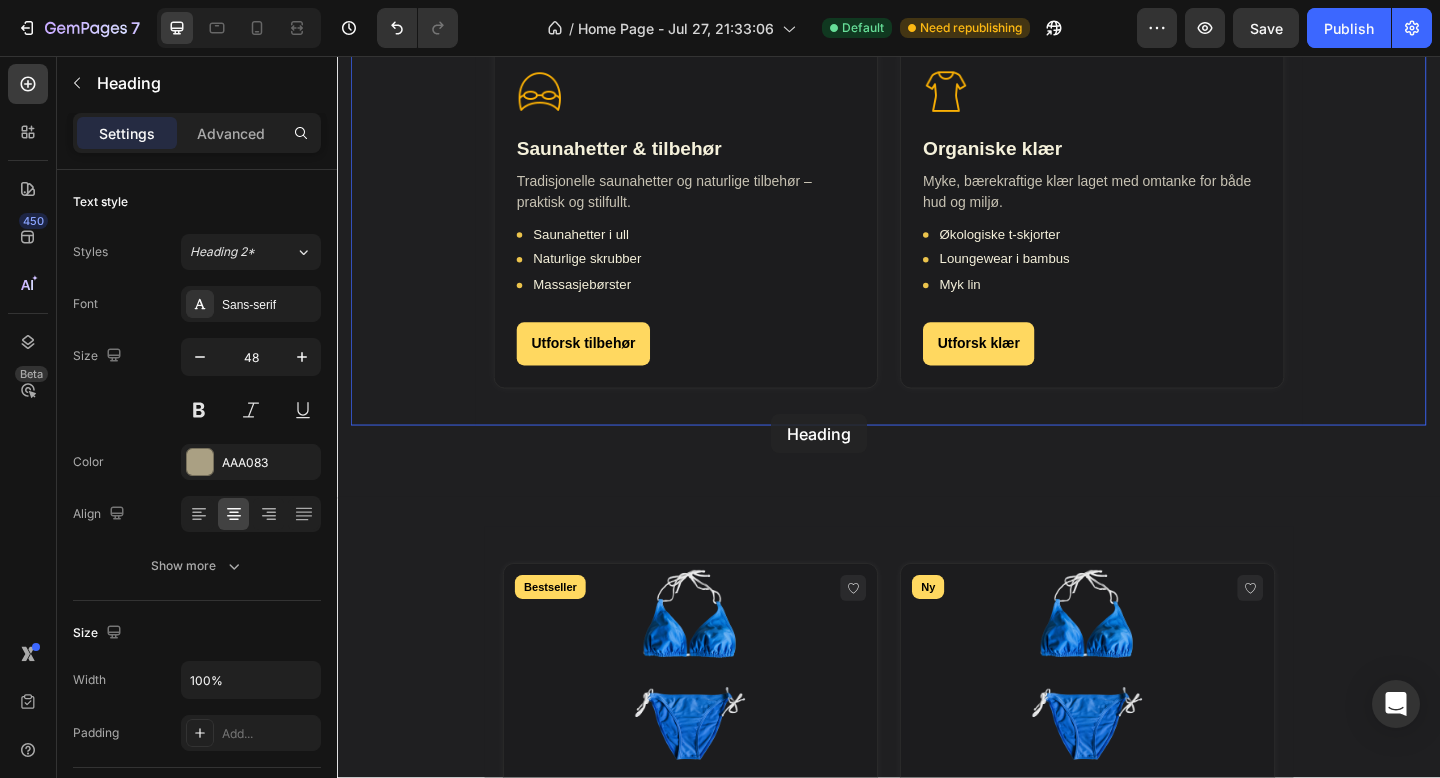 scroll, scrollTop: 1555, scrollLeft: 0, axis: vertical 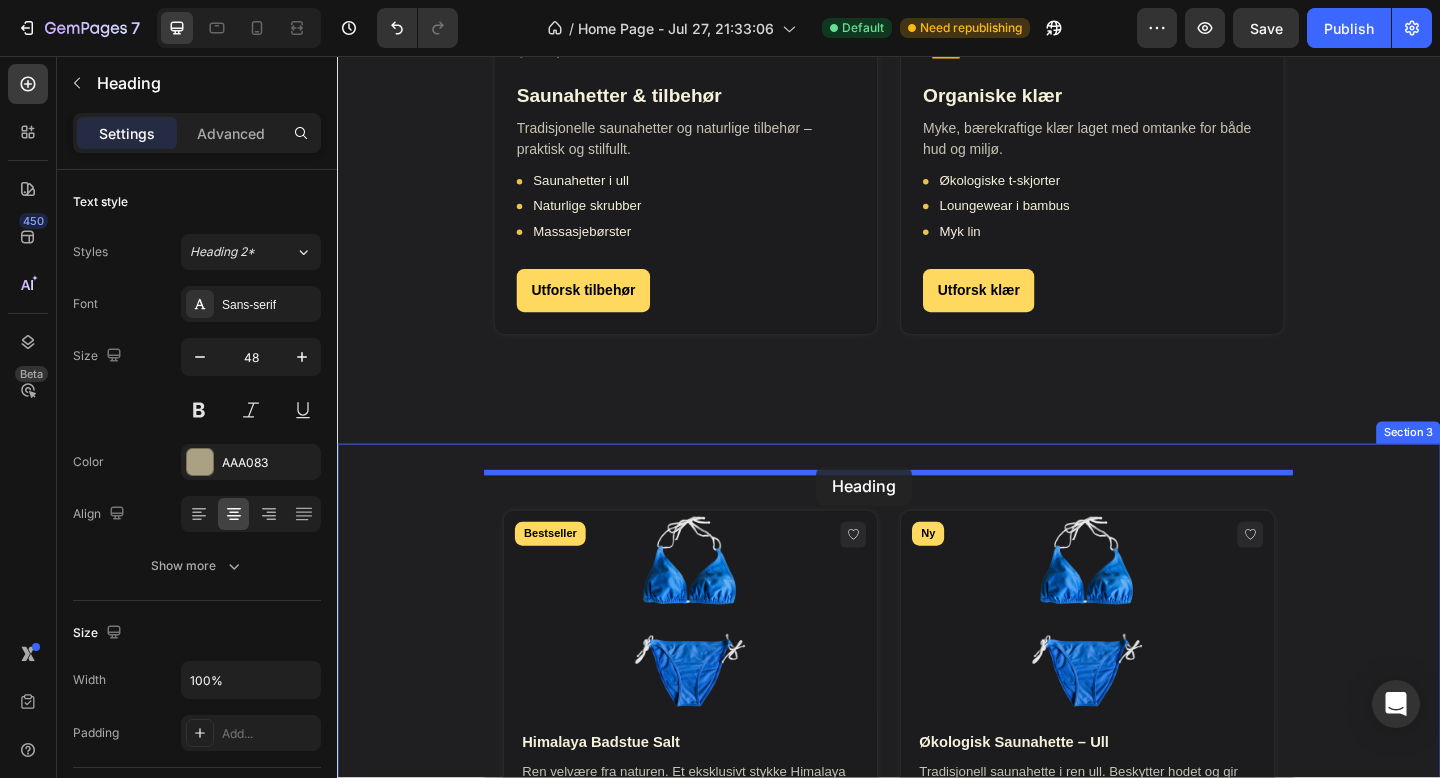 drag, startPoint x: 846, startPoint y: 242, endPoint x: 856, endPoint y: 505, distance: 263.19003 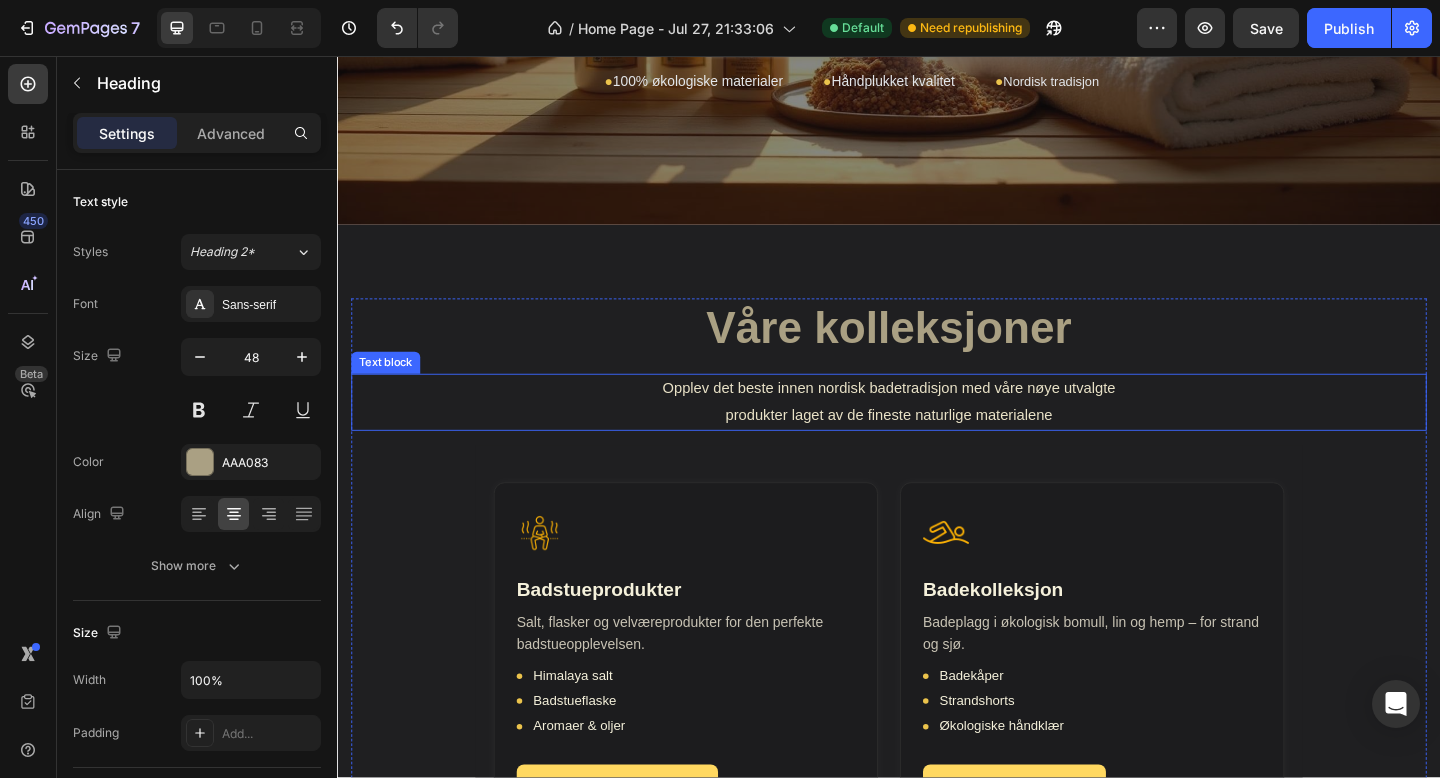 scroll, scrollTop: 520, scrollLeft: 0, axis: vertical 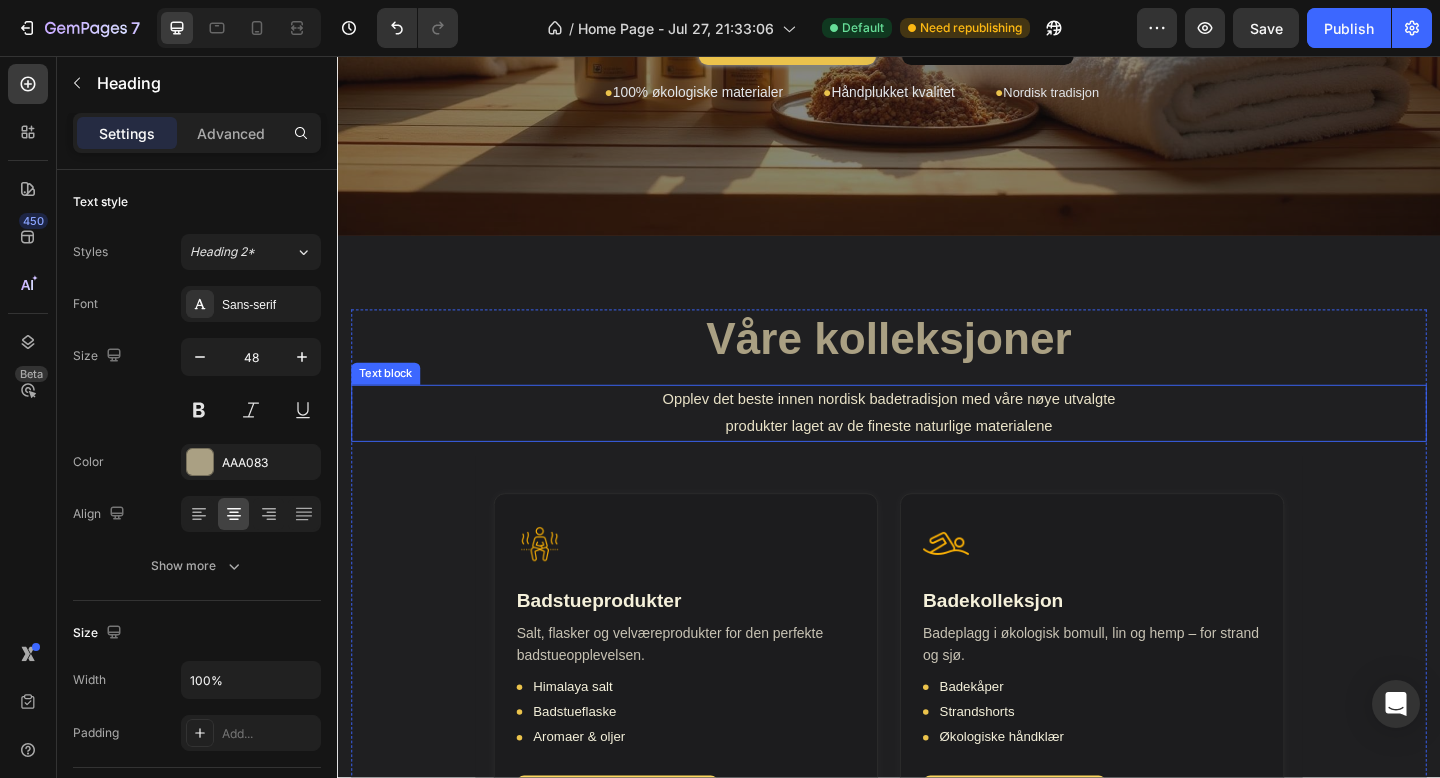 click on "Opplev det beste innen nordisk badetradisjon med våre nøye utvalgte" at bounding box center [937, 430] 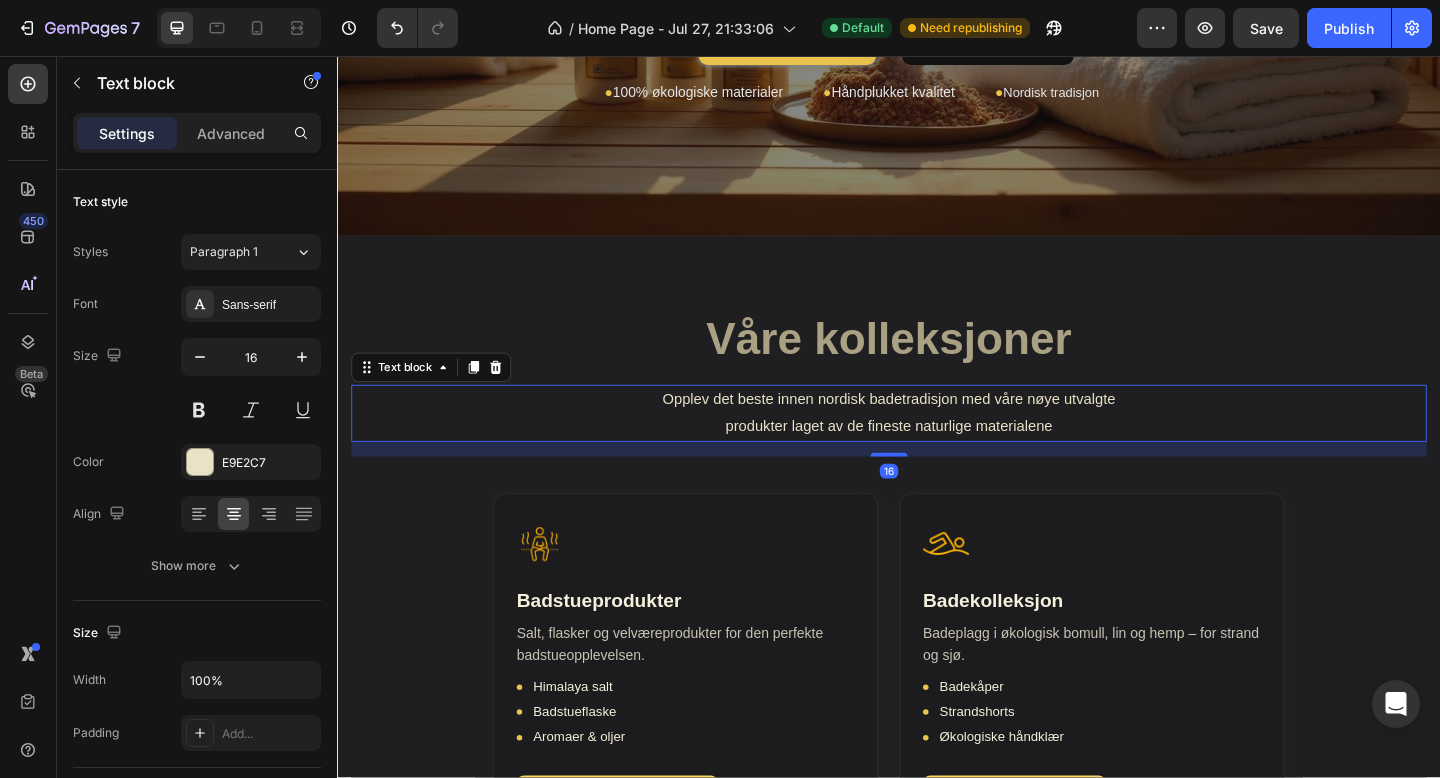 click 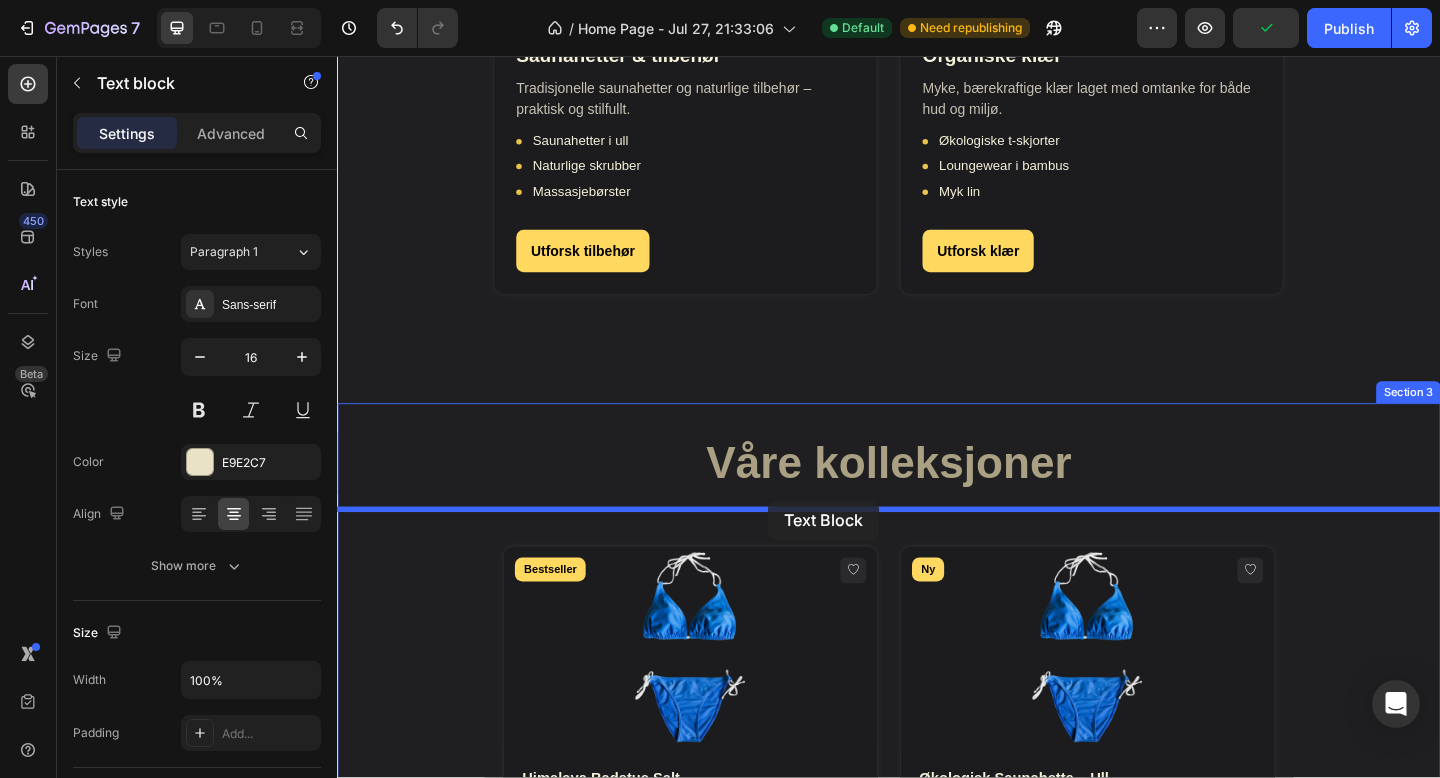 drag, startPoint x: 801, startPoint y: 342, endPoint x: 806, endPoint y: 540, distance: 198.06313 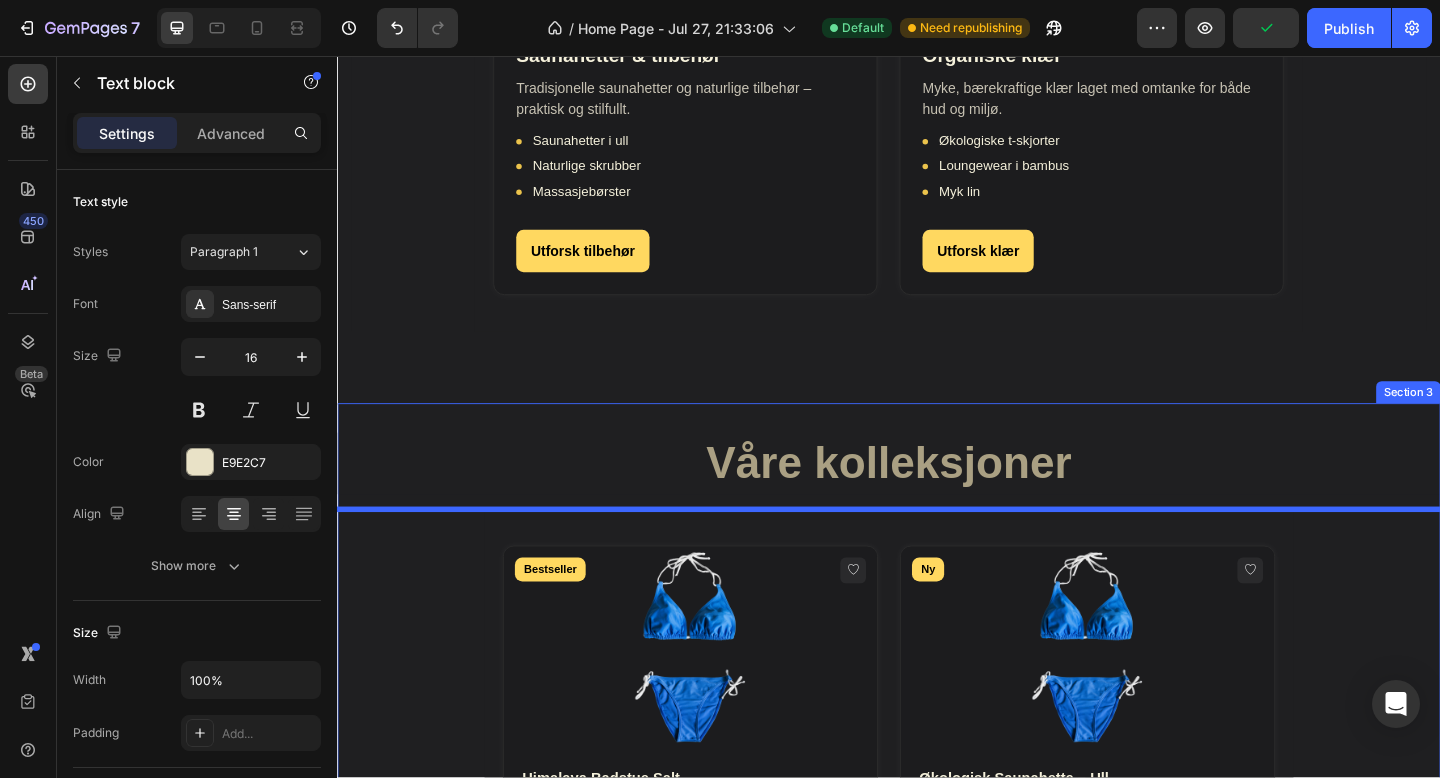 scroll, scrollTop: 1517, scrollLeft: 0, axis: vertical 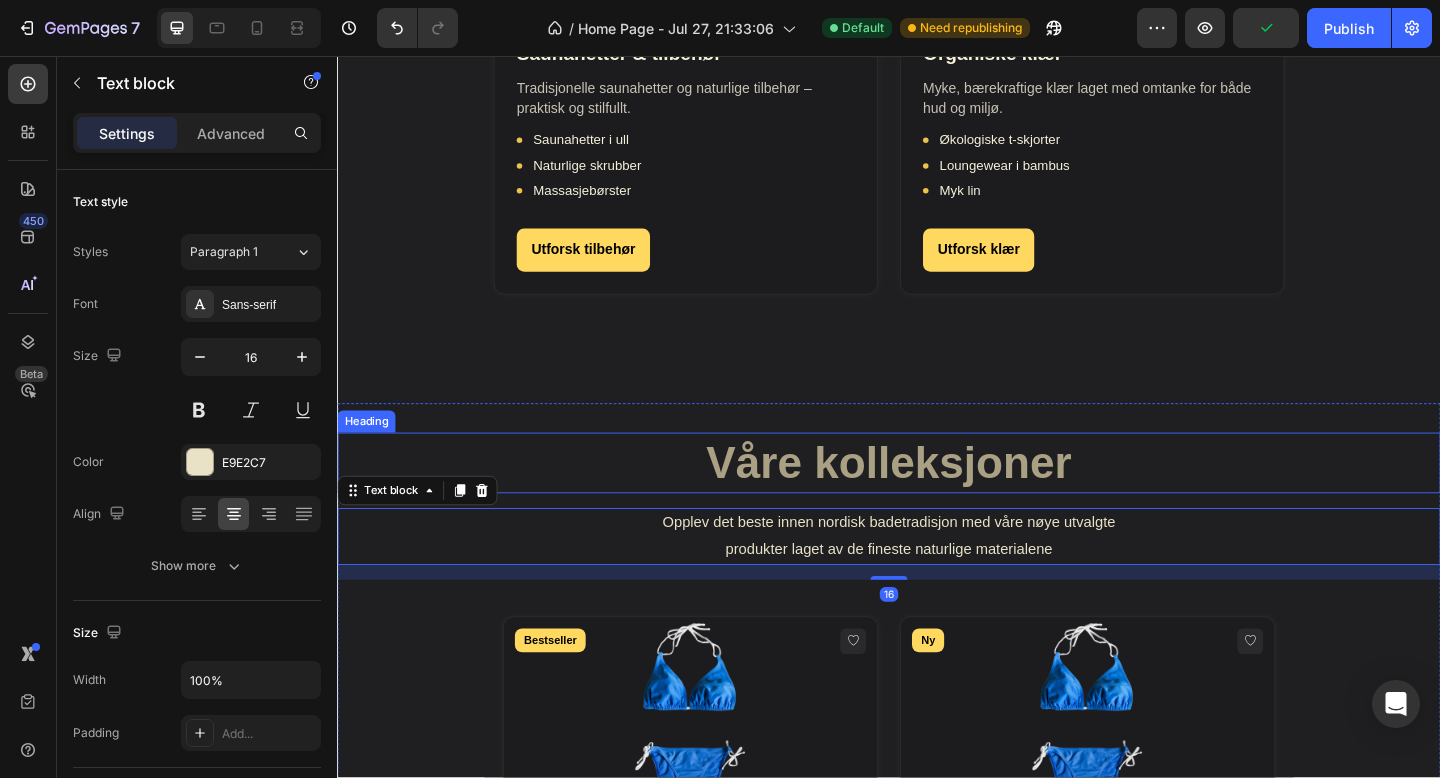 click on "Våre kolleksjoner" at bounding box center (937, 499) 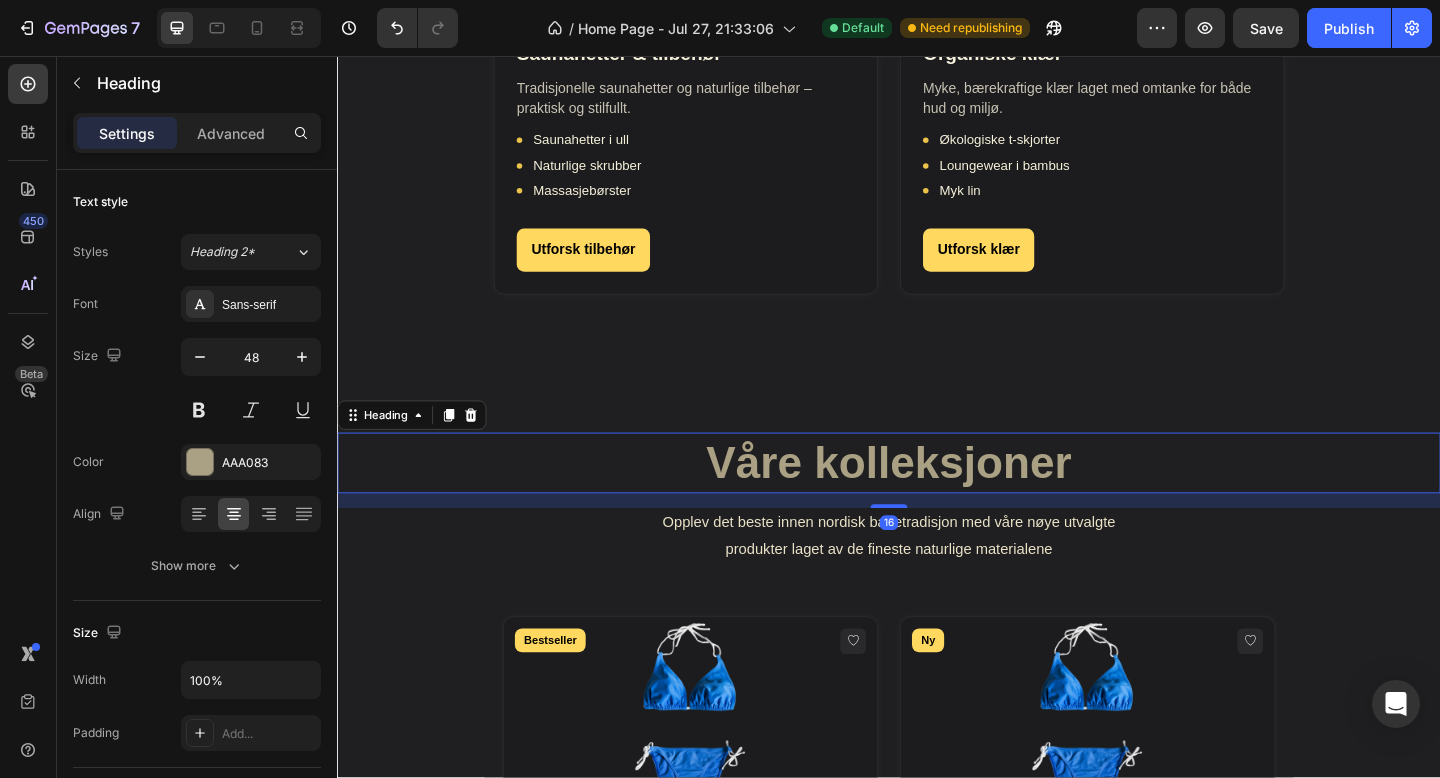 click on "Våre kolleksjoner" at bounding box center [937, 499] 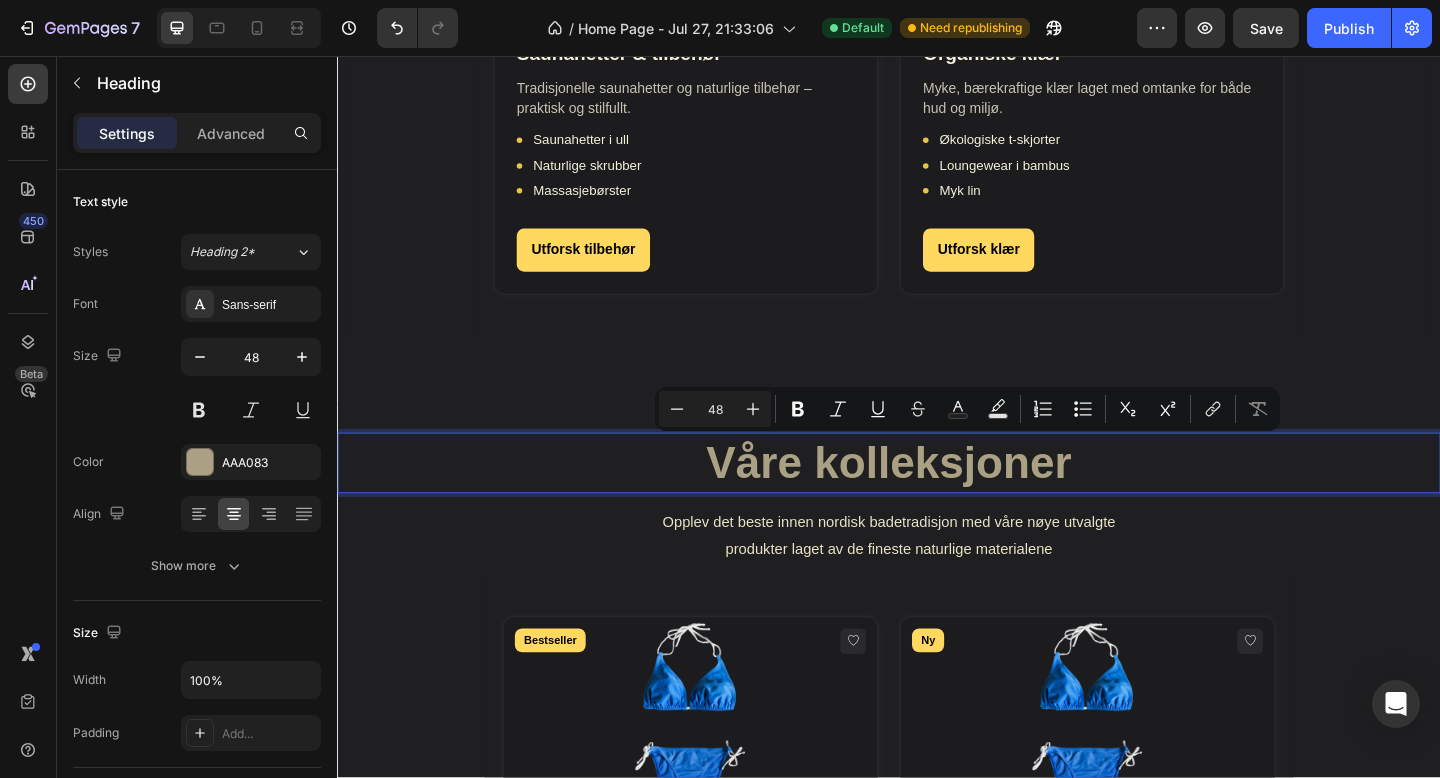 click on "Våre kolleksjoner" at bounding box center [937, 499] 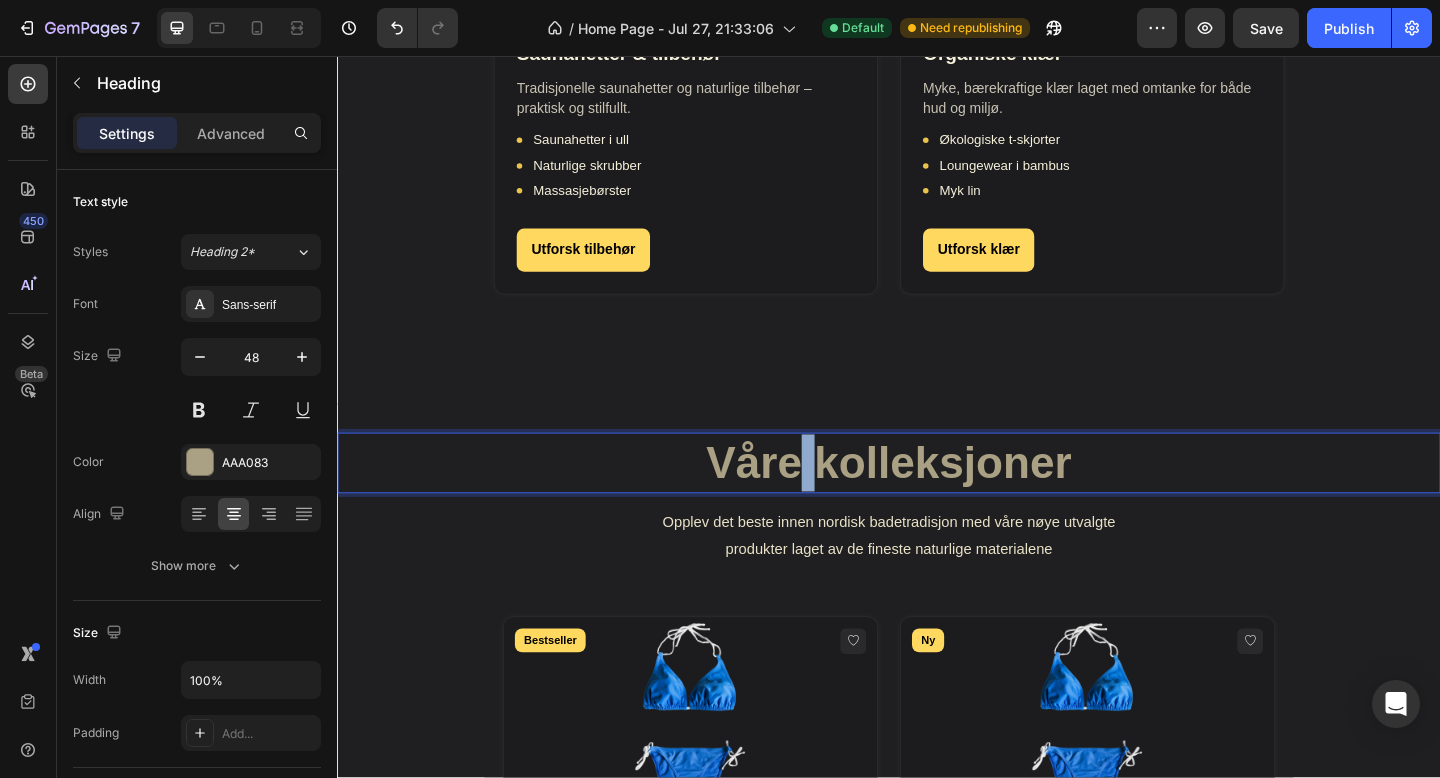 click on "Våre kolleksjoner" at bounding box center (937, 499) 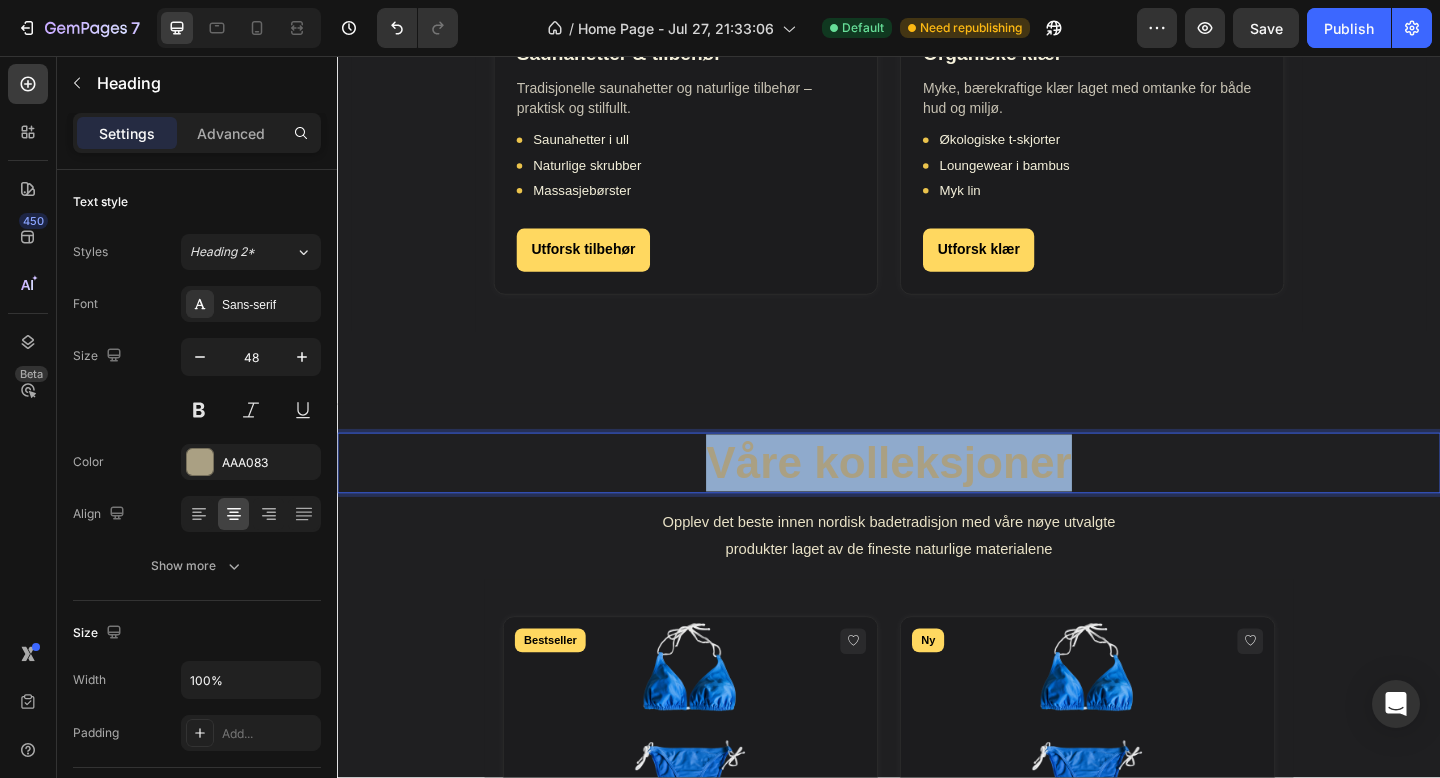 click on "Våre kolleksjoner" at bounding box center [937, 499] 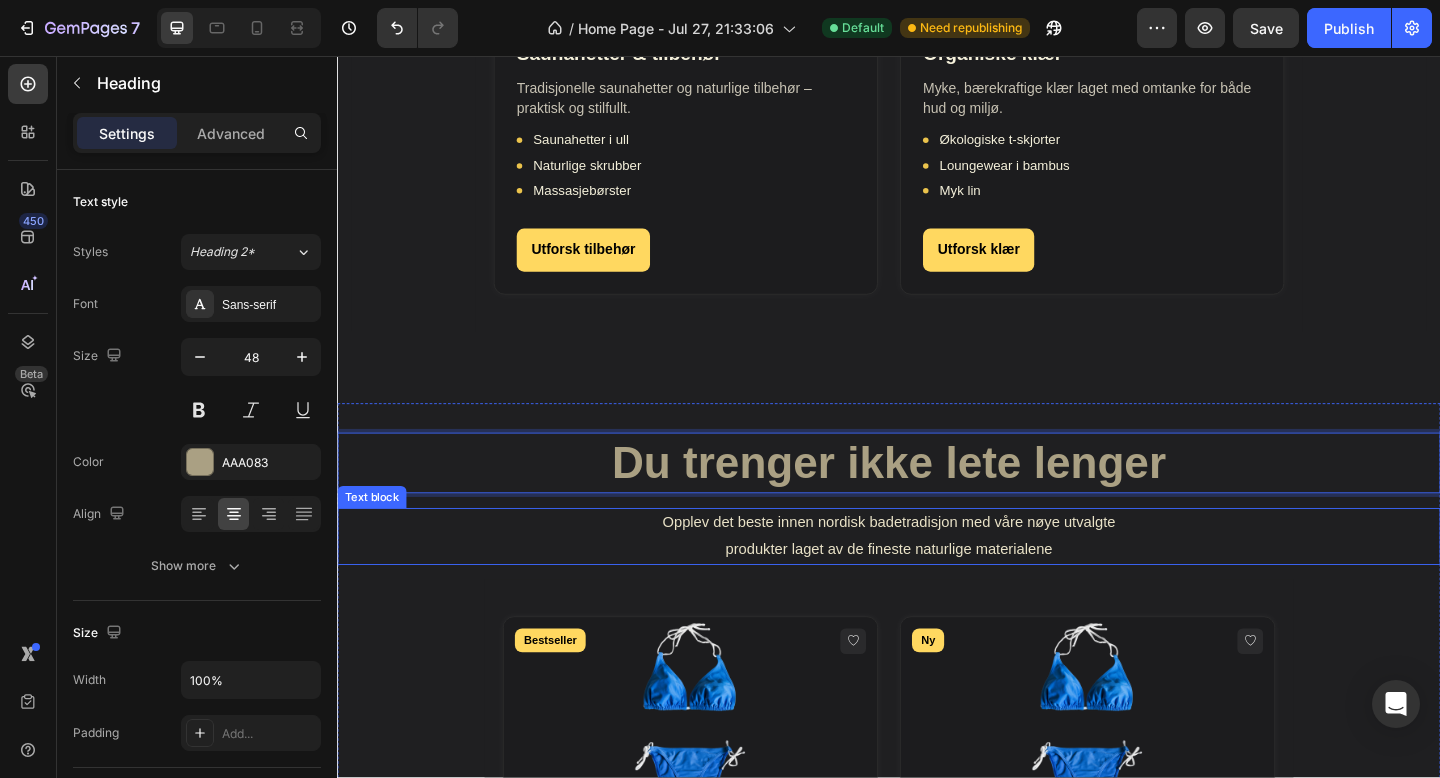 click on "produkter laget av de fineste naturlige materialene" at bounding box center (937, 593) 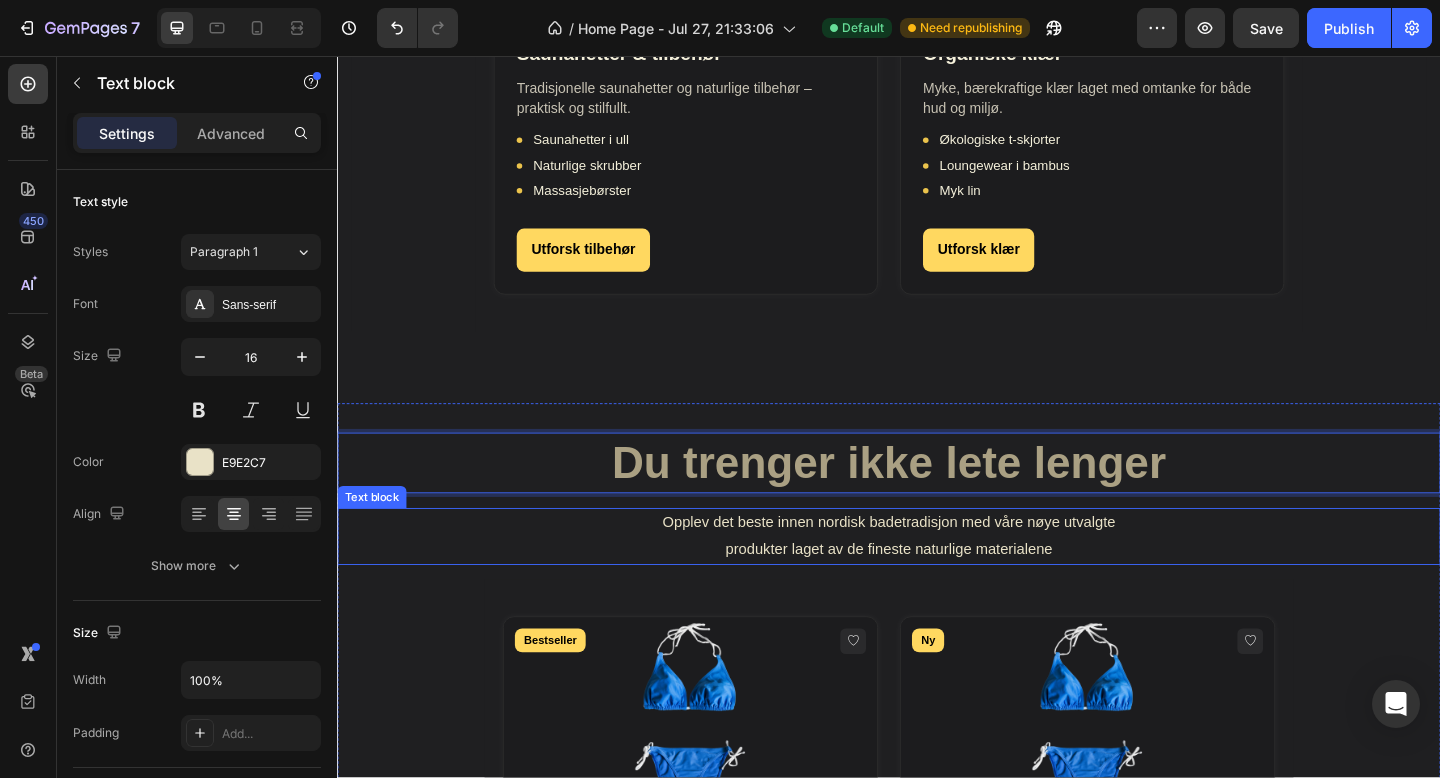 click on "Header Våre kolleksjoner Heading Opplev det beste innen nordisk badetradisjon med våre nøye utvalgte  produkter laget av de fineste naturlige materialene Text block
Badstueprodukter
Salt, flasker og velværeprodukter for den perfekte badstueopplevelsen.
Himalaya salt
Badstueflaske
Aromaer & oljer
Utforsk badstueprodukter
Badekolleksjon
Badeplagg i økologisk bomull, lin og hemp – for strand og sjø.
Badekåper
Strandshorts
Økologiske håndklær
Utforsk badekolleksjon
Saunahetter & tilbehør
Tradisjonelle saunahetter og naturlige tilbehør – praktisk og stilfullt.
Saunahetter i ull
Naturlige skrubber
Massasjebørster
Utforsk tilbehør
Organiske klær
Økologiske t-skjorter" at bounding box center (937, 582) 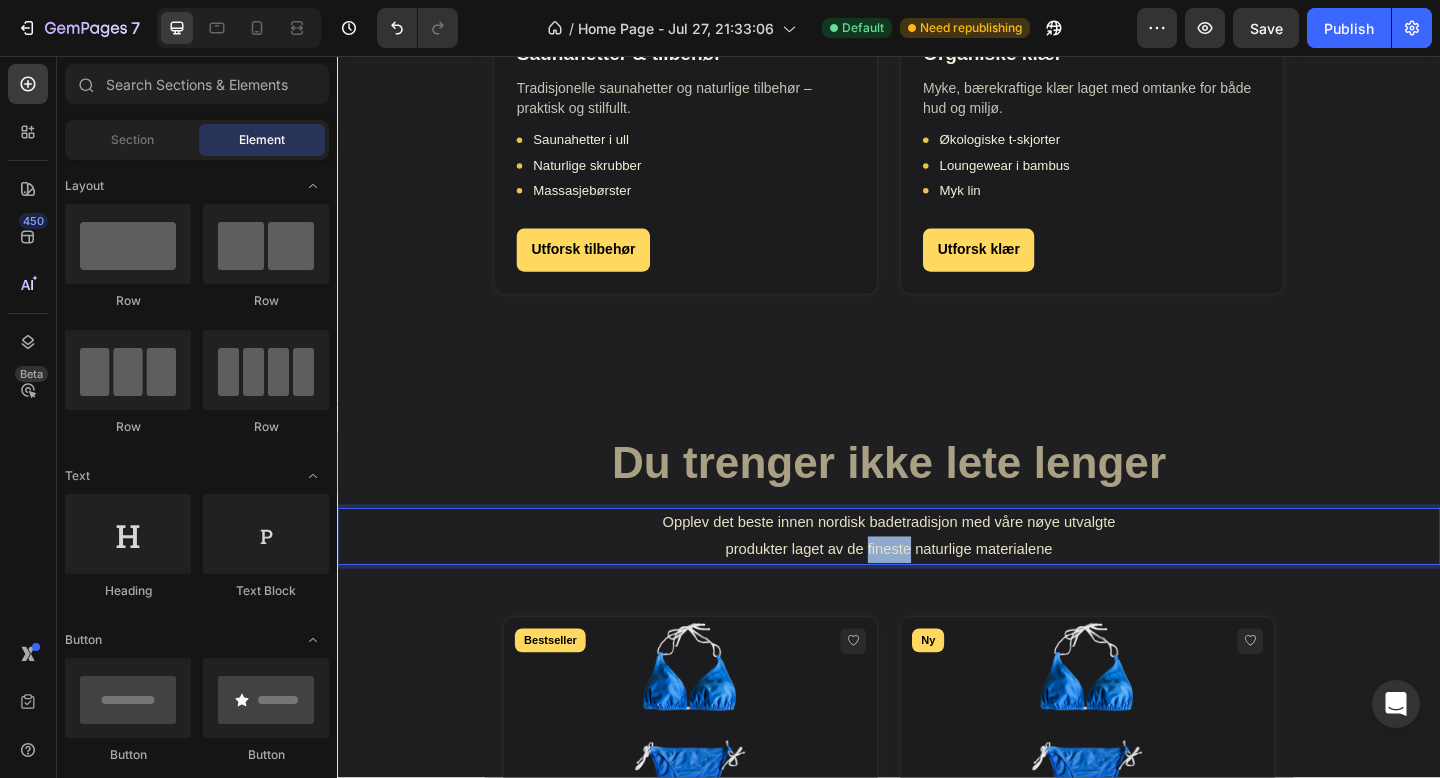 click at bounding box center [899, 556] 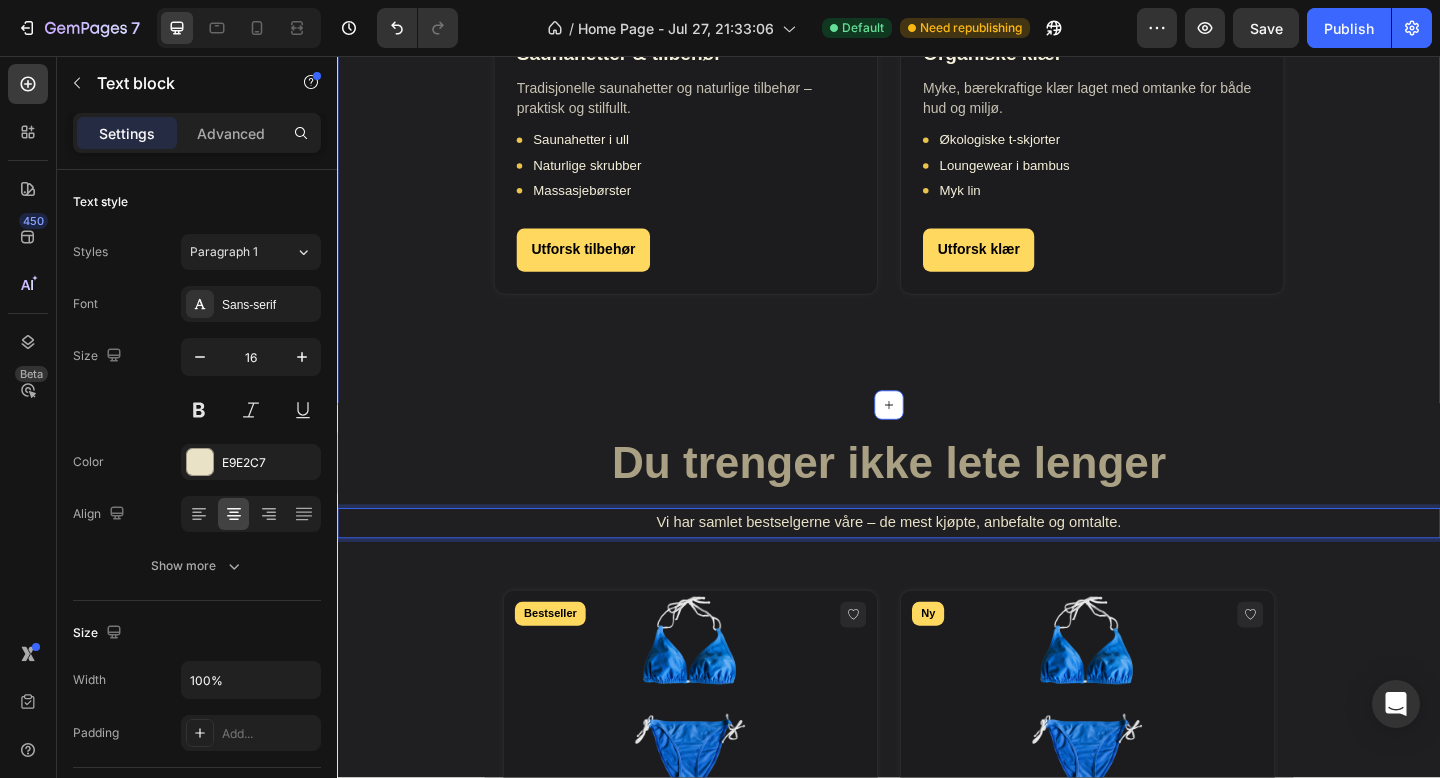 click on "Våre kolleksjoner Heading Opplev det beste innen nordisk badetradisjon med våre nøye utvalgte  produkter laget av de fineste naturlige materialene Text block
Badstueprodukter
Salt, flasker og velværeprodukter for den perfekte badstueopplevelsen.
Himalaya salt
Badstueflaske
Aromaer & oljer
Utforsk badstueprodukter
Badekolleksjon
Badeplagg i økologisk bomull, lin og hemp – for strand og sjø.
Badekåper
Strandshorts
Økologiske håndklær
Utforsk badekolleksjon
Saunahetter & tilbehør
Tradisjonelle saunahetter og naturlige tilbehør – praktisk og stilfullt.
Saunahetter i ull
Naturlige skrubber
Massasjebørster
Utforsk tilbehør
Organiske klær
Økologiske t-skjorter" at bounding box center (937, -155) 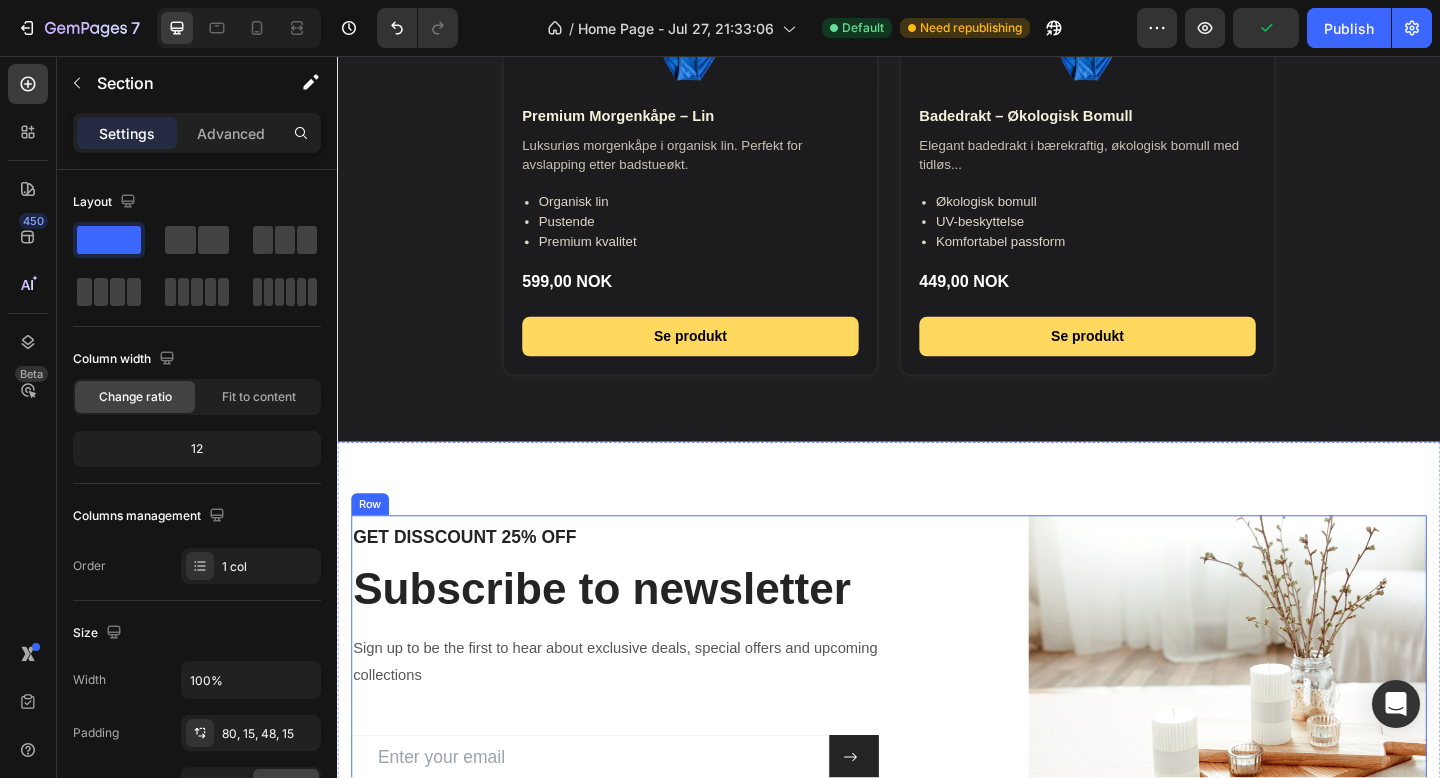 scroll, scrollTop: 2813, scrollLeft: 0, axis: vertical 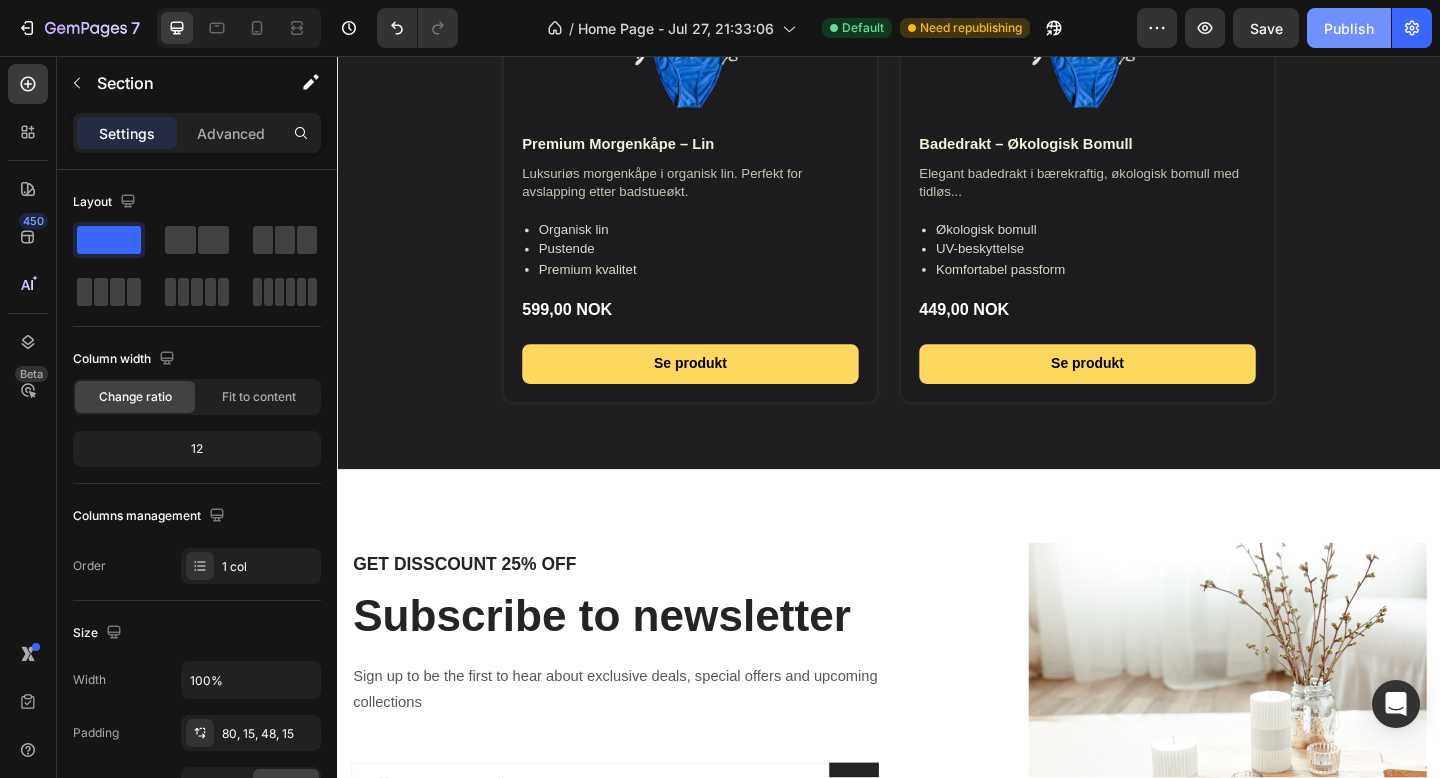 click on "Publish" at bounding box center [1349, 28] 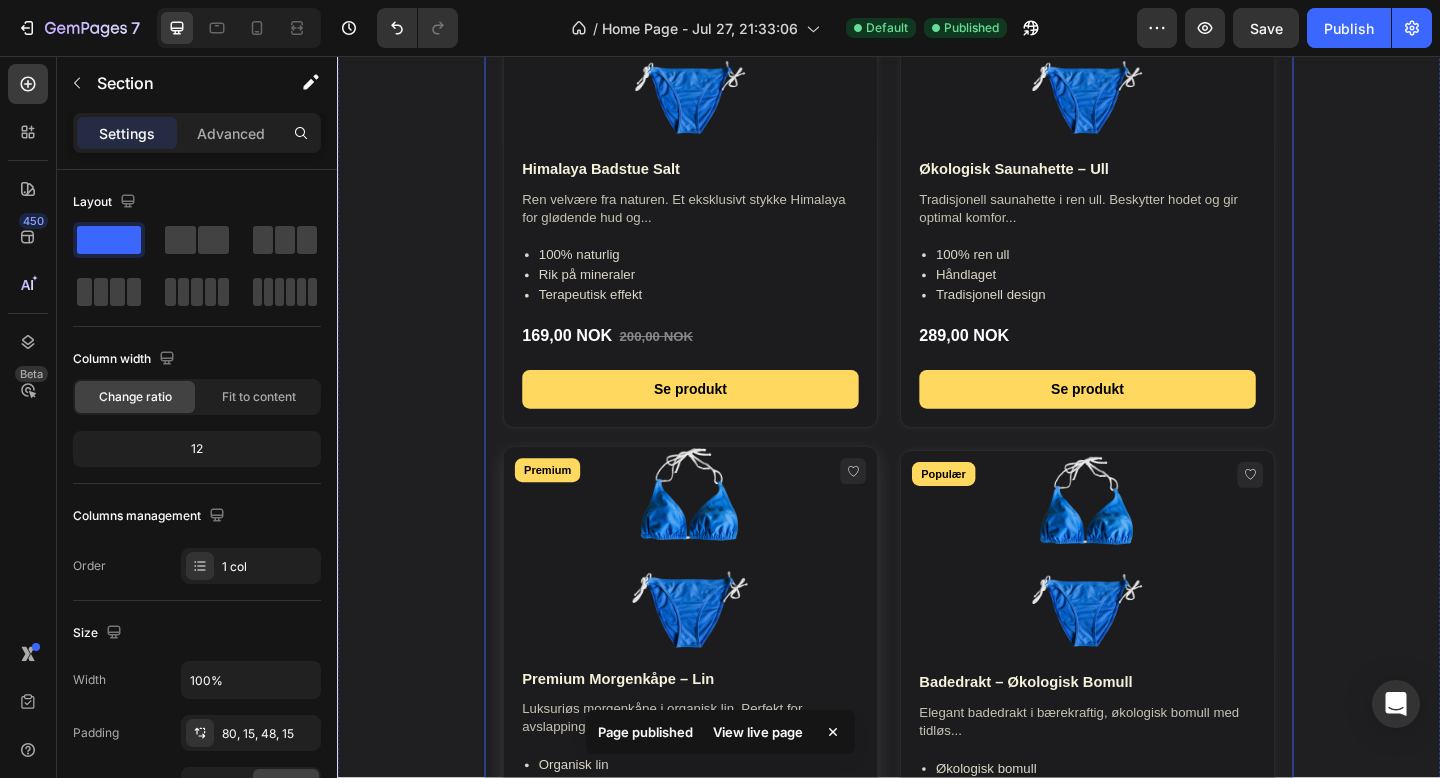 scroll, scrollTop: 2149, scrollLeft: 0, axis: vertical 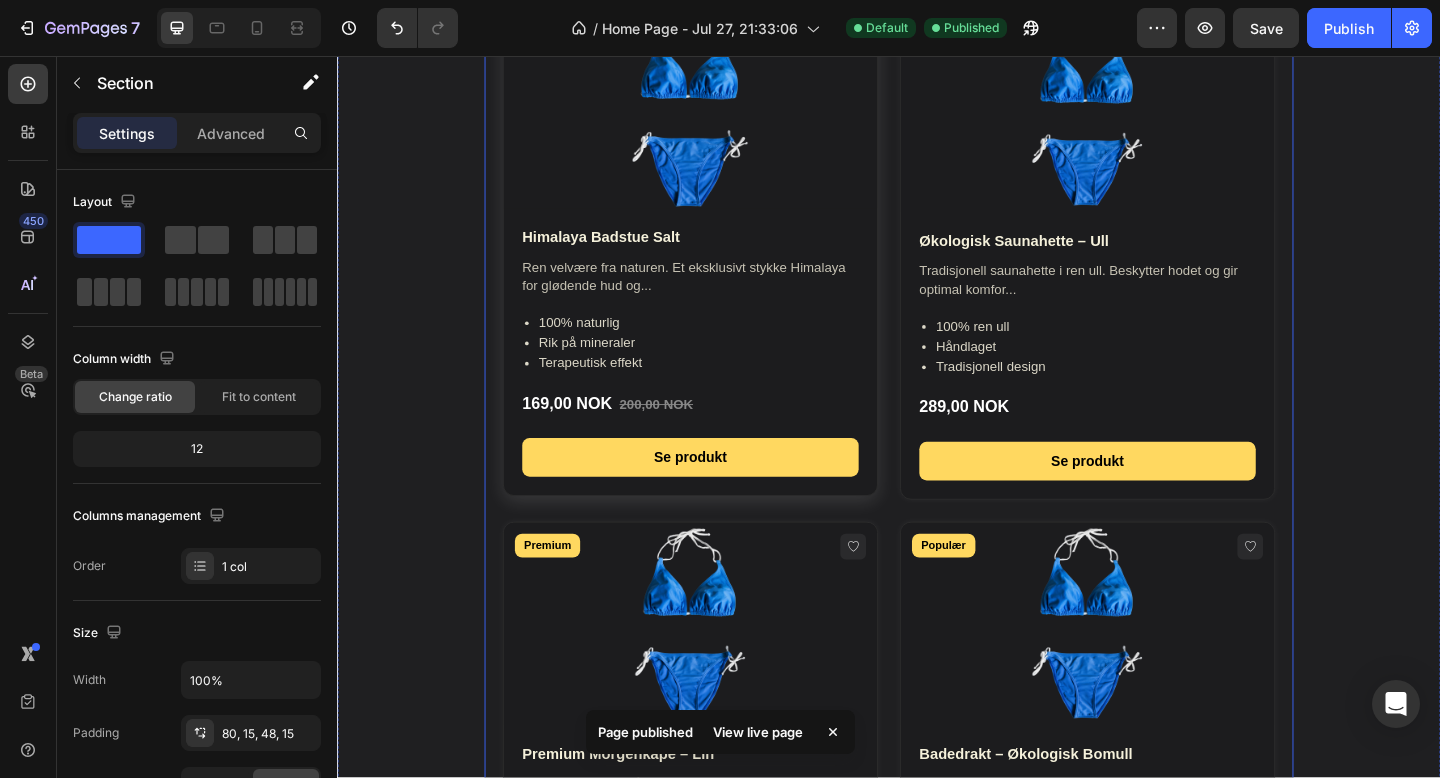 click on "Ren velvære fra naturen. Et eksklusivt stykke Himalaya for glødende hud og..." at bounding box center (721, 296) 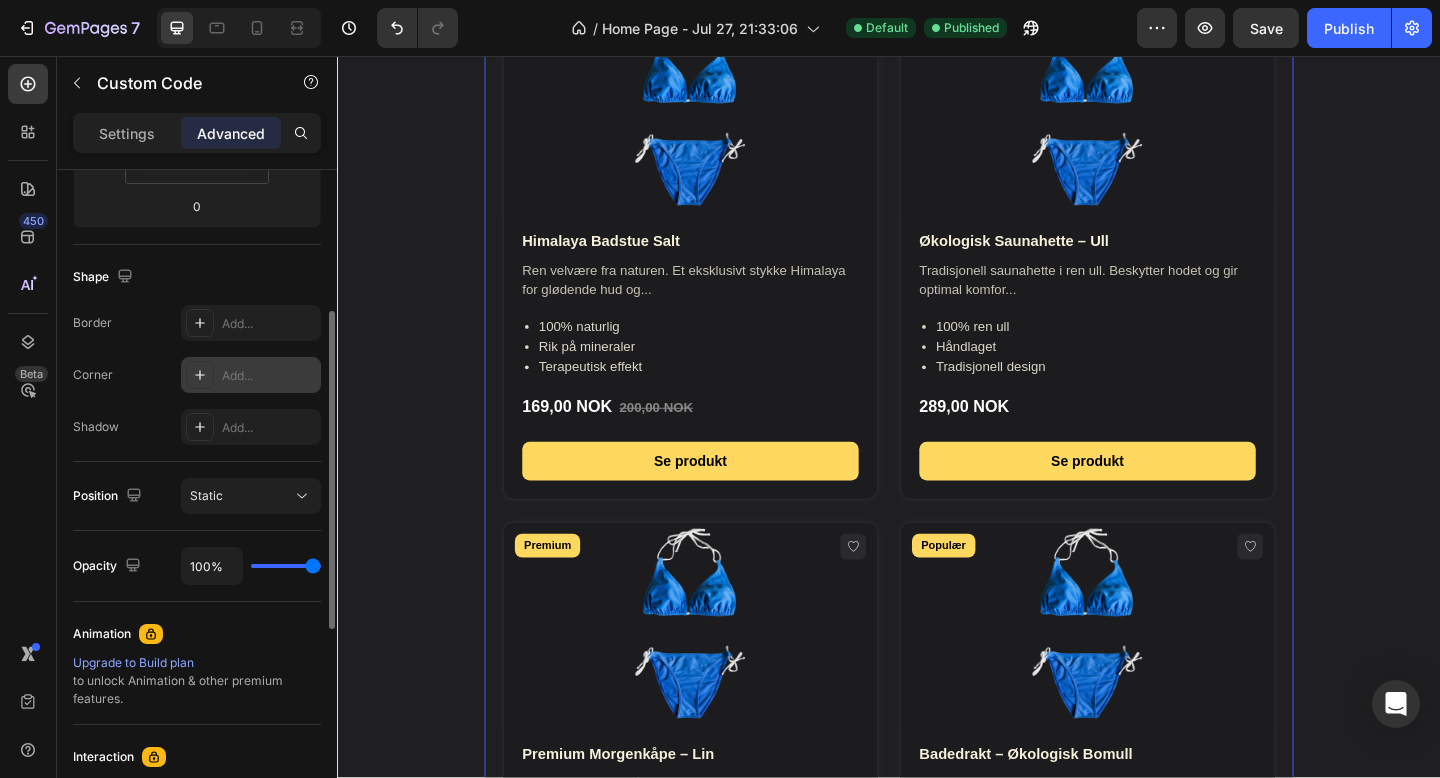 scroll, scrollTop: 0, scrollLeft: 0, axis: both 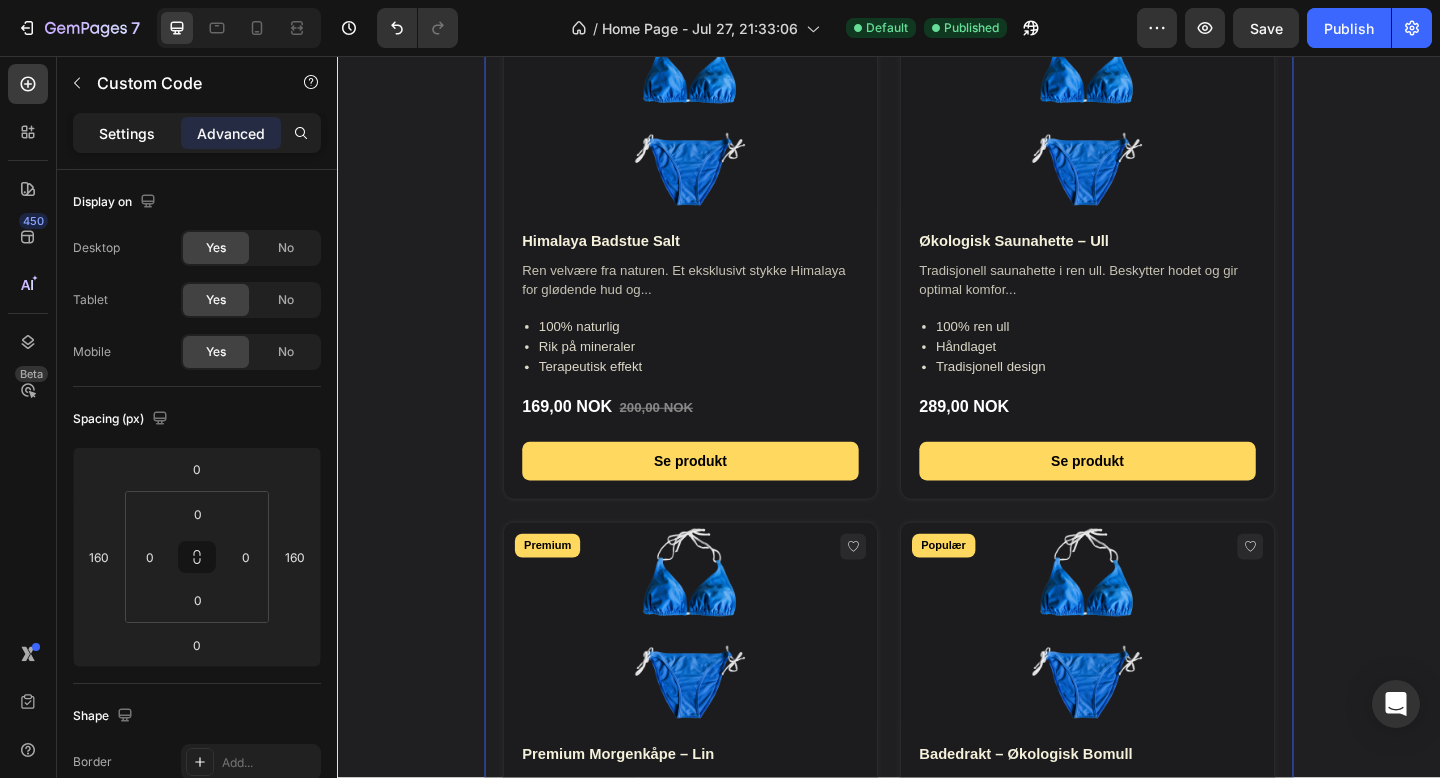 click on "Settings" at bounding box center (127, 133) 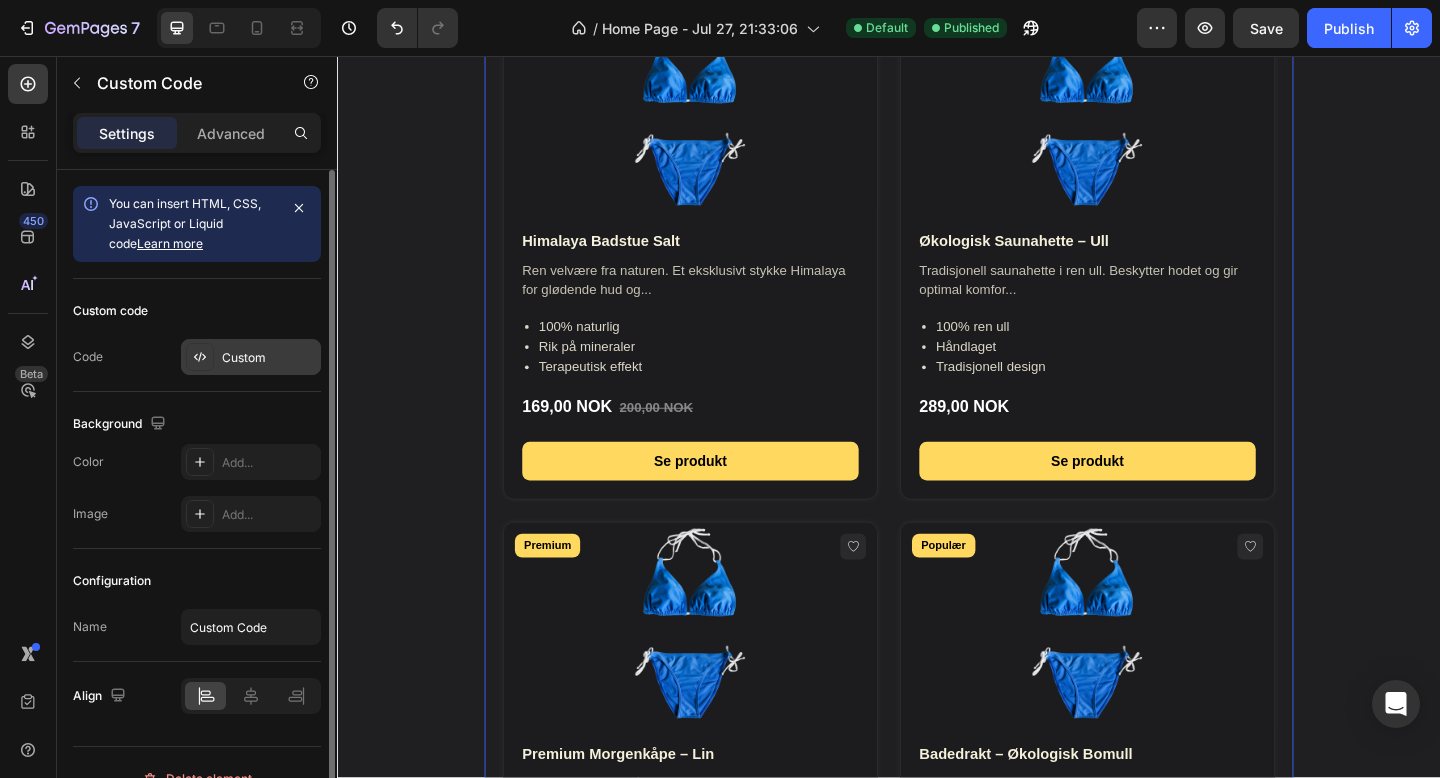 click at bounding box center (200, 357) 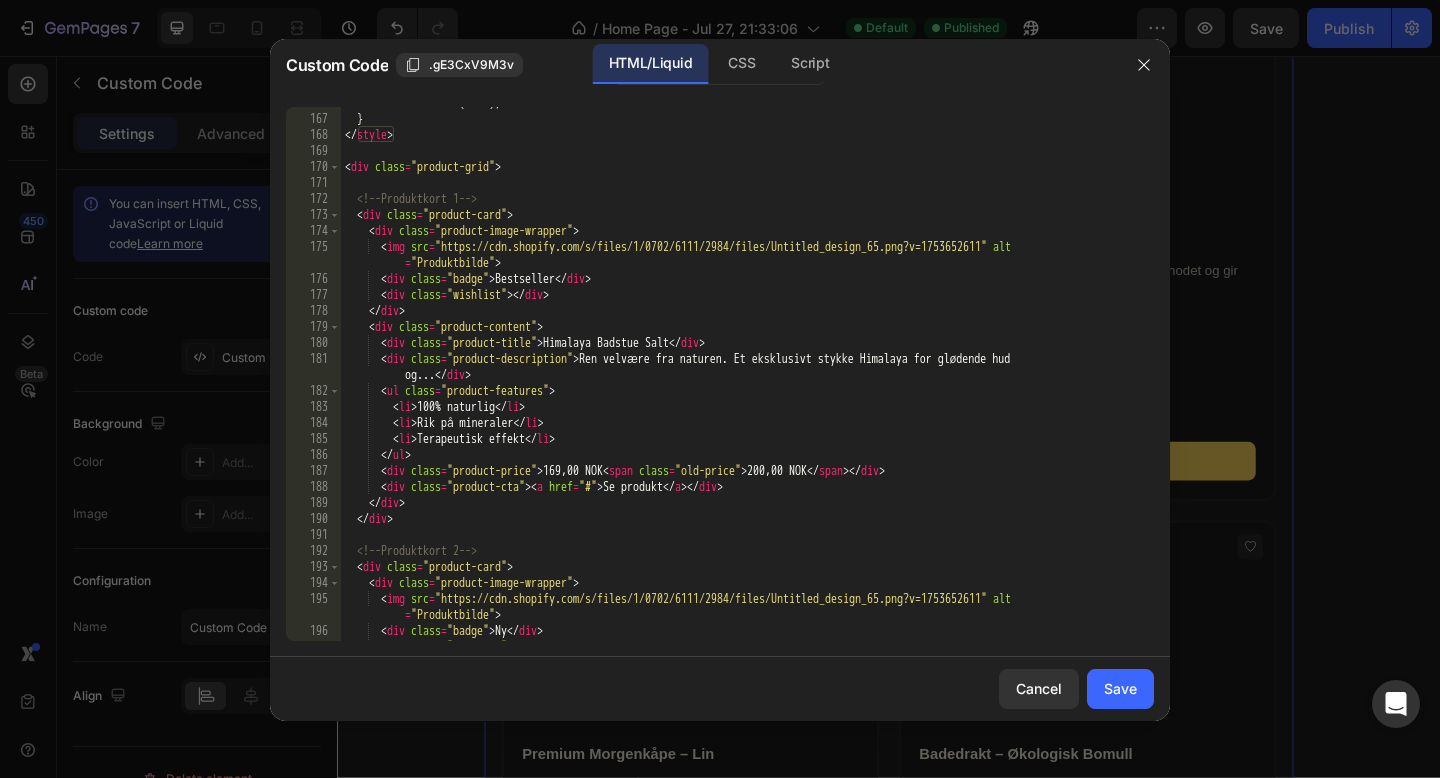 scroll, scrollTop: 2654, scrollLeft: 0, axis: vertical 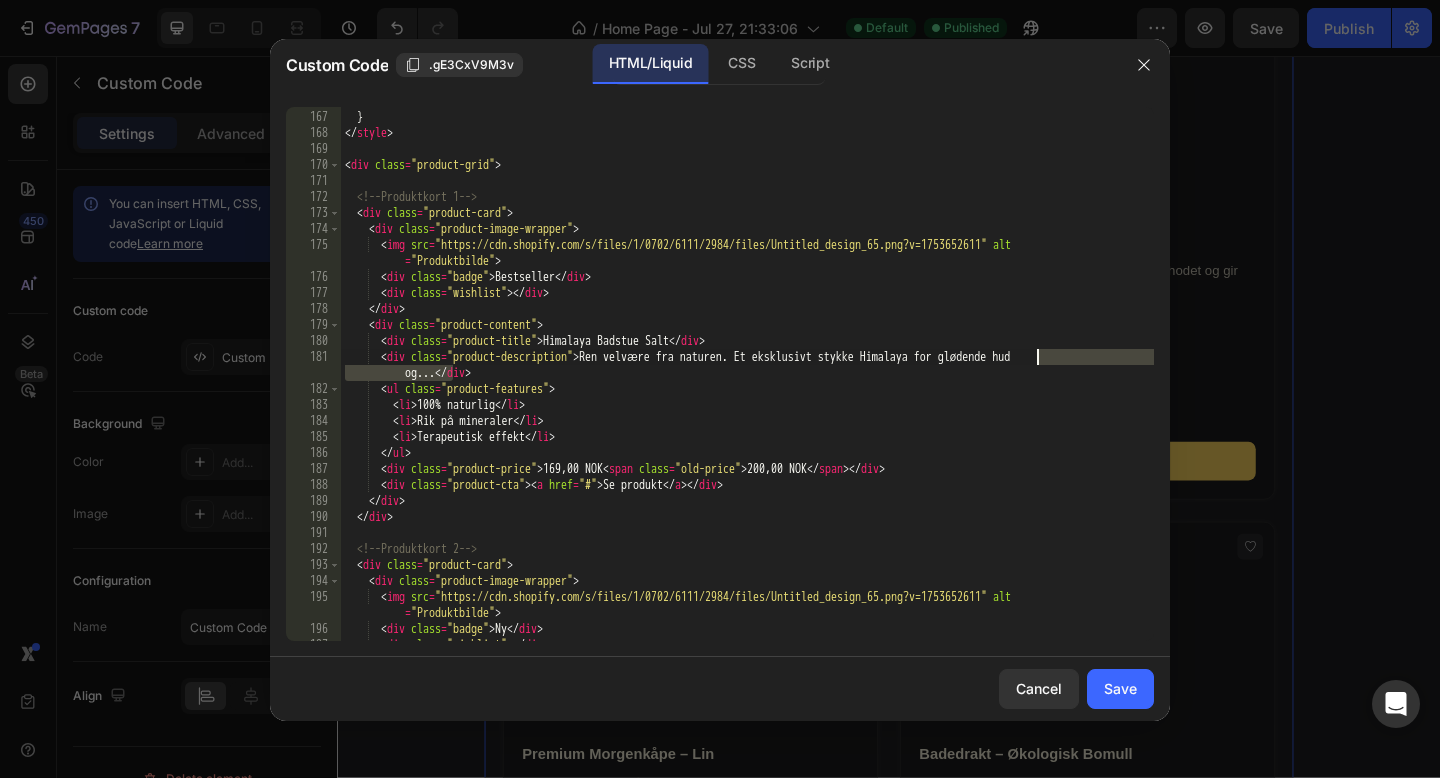 drag, startPoint x: 452, startPoint y: 376, endPoint x: 1027, endPoint y: 358, distance: 575.2817 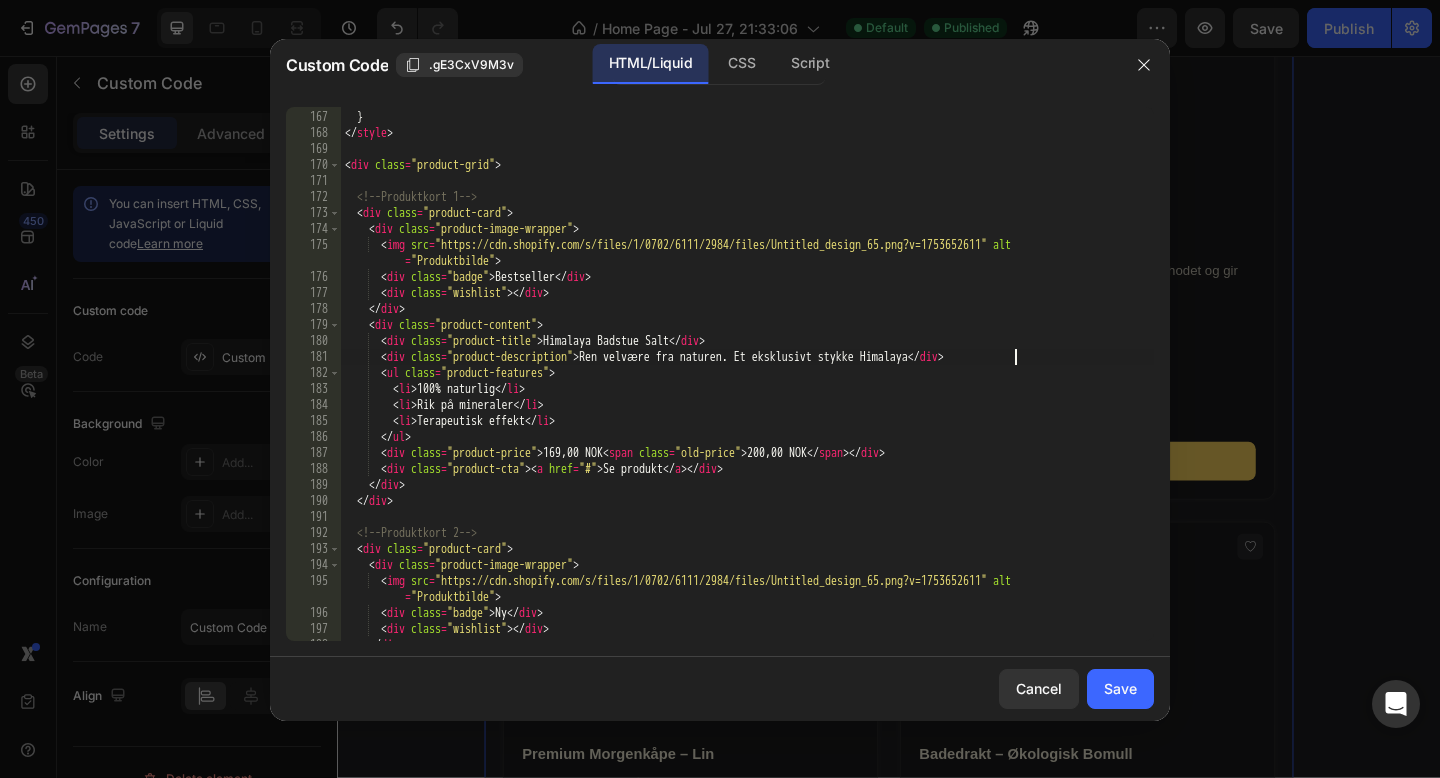 scroll, scrollTop: 0, scrollLeft: 56, axis: horizontal 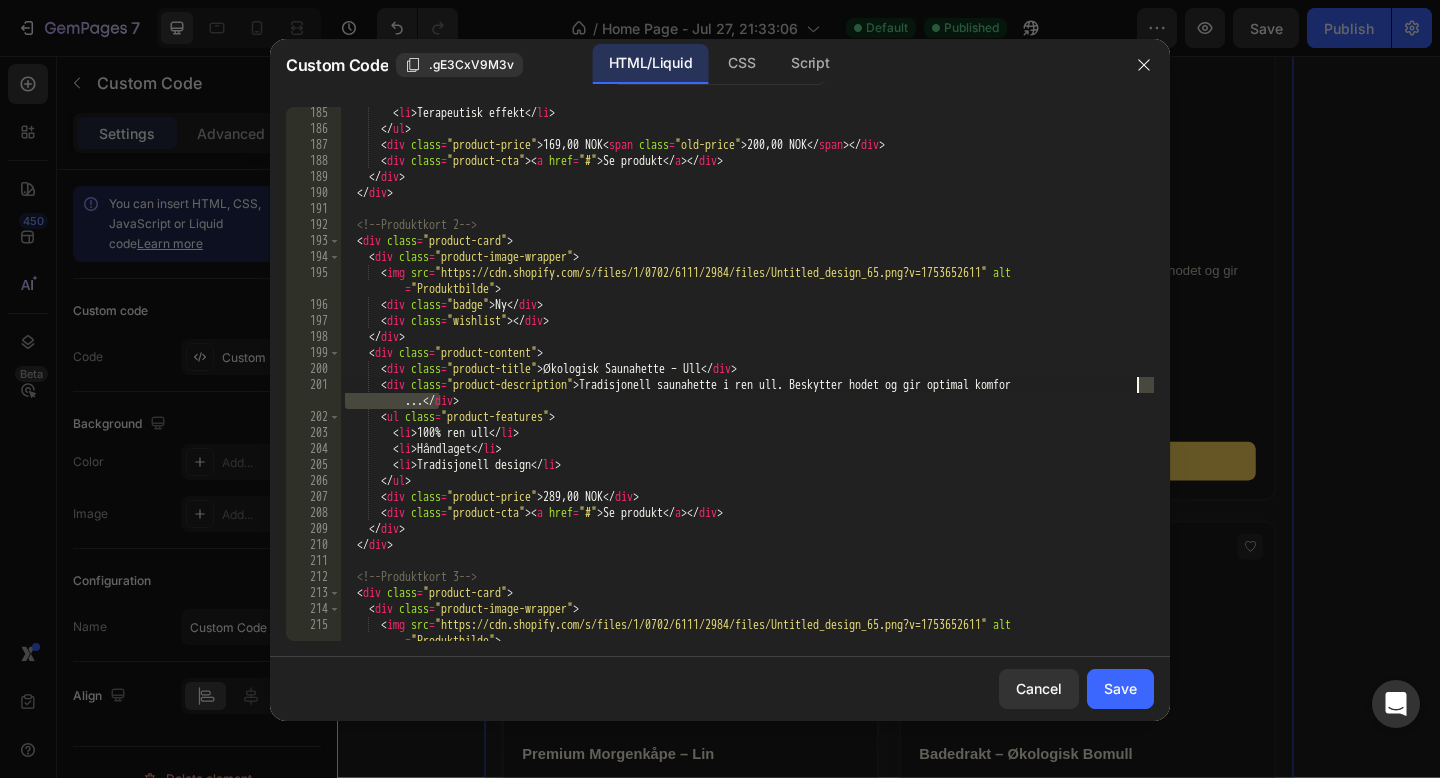 drag, startPoint x: 436, startPoint y: 405, endPoint x: 1145, endPoint y: 388, distance: 709.2038 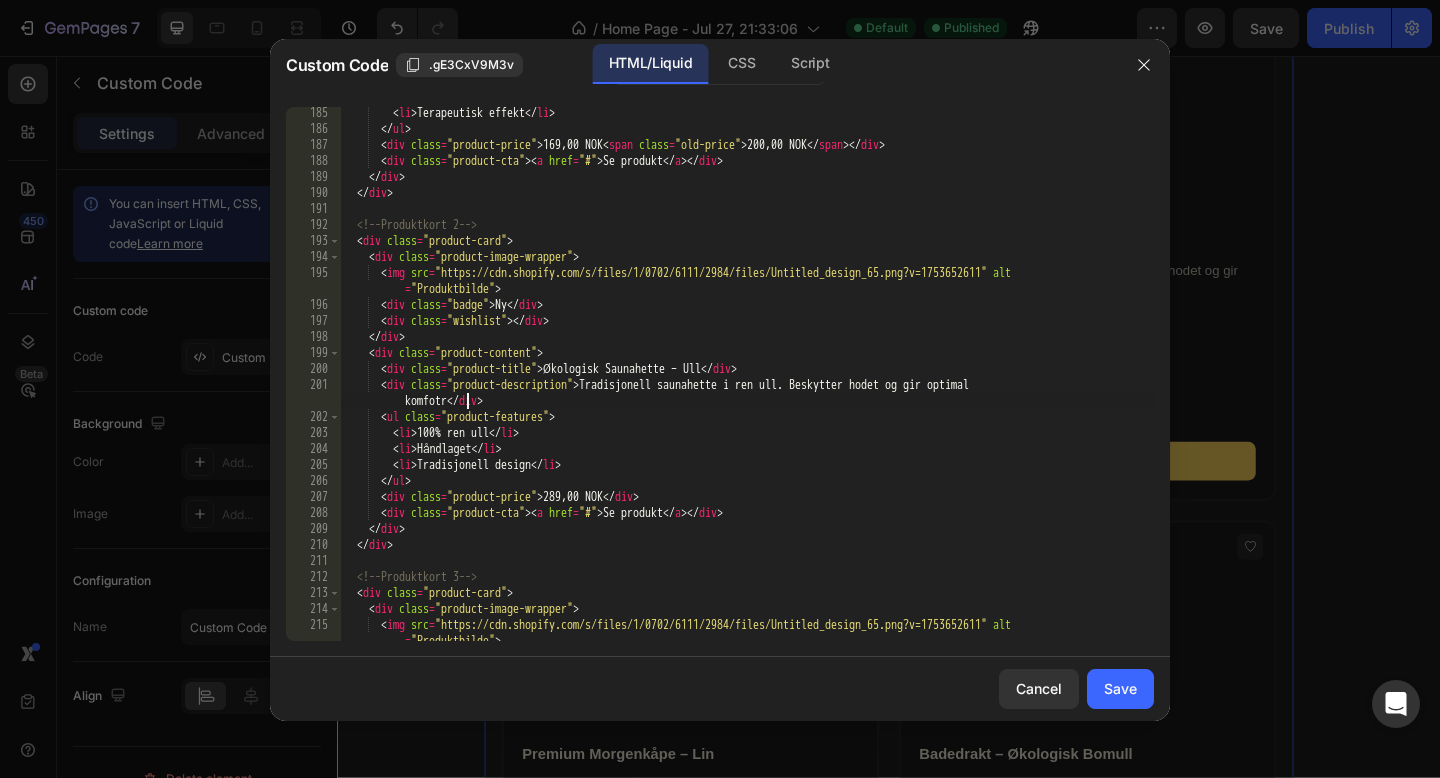 scroll, scrollTop: 0, scrollLeft: 66, axis: horizontal 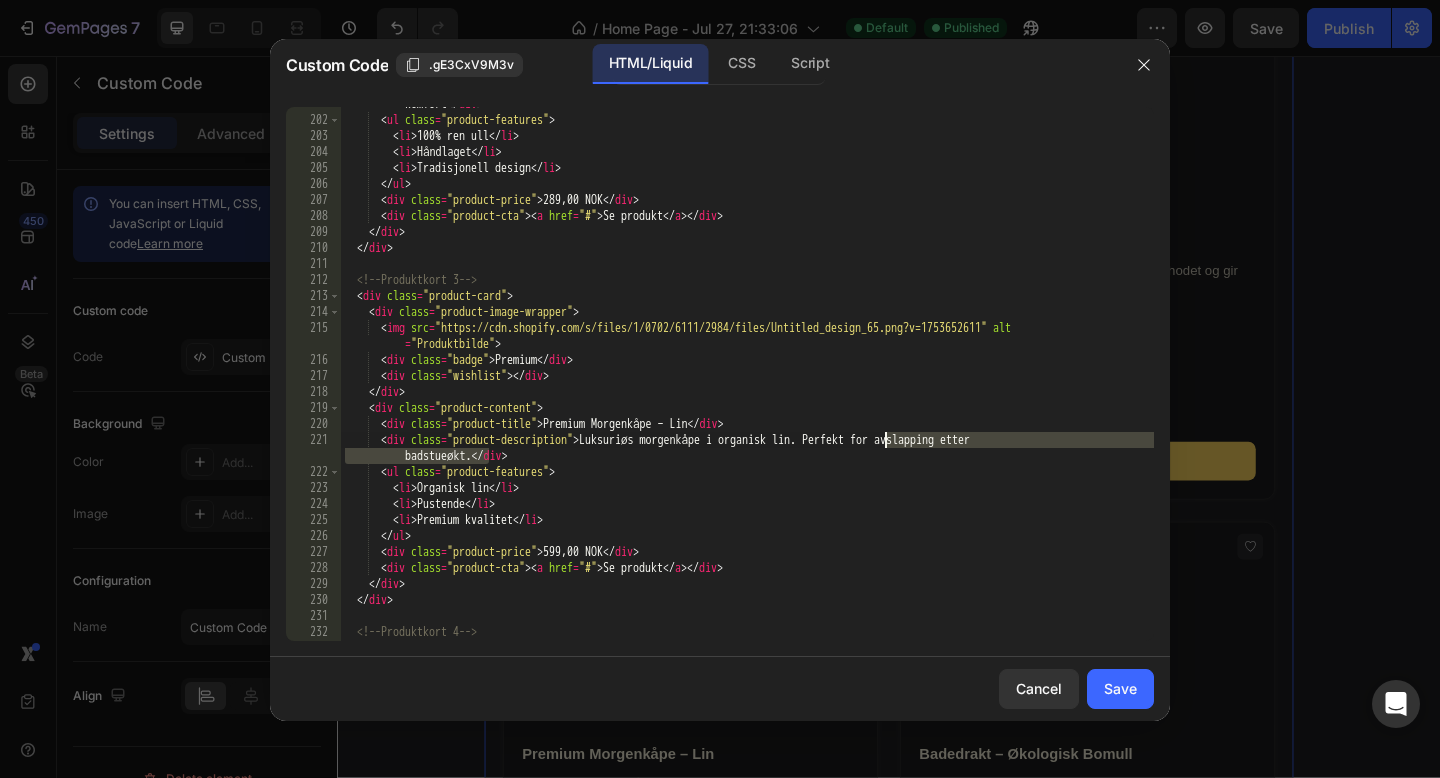 drag, startPoint x: 492, startPoint y: 461, endPoint x: 888, endPoint y: 441, distance: 396.50473 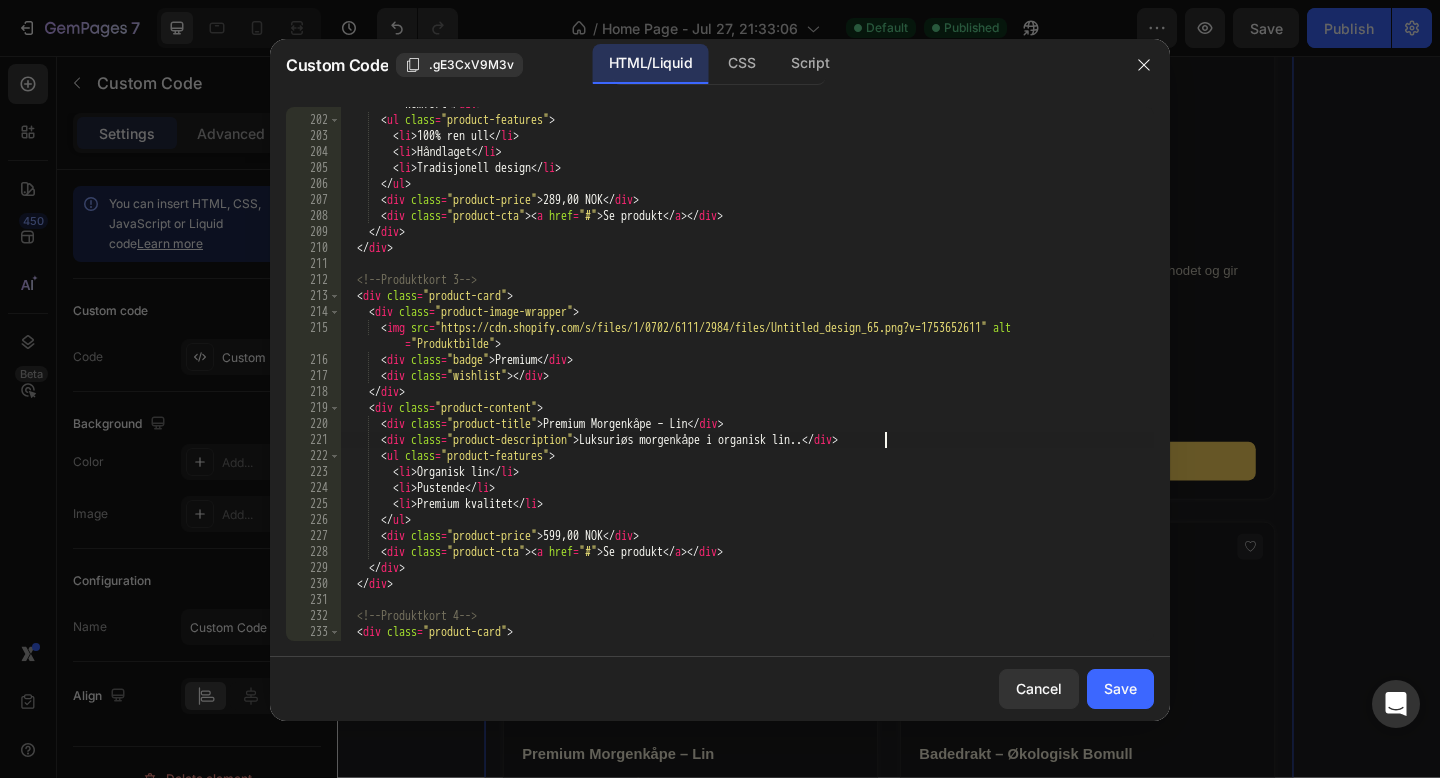 scroll, scrollTop: 0, scrollLeft: 47, axis: horizontal 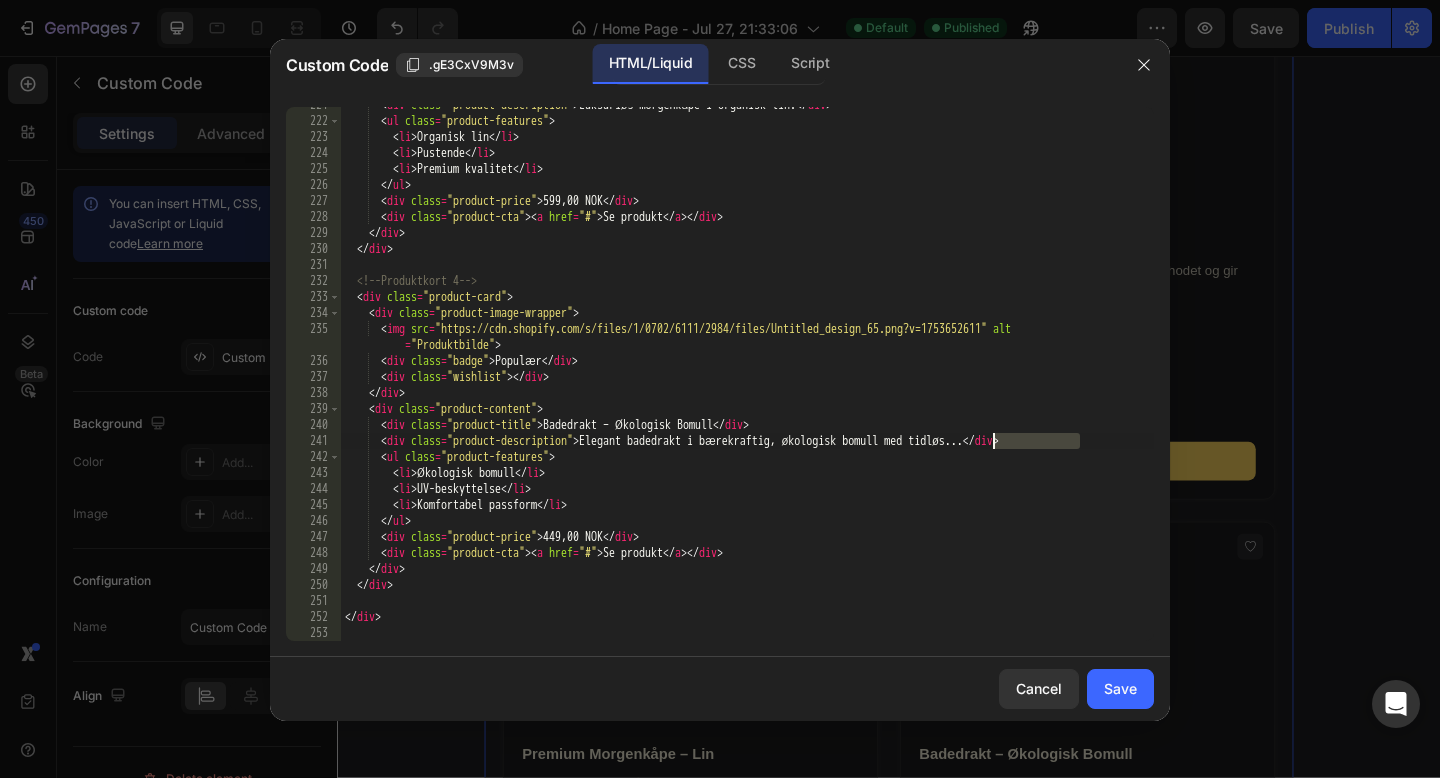 drag, startPoint x: 1078, startPoint y: 444, endPoint x: 991, endPoint y: 443, distance: 87.005745 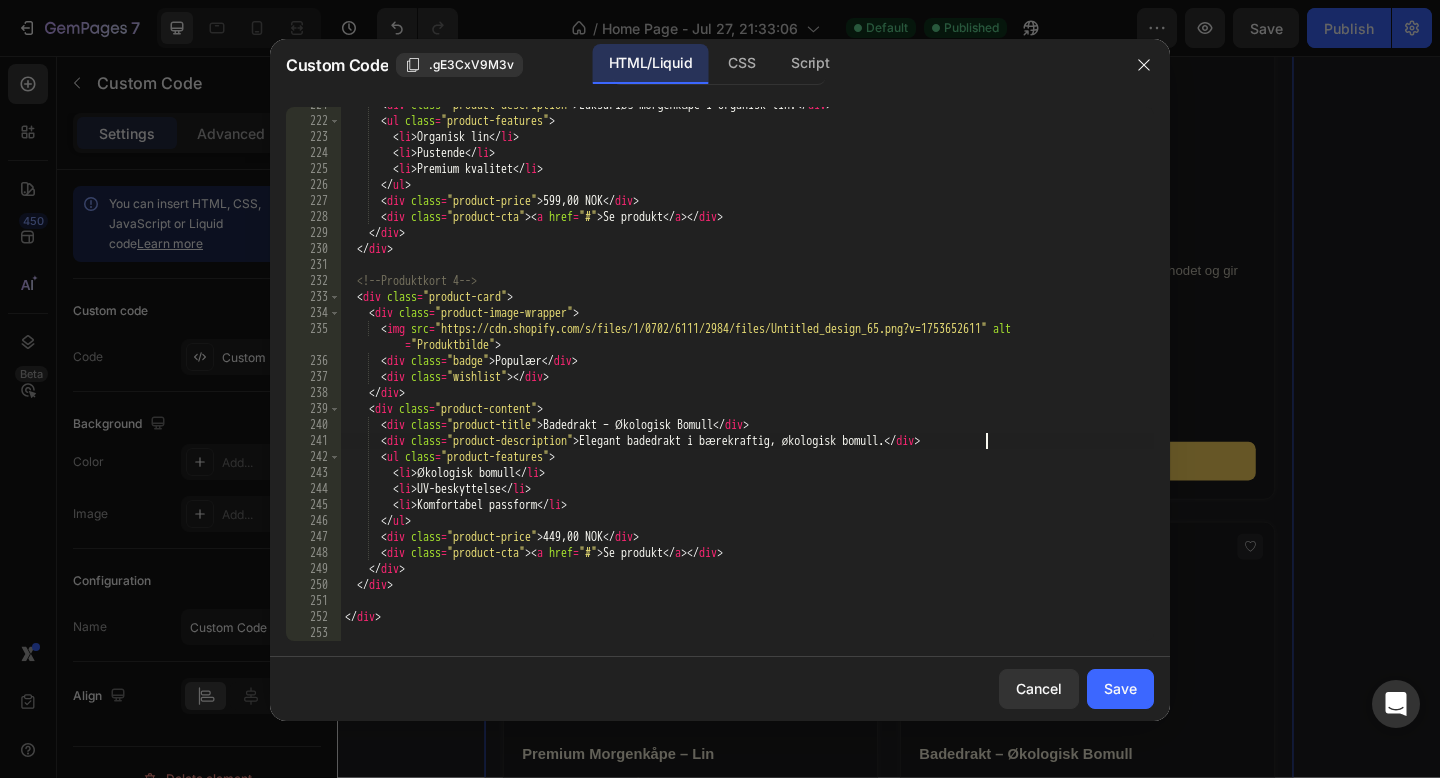 scroll, scrollTop: 0, scrollLeft: 53, axis: horizontal 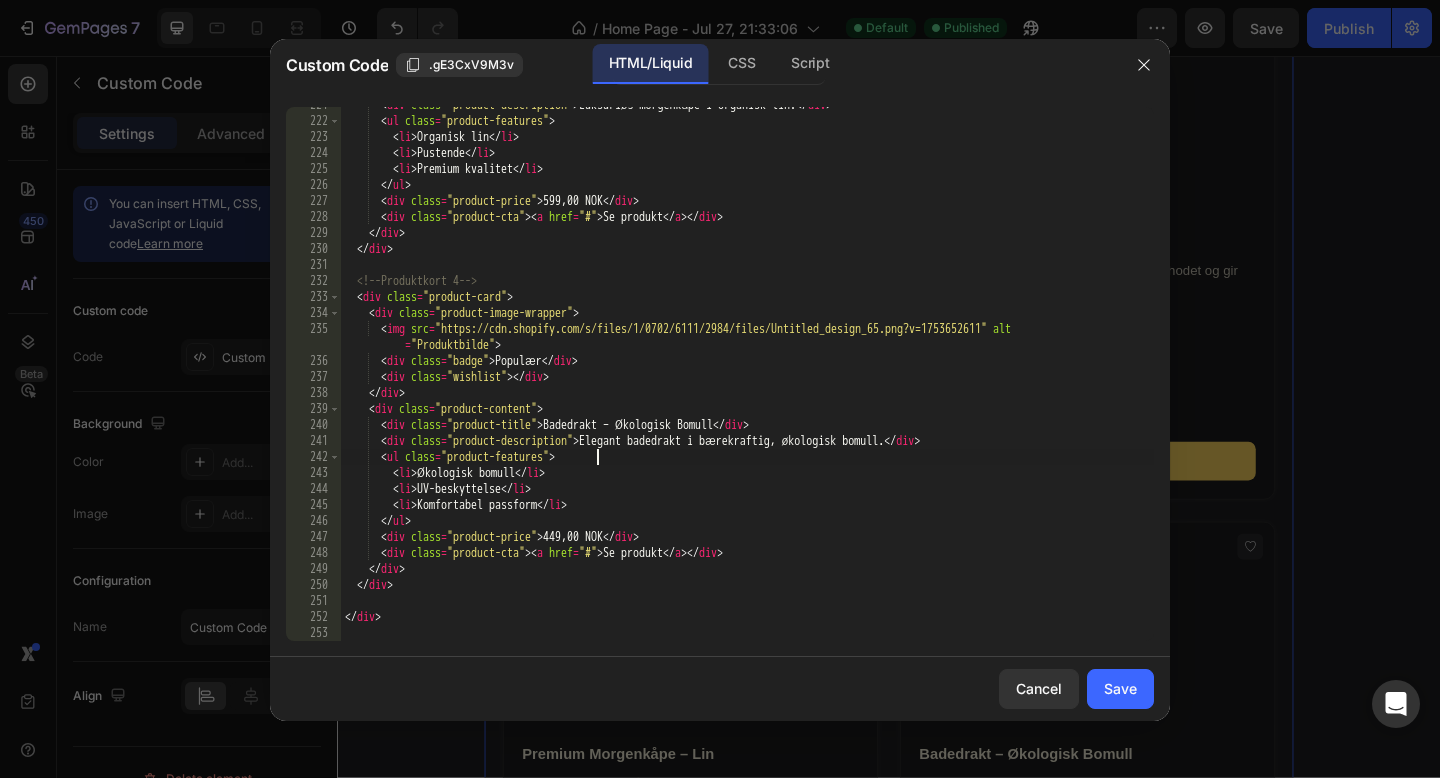 click on "< div   class = "product-description" > Luksuriøs morgenkåpe i organisk lin. </ div >         < ul   class = "product-features" >           < li > Organisk lin </ li >           < li > Pustende </ li >           < li > Premium kvalitet </ li >         </ ul >         < div   class = "product-price" > 599,00 NOK </ div >         < div   class = "product-cta" > < a   href = "#" > Se produkt </ a > </ div >      </ div >    </ div >    <!--  Produktkort 2  -->    < div   class = "product-card" >      < div   class = "product-image-wrapper" >         < img   src = "https://cdn.shopify.com/s/files/1/0702/6111/2984/files/Untitled_design_65.png?v=1753652611"   alt            = "Produktbilde" >         < div   class = "badge" > Ny </ div >         < div   class = "wishlist" > </ div >      </ div >      < div   class = "product-content" >         < div   class = "product-title" > Økologisk Saunahette – Ull </ div >         < div   class = "product-description" > Tradisjonell saunahette i ren ull. Beskytter hodet og gir optimal             komfort </ div >" at bounding box center [747, 380] 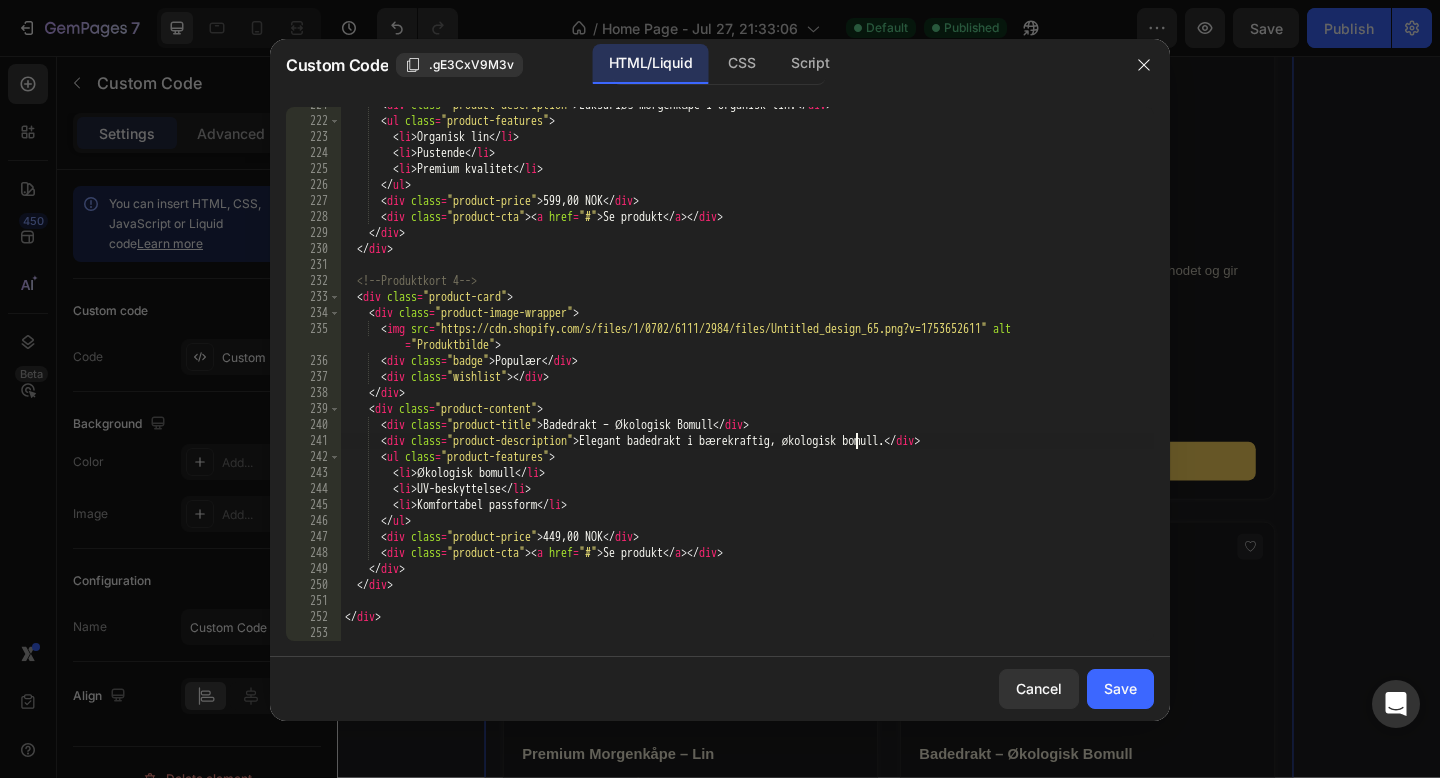 click on "< div   class = "product-description" > Luksuriøs morgenkåpe i organisk lin. </ div >         < ul   class = "product-features" >           < li > Organisk lin </ li >           < li > Pustende </ li >           < li > Premium kvalitet </ li >         </ ul >         < div   class = "product-price" > 599,00 NOK </ div >         < div   class = "product-cta" > < a   href = "#" > Se produkt </ a > </ div >      </ div >    </ div >    <!--  Produktkort 2  -->    < div   class = "product-card" >      < div   class = "product-image-wrapper" >         < img   src = "https://cdn.shopify.com/s/files/1/0702/6111/2984/files/Untitled_design_65.png?v=1753652611"   alt            = "Produktbilde" >         < div   class = "badge" > Ny </ div >         < div   class = "wishlist" > </ div >      </ div >      < div   class = "product-content" >         < div   class = "product-title" > Økologisk Saunahette – Ull </ div >         < div   class = "product-description" > Tradisjonell saunahette i ren ull. Beskytter hodet og gir optimal             komfort </ div >" at bounding box center [747, 380] 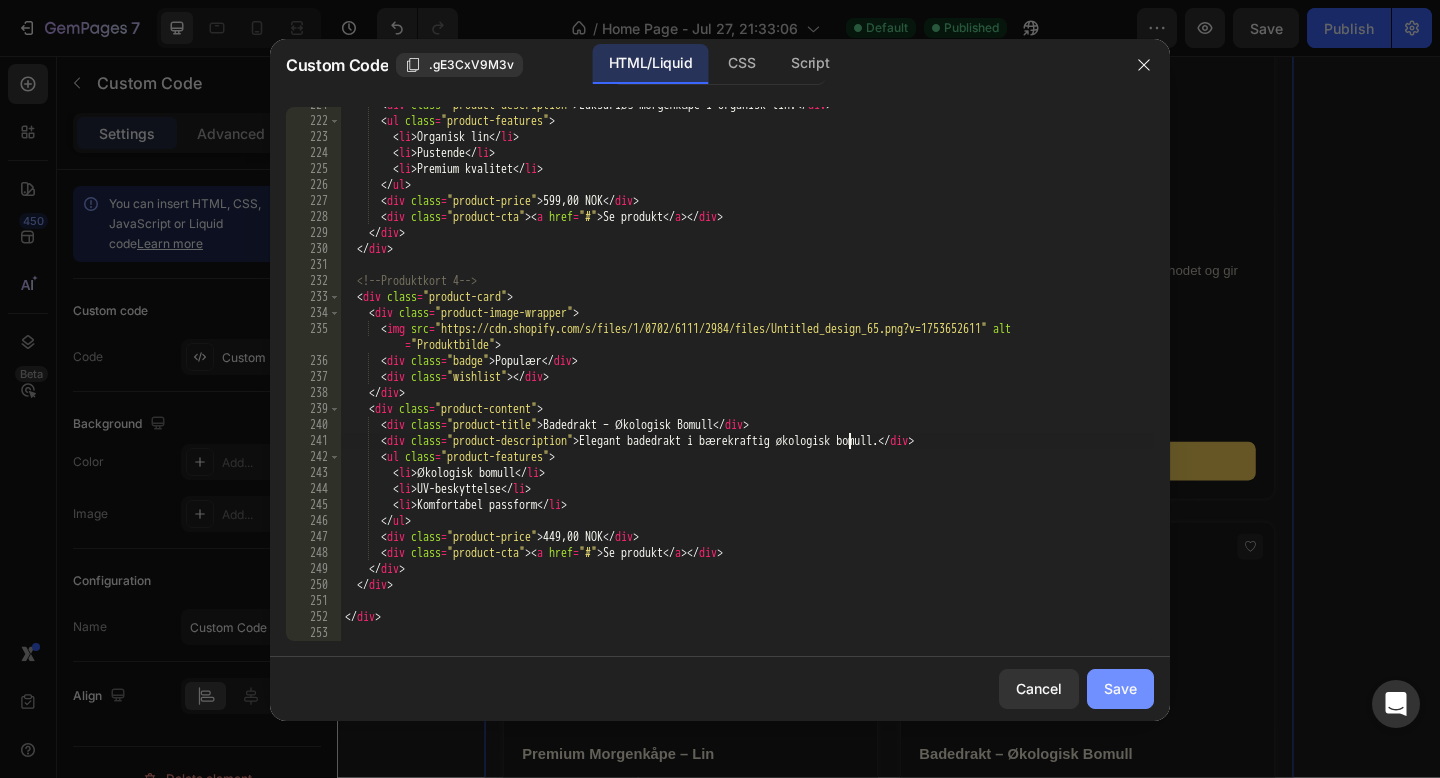 type on "<div class="product-description">Elegant badedrakt i bærekraftig økologisk bomull.</div>" 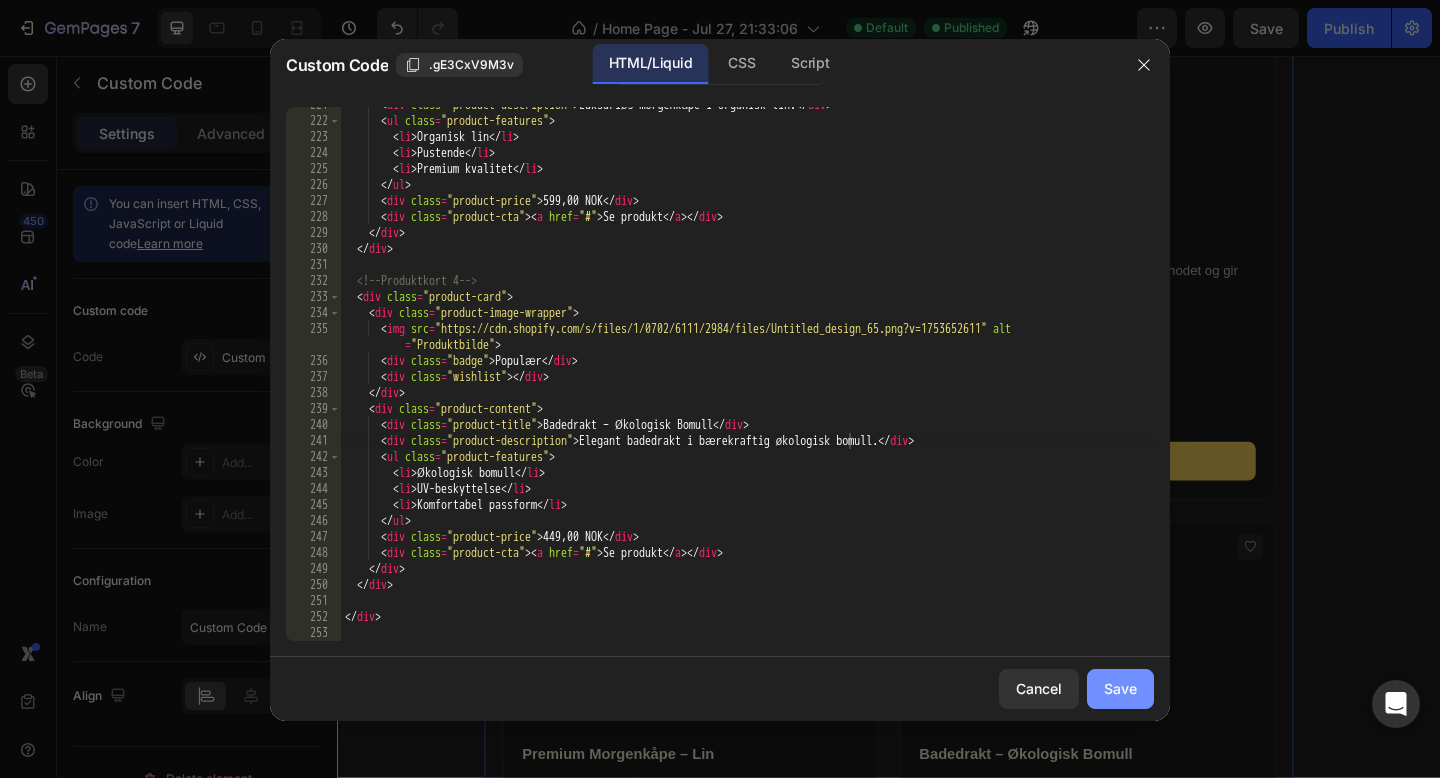 click on "Save" at bounding box center [1120, 688] 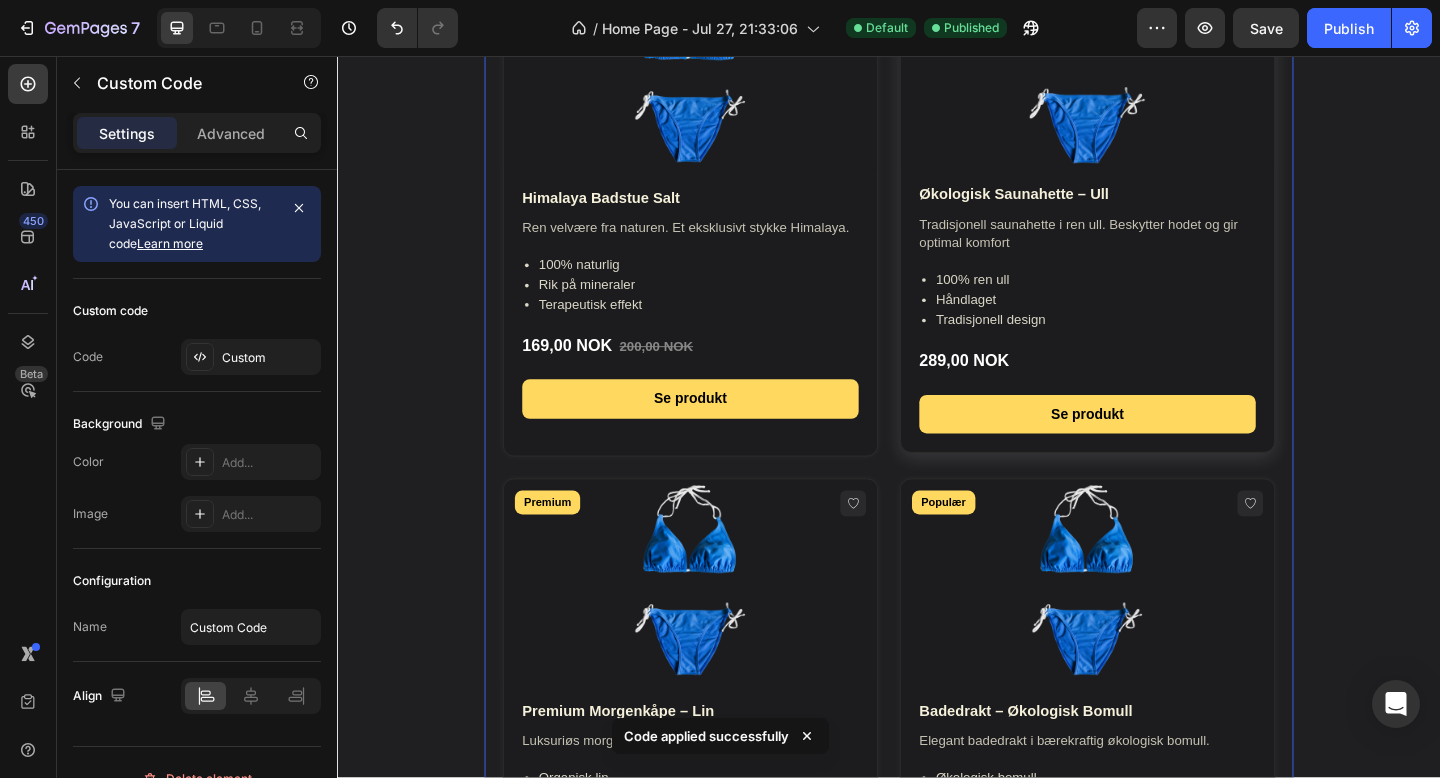 scroll, scrollTop: 2190, scrollLeft: 0, axis: vertical 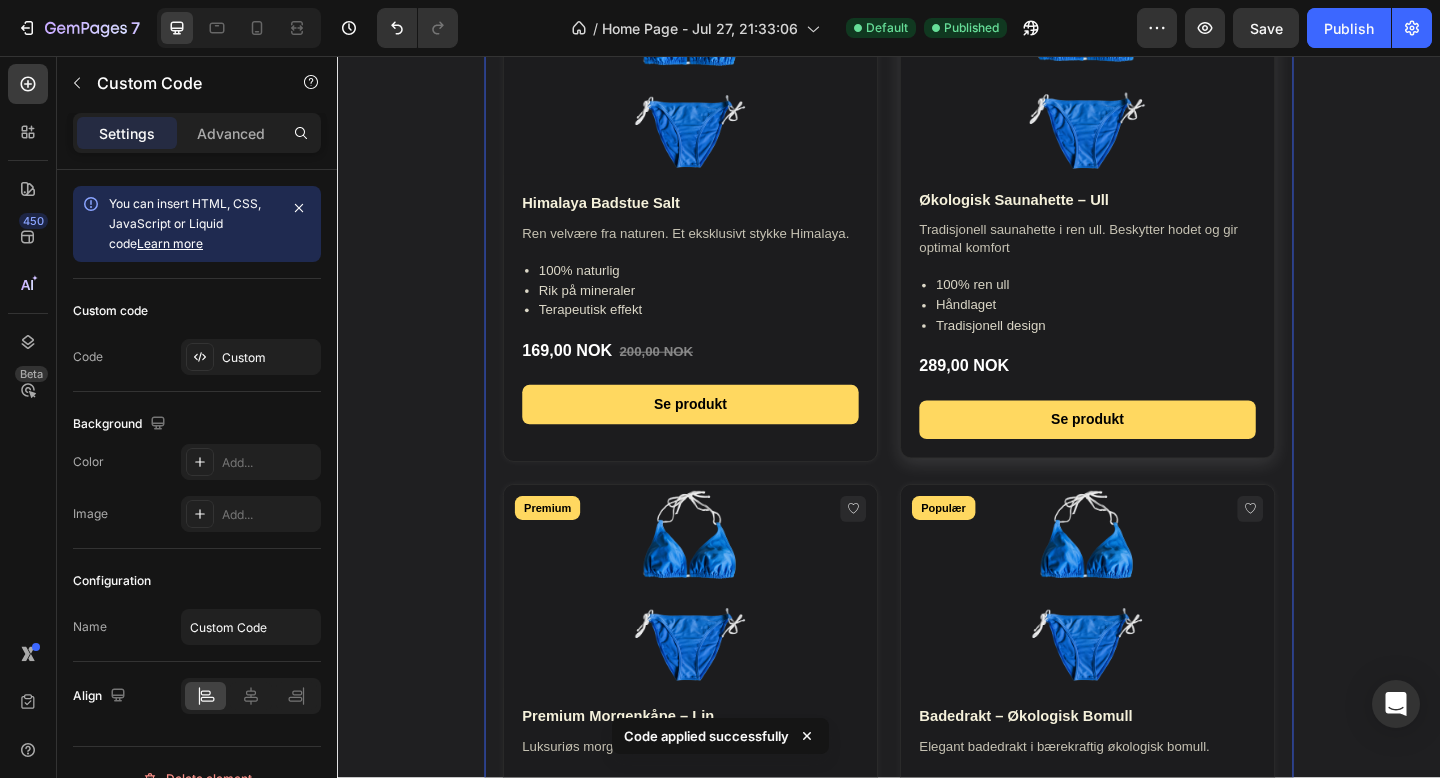 click on "Tradisjonell saunahette i ren ull. Beskytter hodet og gir optimal komfort" at bounding box center [1153, 255] 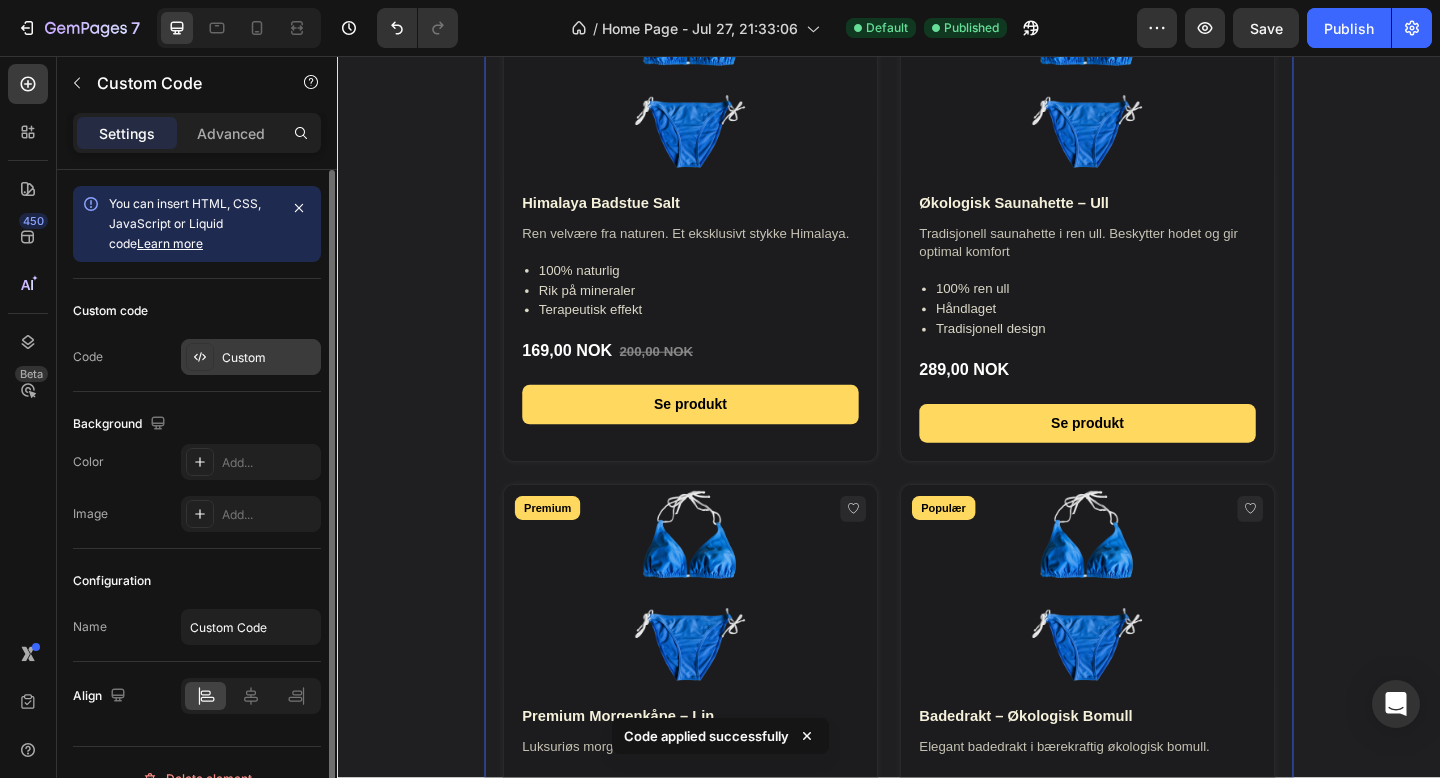 click on "Custom" at bounding box center [269, 358] 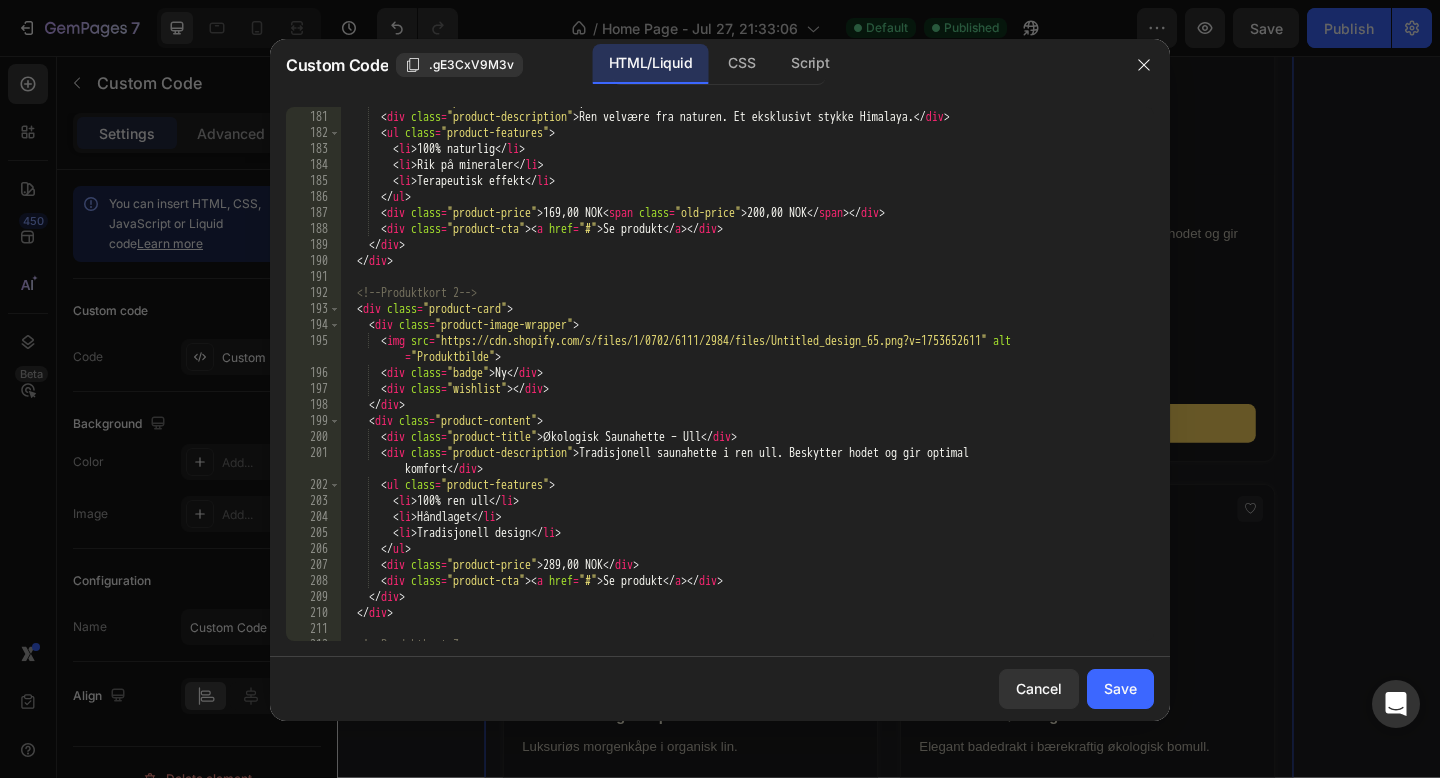 scroll, scrollTop: 2937, scrollLeft: 0, axis: vertical 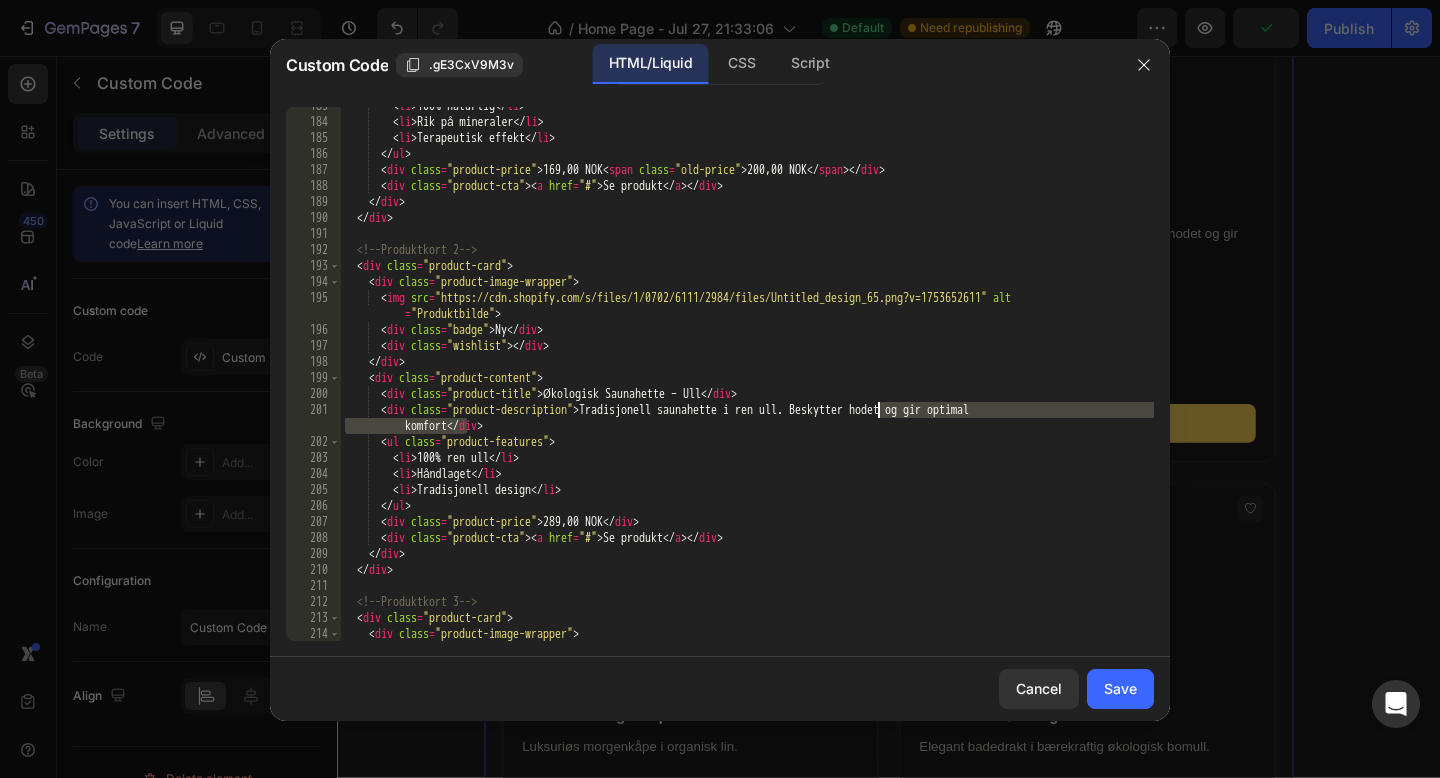drag, startPoint x: 467, startPoint y: 432, endPoint x: 882, endPoint y: 412, distance: 415.48166 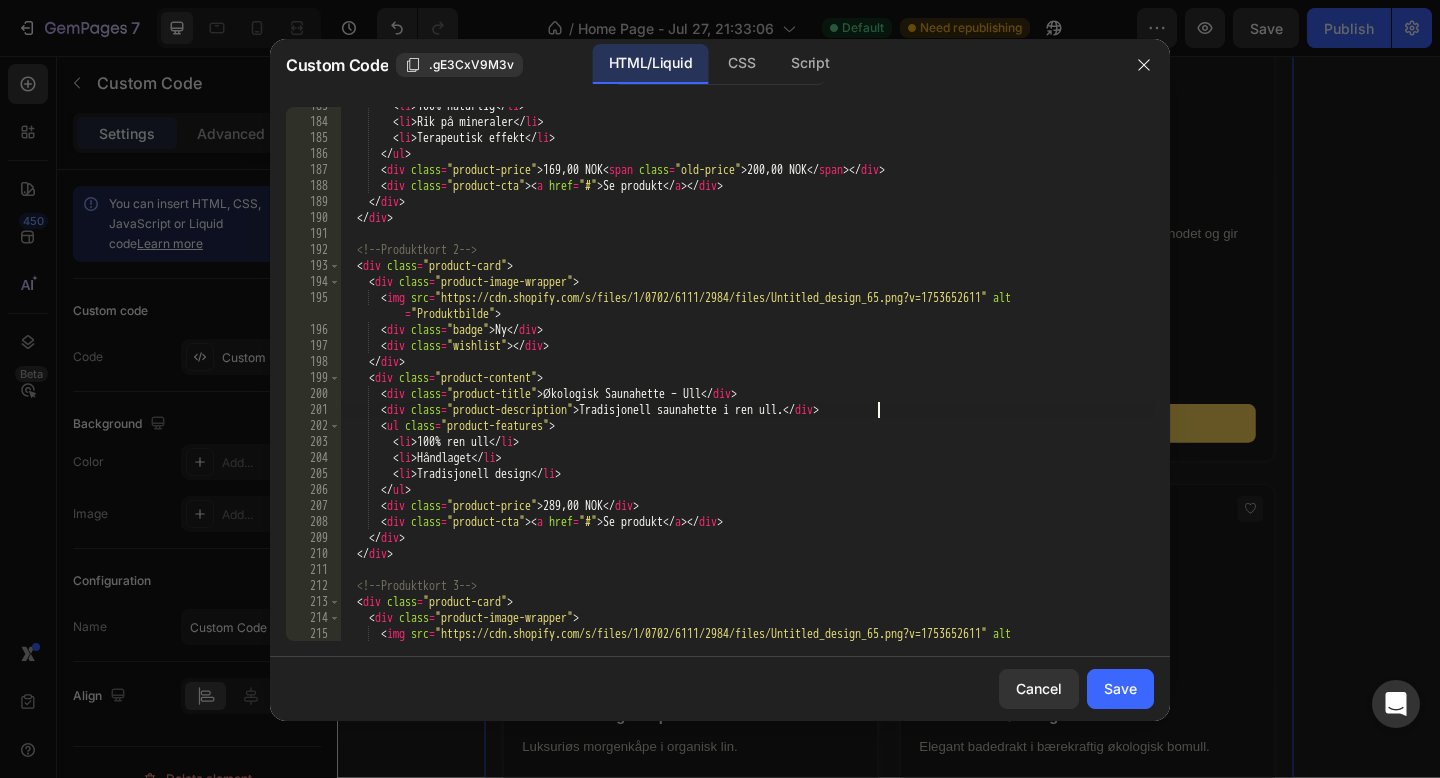 type on "<div class="product-description">Tradisjonell saunahette i ren ull.</div>" 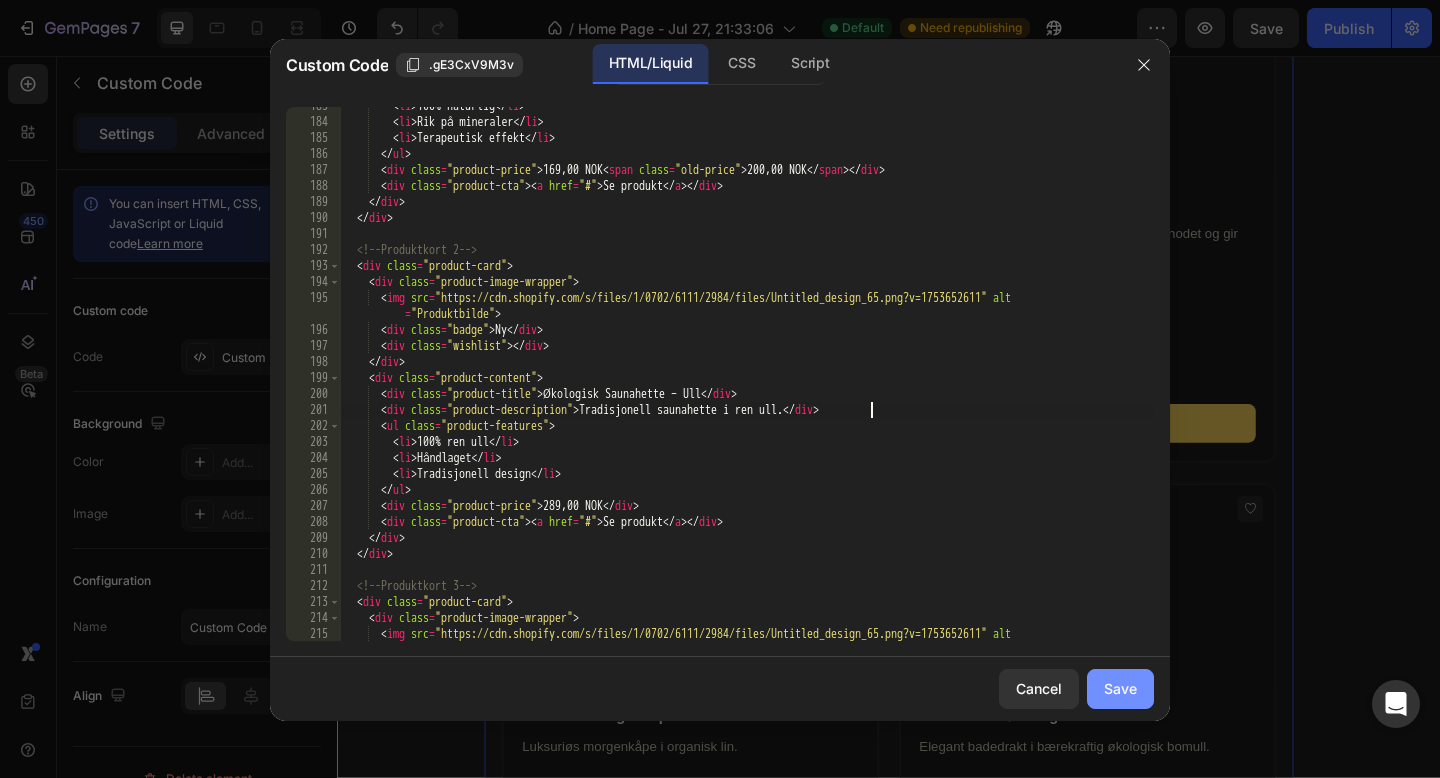 click on "Save" at bounding box center [1120, 688] 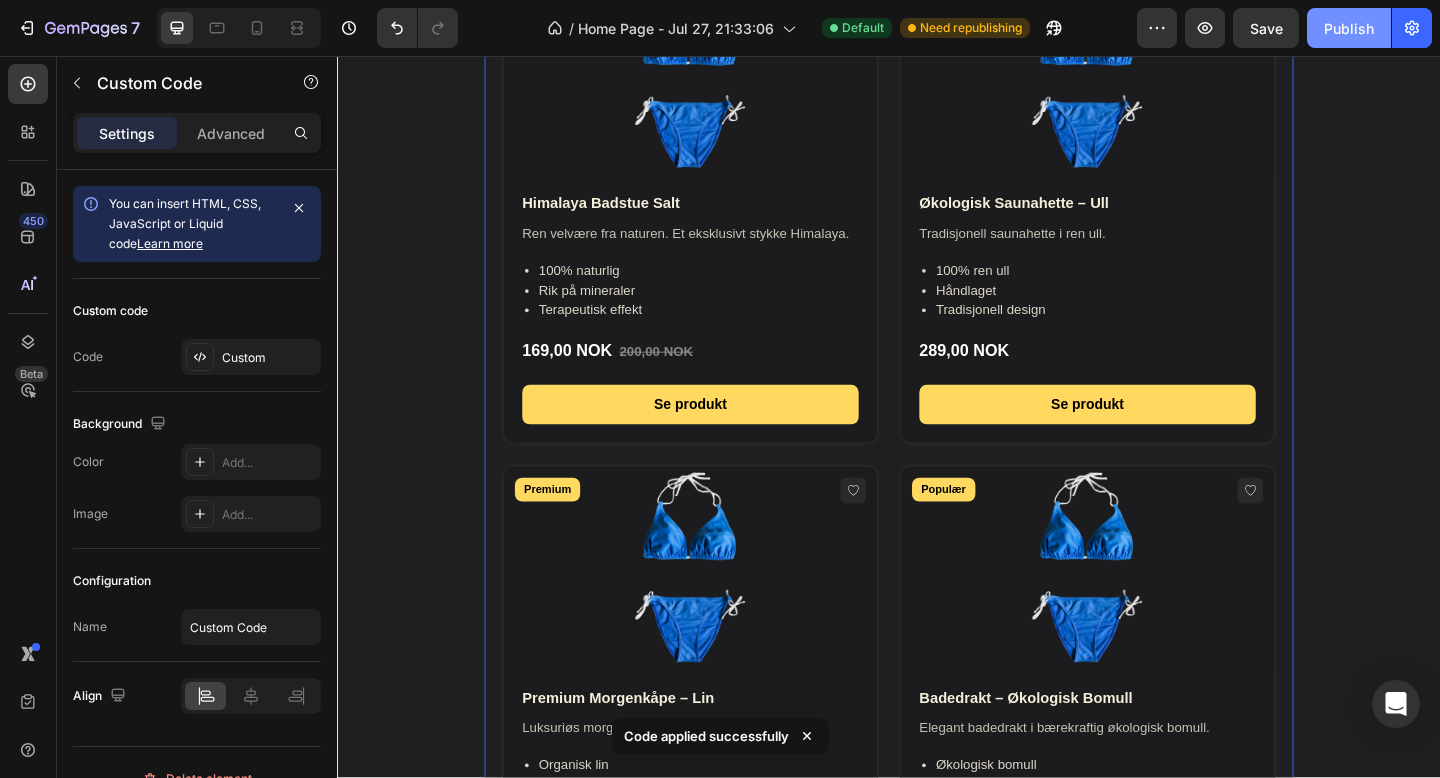 click on "Publish" 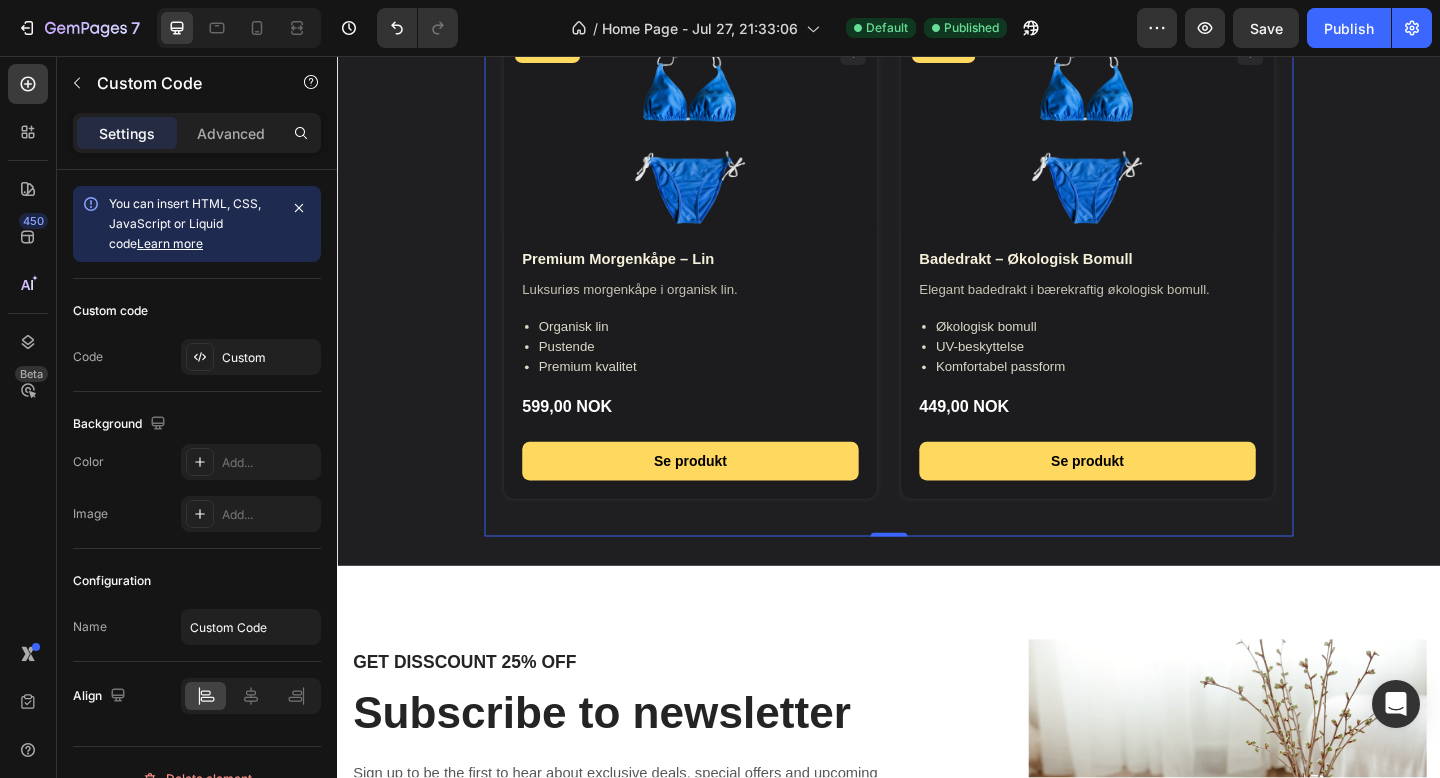scroll, scrollTop: 2940, scrollLeft: 0, axis: vertical 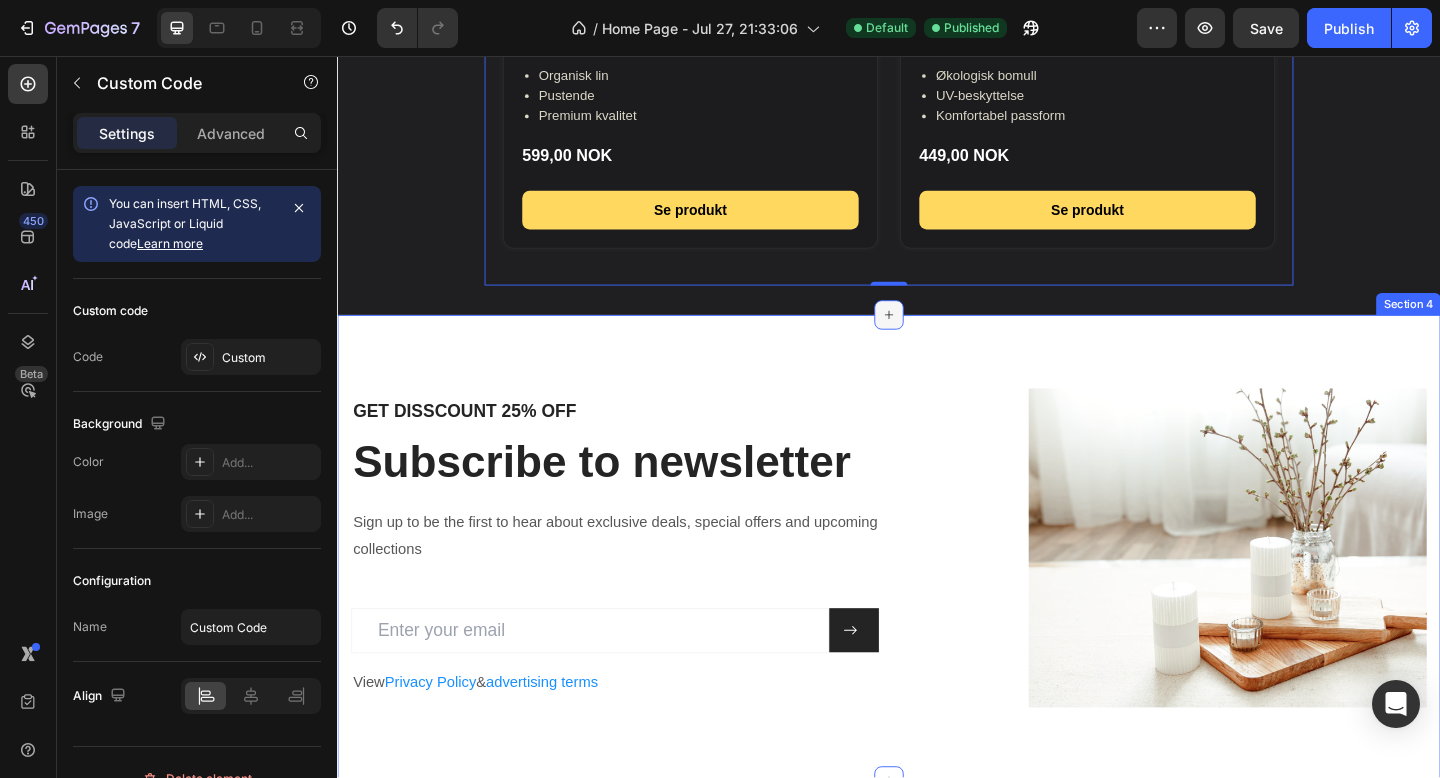 click at bounding box center (937, 338) 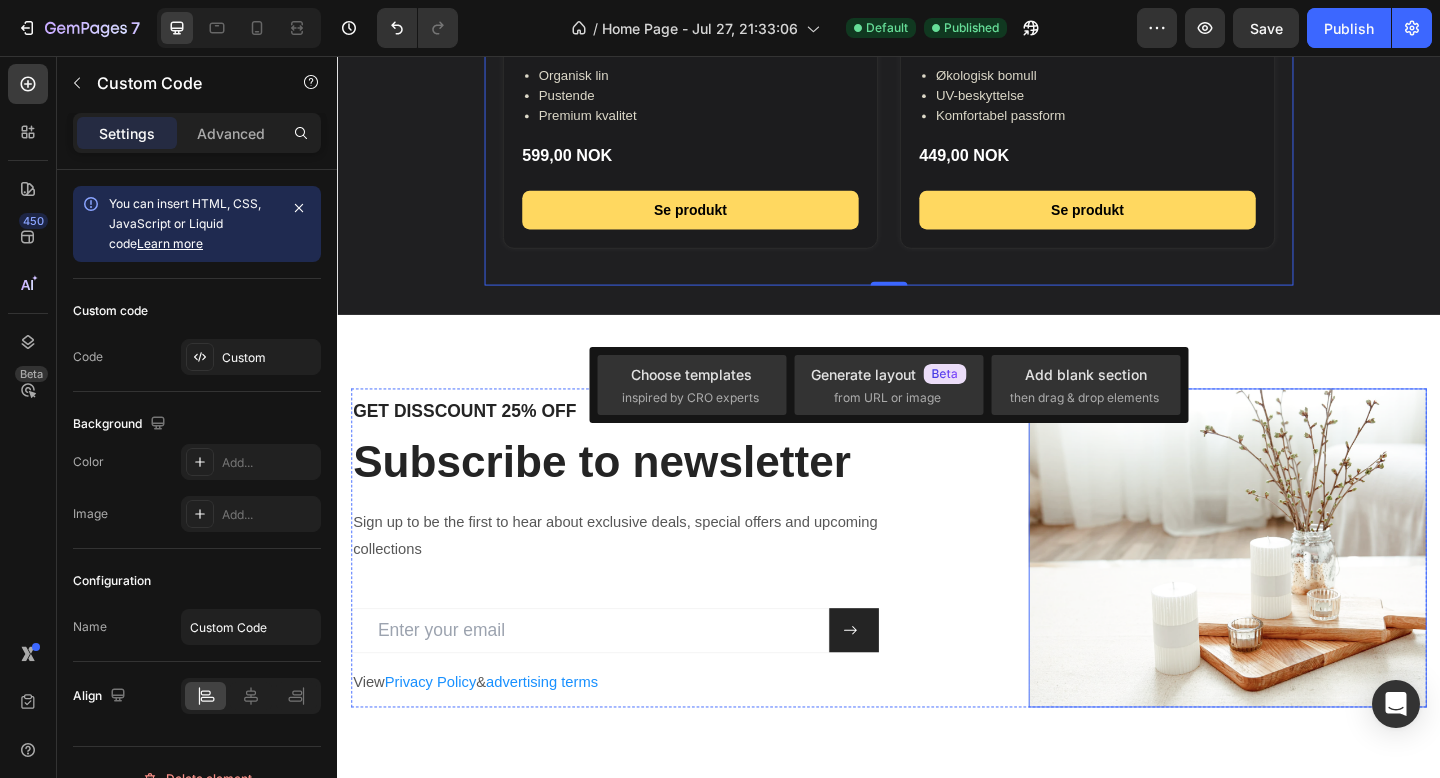 click at bounding box center (1305, 591) 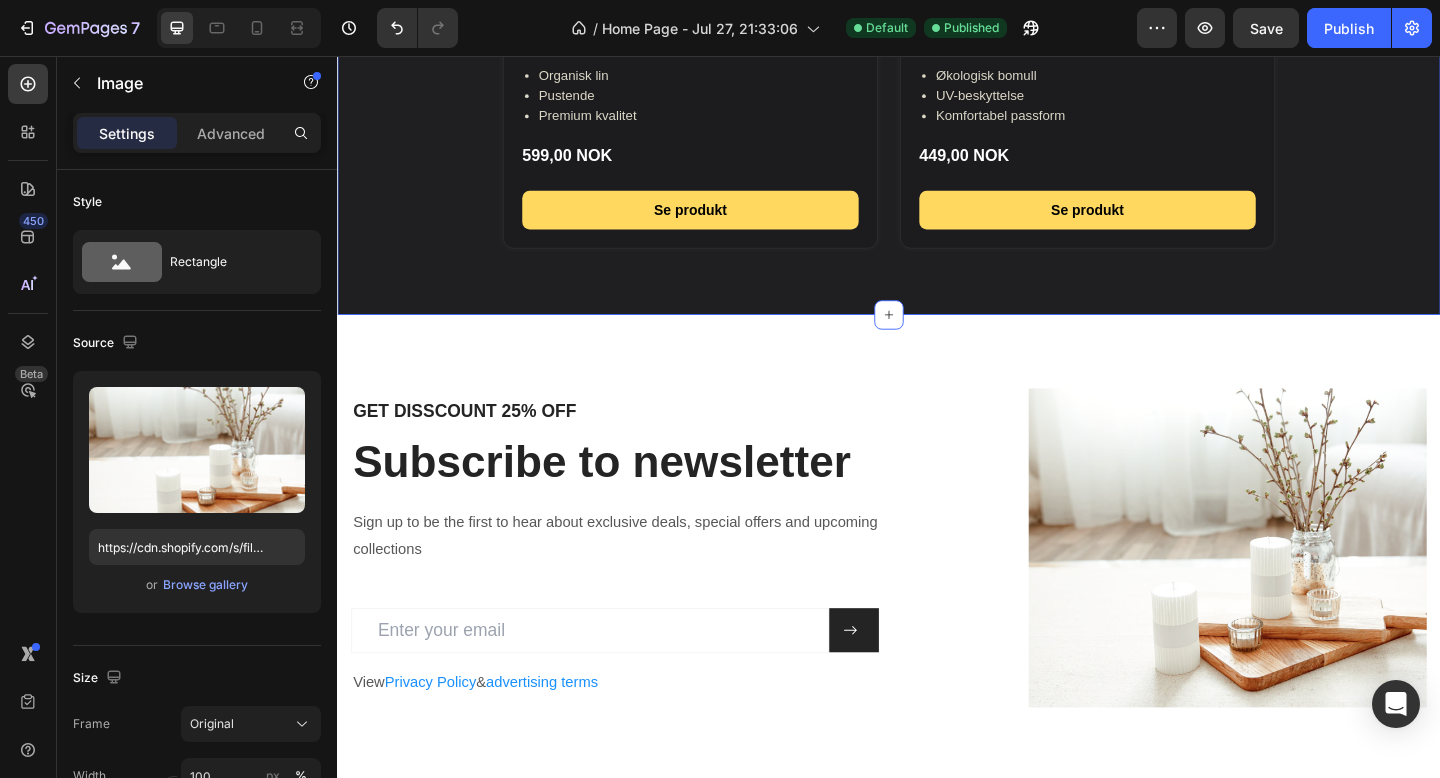 click on "Du trenger ikke lete lenger Heading Vi har samlet bestselgerne våre – de mest kjøpte, anbefalte og omtalte. Text block
Bestseller
Himalaya Badstue Salt
Ren velvære fra naturen. Et eksklusivt stykke Himalaya.
100% naturlig
Rik på mineraler
Terapeutisk effekt
169,00 NOK  200,00 NOK
Se produkt
Ny
Økologisk Saunahette – Ull
Tradisjonell saunahette i ren ull.
100% ren ull
Håndlaget
Tradisjonell design
289,00 NOK
Se produkt
Premium
Premium Morgenkåpe – Lin
Luksuriøs morgenkåpe i organisk lin.
Organisk lin
Pustende
Premium kvalitet
599,00 NOK
Se produkt" at bounding box center [937, -325] 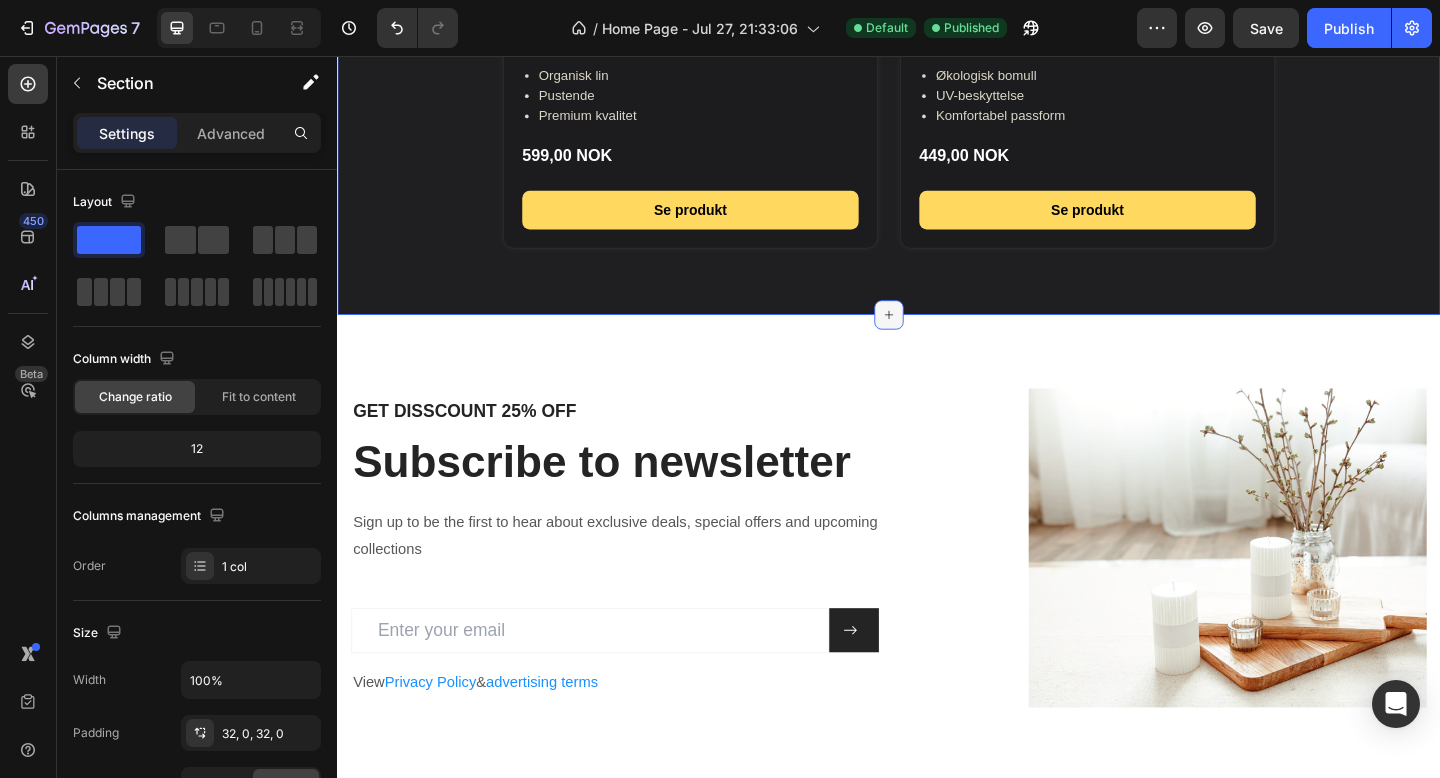 click 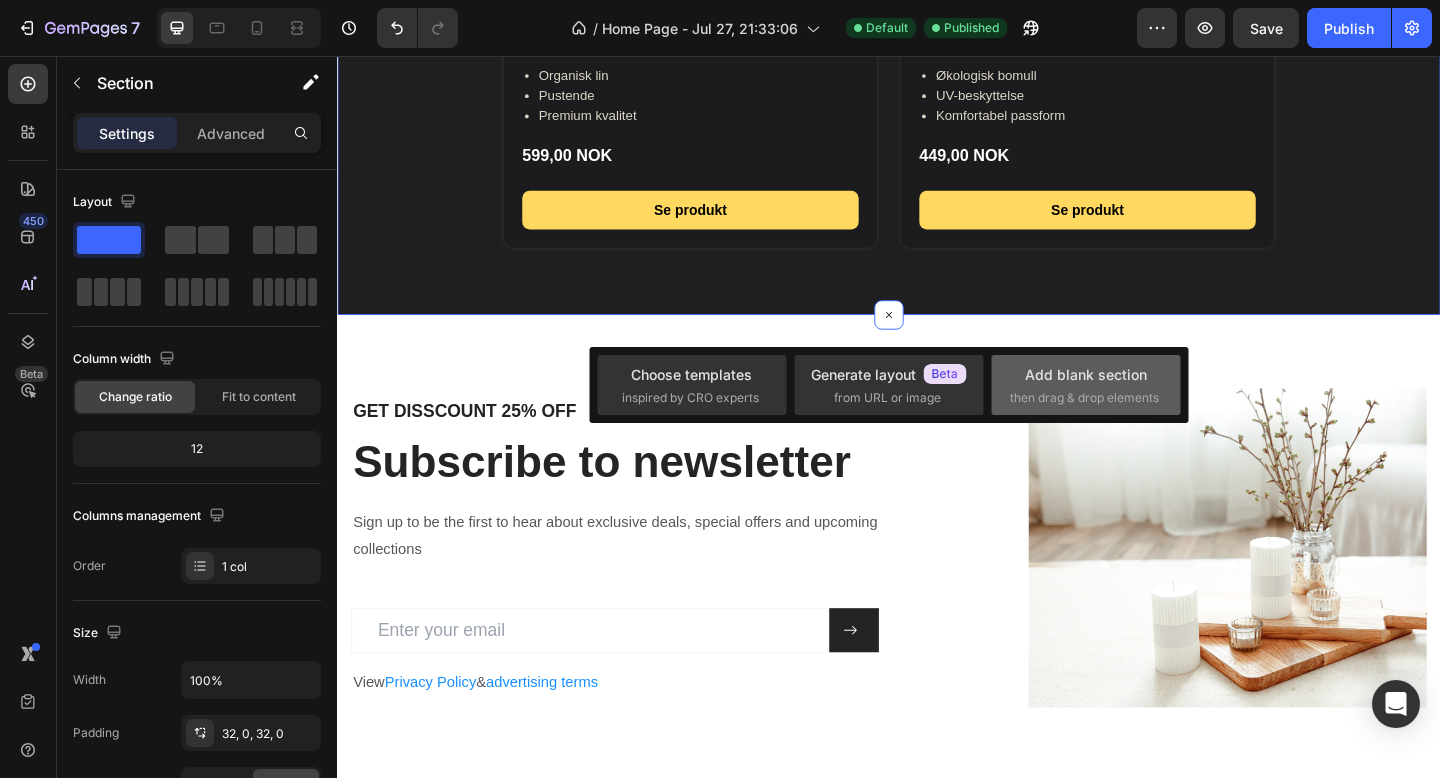 click on "Add blank section" at bounding box center [1086, 374] 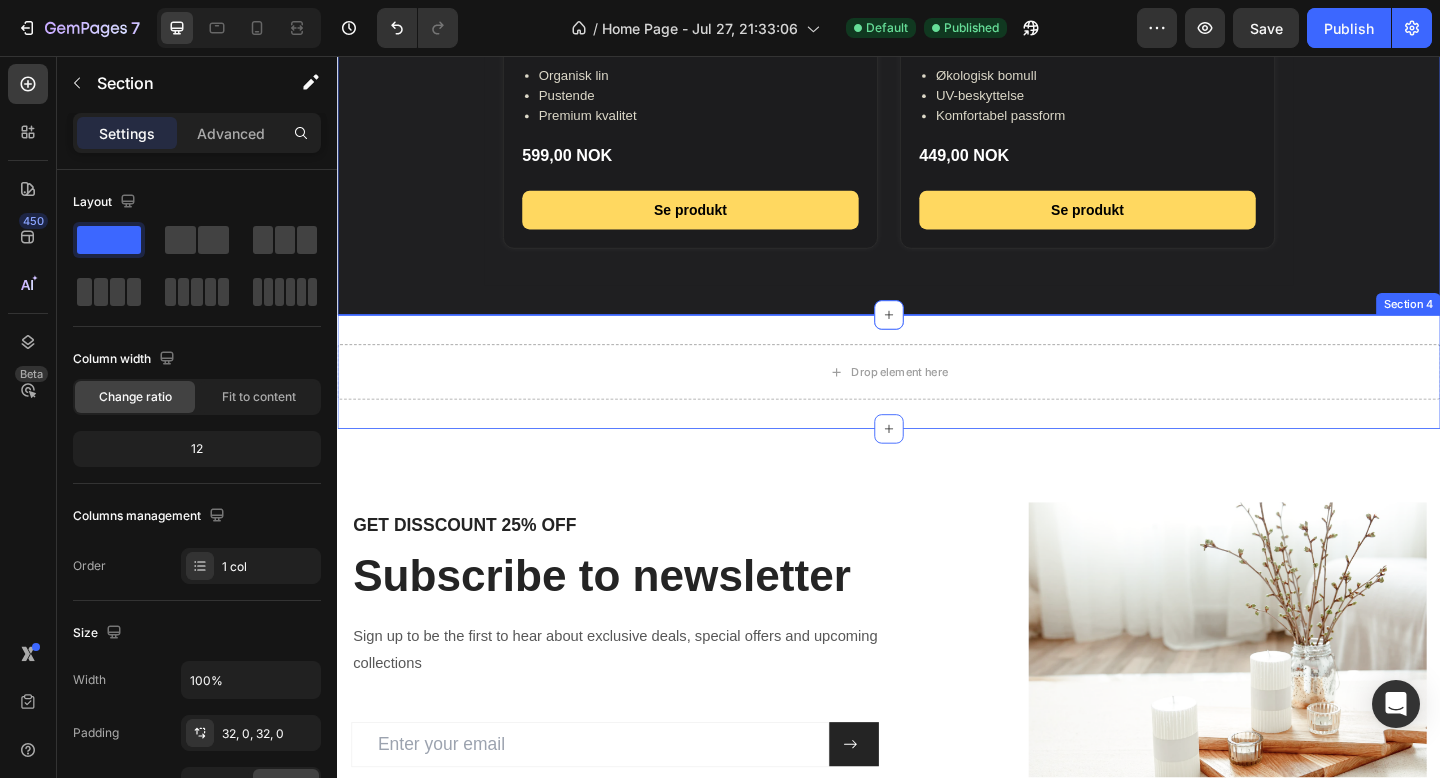 click on "Drop element here" at bounding box center [937, 400] 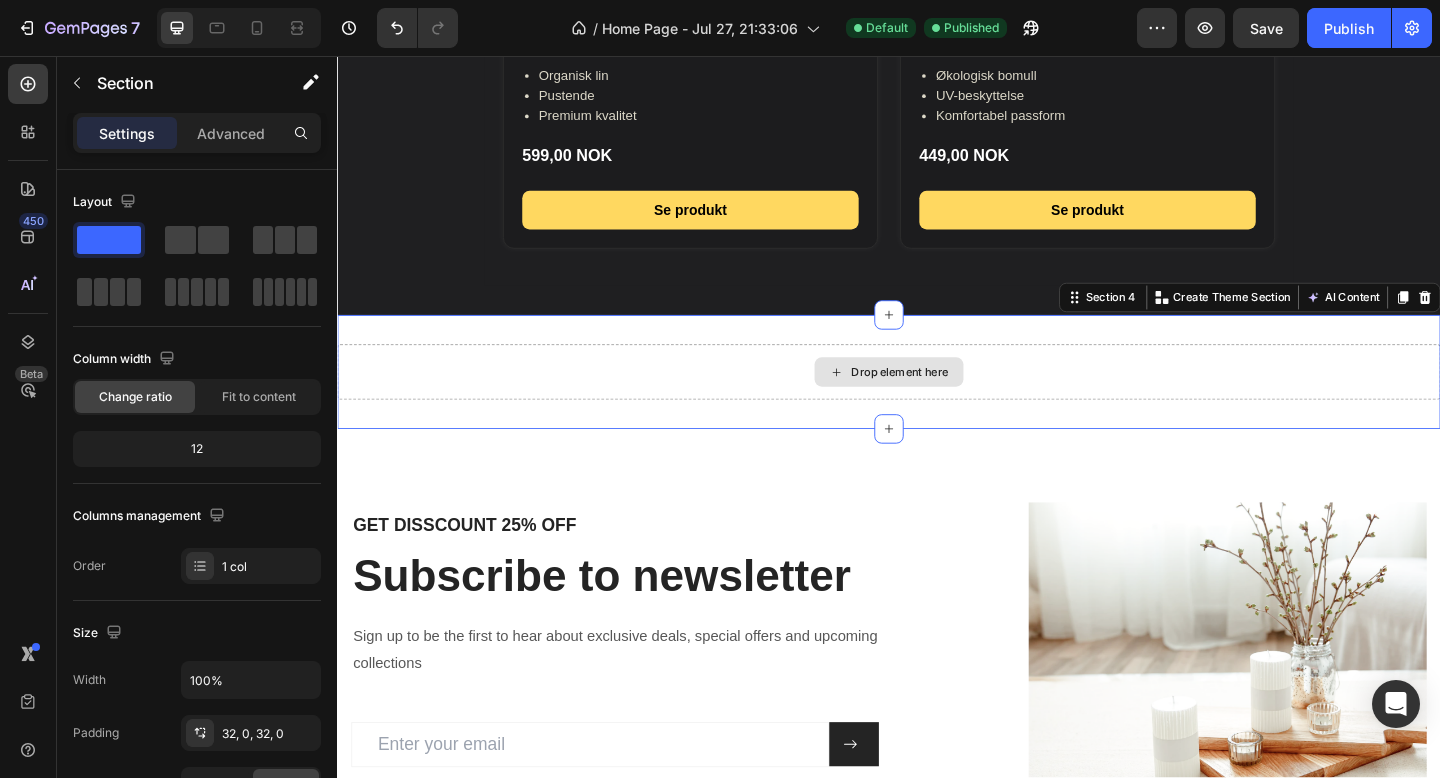 click on "Drop element here" at bounding box center [949, 400] 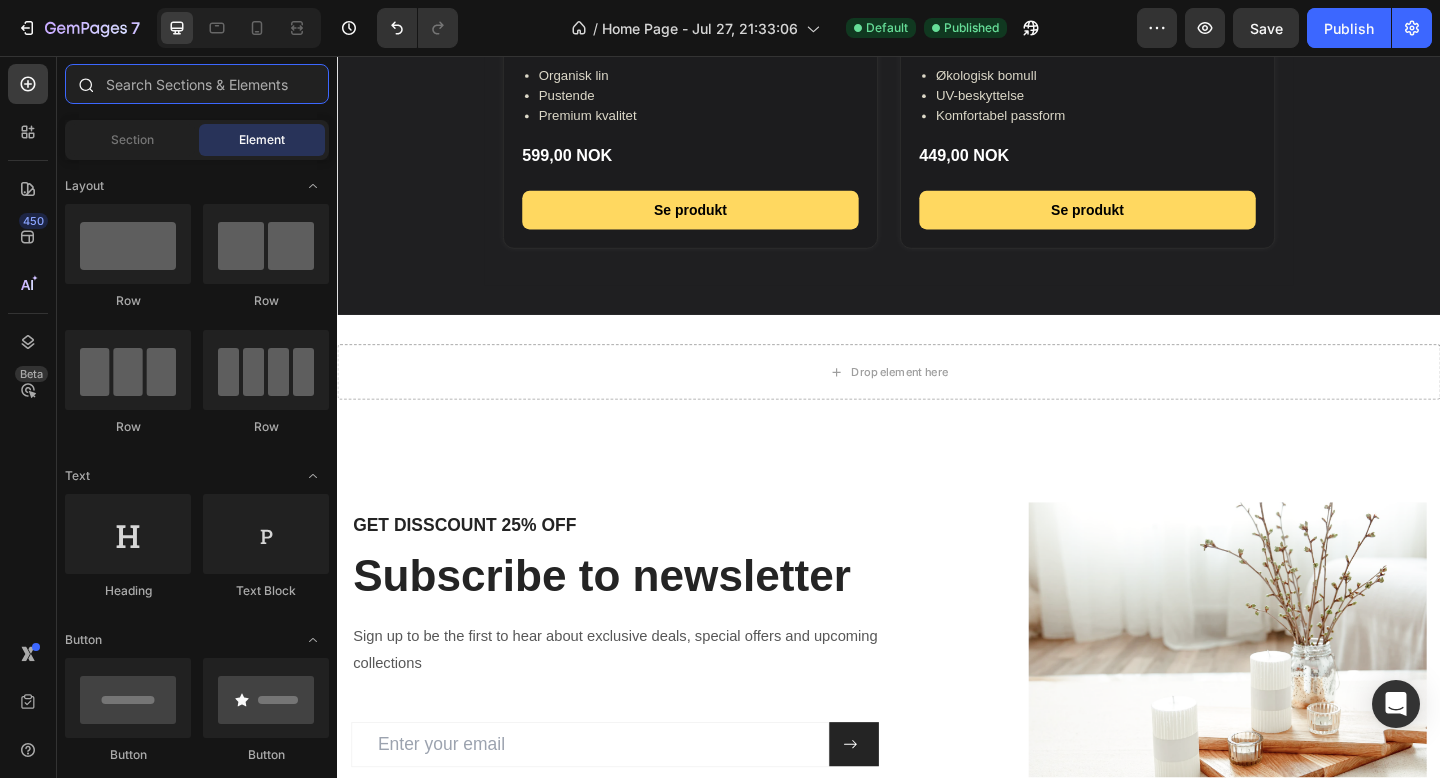 click at bounding box center (197, 84) 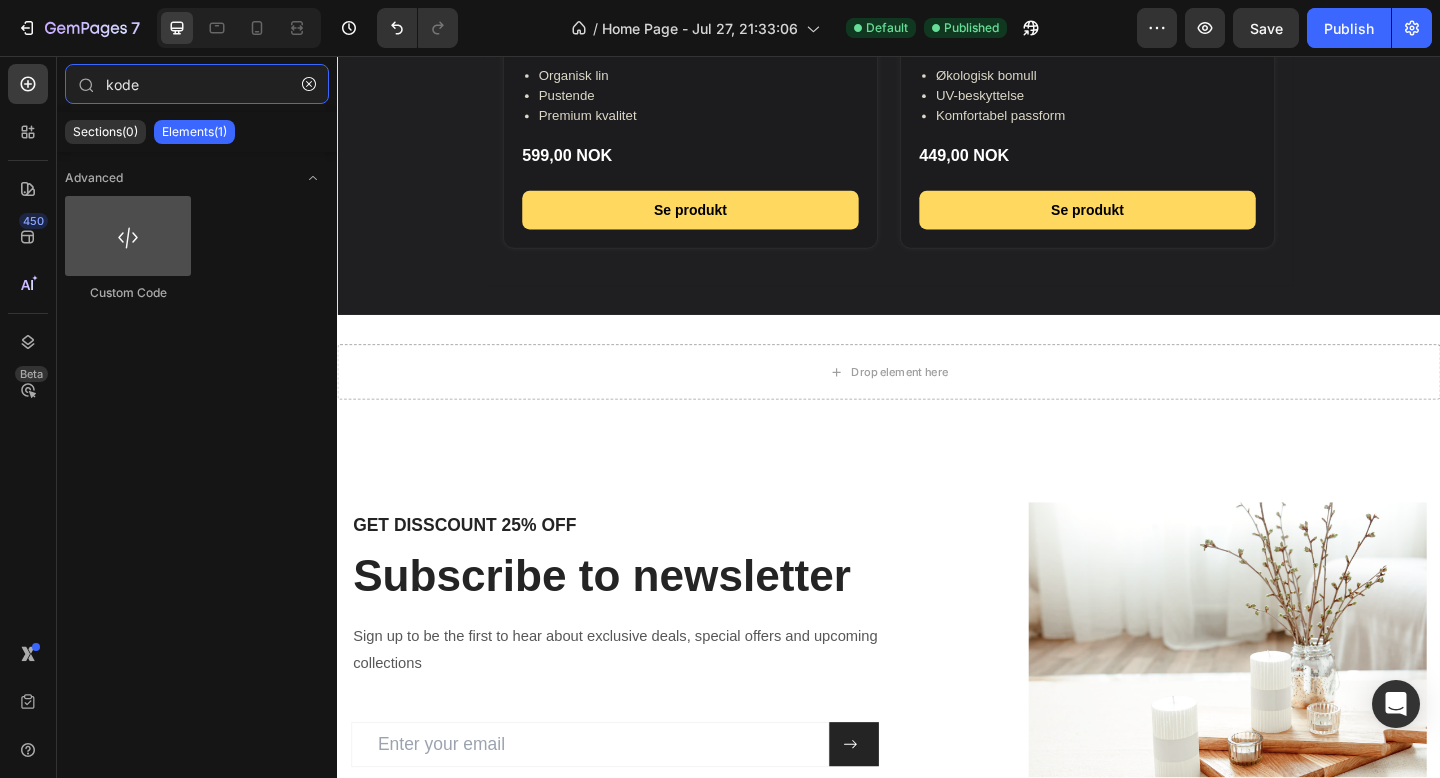 type on "kode" 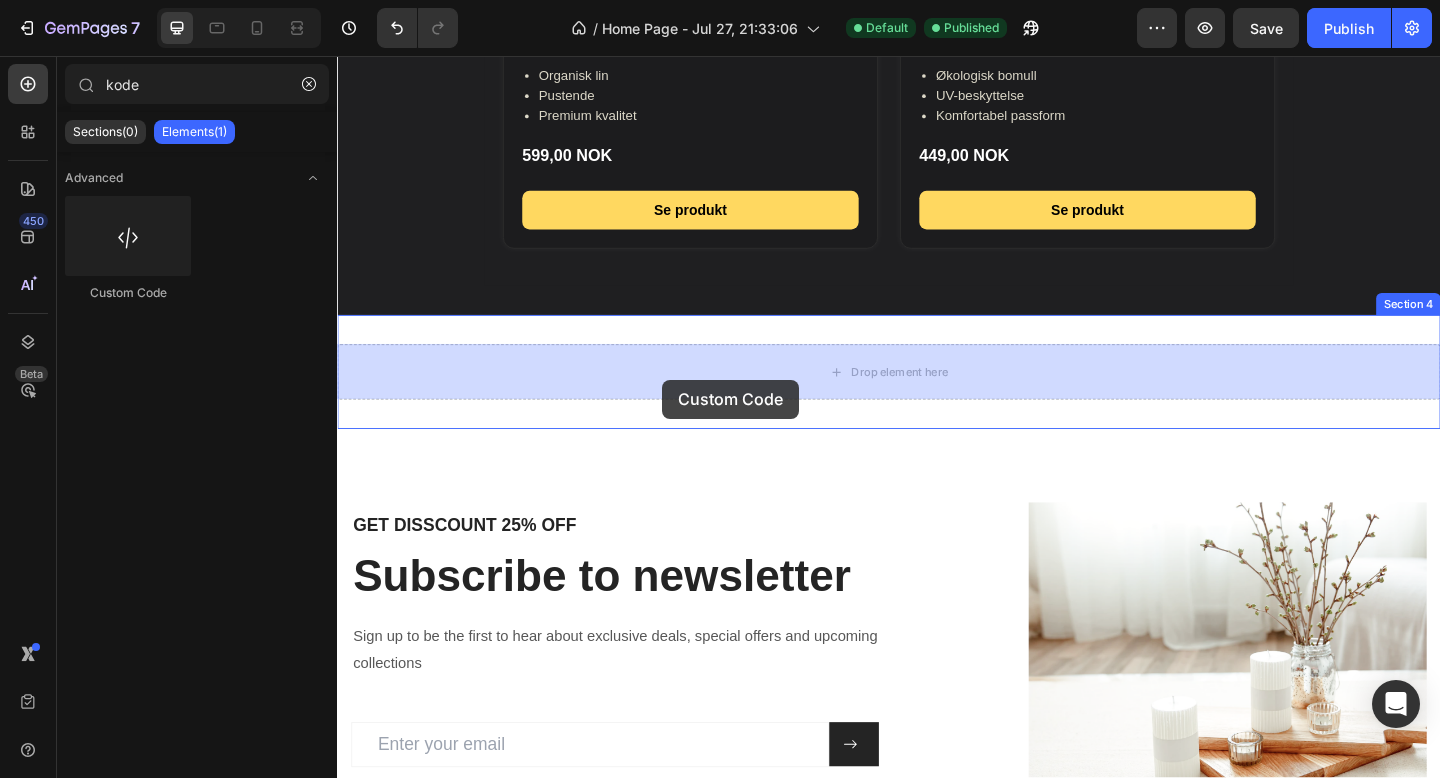 drag, startPoint x: 465, startPoint y: 287, endPoint x: 700, endPoint y: 411, distance: 265.7085 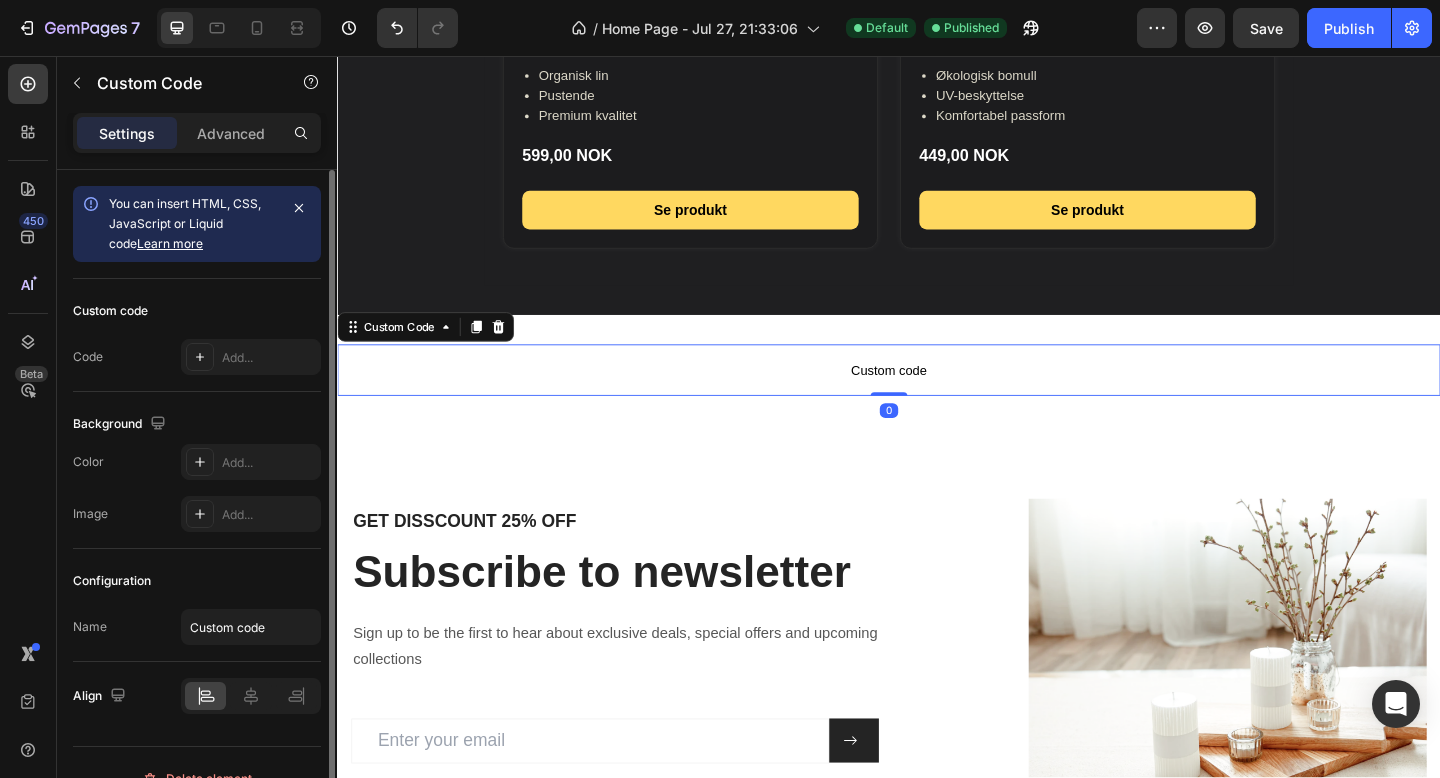 click on "Custom code Code Add..." 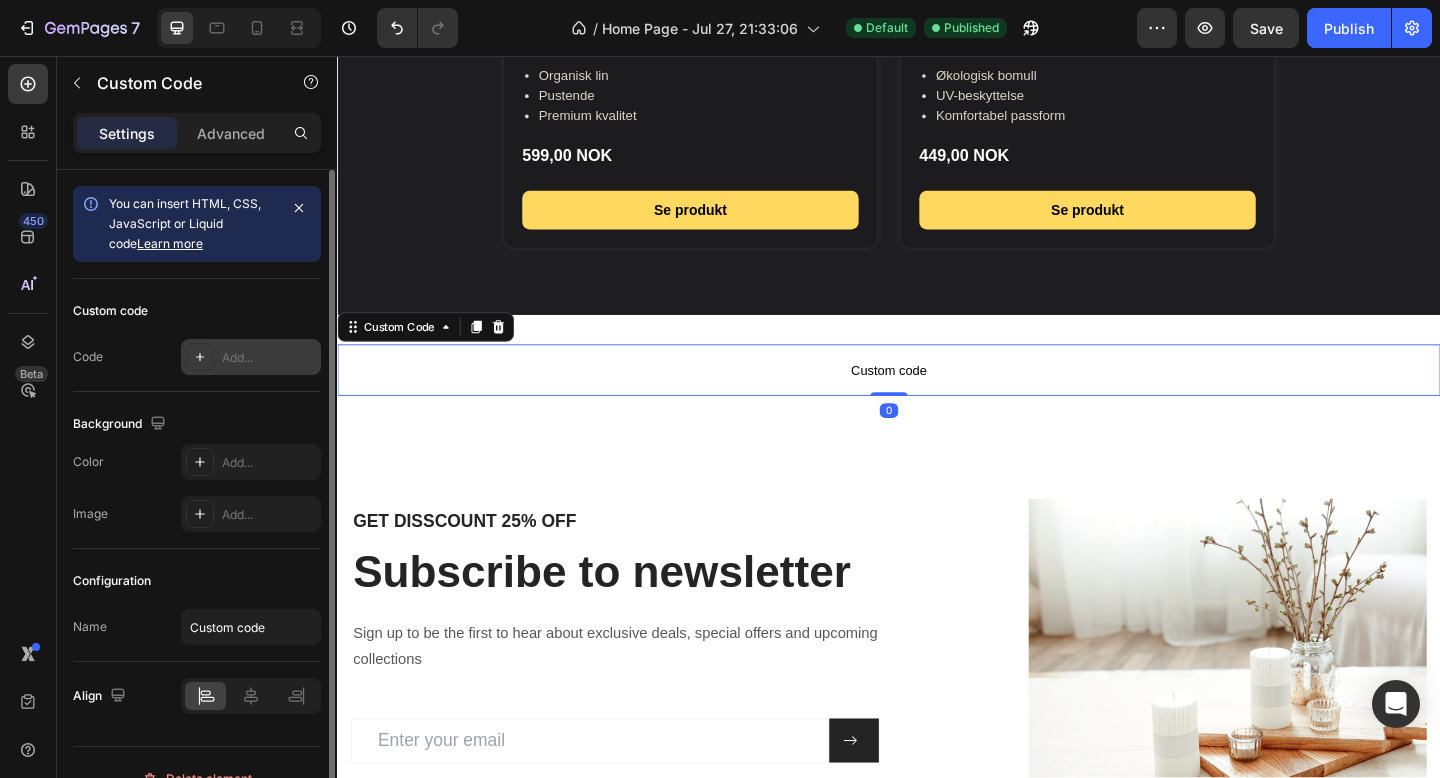 click on "Add..." at bounding box center (269, 358) 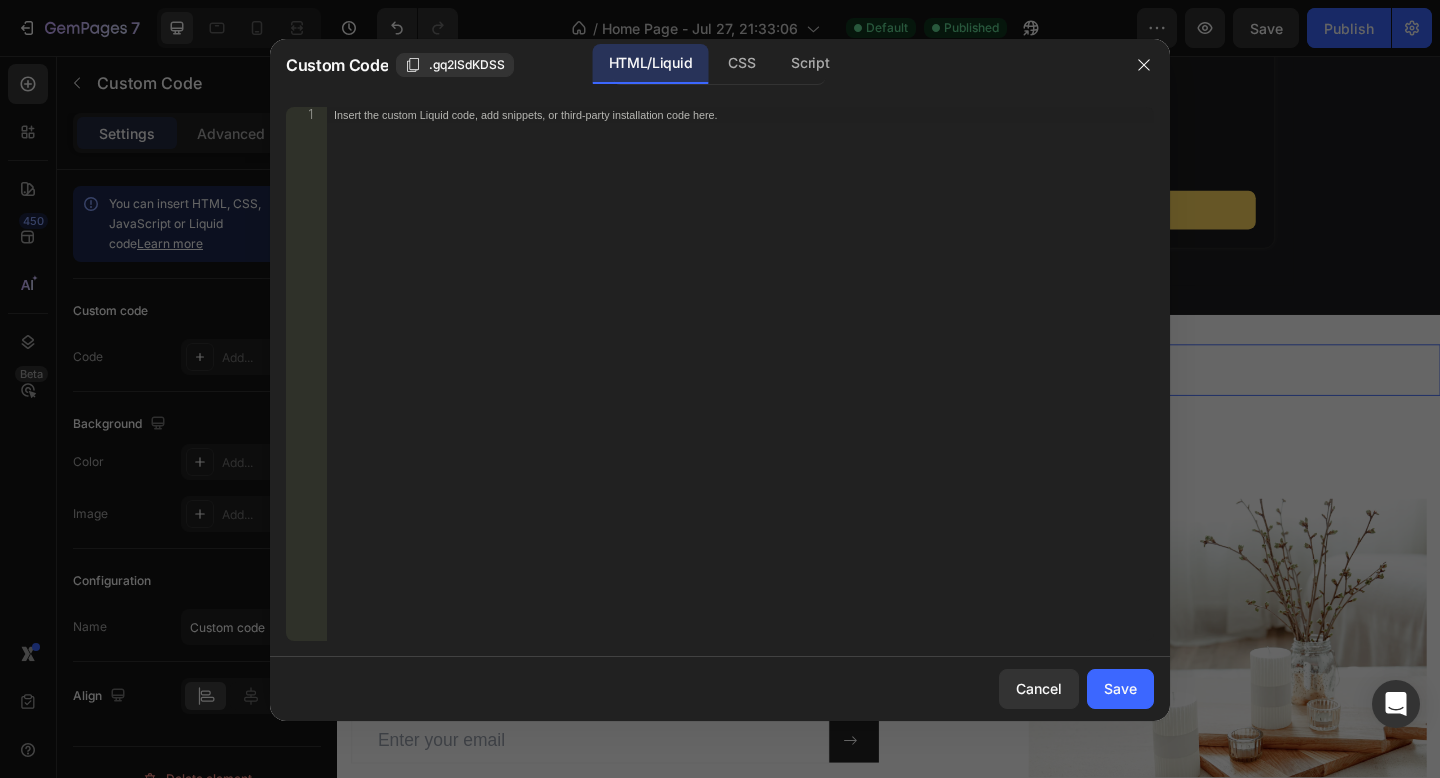 type 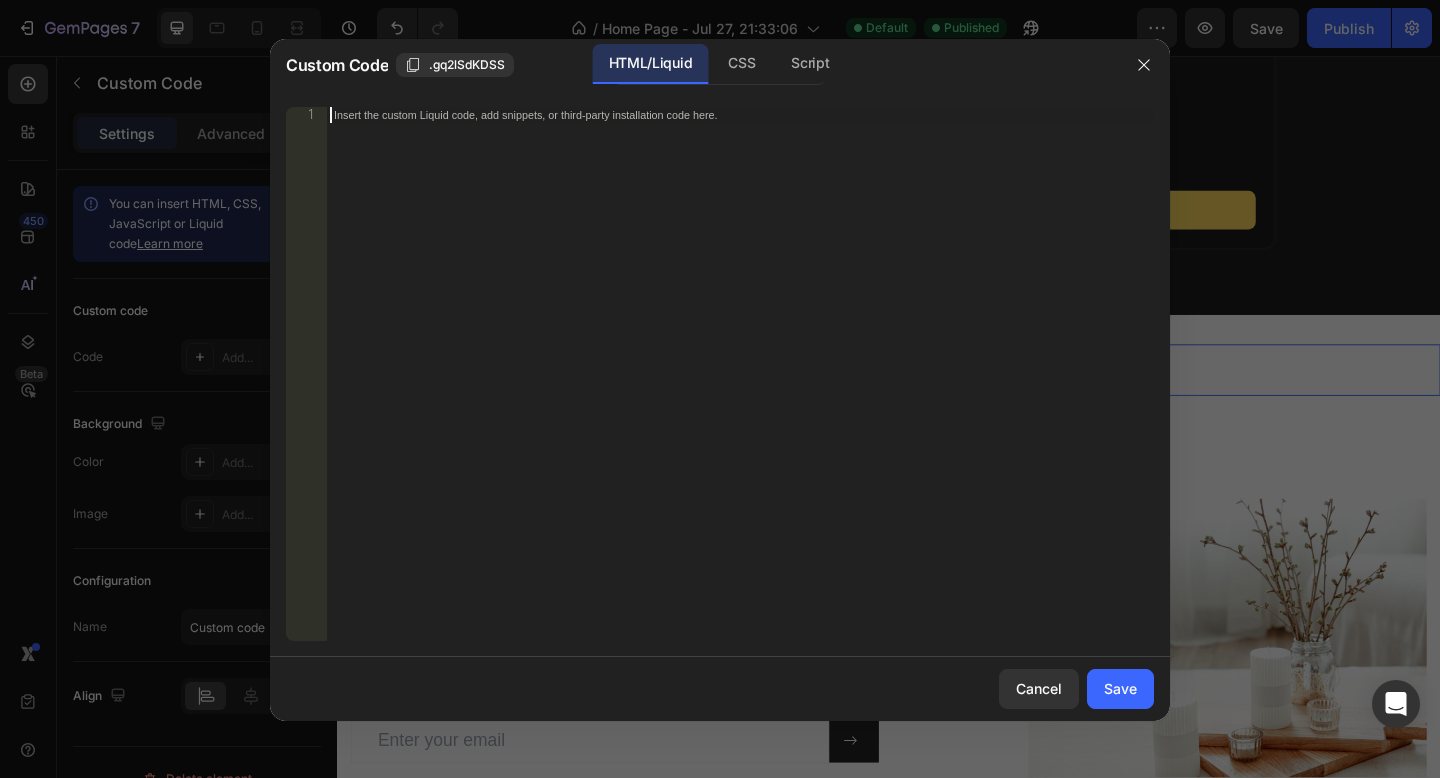 scroll, scrollTop: 2298, scrollLeft: 0, axis: vertical 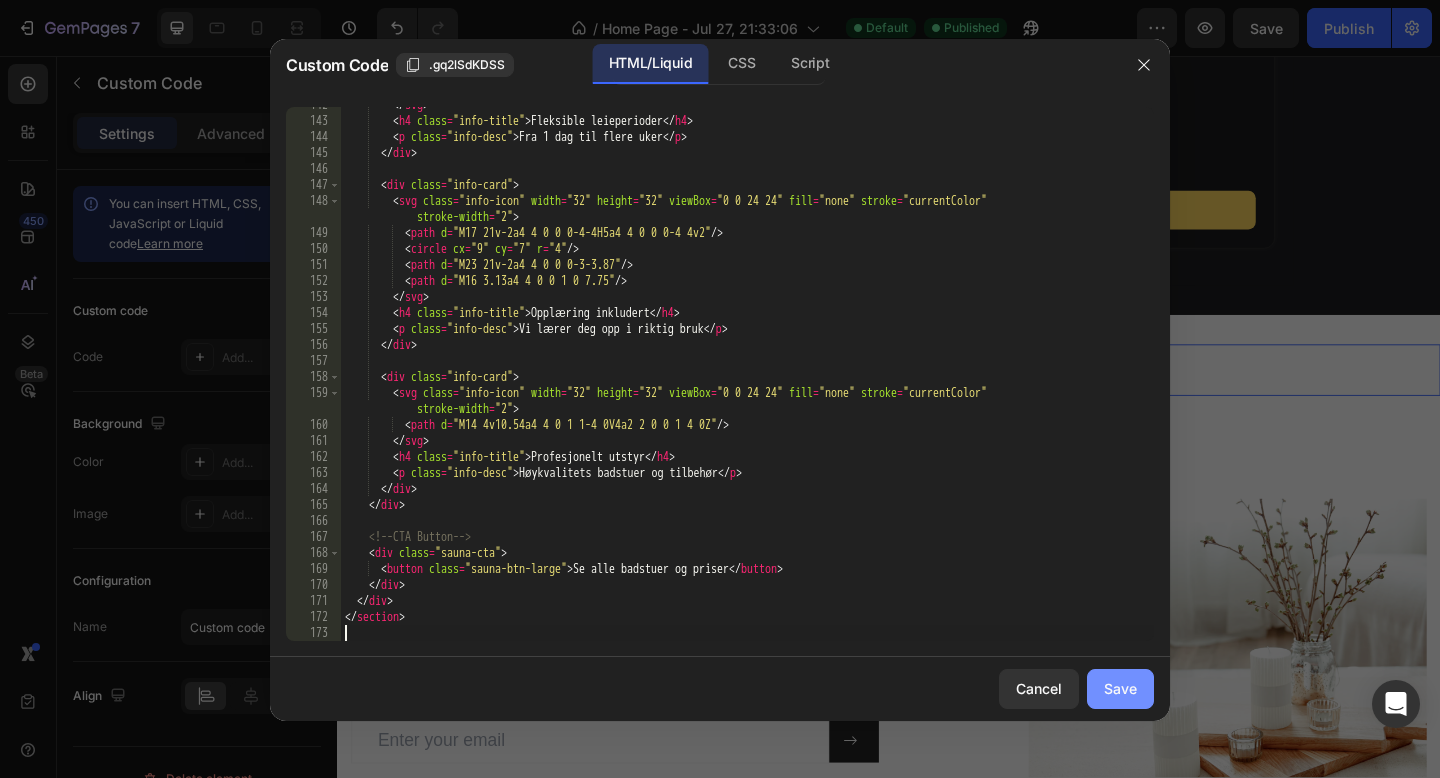 click on "Save" 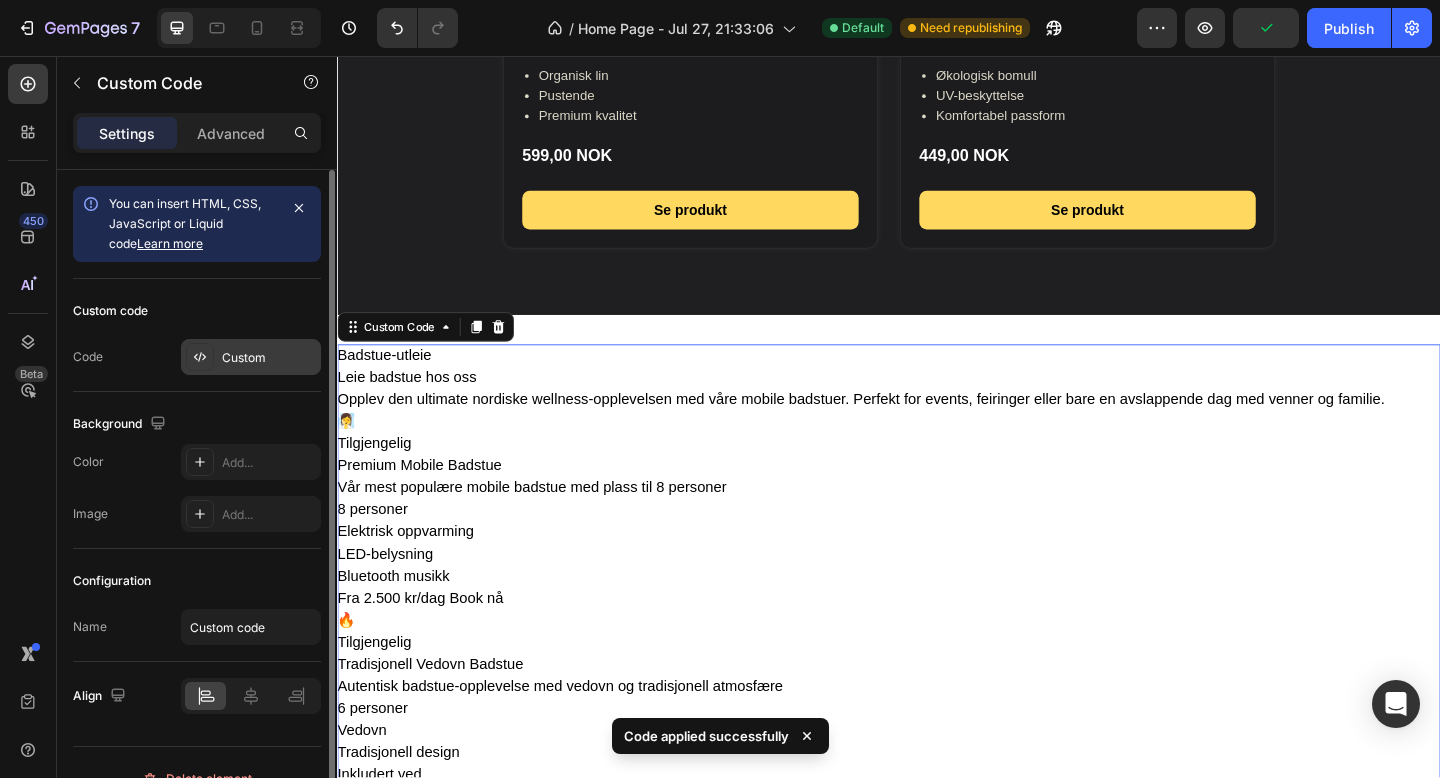 click on "Custom" at bounding box center (269, 358) 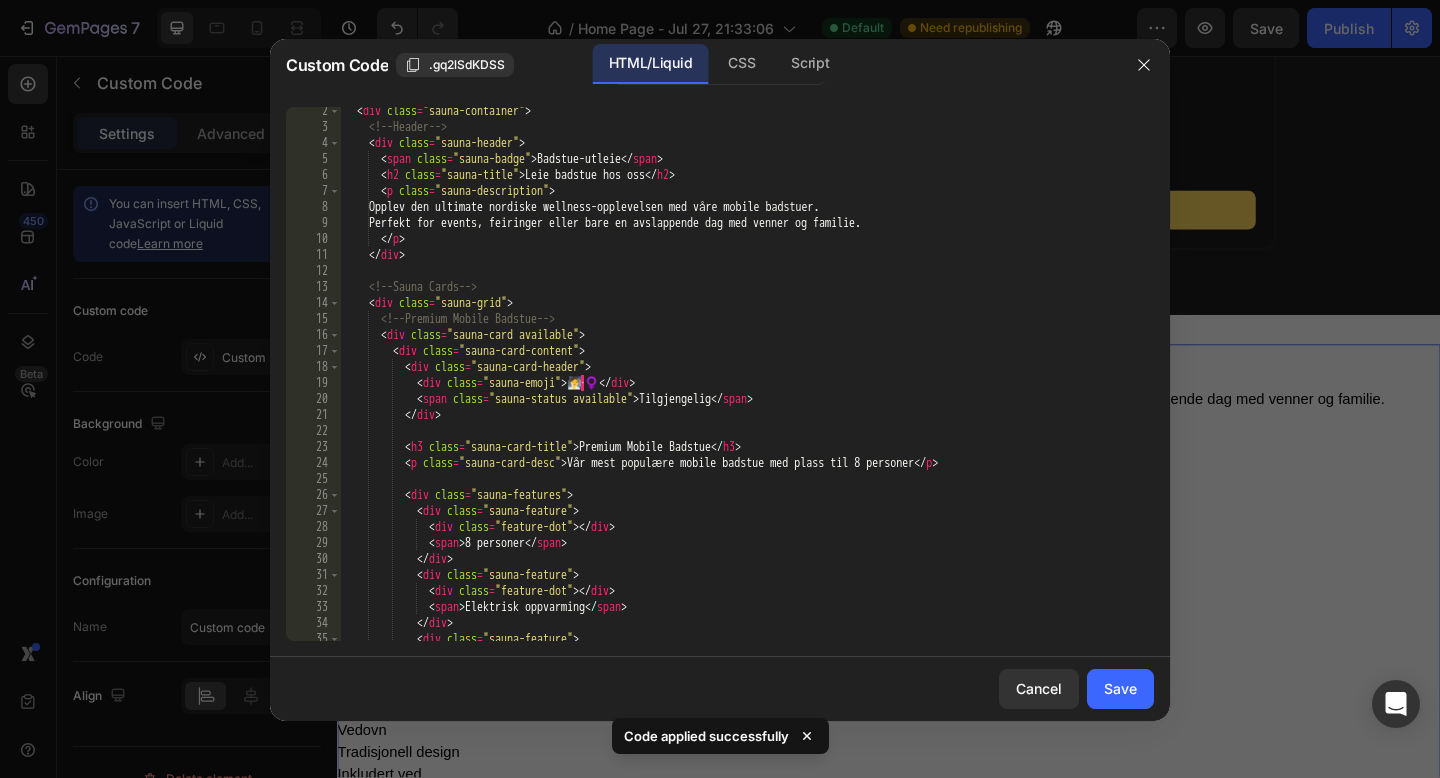 scroll, scrollTop: 0, scrollLeft: 0, axis: both 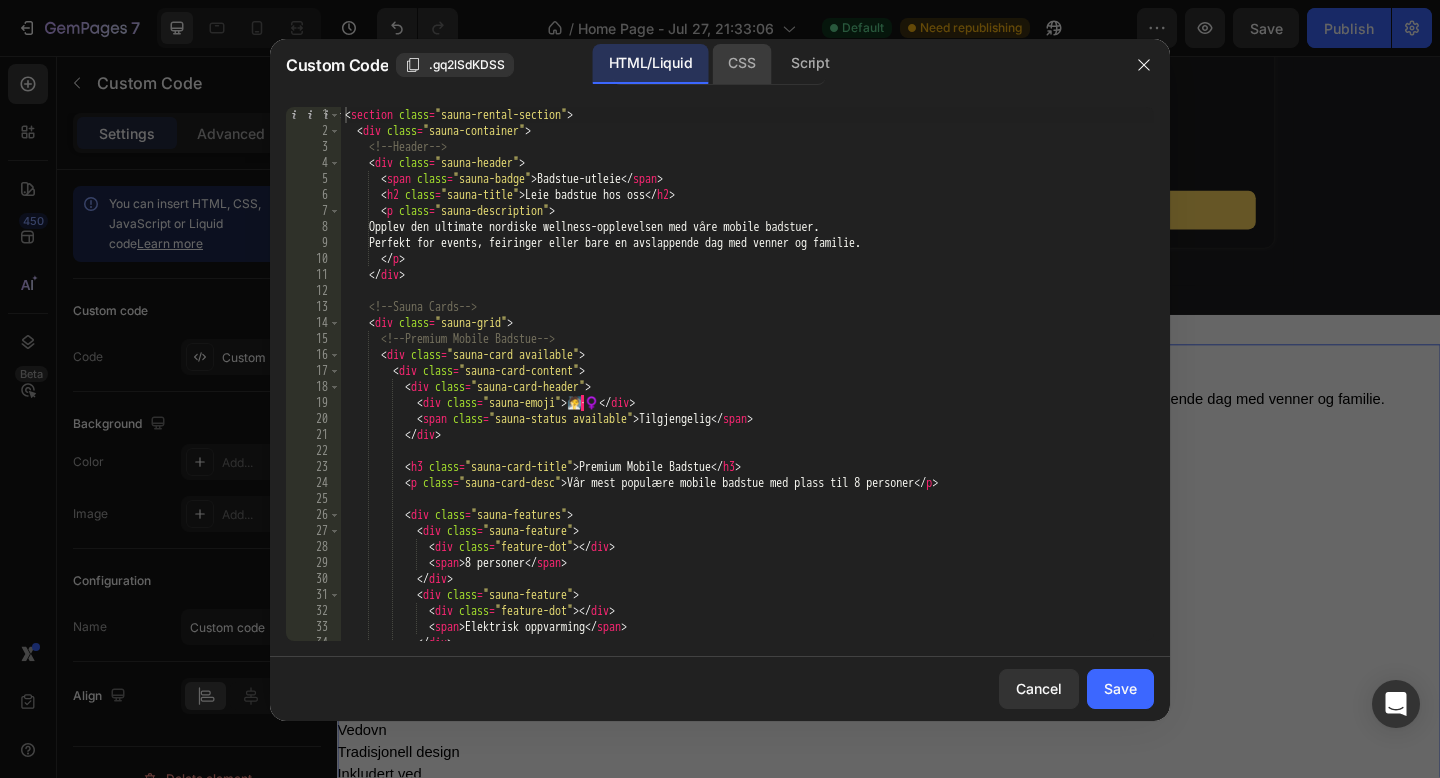 click on "CSS" 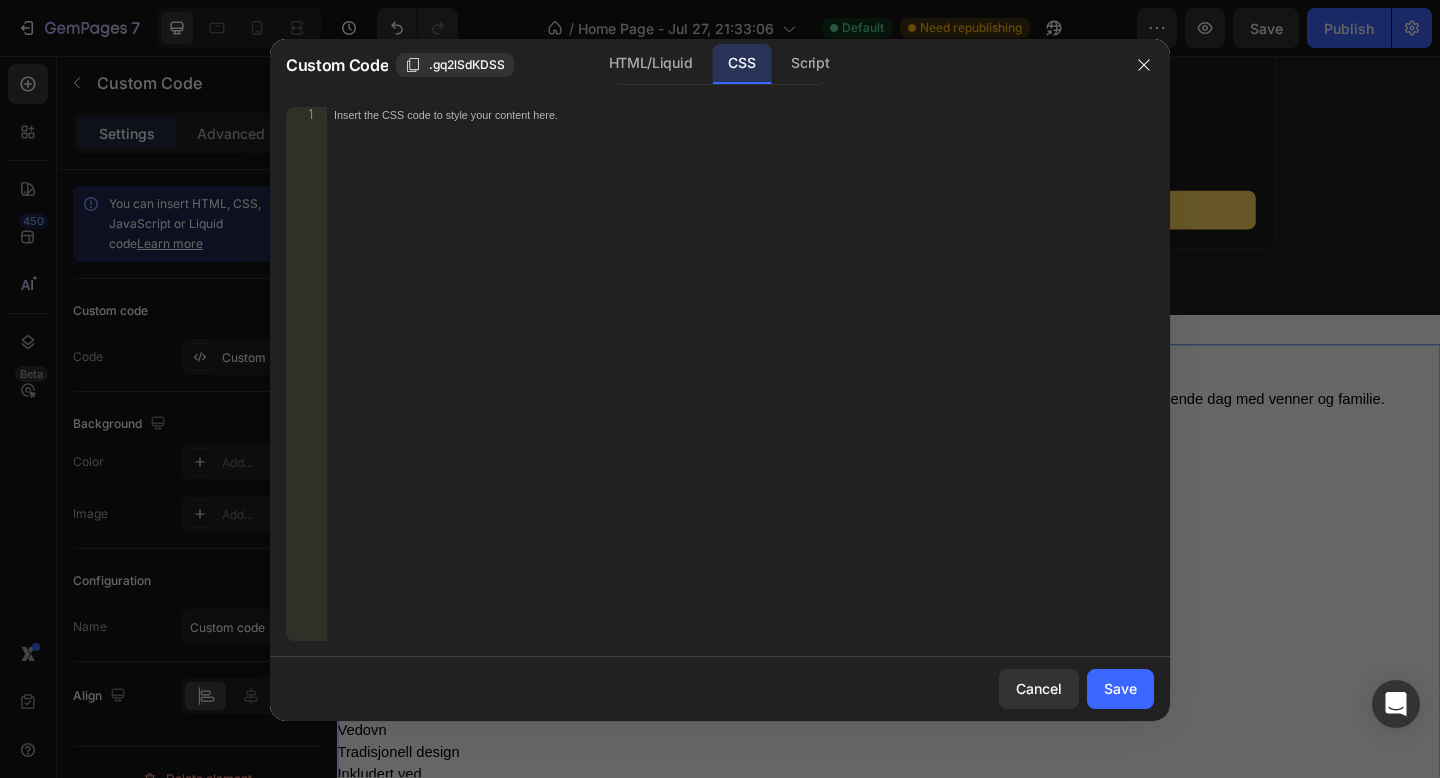 type 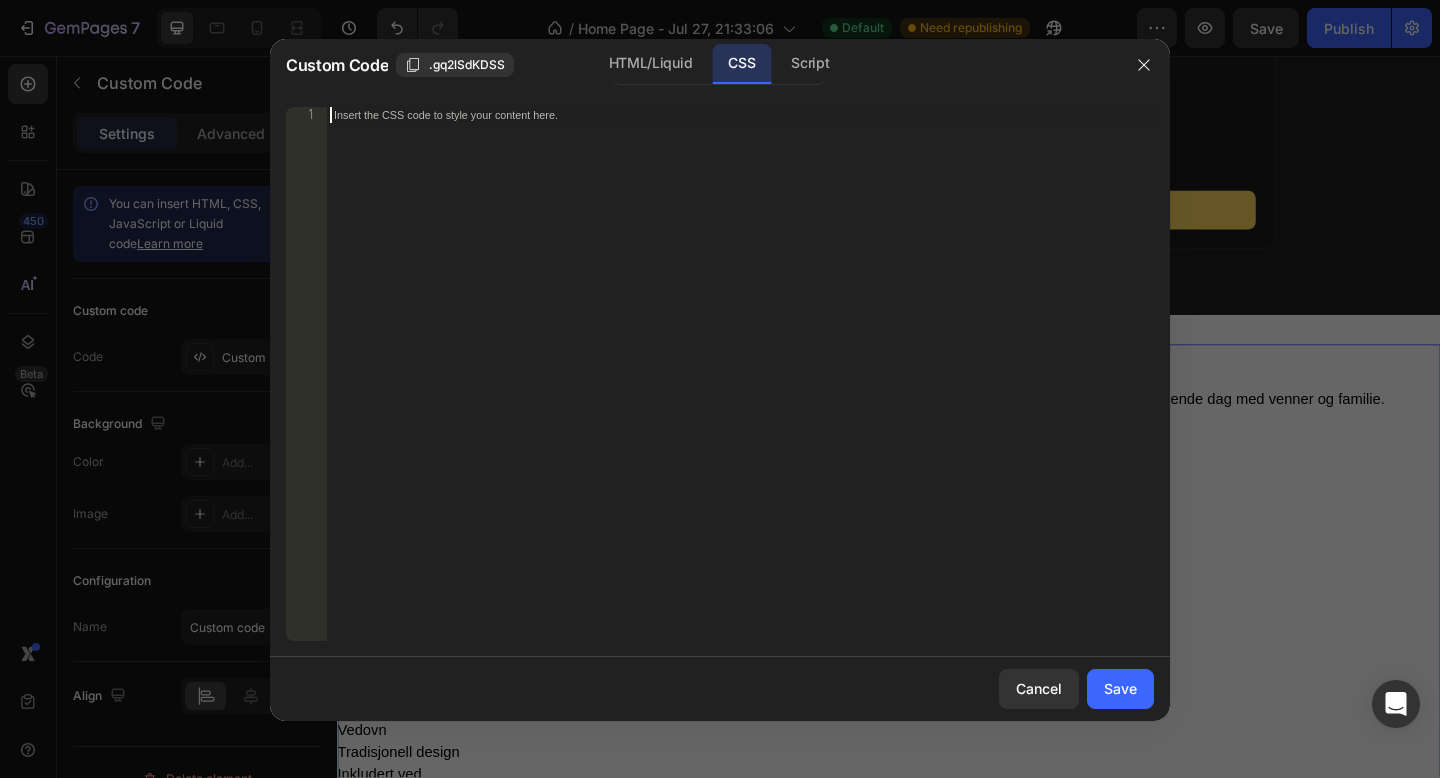 scroll, scrollTop: 3594, scrollLeft: 0, axis: vertical 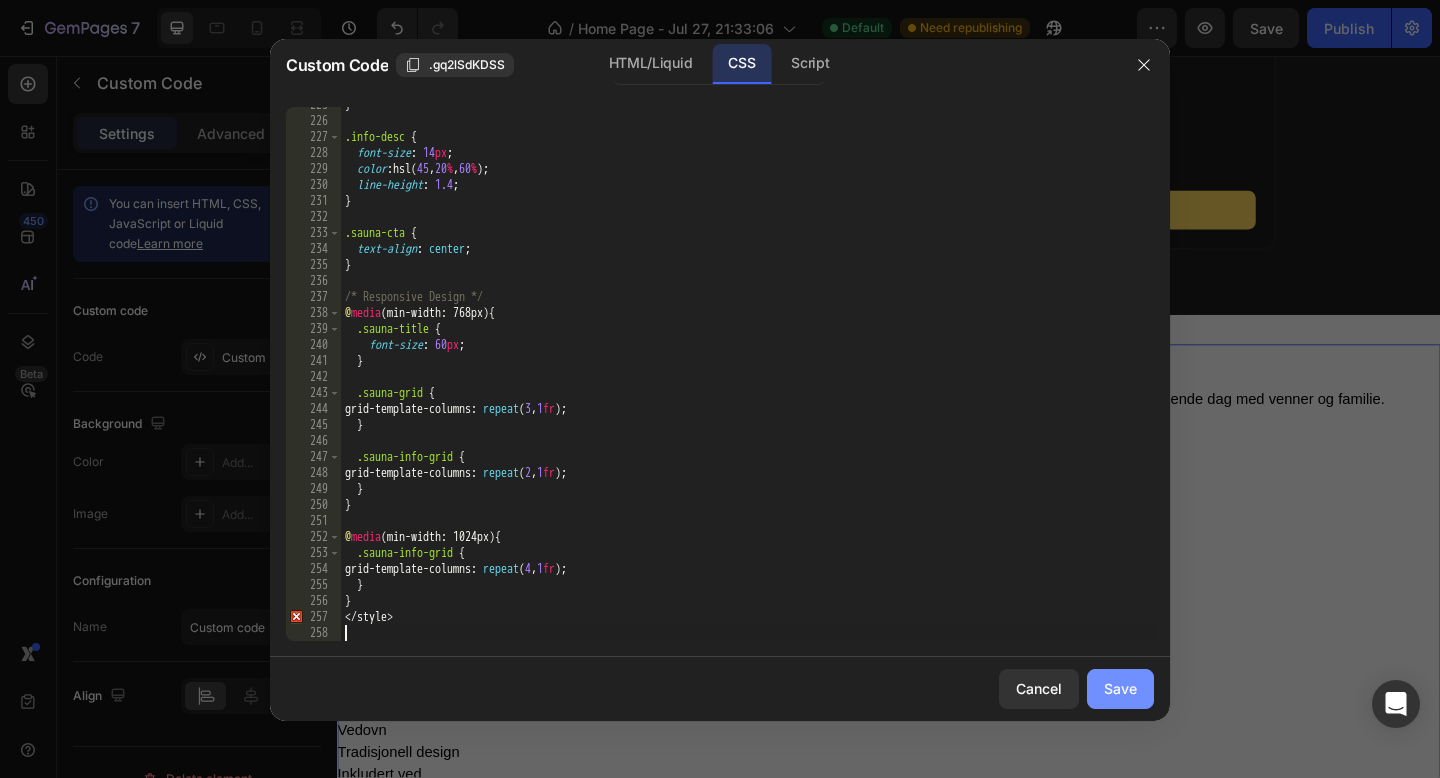click on "Save" at bounding box center (1120, 688) 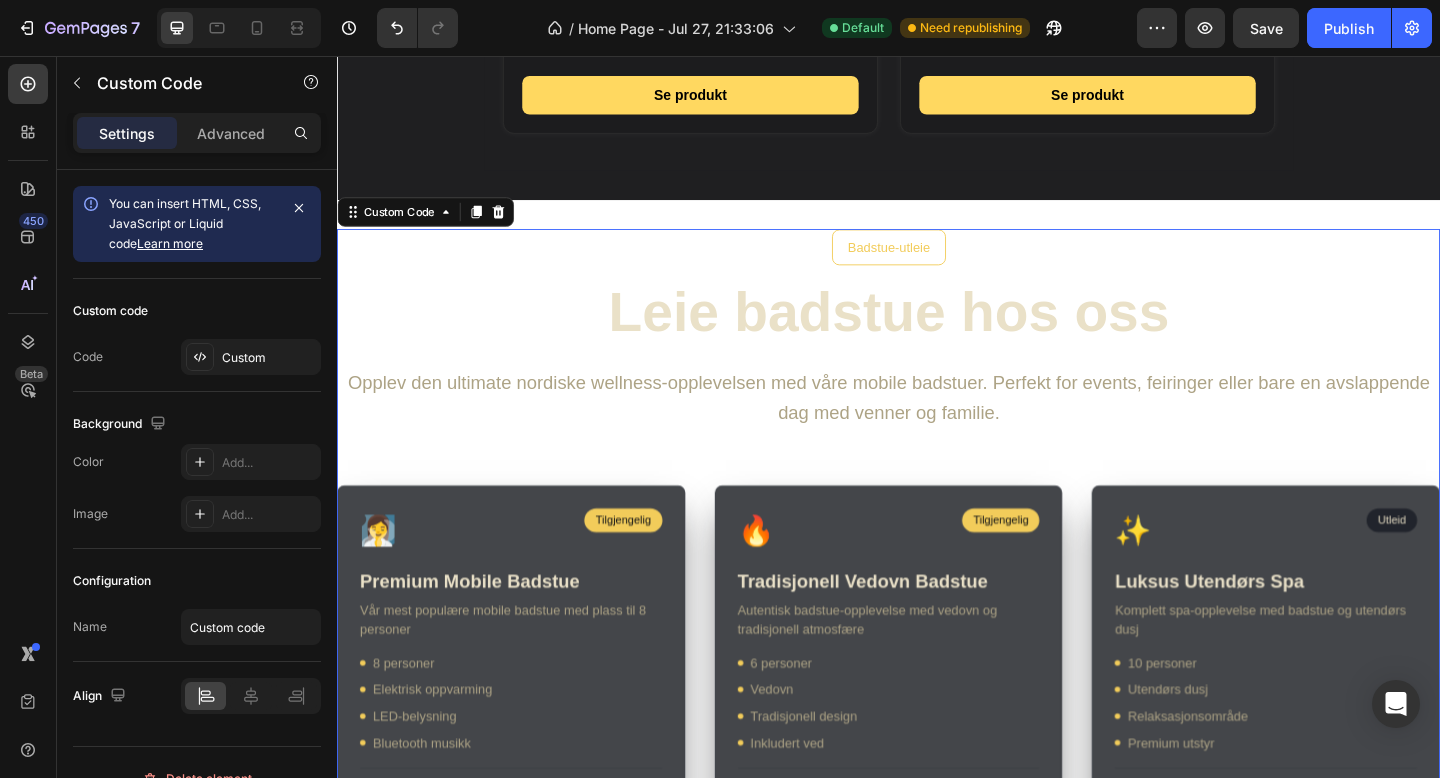scroll, scrollTop: 3054, scrollLeft: 0, axis: vertical 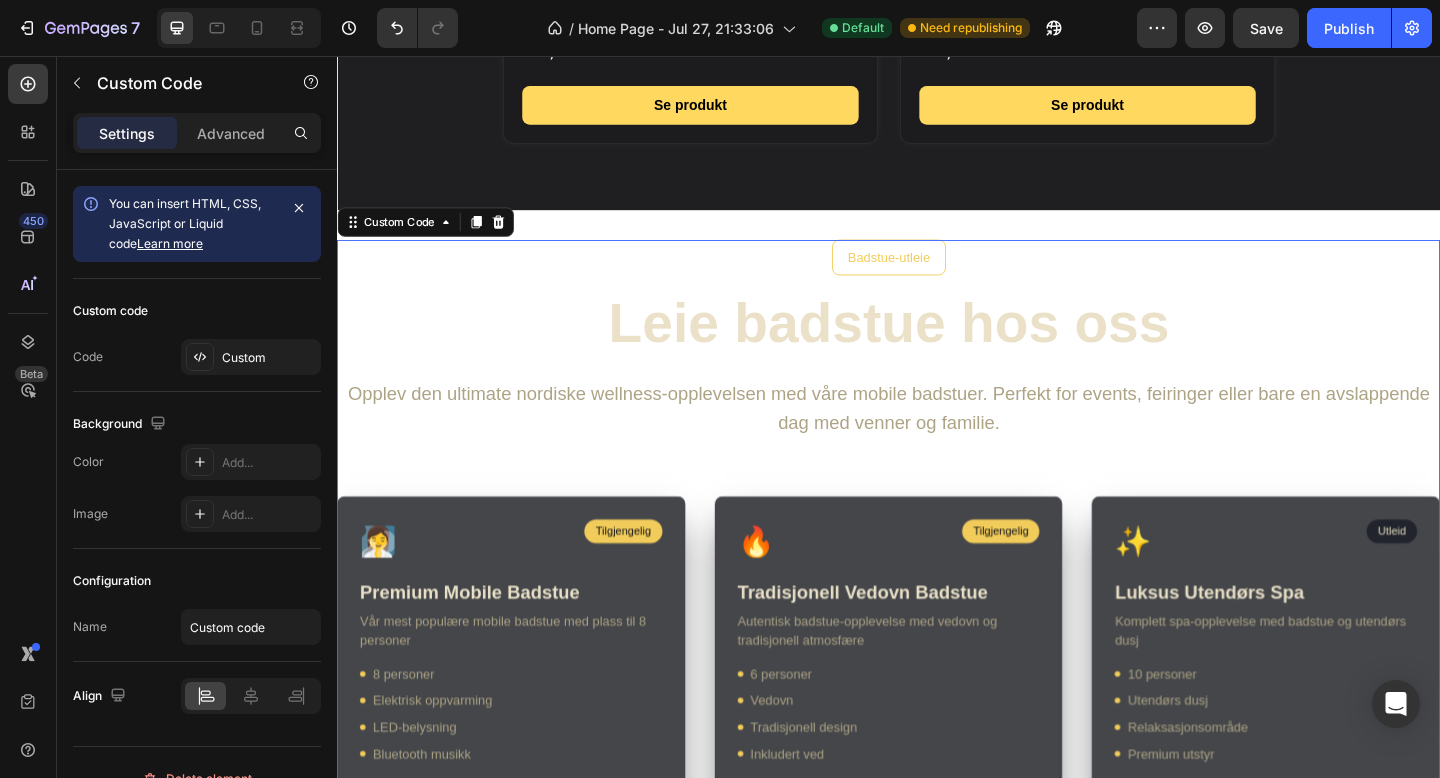 click on "Badstue-utleie
Leie badstue hos oss
Opplev den ultimate nordiske wellness-opplevelsen med våre mobile badstuer.
Perfekt for events, feiringer eller bare en avslappende dag med venner og familie." at bounding box center (937, 363) 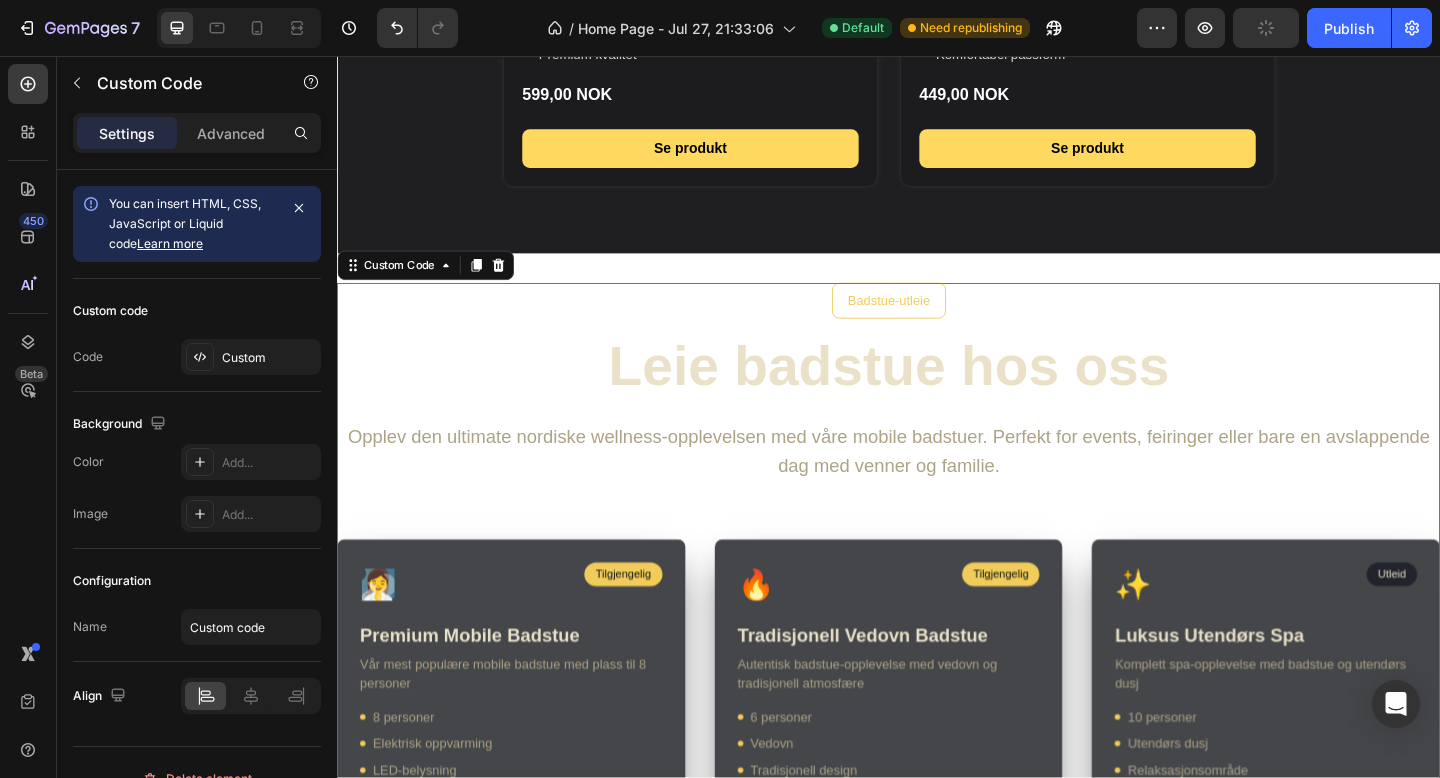 scroll, scrollTop: 2960, scrollLeft: 0, axis: vertical 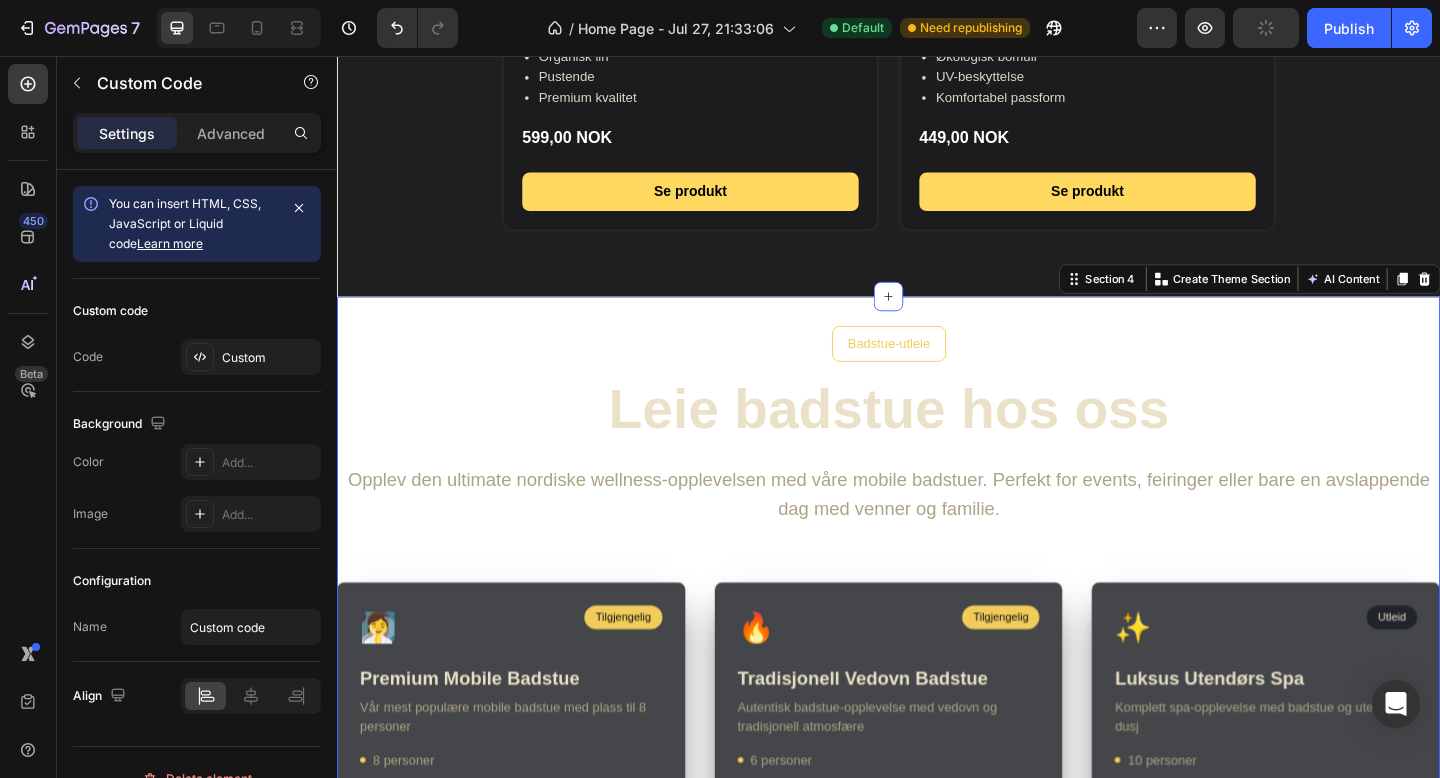 click on "Badstue-utleie
Leie badstue hos oss
Opplev den ultimate nordiske wellness-opplevelsen med våre mobile badstuer.
Perfekt for events, feiringer eller bare en avslappende dag med venner og familie.
🧖‍♀️
Tilgjengelig
Premium Mobile Badstue
Vår mest populære mobile badstue med plass til 8 personer
8 personer
Elektrisk oppvarming
LED-belysning
Bluetooth musikk
Fra 2.500 kr/dag
Book nå
🔥
✨" at bounding box center [937, 852] 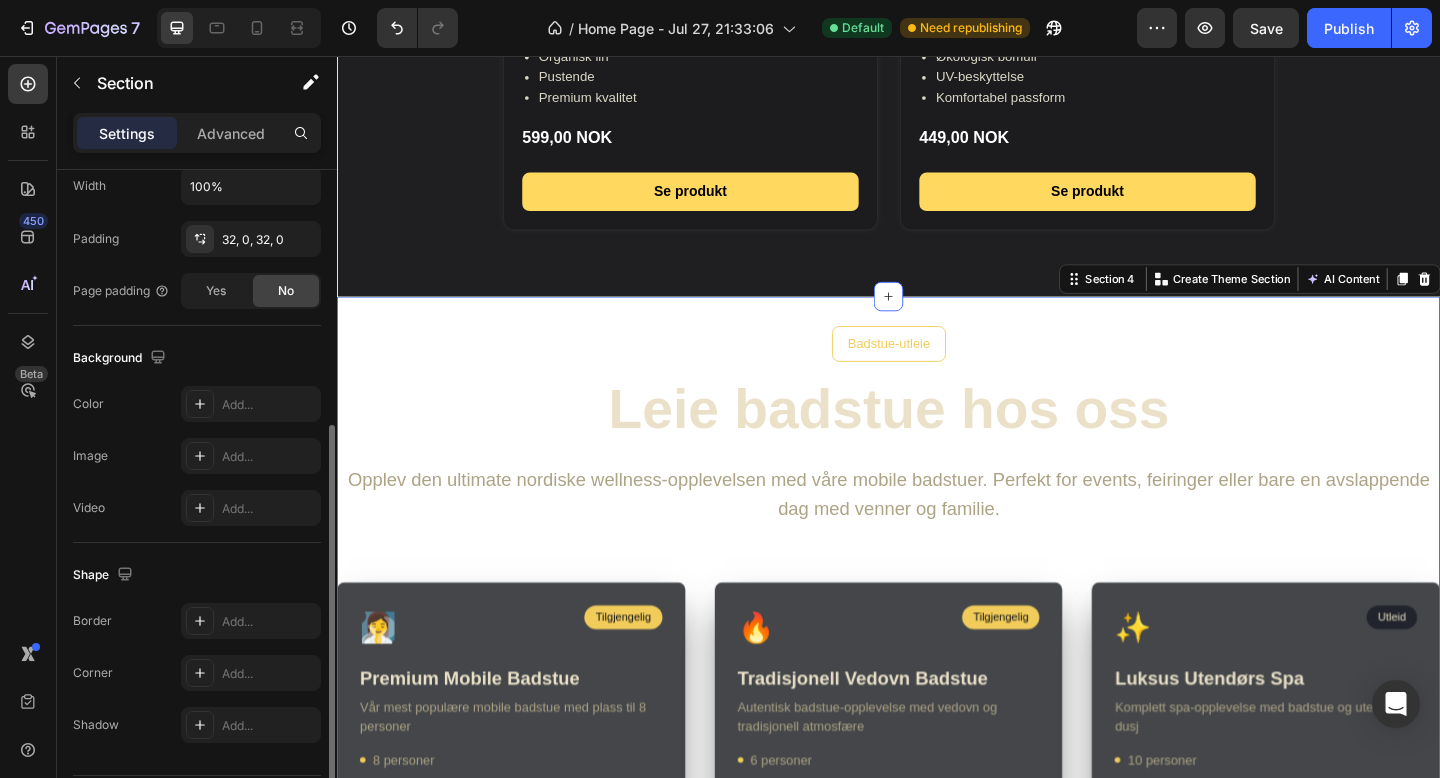 scroll, scrollTop: 485, scrollLeft: 0, axis: vertical 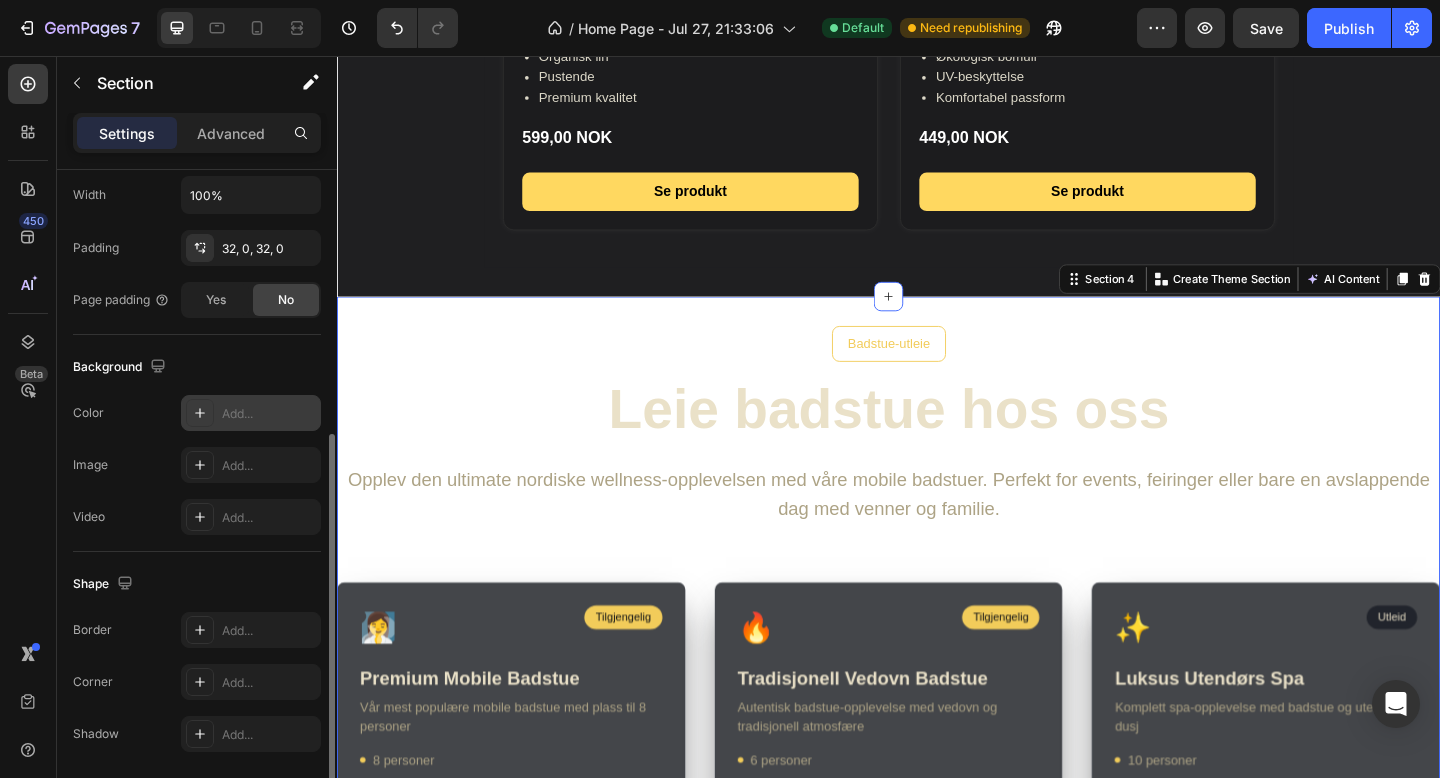 click on "Add..." at bounding box center (269, 414) 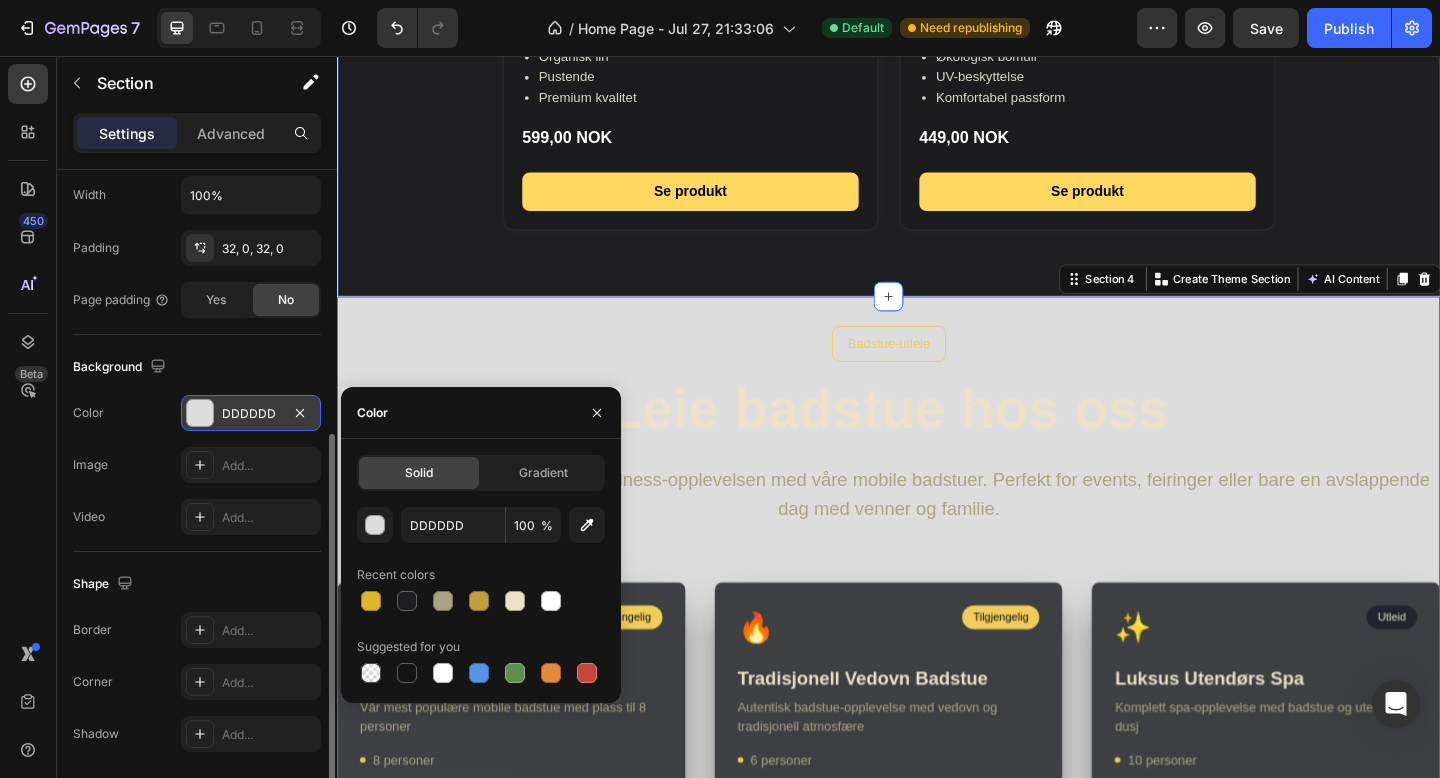 click on "Du trenger ikke lete lenger Heading Vi har samlet bestselgerne våre – de mest kjøpte, anbefalte og omtalte. Text block
Bestseller
Himalaya Badstue Salt
Ren velvære fra naturen. Et eksklusivt stykke Himalaya.
100% naturlig
Rik på mineraler
Terapeutisk effekt
169,00 NOK  200,00 NOK
Se produkt
Ny
Økologisk Saunahette – Ull
Tradisjonell saunahette i ren ull.
100% ren ull
Håndlaget
Tradisjonell design
289,00 NOK
Se produkt
Premium
Premium Morgenkåpe – Lin
Luksuriøs morgenkåpe i organisk lin.
Organisk lin
Pustende
Premium kvalitet
599,00 NOK
Se produkt" at bounding box center (937, -345) 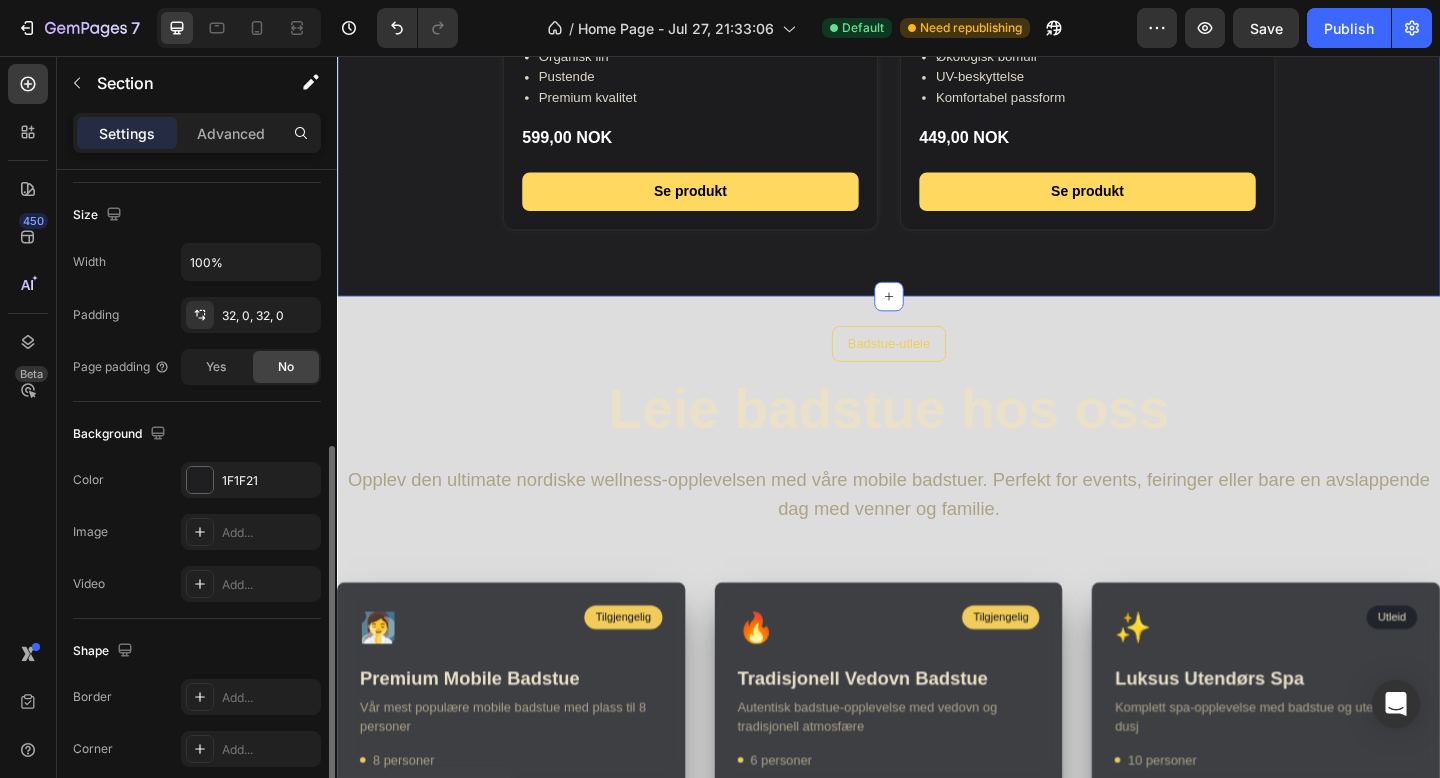 scroll, scrollTop: 412, scrollLeft: 0, axis: vertical 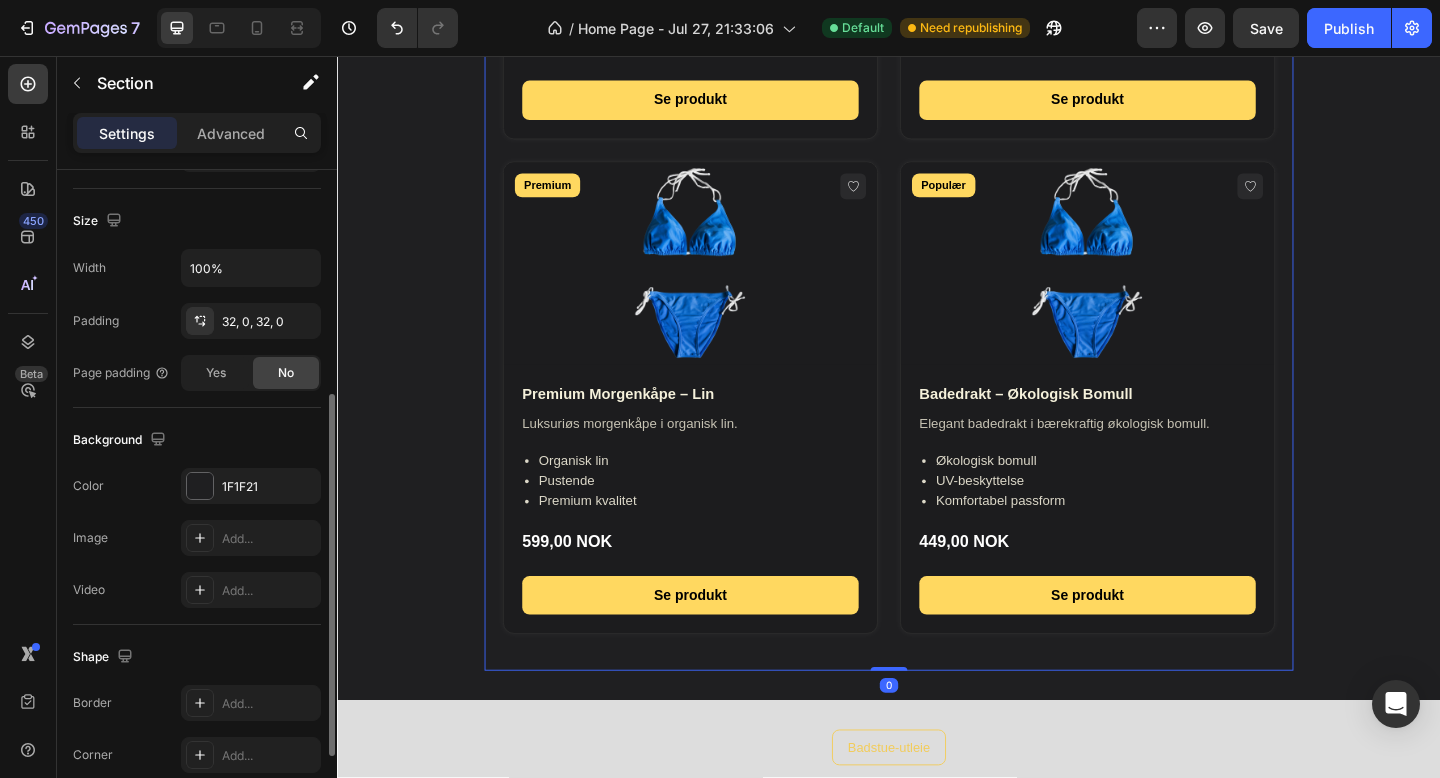 click on "Bestseller
Himalaya Badstue Salt
Ren velvære fra naturen. Et eksklusivt stykke Himalaya.
100% naturlig
Rik på mineraler
Terapeutisk effekt
169,00 NOK  200,00 NOK
Se produkt
Ny
Økologisk Saunahette – Ull
Tradisjonell saunahette i ren ull.
100% ren ull
Håndlaget
Tradisjonell design
289,00 NOK
Se produkt
Premium
Premium Morgenkåpe – Lin
Luksuriøs morgenkåpe i organisk lin.
Organisk lin
Pustende
Premium kvalitet
599,00 NOK
Se produkt
Populær
Badedrakt – Økologisk Bomull
Elegant badedrakt i bærekraftig økologisk bomull." at bounding box center (937, 159) 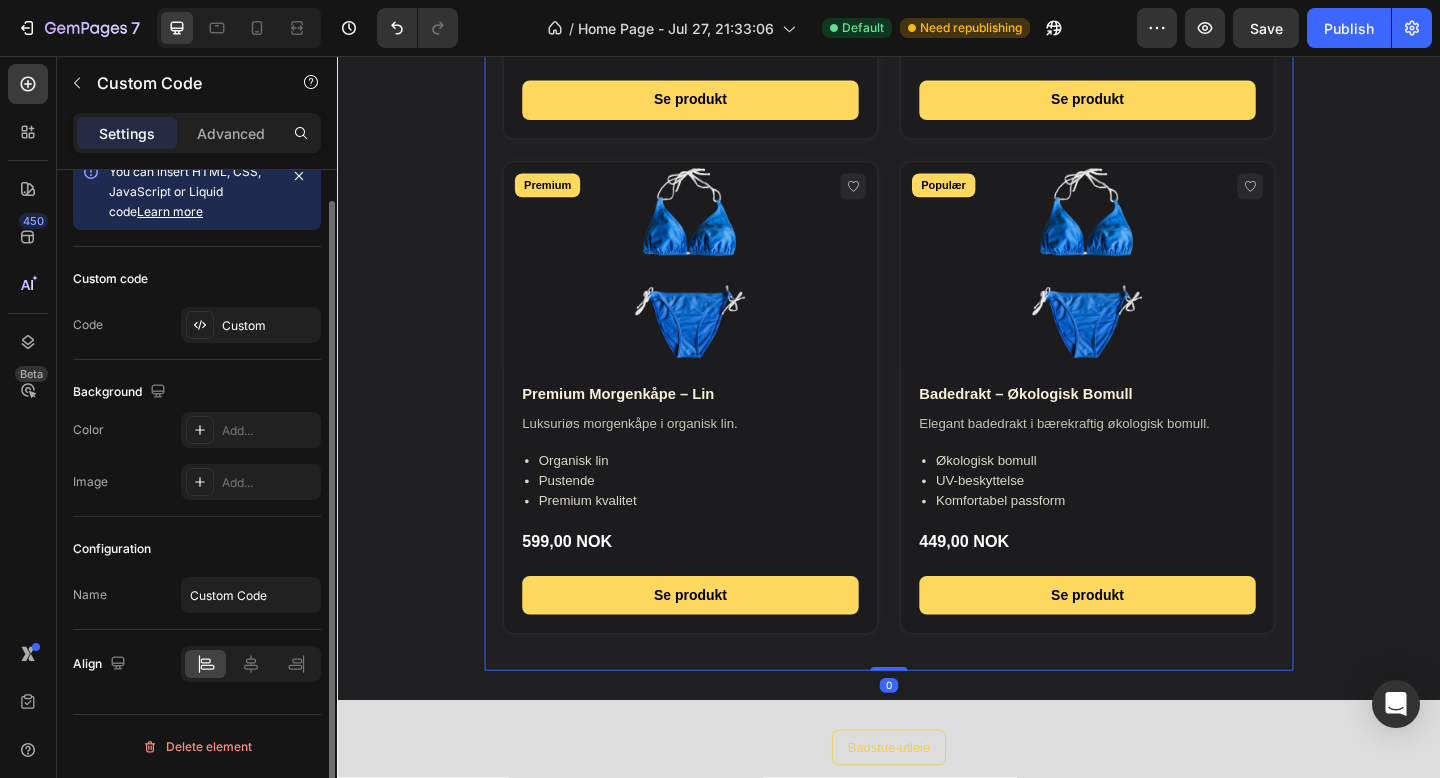 scroll, scrollTop: 0, scrollLeft: 0, axis: both 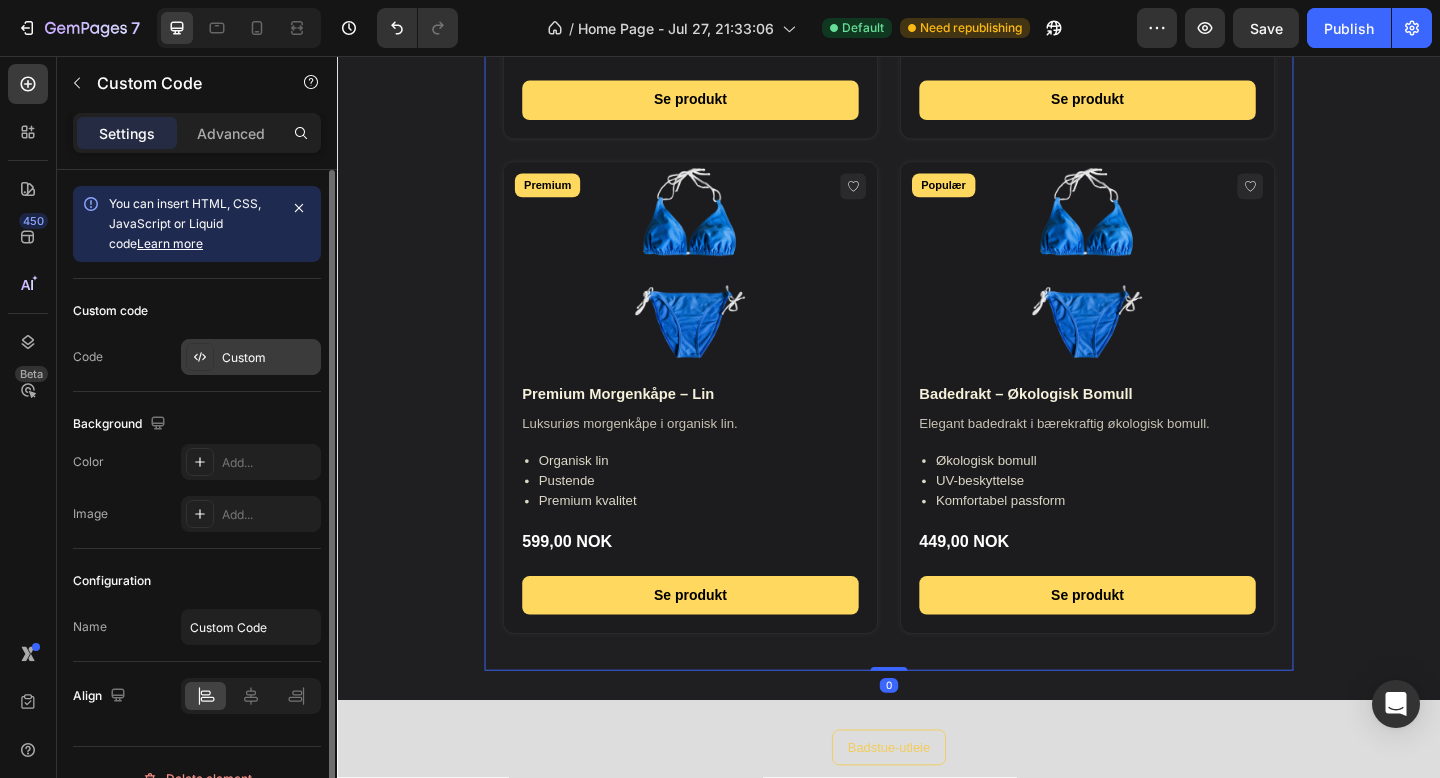 click 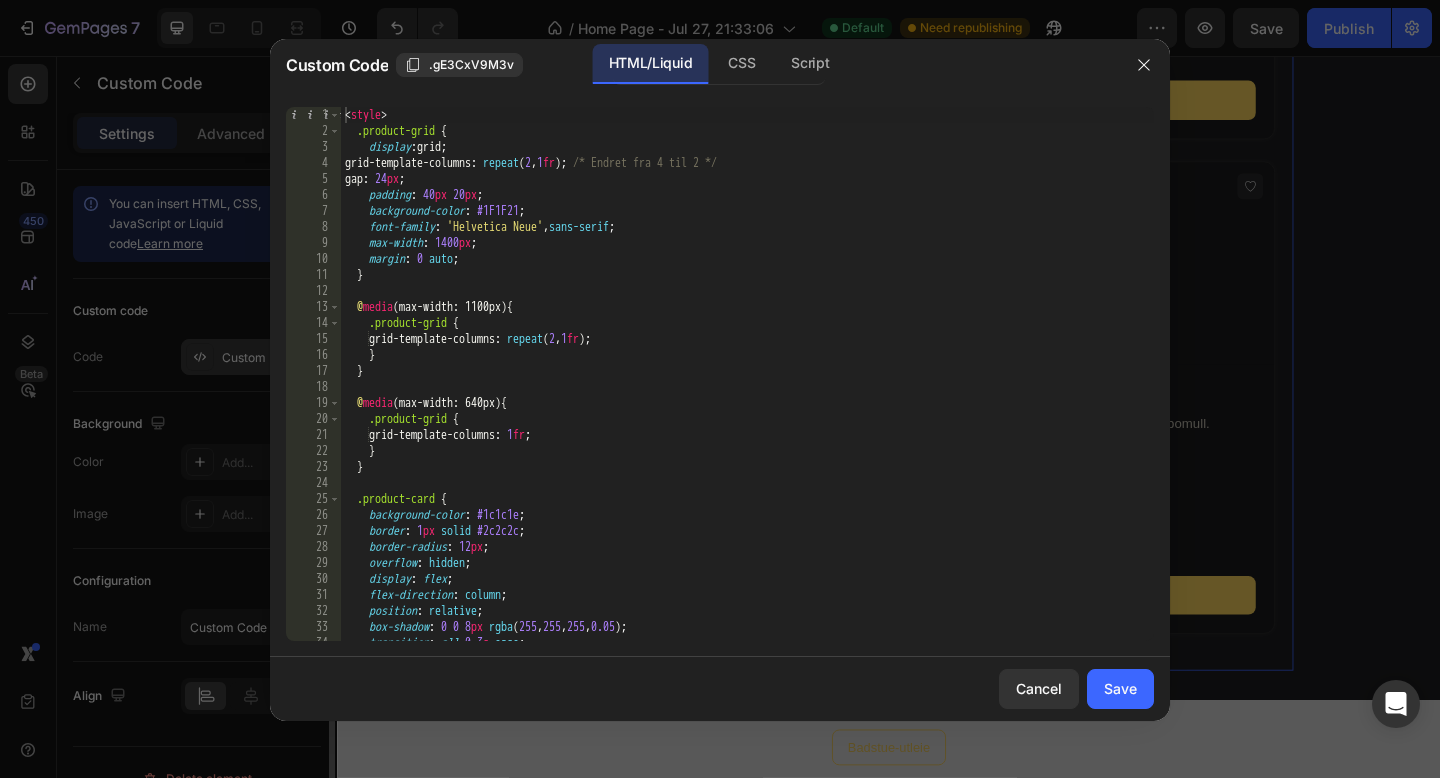 click at bounding box center [720, 389] 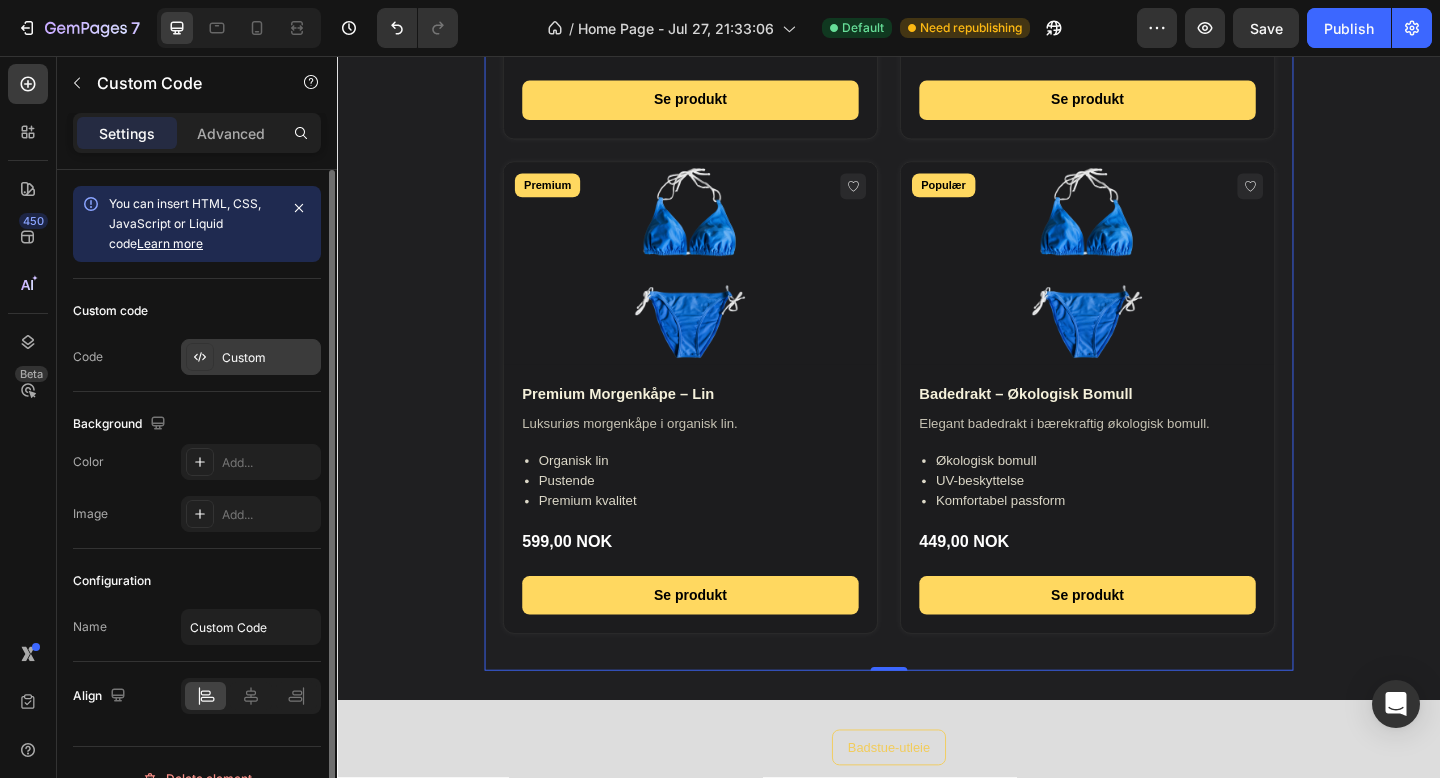 click 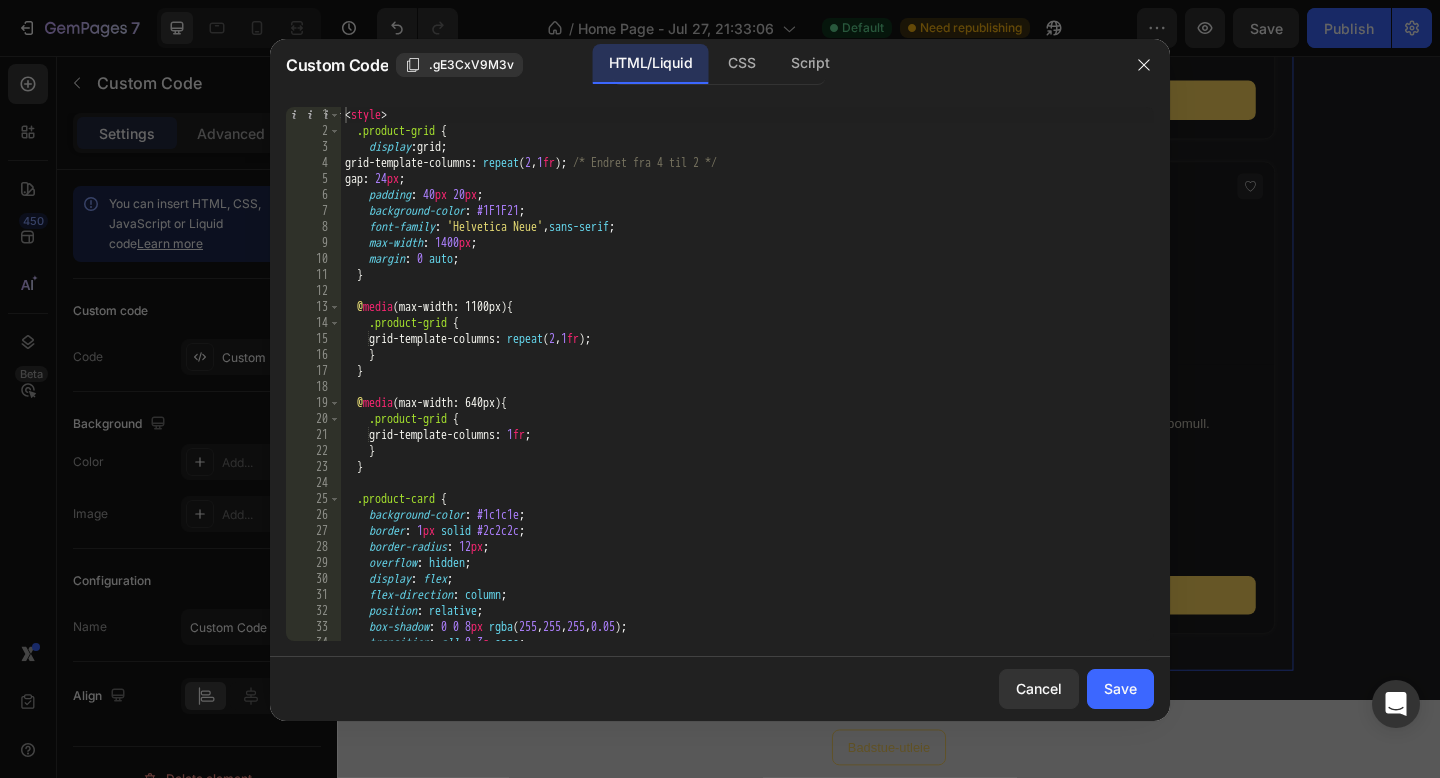 click at bounding box center [720, 389] 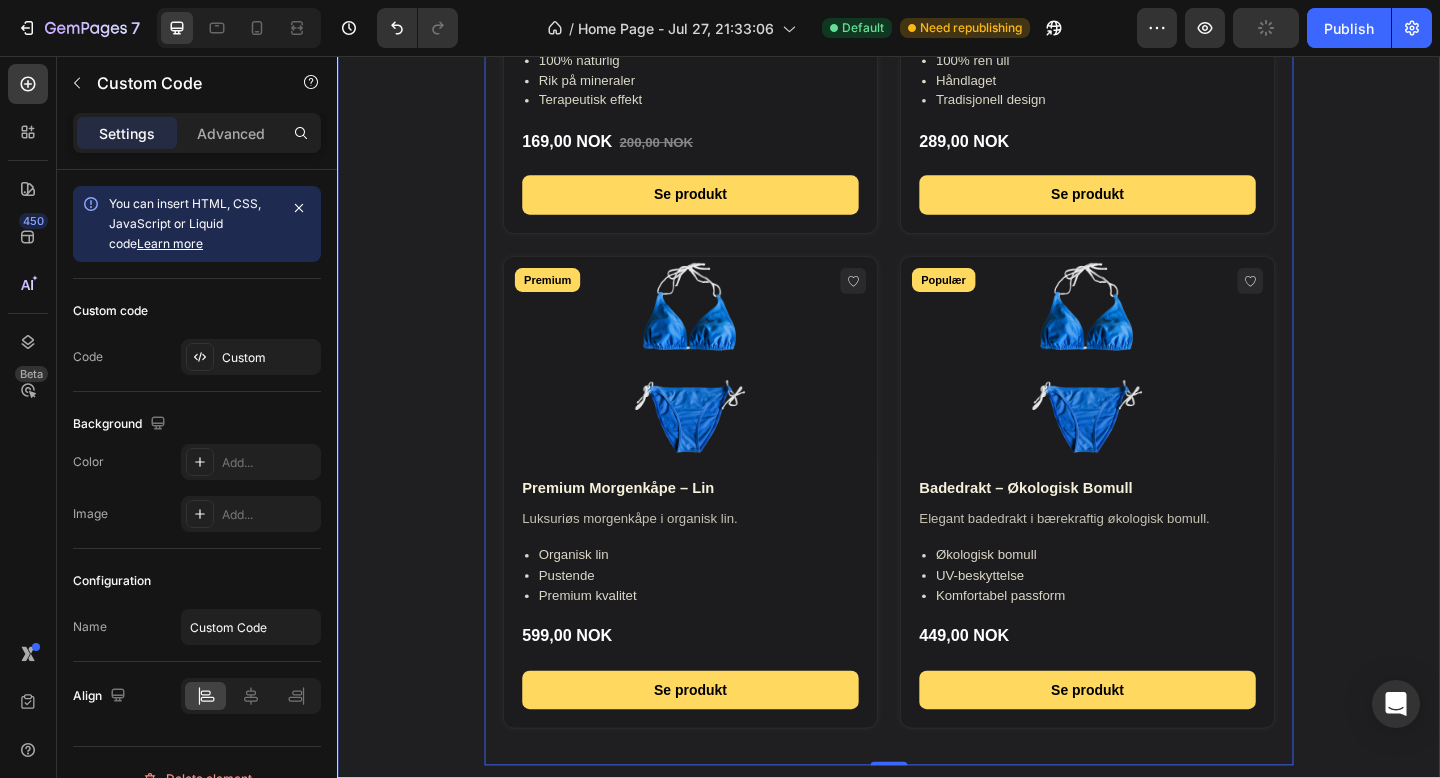 scroll, scrollTop: 1931, scrollLeft: 0, axis: vertical 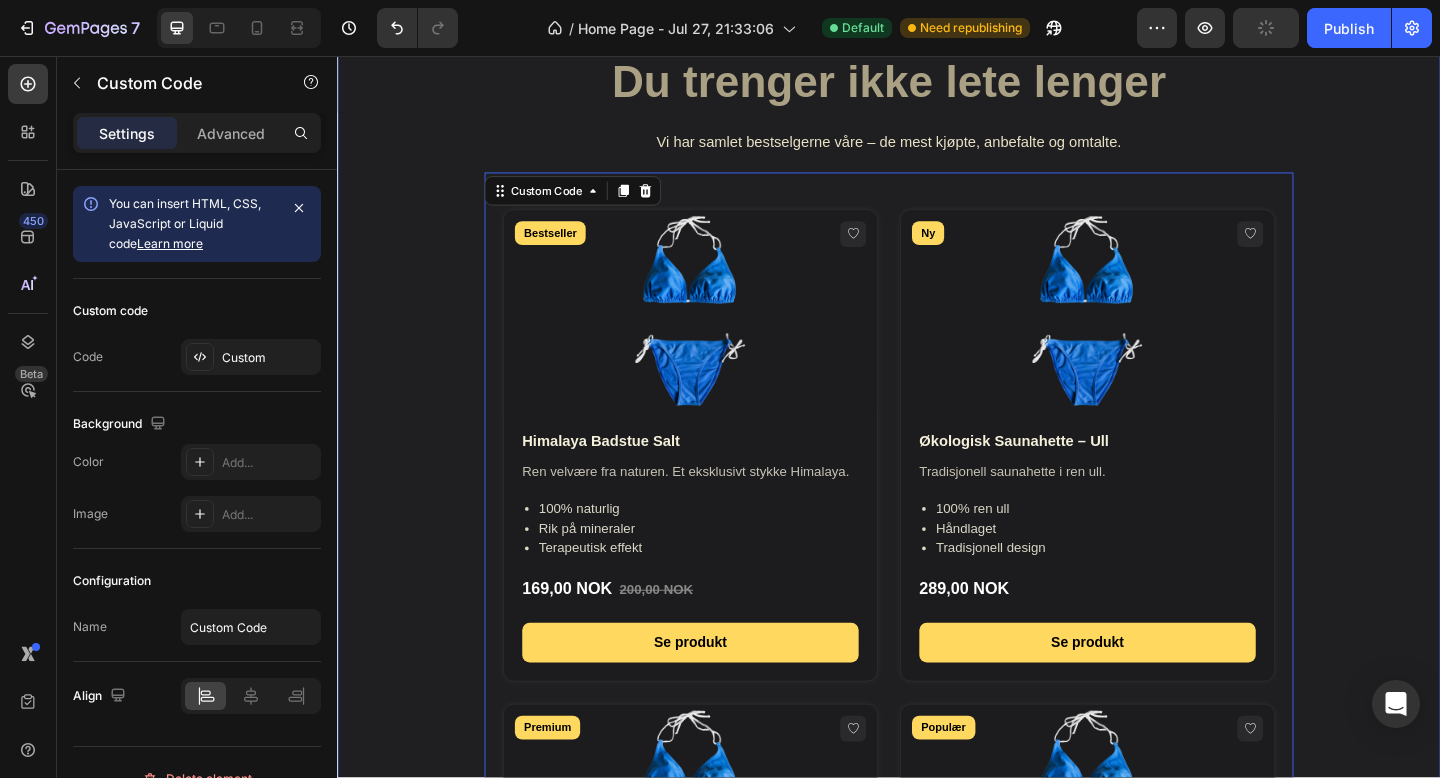 click on "Du trenger ikke lete lenger Heading Vi har samlet bestselgerne våre – de mest kjøpte, anbefalte og omtalte. Text block
Bestseller
Himalaya Badstue Salt
Ren velvære fra naturen. Et eksklusivt stykke Himalaya.
100% naturlig
Rik på mineraler
Terapeutisk effekt
169,00 NOK  200,00 NOK
Se produkt
Ny
Økologisk Saunahette – Ull
Tradisjonell saunahette i ren ull.
100% ren ull
Håndlaget
Tradisjonell design
289,00 NOK
Se produkt
Premium
Premium Morgenkåpe – Lin
Luksuriøs morgenkåpe i organisk lin.
Organisk lin
Pustende
Premium kvalitet
599,00 NOK
Se produkt" at bounding box center (937, 684) 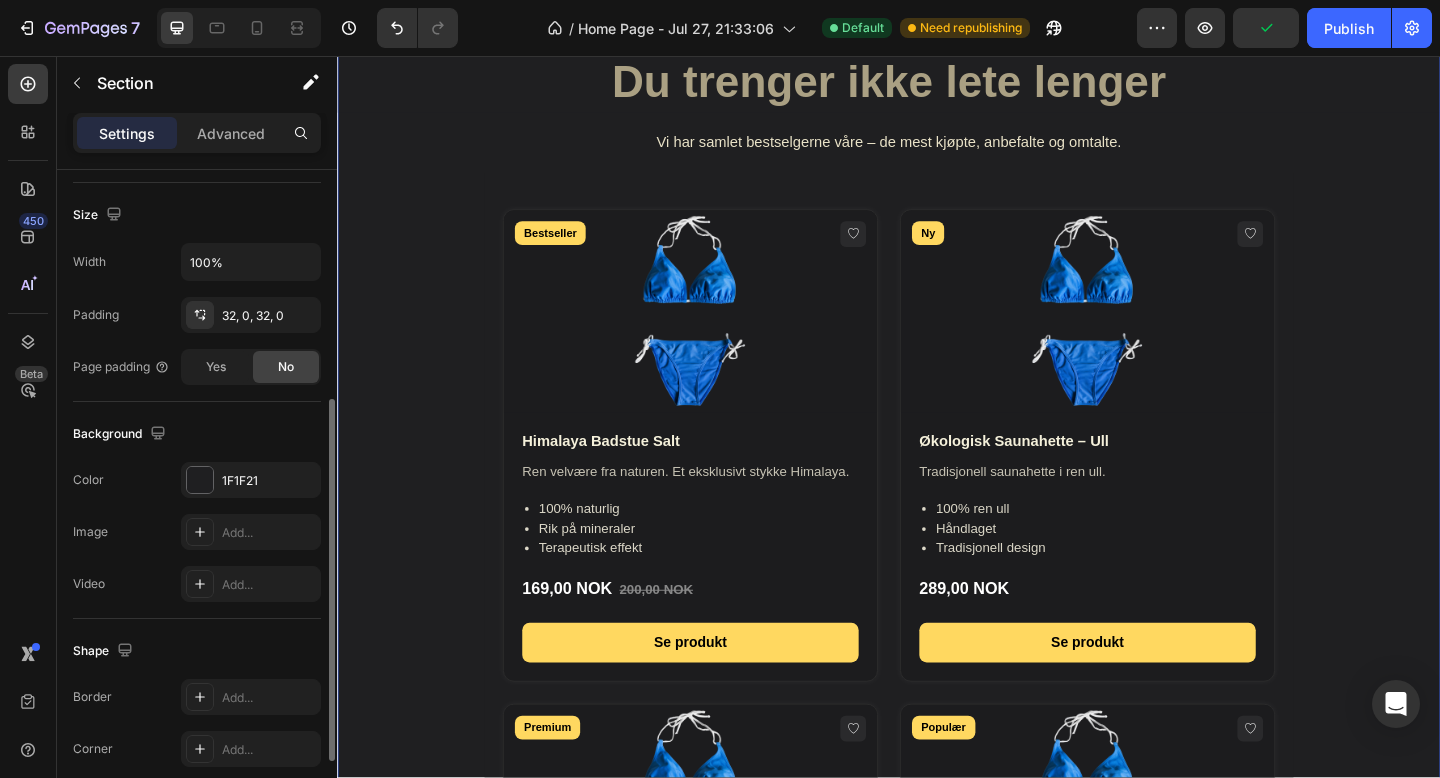 scroll, scrollTop: 420, scrollLeft: 0, axis: vertical 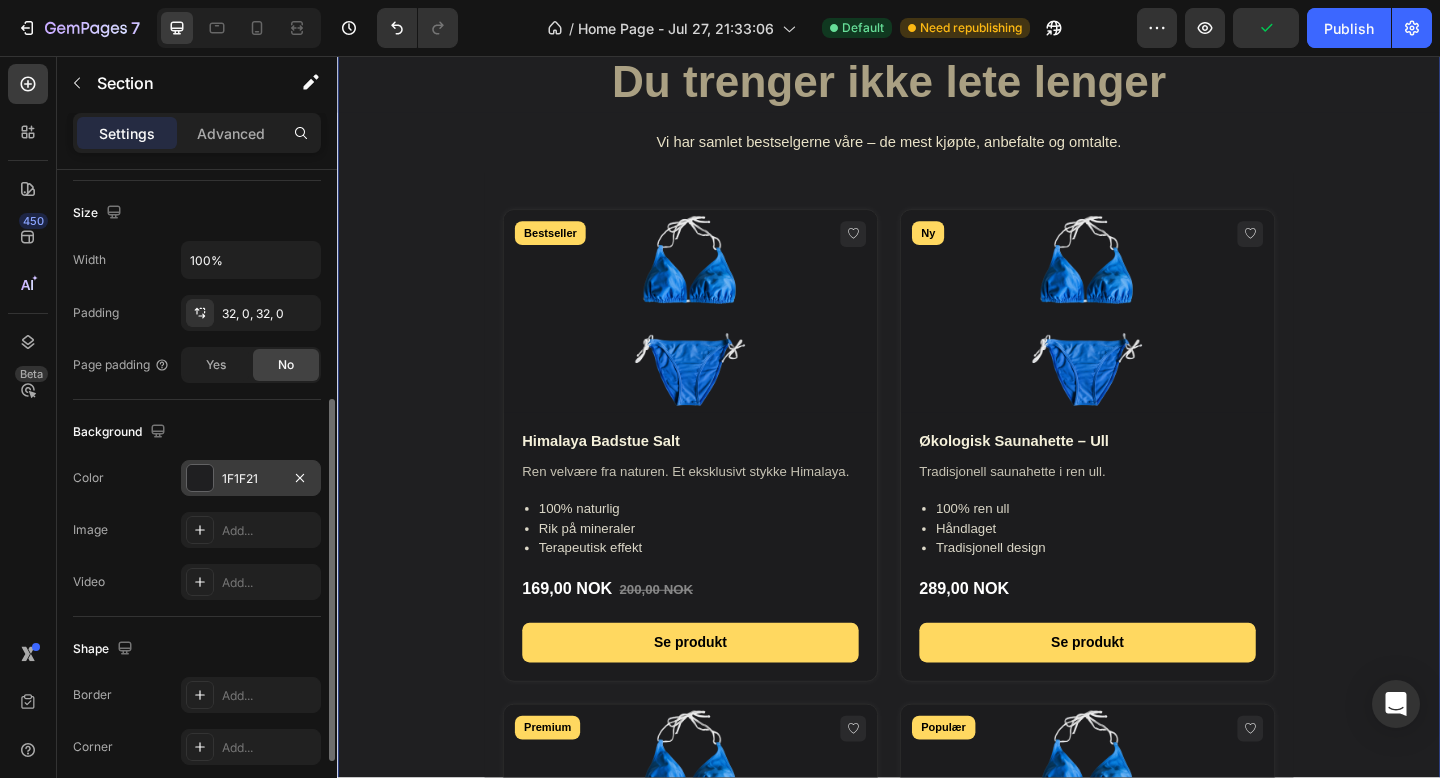 click on "1F1F21" at bounding box center [251, 479] 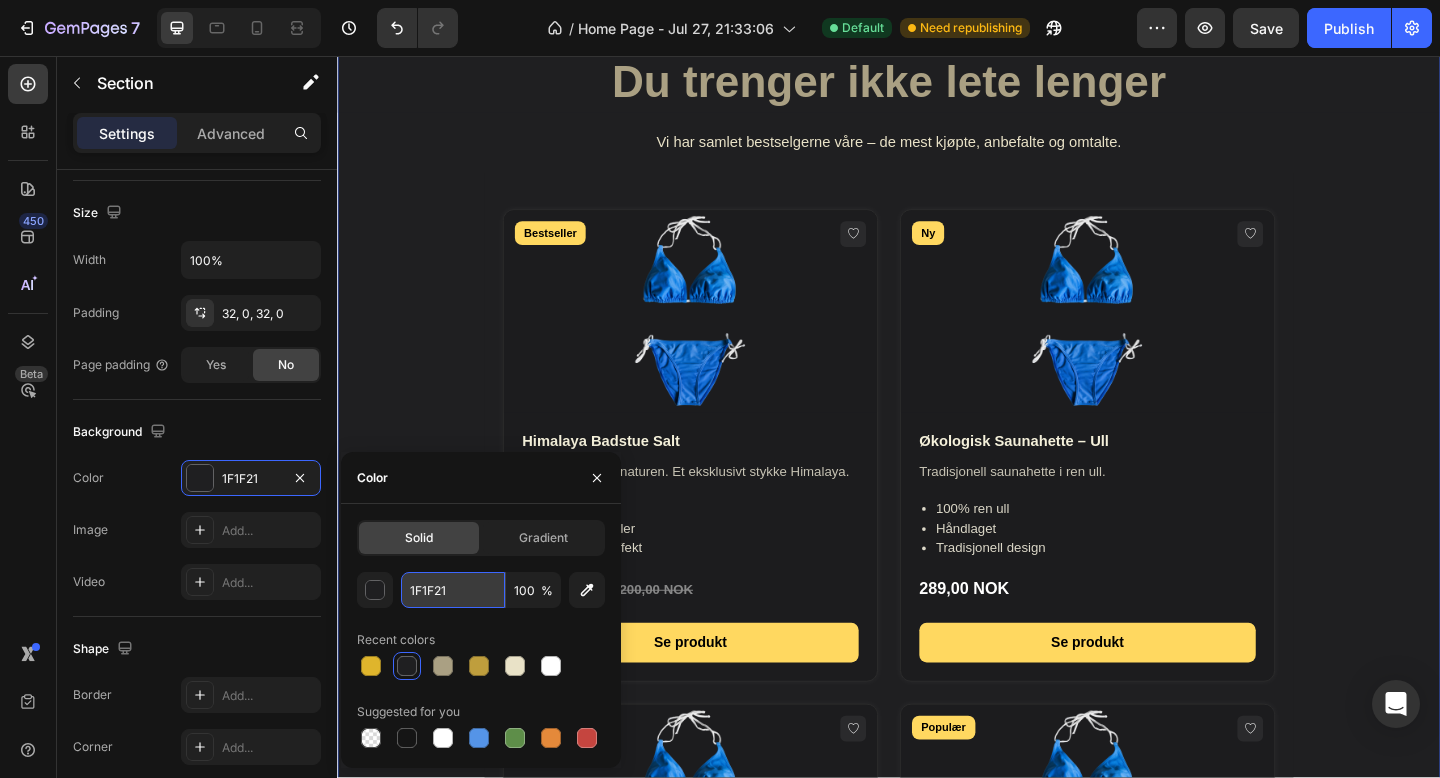 click on "1F1F21" at bounding box center [453, 590] 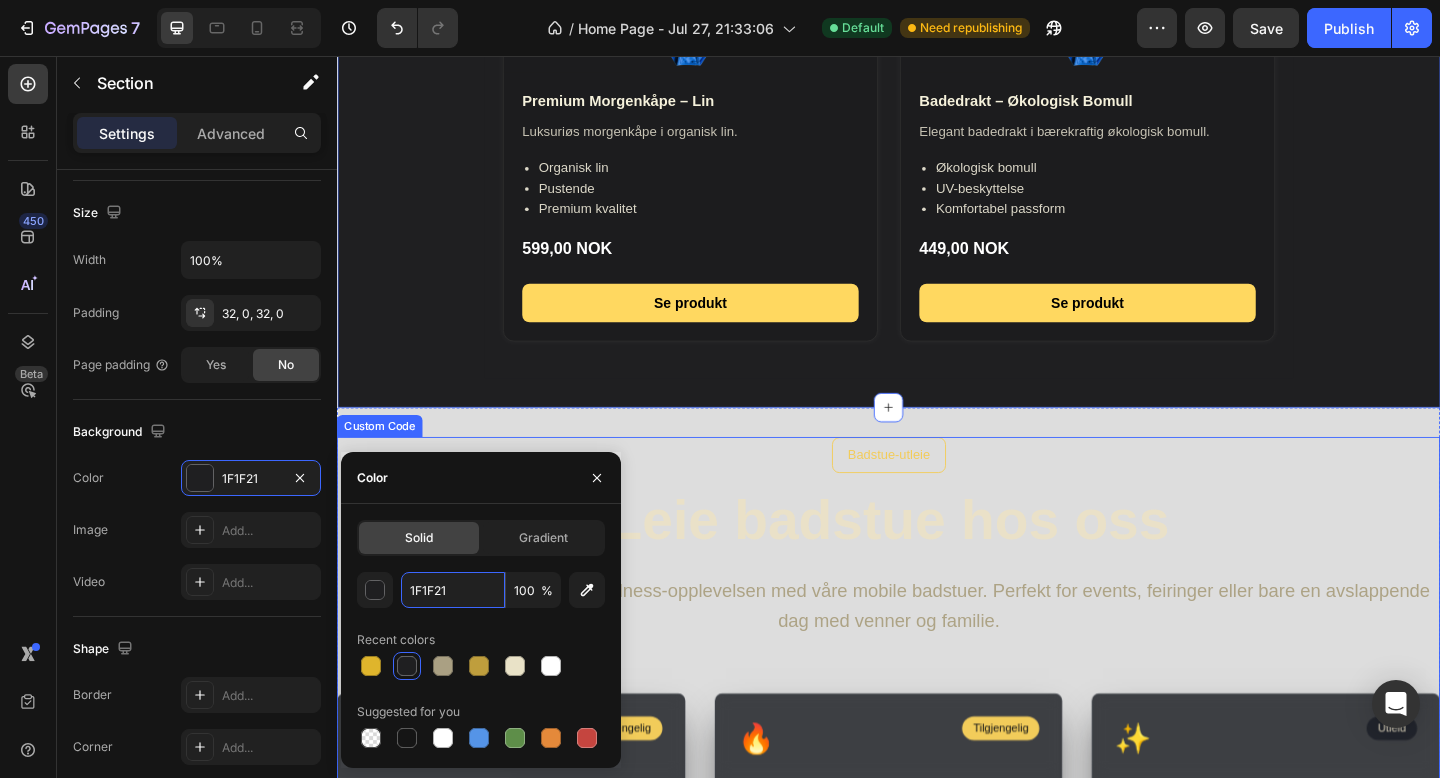 scroll, scrollTop: 2898, scrollLeft: 0, axis: vertical 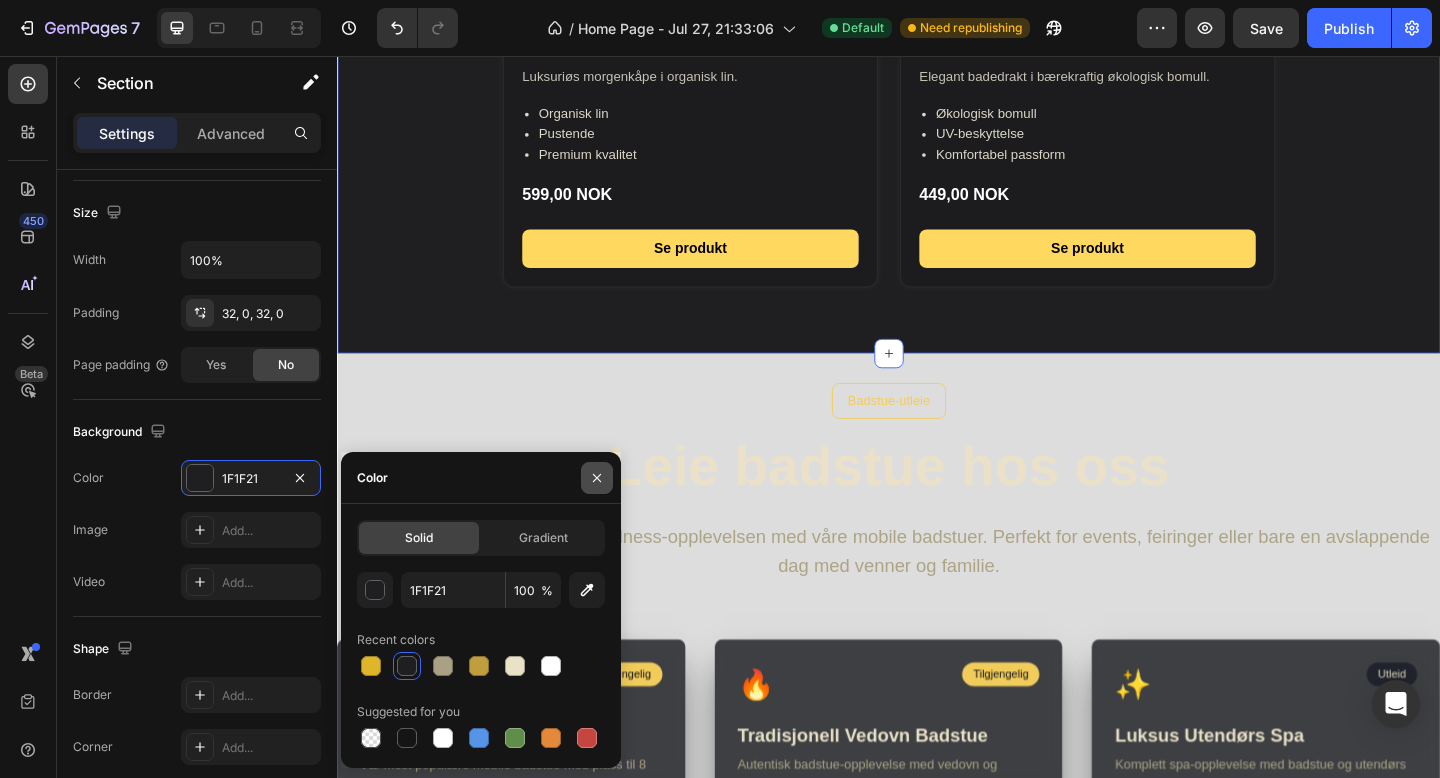 click at bounding box center [597, 478] 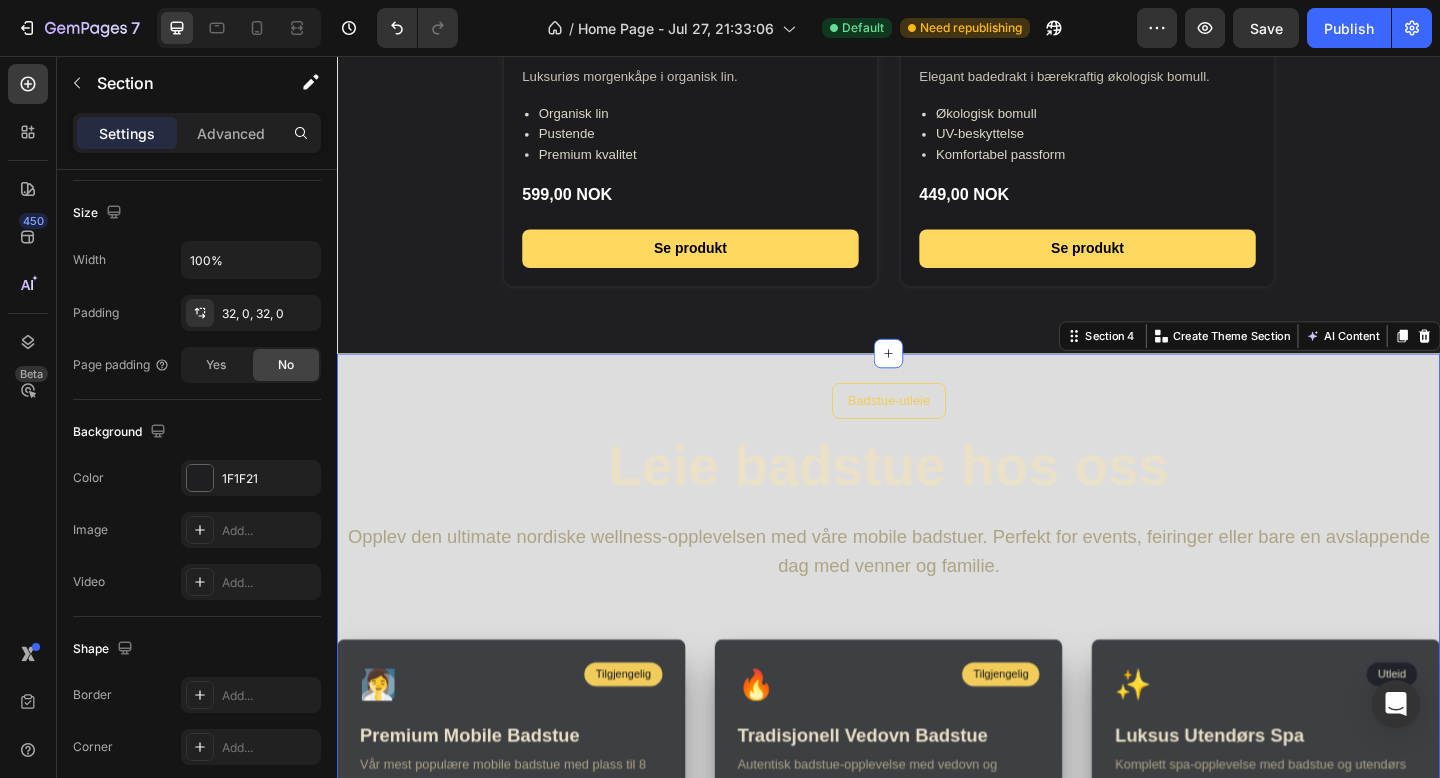 click on "Badstue-utleie
Leie badstue hos oss
Opplev den ultimate nordiske wellness-opplevelsen med våre mobile badstuer.
Perfekt for events, feiringer eller bare en avslappende dag med venner og familie.
🧖‍♀️
Tilgjengelig
Premium Mobile Badstue
Vår mest populære mobile badstue med plass til 8 personer
8 personer
Elektrisk oppvarming
LED-belysning
Bluetooth musikk
Fra 2.500 kr/dag
Book nå
🔥
✨" at bounding box center (937, 914) 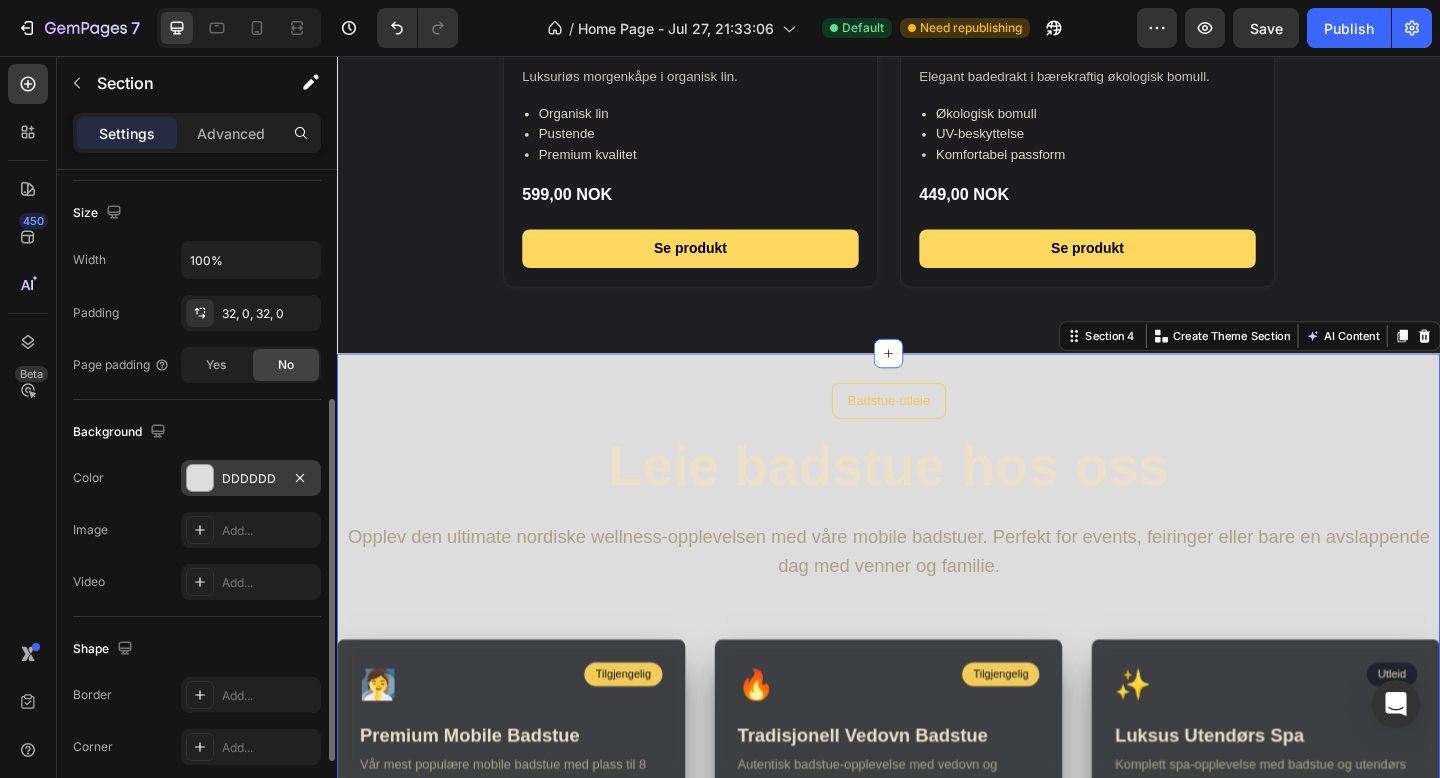 click on "DDDDDD" at bounding box center [251, 479] 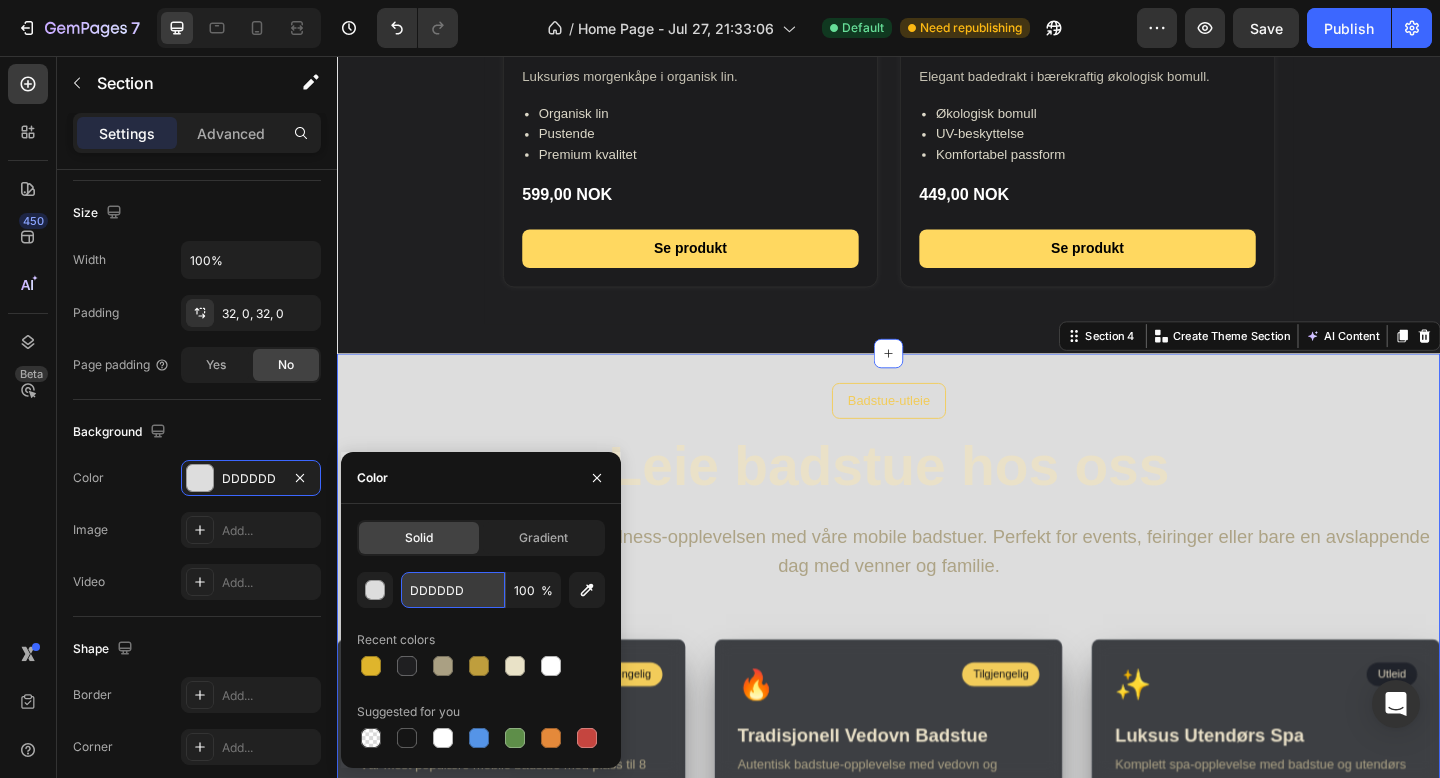 click on "DDDDDD" at bounding box center (453, 590) 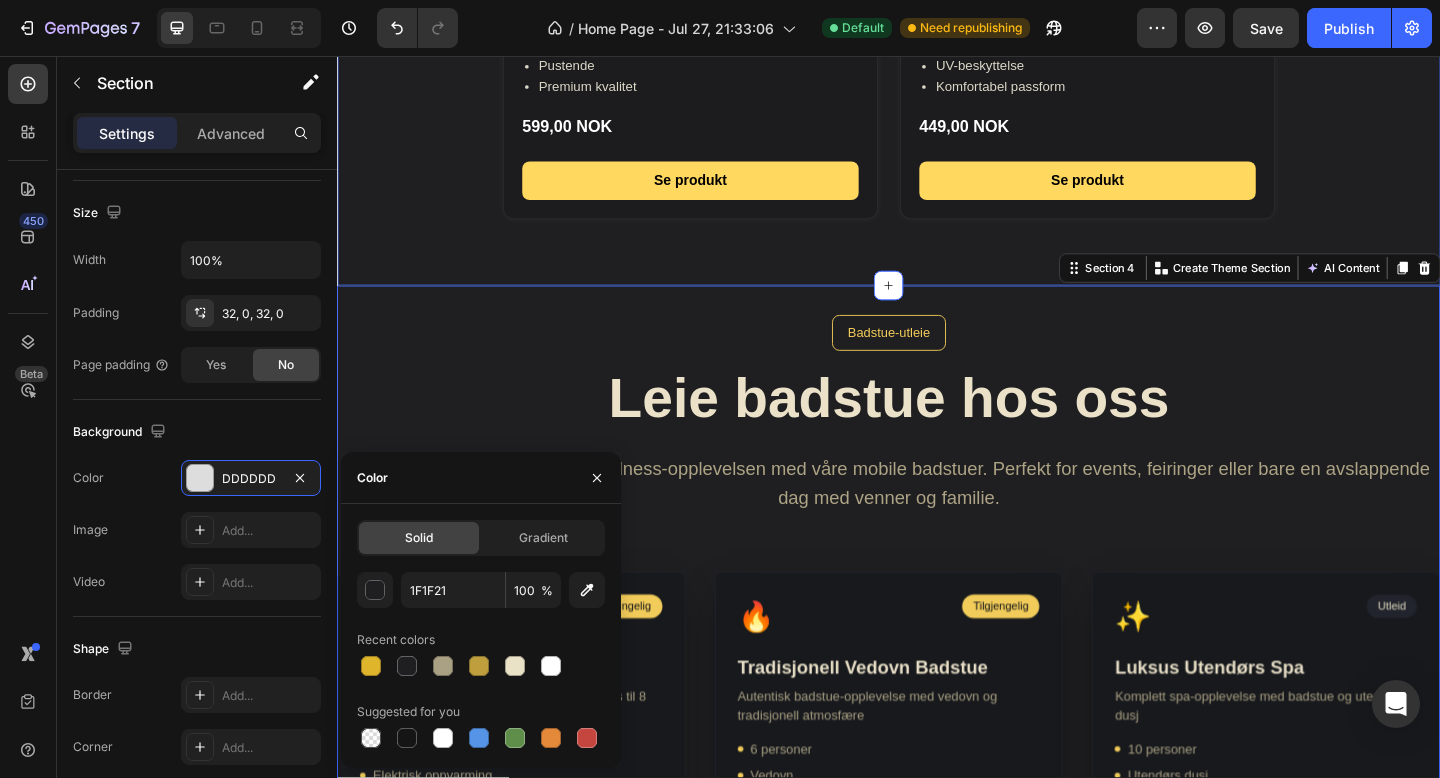 click on "Du trenger ikke lete lenger Heading Vi har samlet bestselgerne våre – de mest kjøpte, anbefalte og omtalte. Text block
Bestseller
Himalaya Badstue Salt
Ren velvære fra naturen. Et eksklusivt stykke Himalaya.
100% naturlig
Rik på mineraler
Terapeutisk effekt
169,00 NOK  200,00 NOK
Se produkt
Ny
Økologisk Saunahette – Ull
Tradisjonell saunahette i ren ull.
100% ren ull
Håndlaget
Tradisjonell design
289,00 NOK
Se produkt
Premium
Premium Morgenkåpe – Lin
Luksuriøs morgenkåpe i organisk lin.
Organisk lin
Pustende
Premium kvalitet
599,00 NOK
Se produkt" at bounding box center [937, -357] 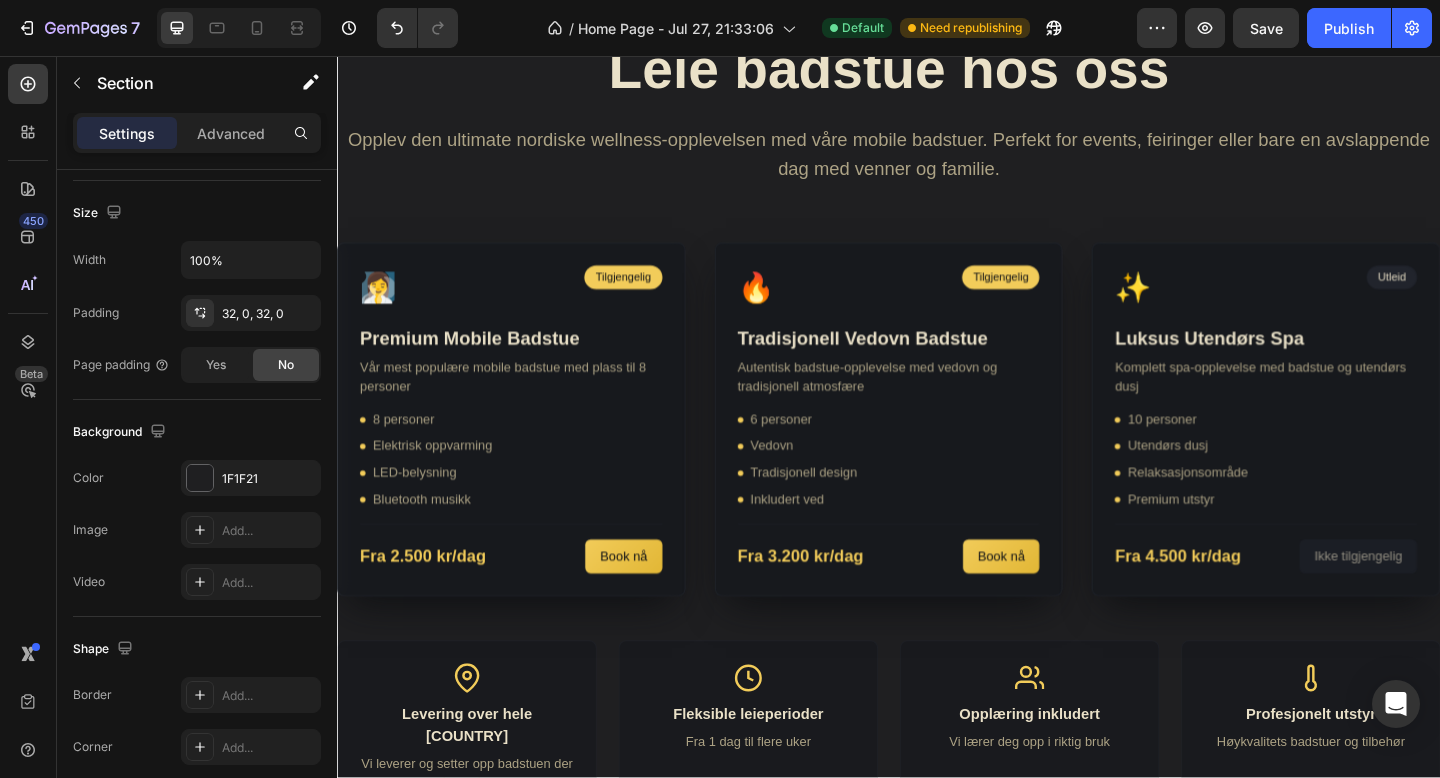 scroll, scrollTop: 3391, scrollLeft: 0, axis: vertical 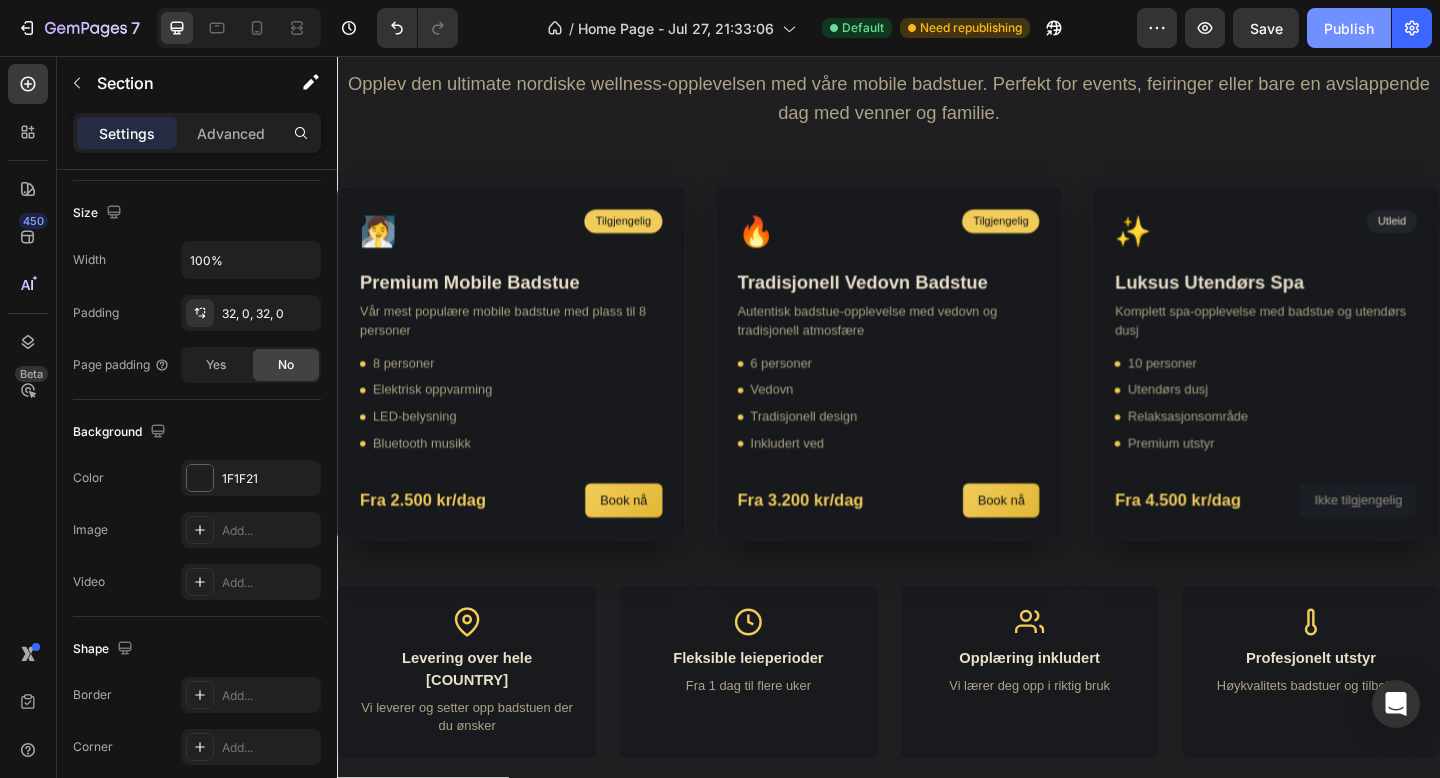 click on "Publish" at bounding box center (1349, 28) 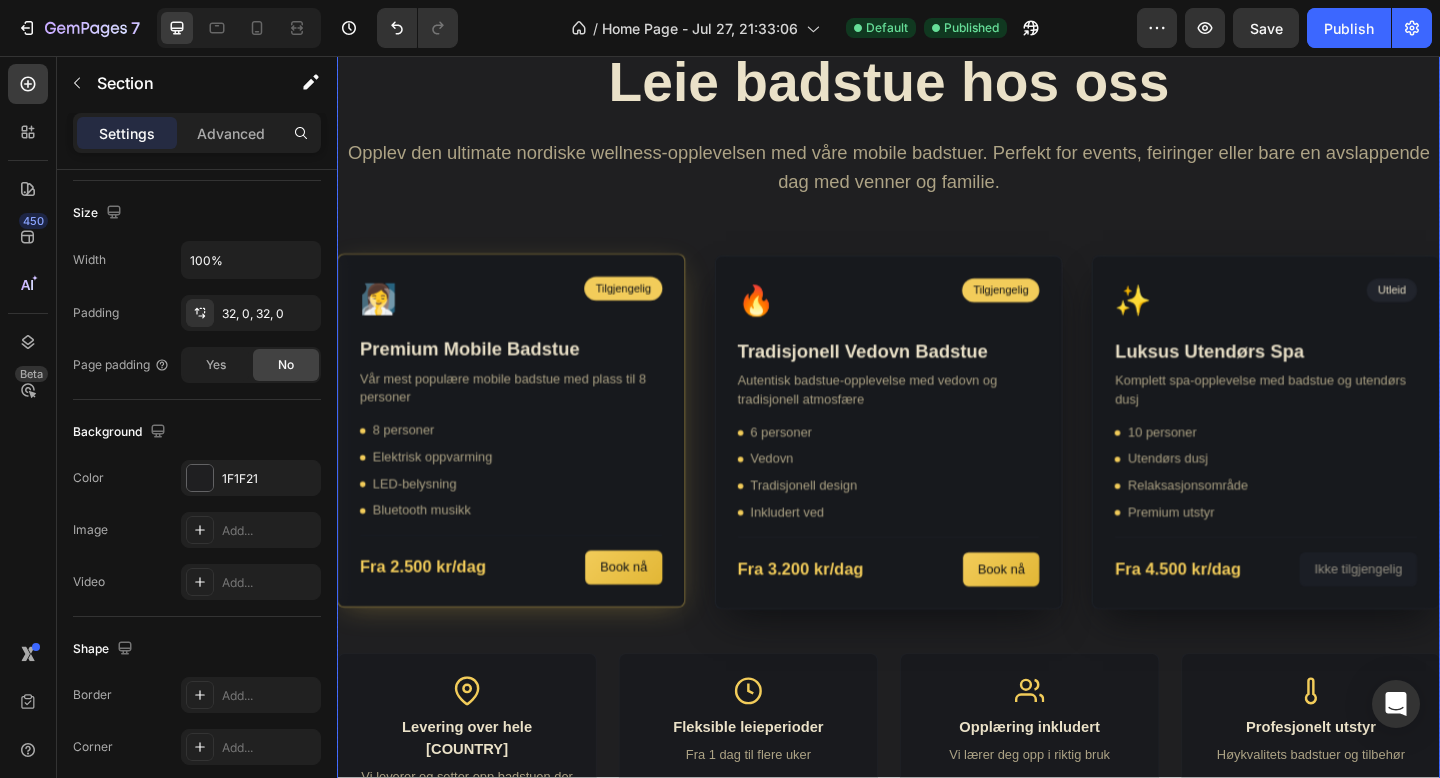 scroll, scrollTop: 3152, scrollLeft: 0, axis: vertical 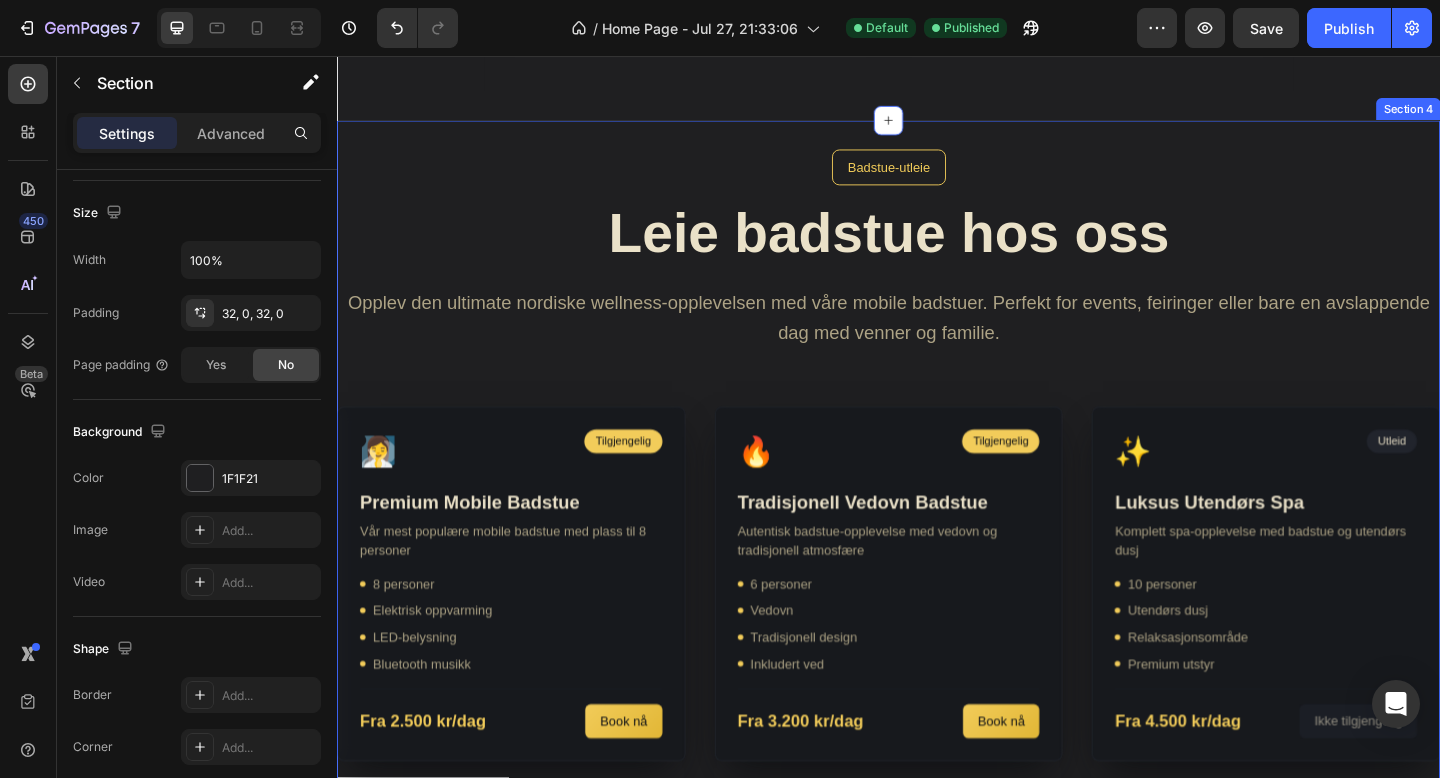 click on "Badstue-utleie
Leie badstue hos oss
Opplev den ultimate nordiske wellness-opplevelsen med våre mobile badstuer.
Perfekt for events, feiringer eller bare en avslappende dag med venner og familie.
🧖‍♀️
Tilgjengelig
Premium Mobile Badstue
Vår mest populære mobile badstue med plass til 8 personer
8 personer
Elektrisk oppvarming
LED-belysning
Bluetooth musikk
Fra 2.500 kr/dag
Book nå
🔥
✨" at bounding box center (937, 660) 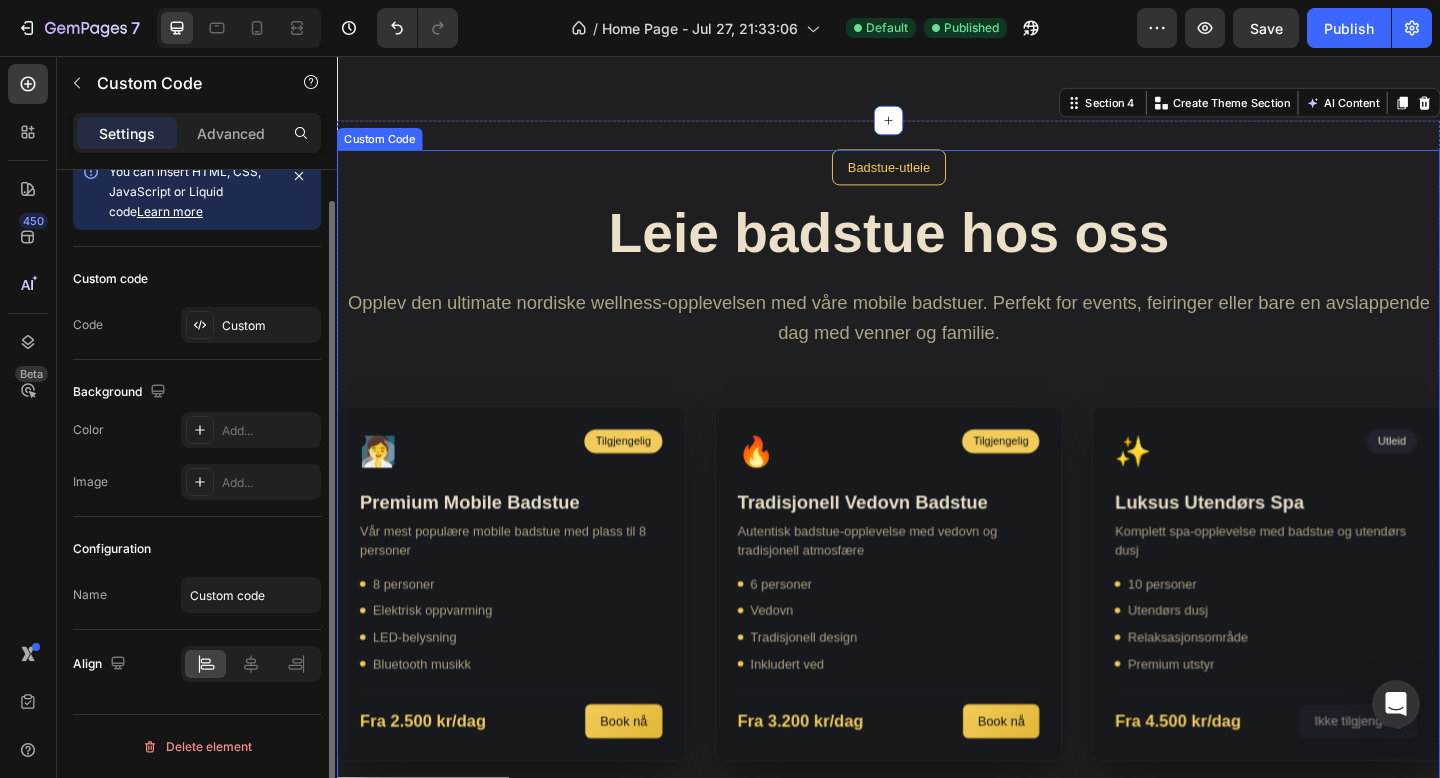 click on "Leie badstue hos oss" at bounding box center (937, 249) 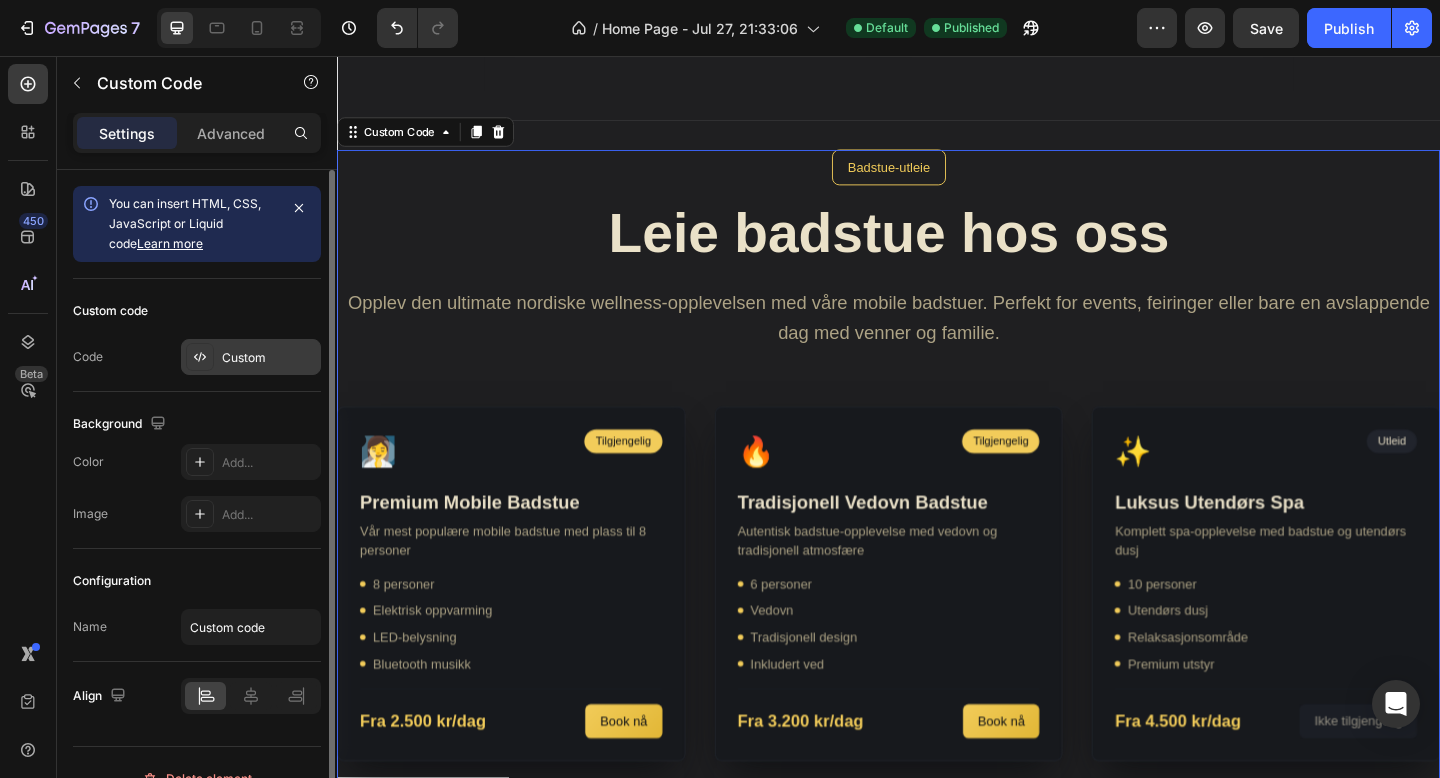 click on "Custom" at bounding box center [269, 358] 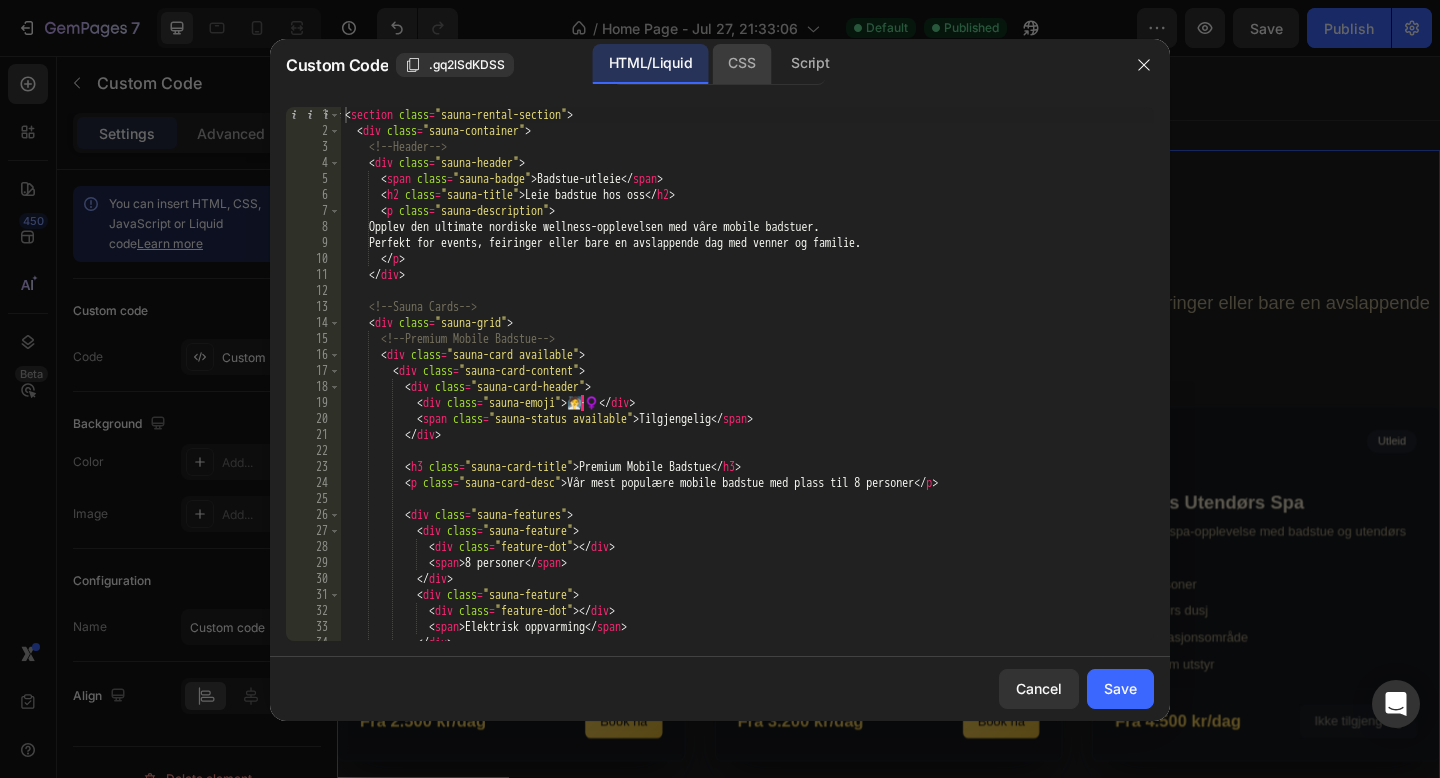 click on "CSS" 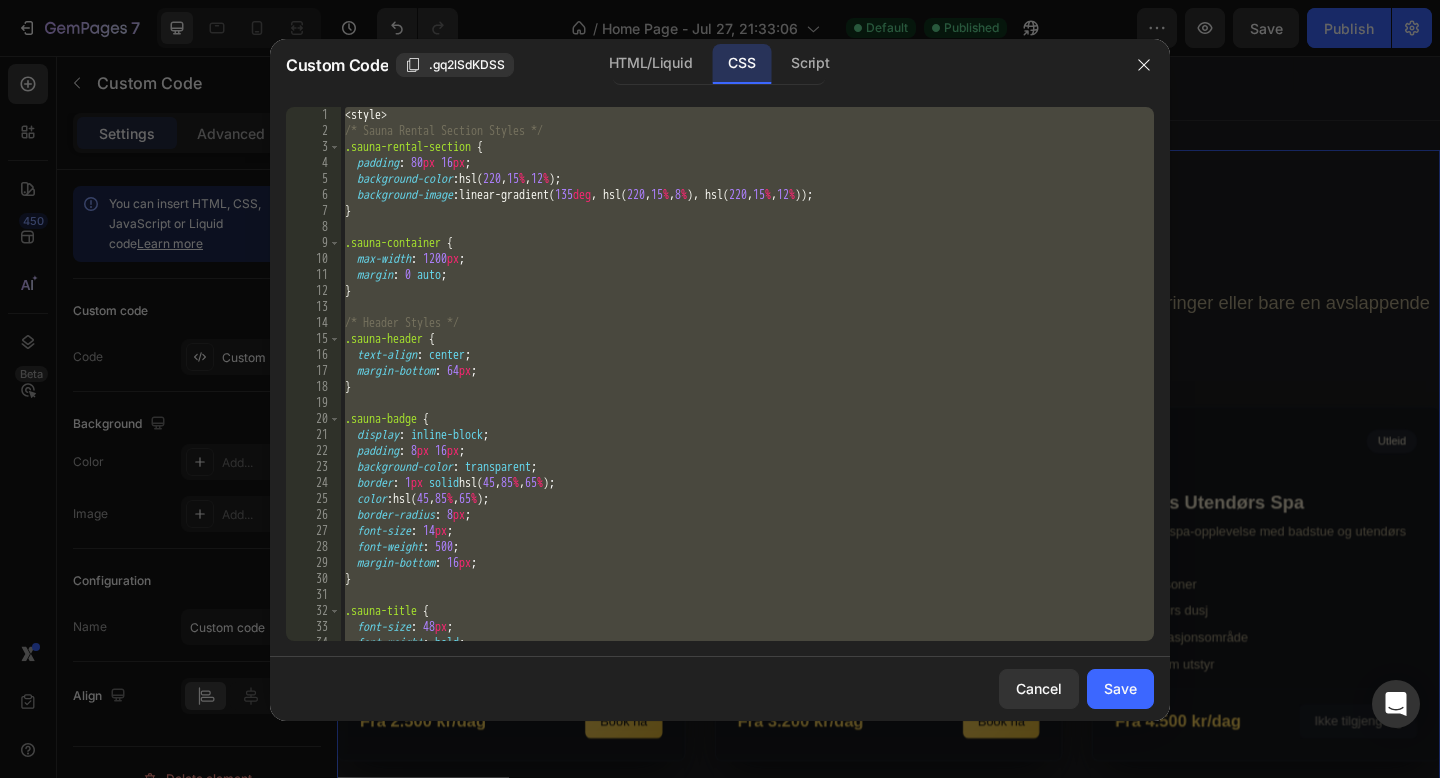 click on "< style > /* Sauna Rental Section Styles */ .sauna-rental-section   {    padding :   80 px   16 px ;    background-color :  hsl( 220 ,  15 % ,  12 % ) ;    background-image :  linear-gradient( 135 deg , hsl( 220 ,  15 % ,  8 % ), hsl( 220 ,  15 % ,  12 % )) ; } .sauna-container   {    max-width :   1200 px ;    margin :   0   auto ; } /* Header Styles */ .sauna-header   {    text-align :   center ;    margin-bottom :   64 px ; } .sauna-badge   {    display :   inline-block ;    padding :   8 px   16 px ;    background-color :   transparent ;    border :   1 px   solid  hsl( 45 ,  85 % ,  65 % ) ;    color :  hsl( 45 ,  85 % ,  65 % ) ;    border-radius :   8 px ;    font-size :   14 px ;    font-weight :   500 ;    margin-bottom :   16 px ; } .sauna-title   {    font-size :   48 px ;    font-weight :   bold ;    color :  hsl( 45 ,  45 % ,  85 % ) ;" at bounding box center (747, 390) 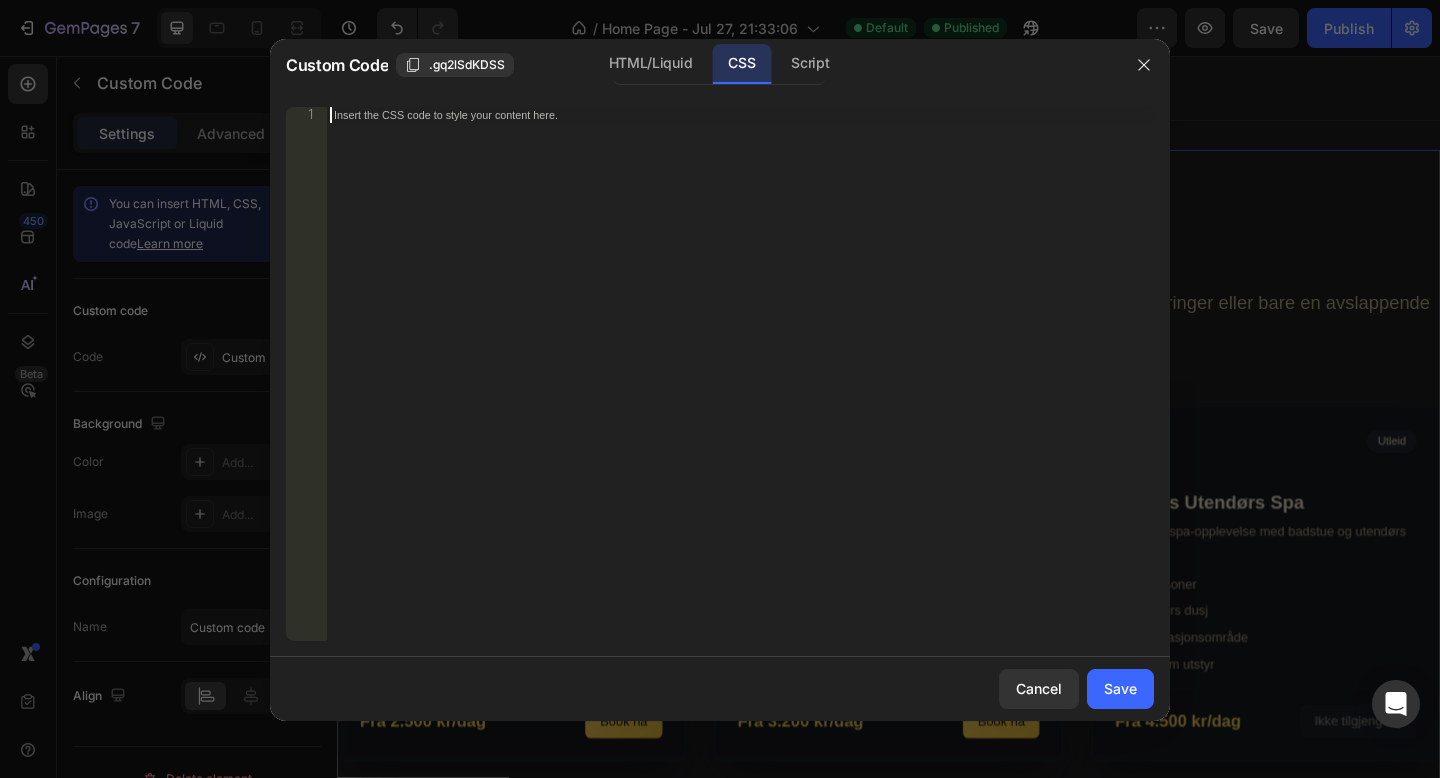 paste on "<h4>Gourmet-lunsj</h4>" 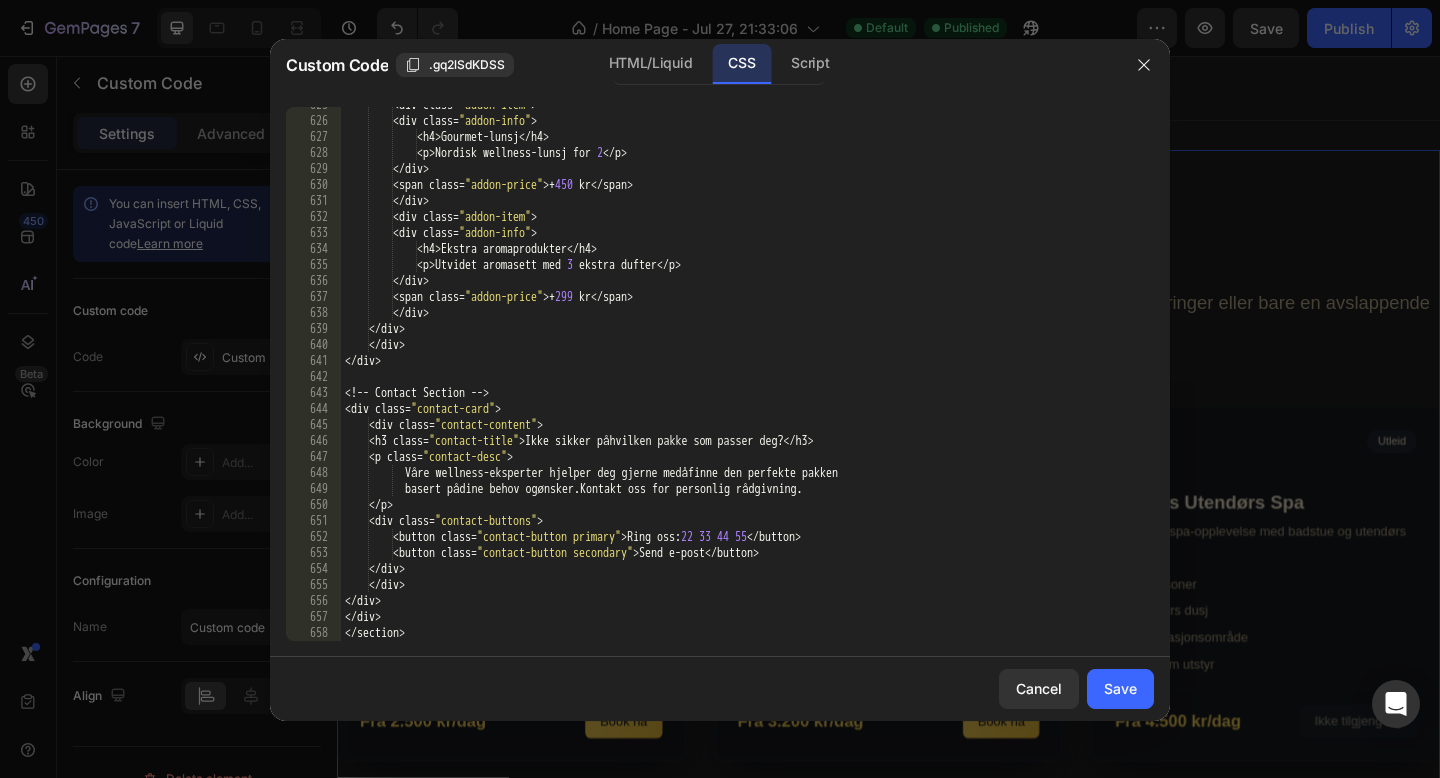 scroll, scrollTop: 10378, scrollLeft: 0, axis: vertical 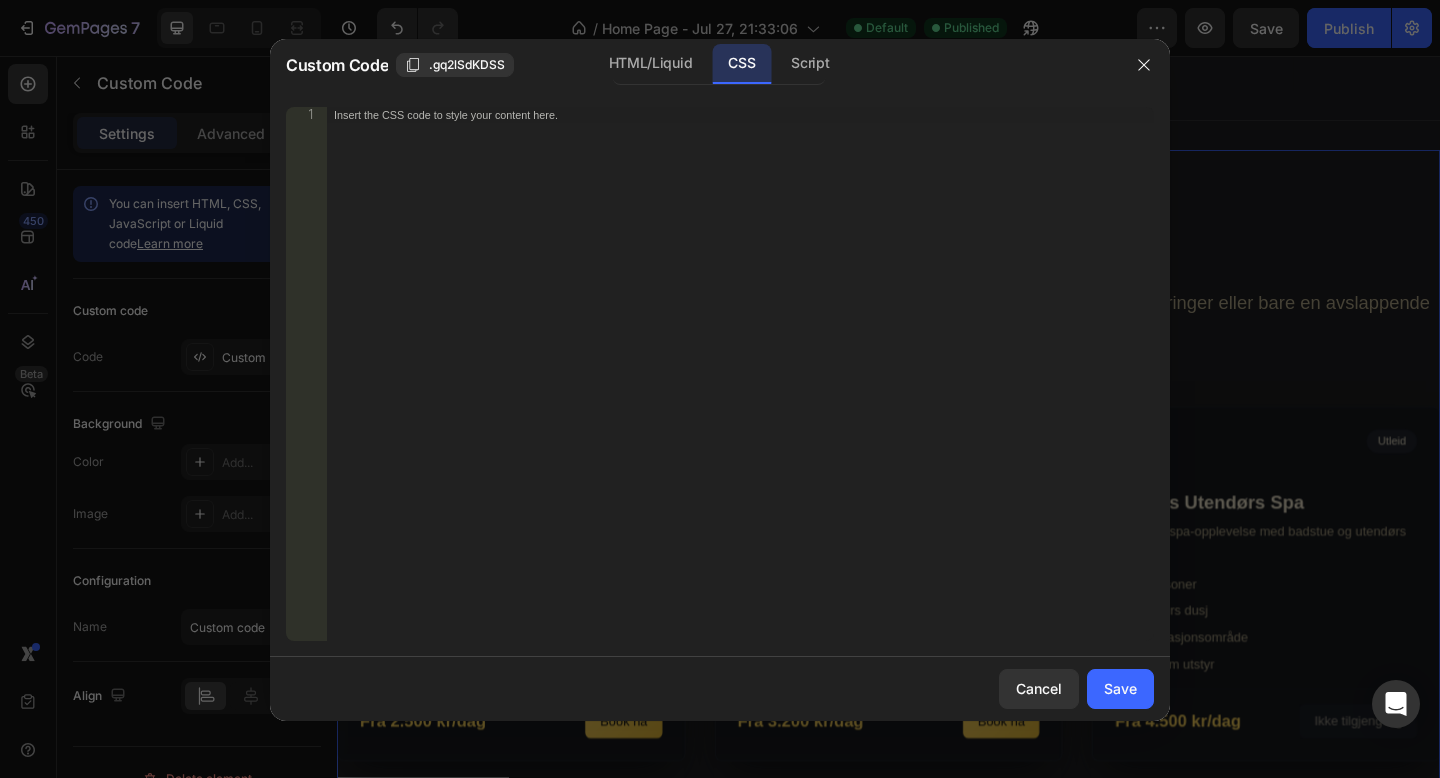 click on "Custom Code .gq2lSdKDSS HTML/Liquid CSS Script" at bounding box center (694, 65) 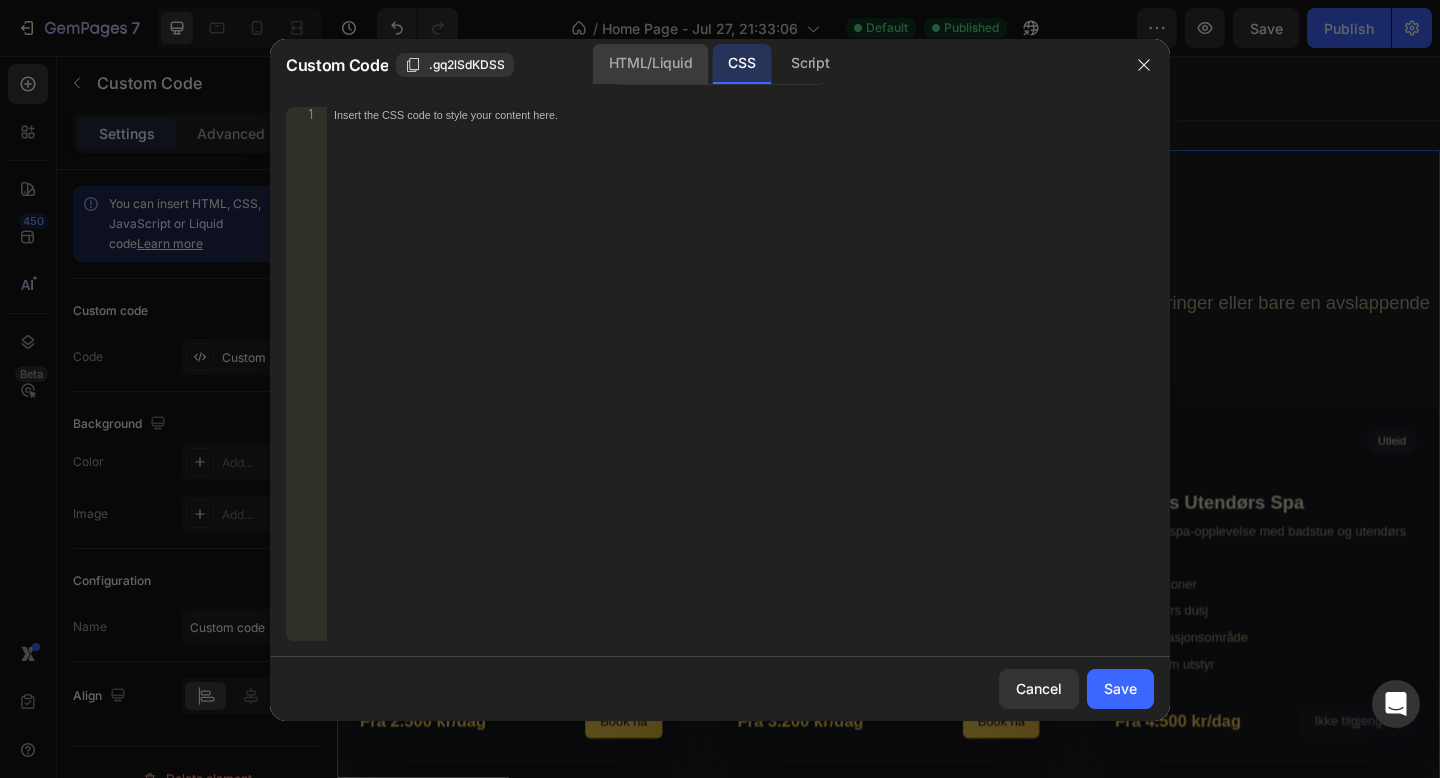 click on "HTML/Liquid" 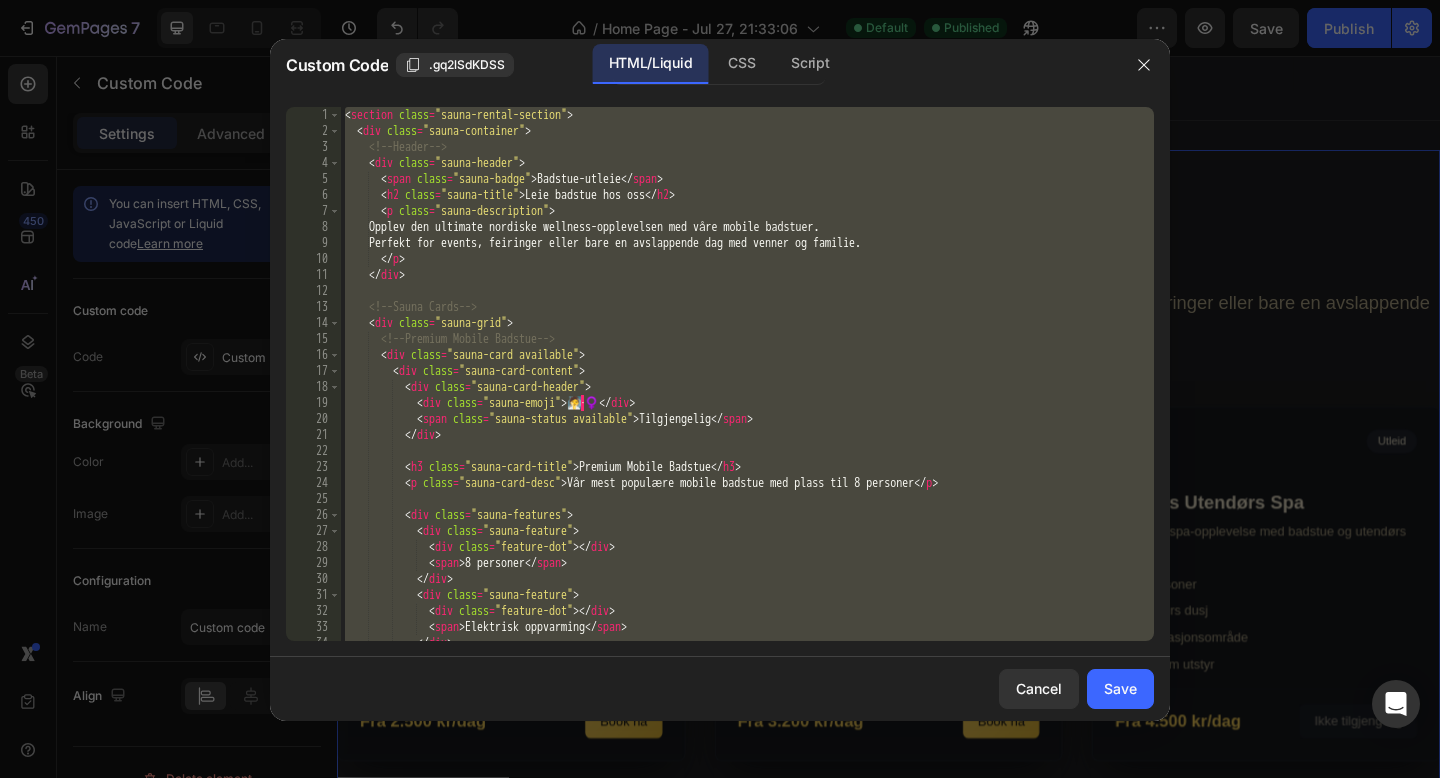 click on "section   class = "sauna-rental-section" >    < div   class = "sauna-container" >      <!--  Header  -->      < div   class = "sauna-header" >         < span   class = "sauna-badge" > Badstue-utleie </ span >         < h2   class = "sauna-title" > Leie badstue hos oss </ h2 >         < p   class = "sauna-description" >          Opplev den ultimate nordiske wellness-opplevelsen med våre mobile badstuer.           Perfekt for events, feiringer eller bare en avslappende dag med venner og familie.         </ p >      </ div >      <!--  Sauna Cards  -->      < div   class = "sauna-grid" >         <!--  Premium Mobile Badstue  -->         < div   class = "sauna-card available" >           < div   class = "sauna-card-content" >              < div   class = "sauna-card-header" >                < div   class = "sauna-emoji" > 🧖 · ♀️ </ div >                < span   class = "sauna-status available" > Tilgjengelig </ span >              </ div >                           < h3   class = "sauna-card-title" > >" at bounding box center [747, 390] 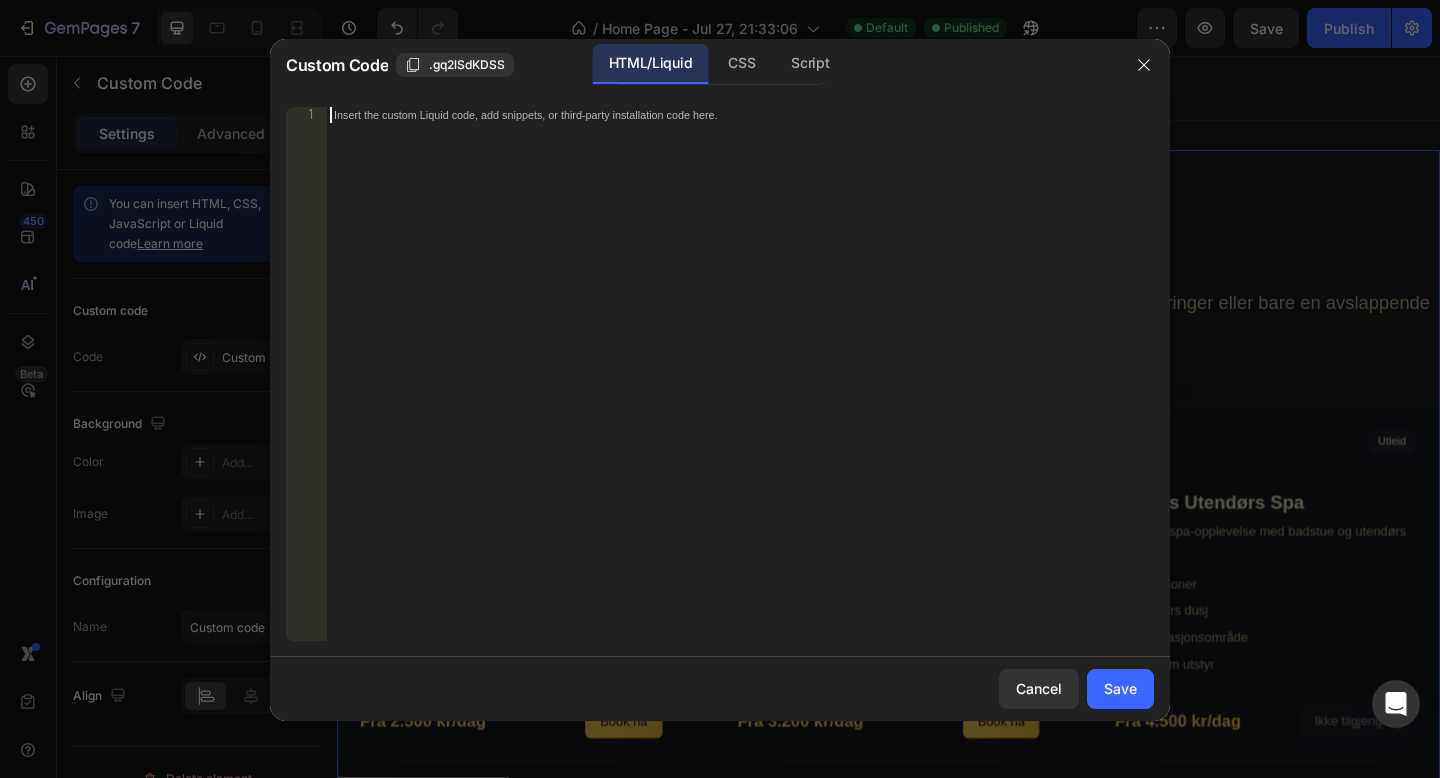 scroll, scrollTop: 10378, scrollLeft: 0, axis: vertical 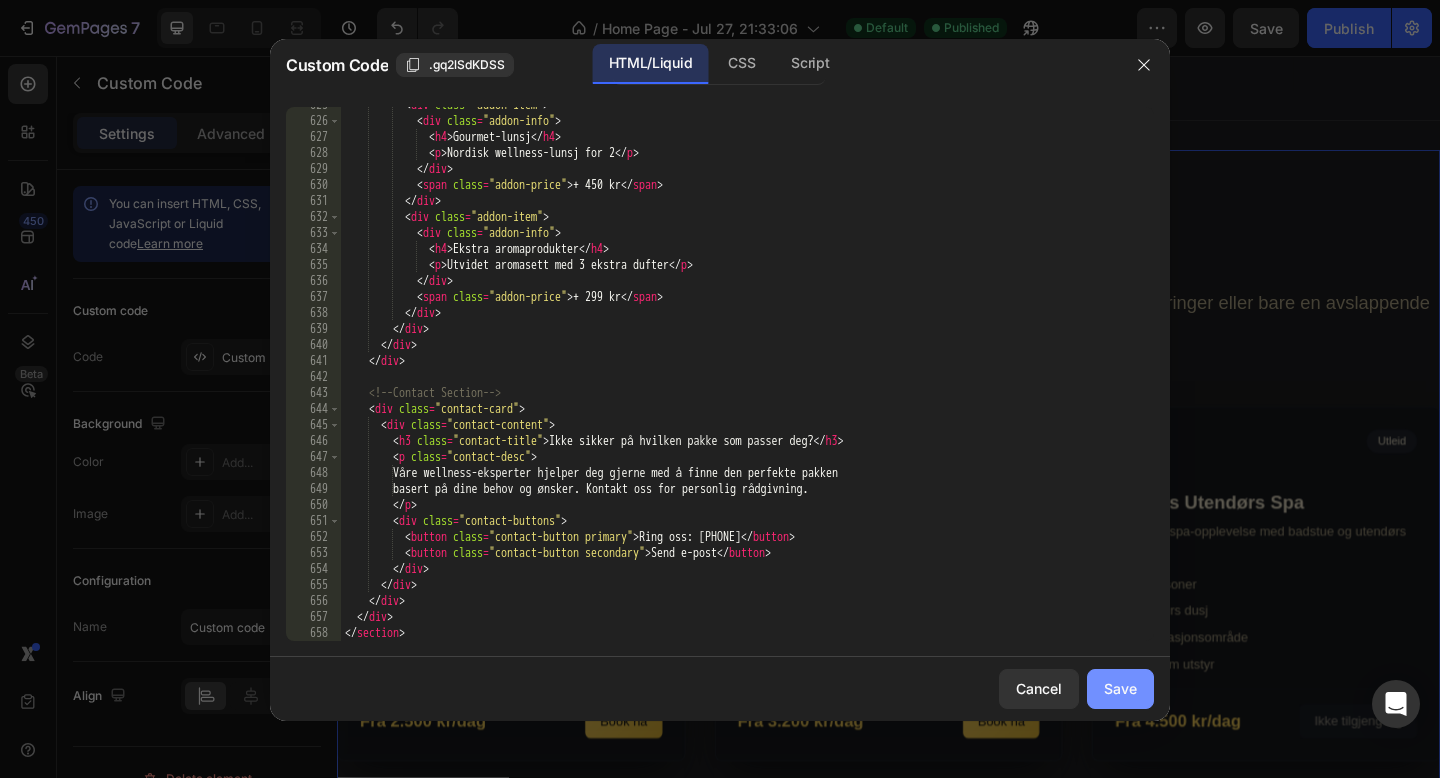 click on "Save" at bounding box center (1120, 688) 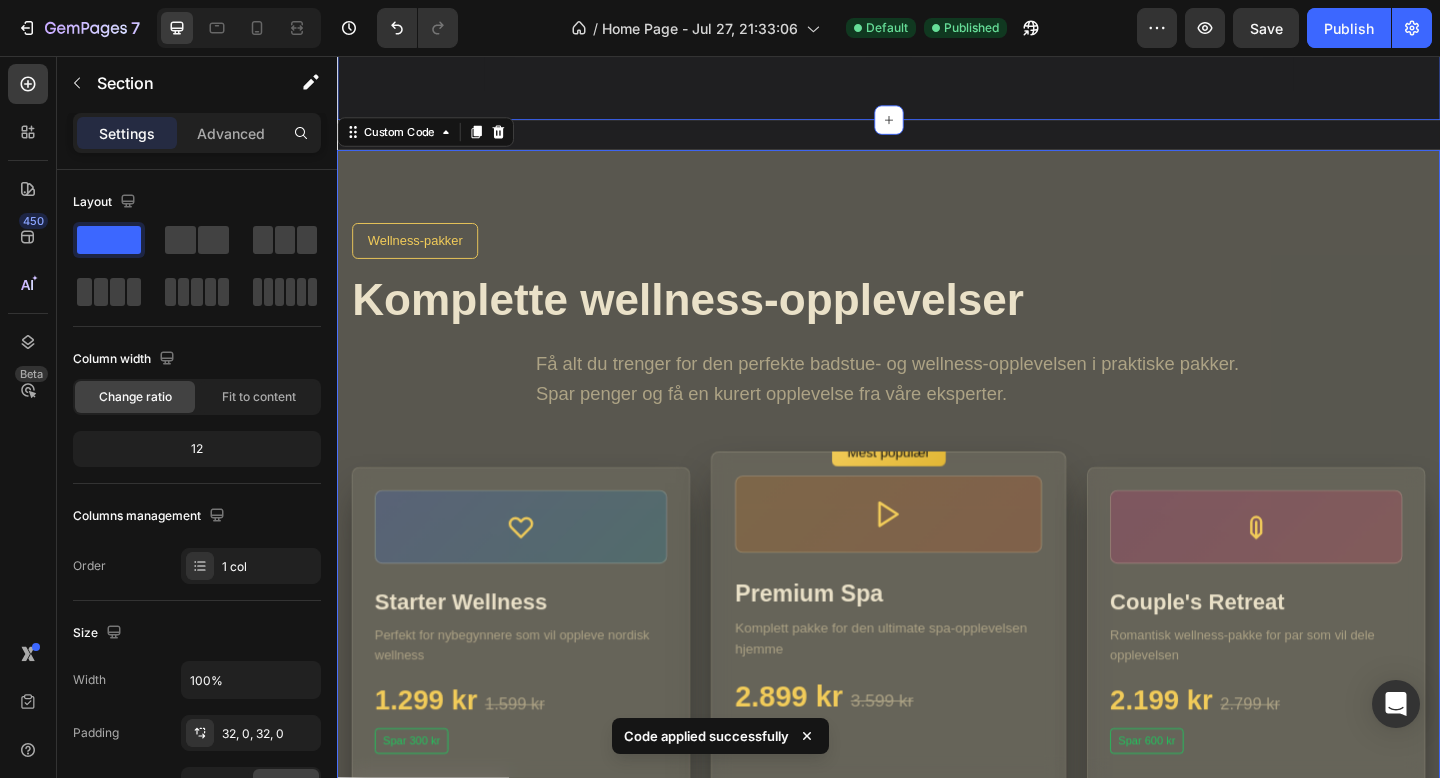 click on "Du trenger ikke lete lenger Heading Vi har samlet bestselgerne våre – de mest kjøpte, anbefalte og omtalte. Text block
Bestseller
Himalaya Badstue Salt
Ren velvære fra naturen. Et eksklusivt stykke Himalaya.
100% naturlig
Rik på mineraler
Terapeutisk effekt
169,00 NOK  200,00 NOK
Se produkt
Ny
Økologisk Saunahette – Ull
Tradisjonell saunahette i ren ull.
100% ren ull
Håndlaget
Tradisjonell design
289,00 NOK
Se produkt
Premium
Premium Morgenkåpe – Lin
Luksuriøs morgenkåpe i organisk lin.
Organisk lin
Pustende
Premium kvalitet
599,00 NOK
Se produkt" at bounding box center [937, -537] 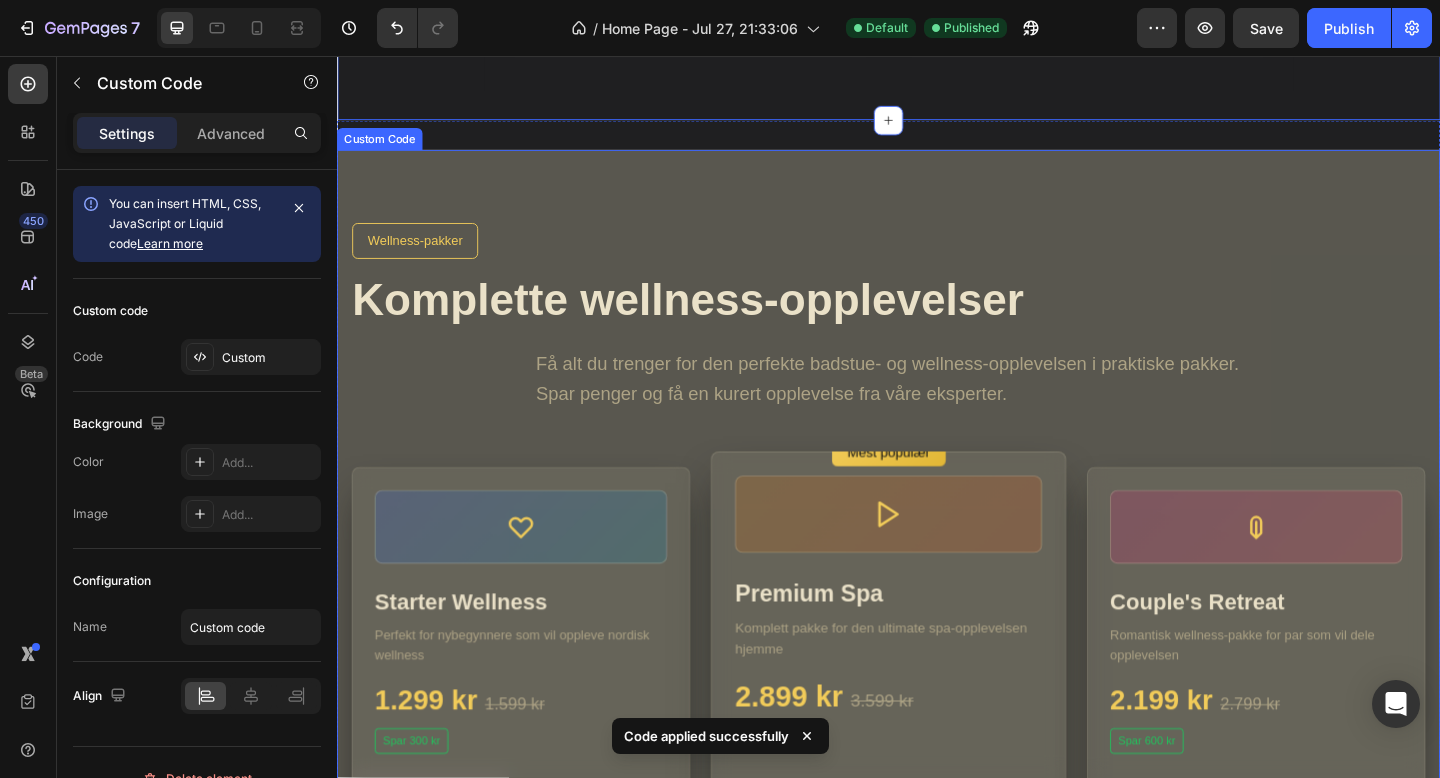 click on "Wellness-pakker
Komplette wellness-opplevelser
Få alt du trenger for den perfekte badstue- og wellness-opplevelsen i praktiske pakker.
Spar penger og få en kurert opplevelse fra våre eksperter.
Starter Wellness
Perfekt for nybegynnere som vil oppleve nordisk wellness
1.299 kr
1.599 kr
Spar 300 kr
Inkludert i pakken:
1 ullhette i ren ull
Badstueflaske (500ml)" at bounding box center (937, 1057) 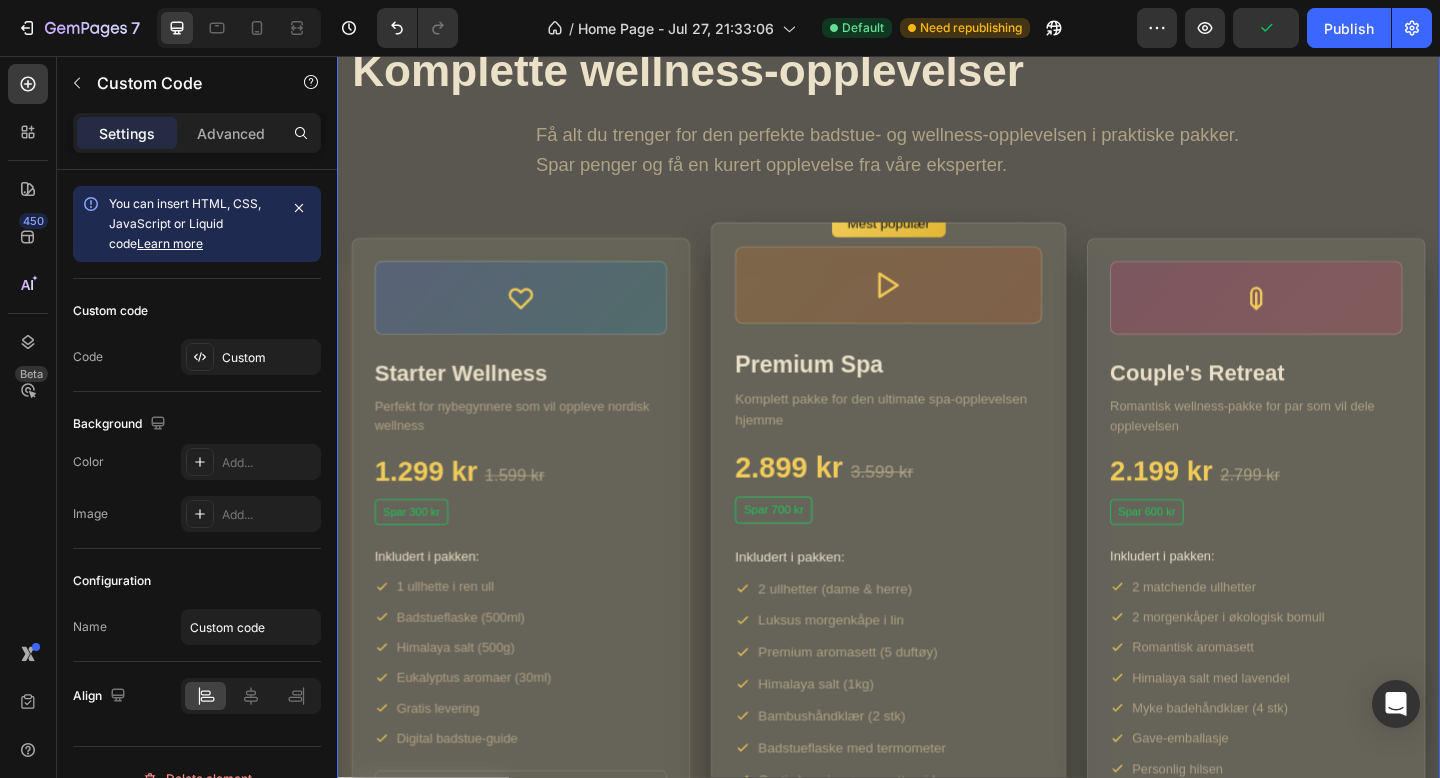 scroll, scrollTop: 3345, scrollLeft: 0, axis: vertical 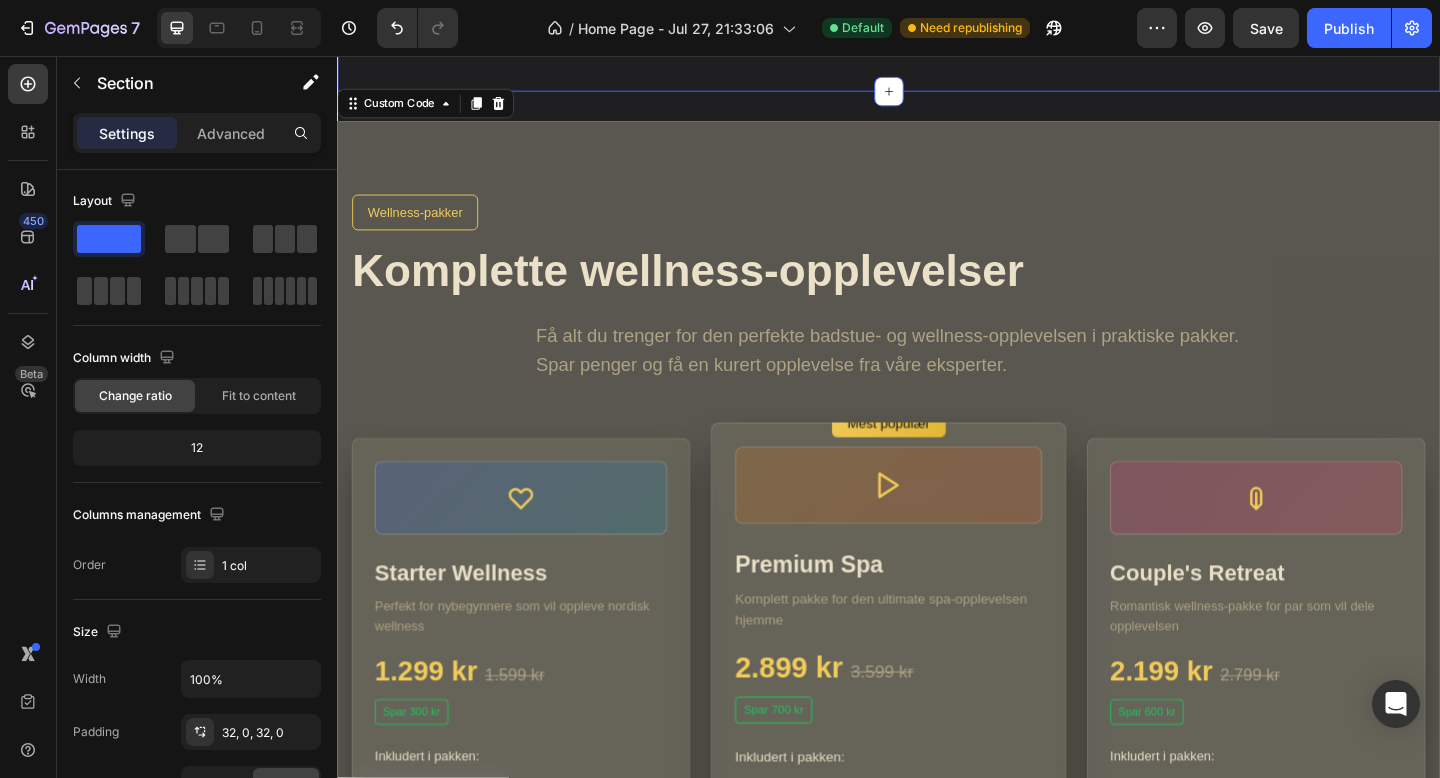click on "Du trenger ikke lete lenger Heading Vi har samlet bestselgerne våre – de mest kjøpte, anbefalte og omtalte. Text block
Bestseller
Himalaya Badstue Salt
Ren velvære fra naturen. Et eksklusivt stykke Himalaya.
100% naturlig
Rik på mineraler
Terapeutisk effekt
169,00 NOK  200,00 NOK
Se produkt
Ny
Økologisk Saunahette – Ull
Tradisjonell saunahette i ren ull.
100% ren ull
Håndlaget
Tradisjonell design
289,00 NOK
Se produkt
Premium
Premium Morgenkåpe – Lin
Luksuriøs morgenkåpe i organisk lin.
Organisk lin
Pustende
Premium kvalitet
599,00 NOK
Se produkt" at bounding box center (937, -568) 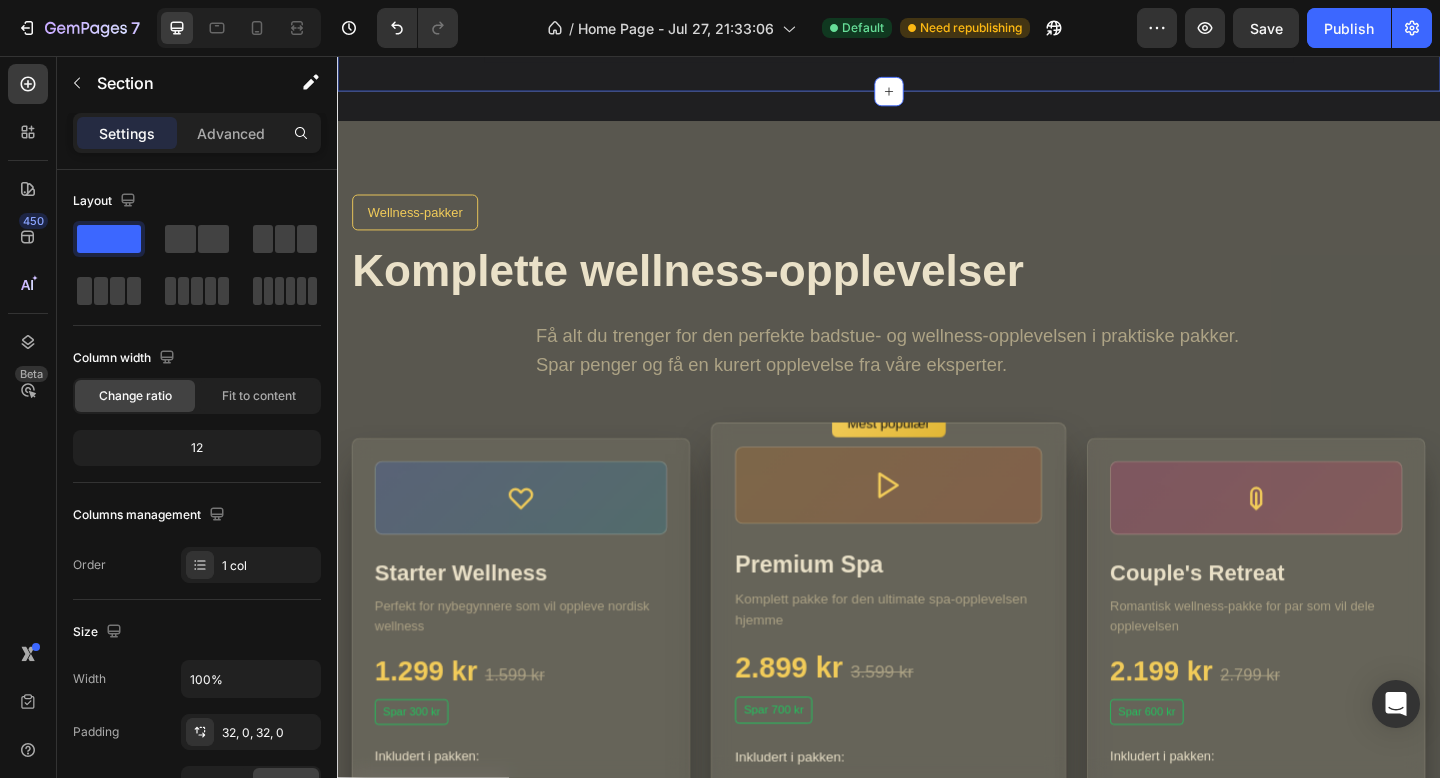 scroll, scrollTop: 0, scrollLeft: 0, axis: both 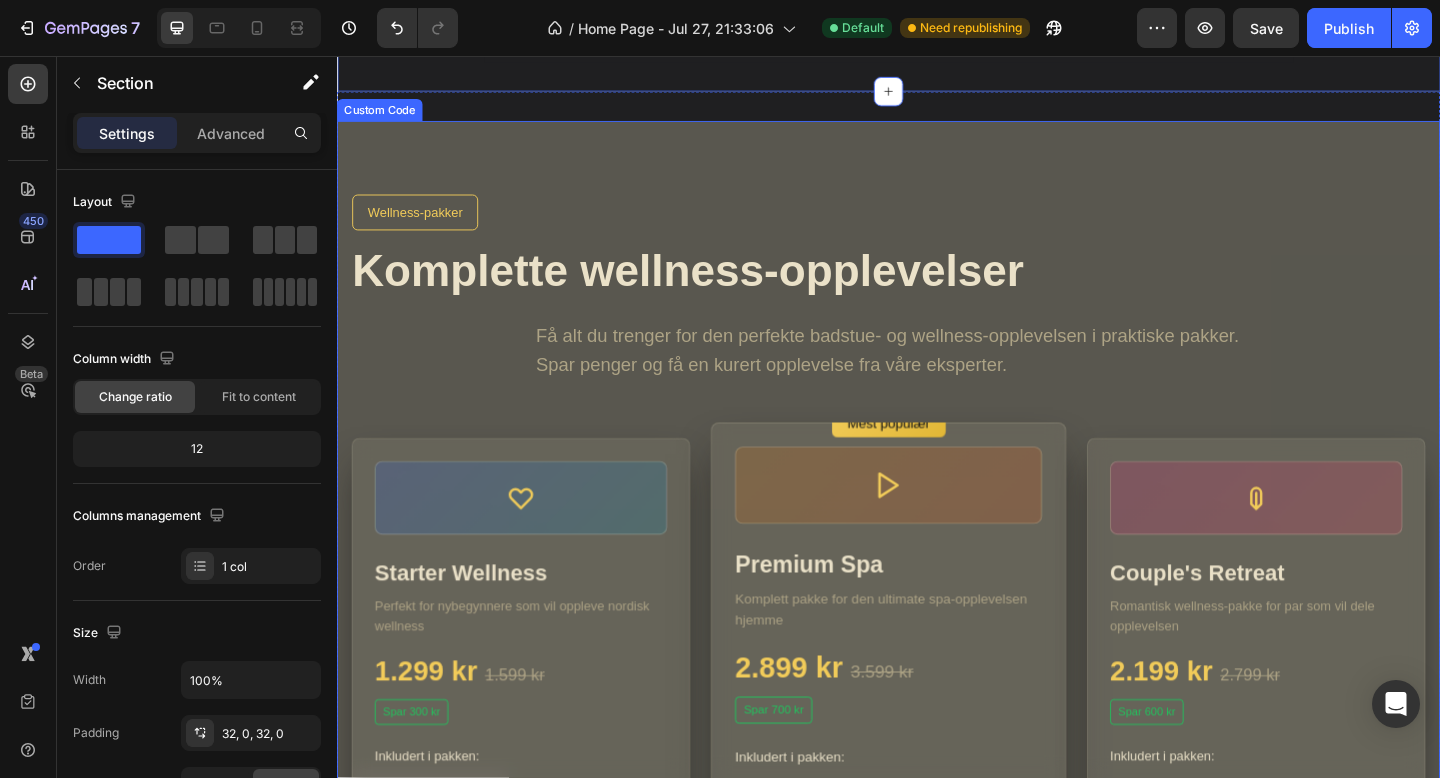 click on "Wellness-pakker
Komplette wellness-opplevelser
Få alt du trenger for den perfekte badstue- og wellness-opplevelsen i praktiske pakker.
Spar penger og få en kurert opplevelse fra våre eksperter.
Starter Wellness
Perfekt for nybegynnere som vil oppleve nordisk wellness
1.299 kr
1.599 kr
Spar 300 kr
Inkludert i pakken:
1 ullhette i ren ull
Badstueflaske (500ml)" at bounding box center [937, 1026] 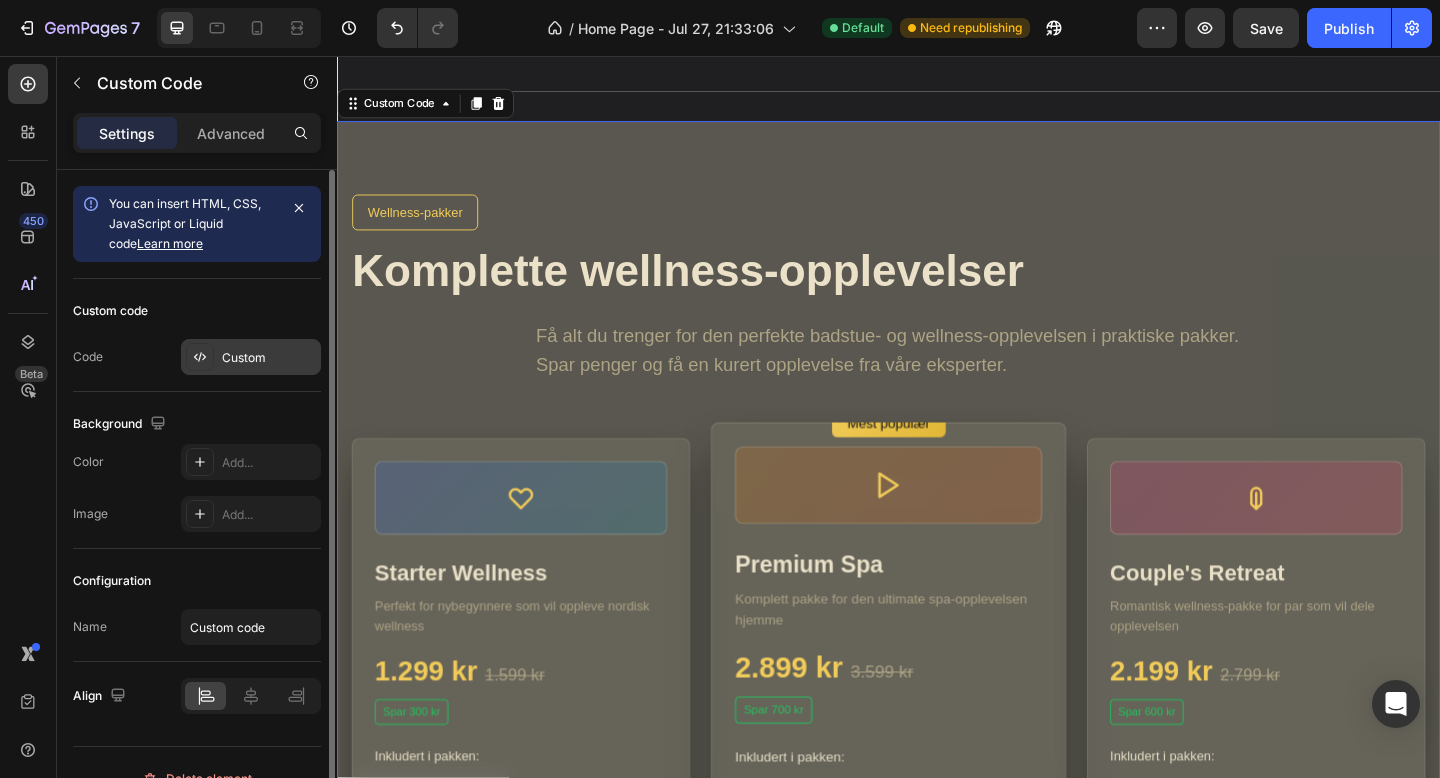 click on "Custom" at bounding box center [269, 358] 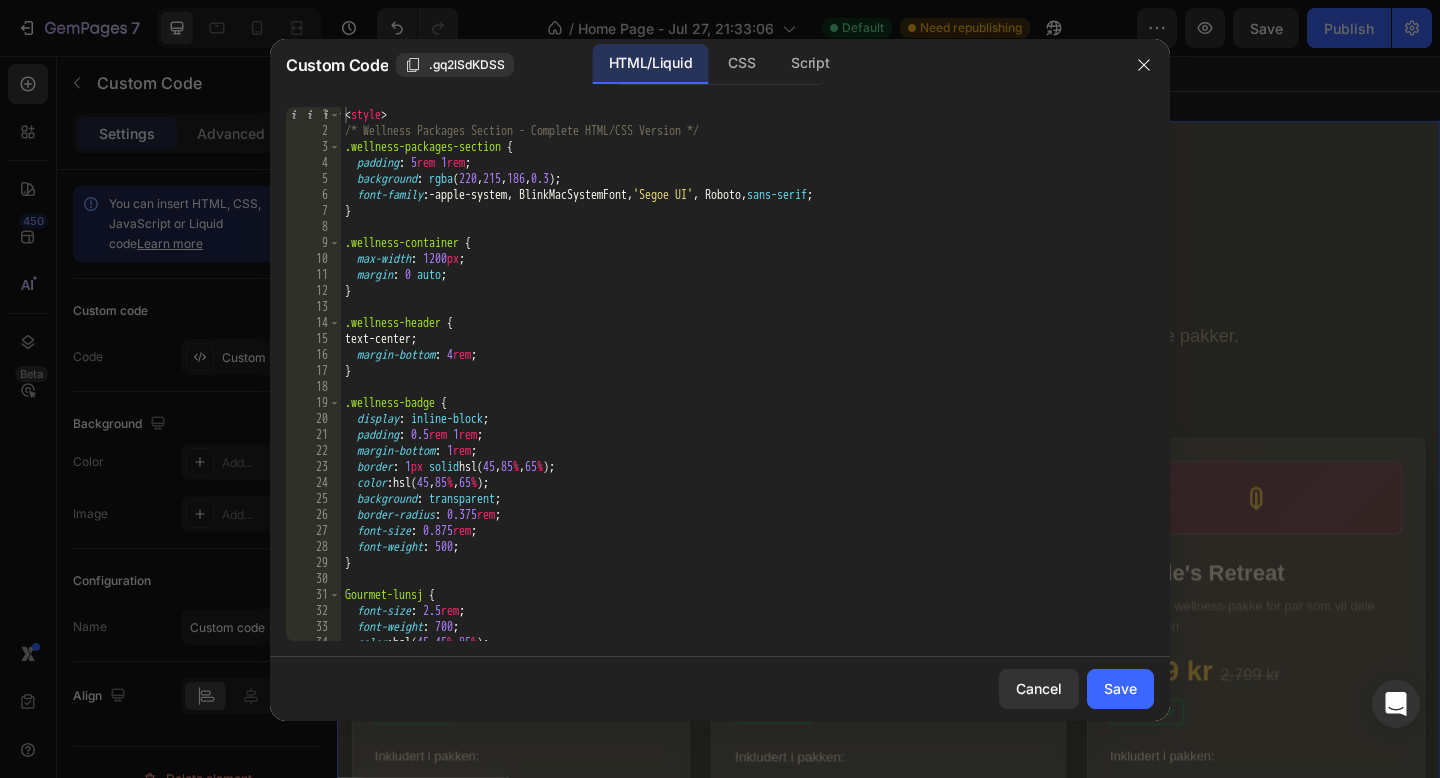 type on "margin: 0 auto;" 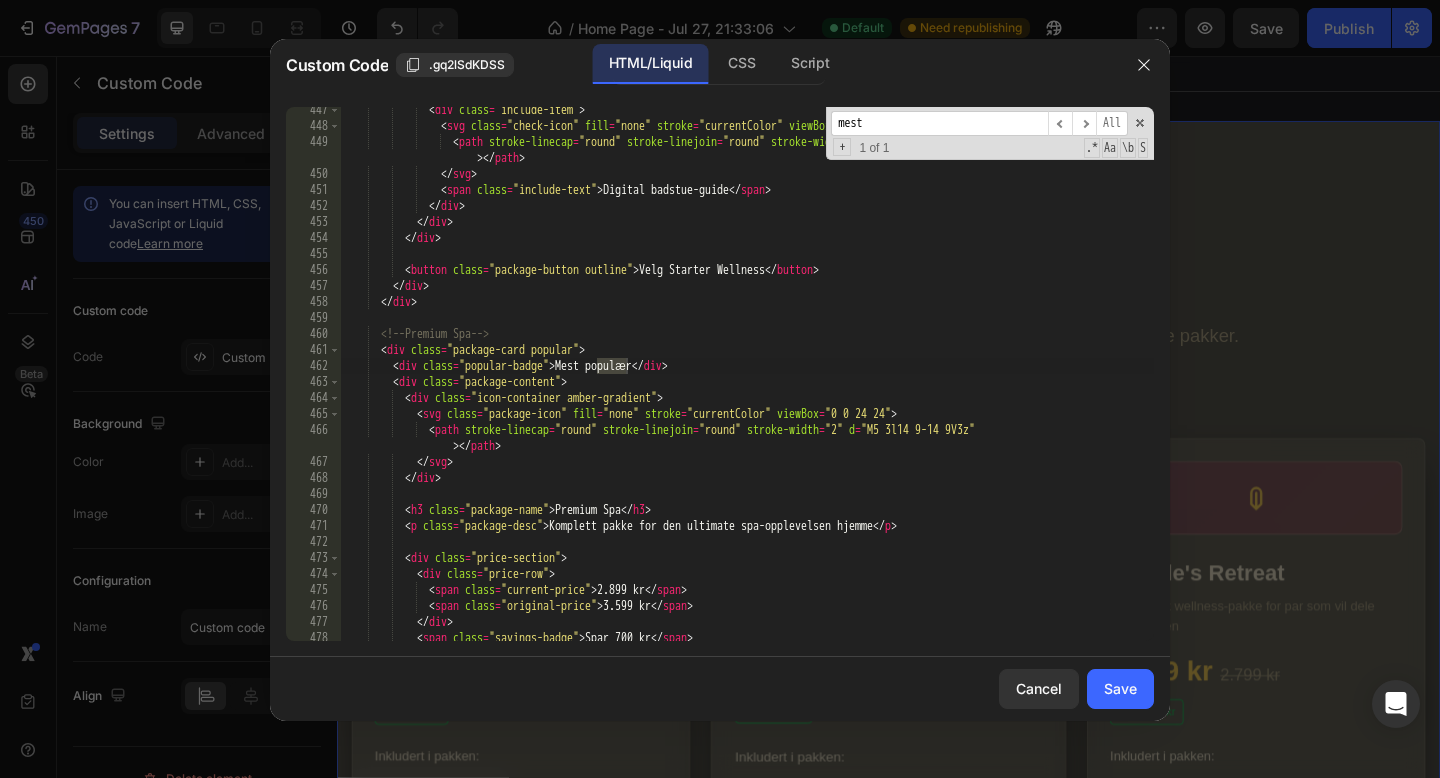 scroll, scrollTop: 7253, scrollLeft: 0, axis: vertical 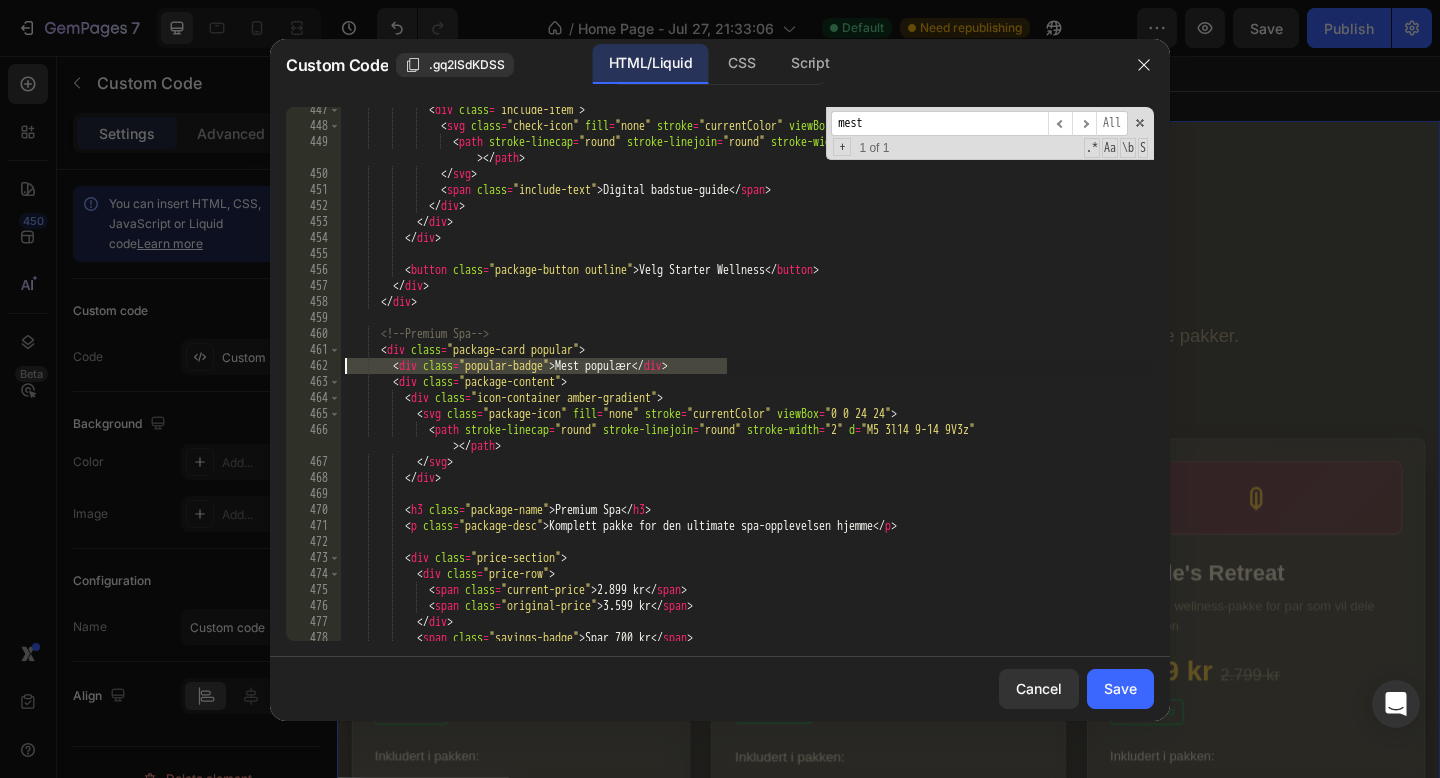drag, startPoint x: 733, startPoint y: 364, endPoint x: 331, endPoint y: 361, distance: 402.0112 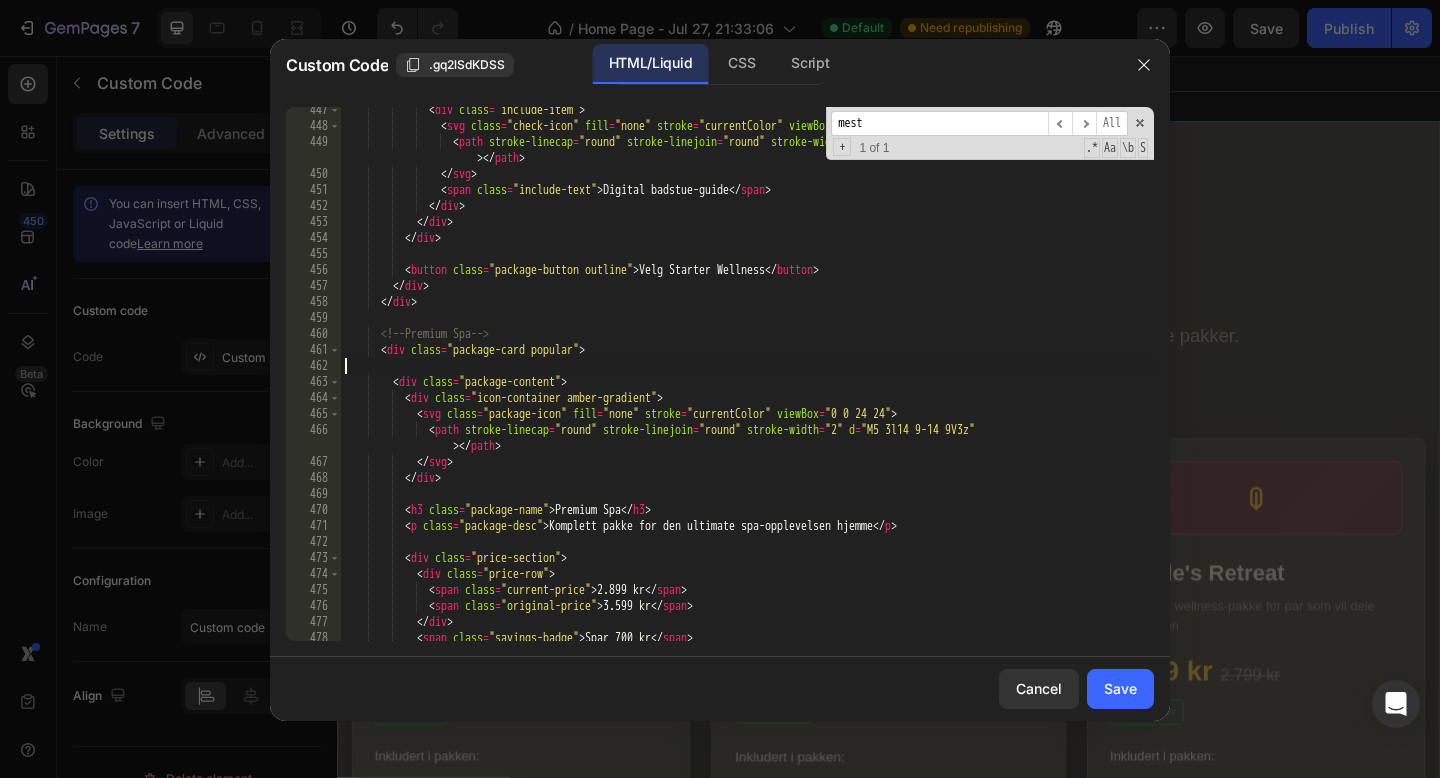 type on "<div class="package-card popular">" 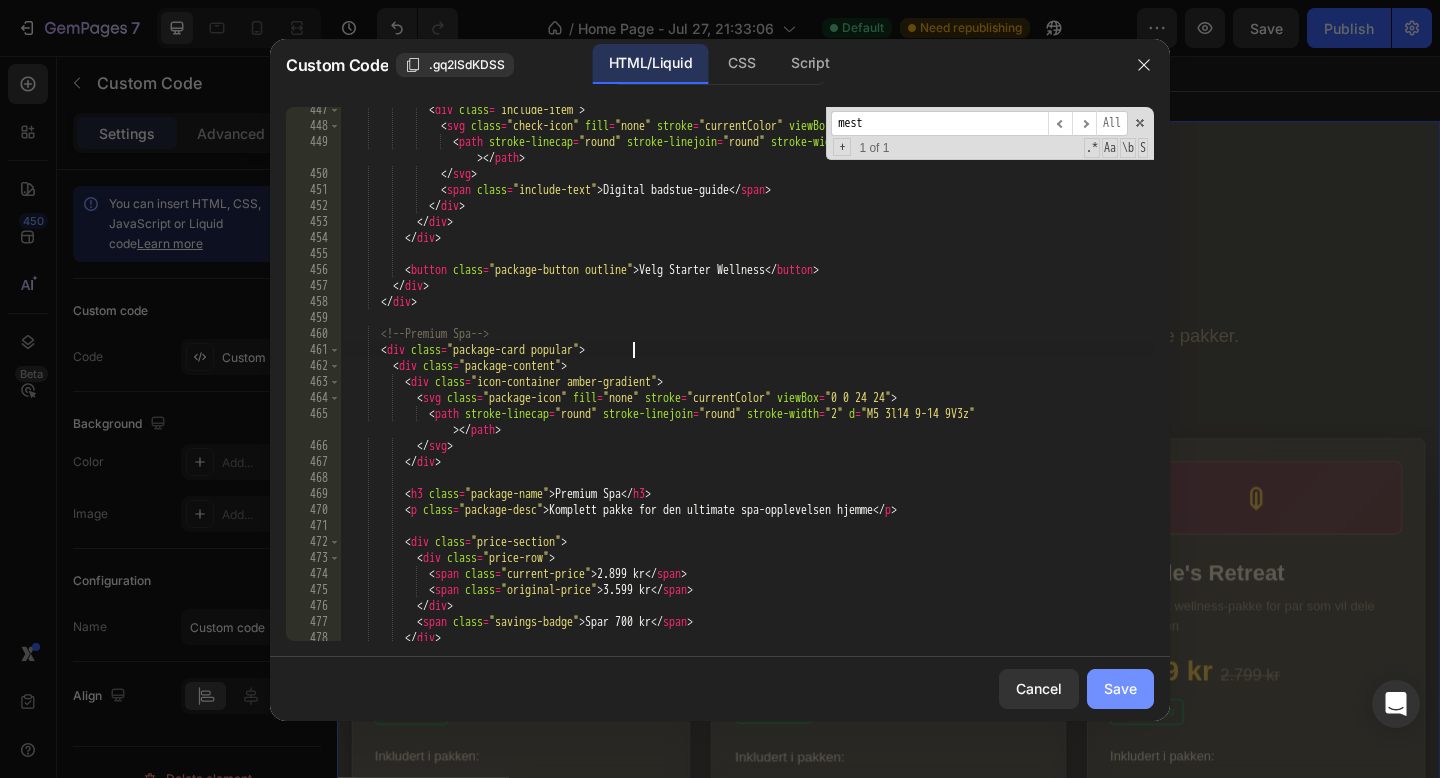 click on "Save" at bounding box center (1120, 688) 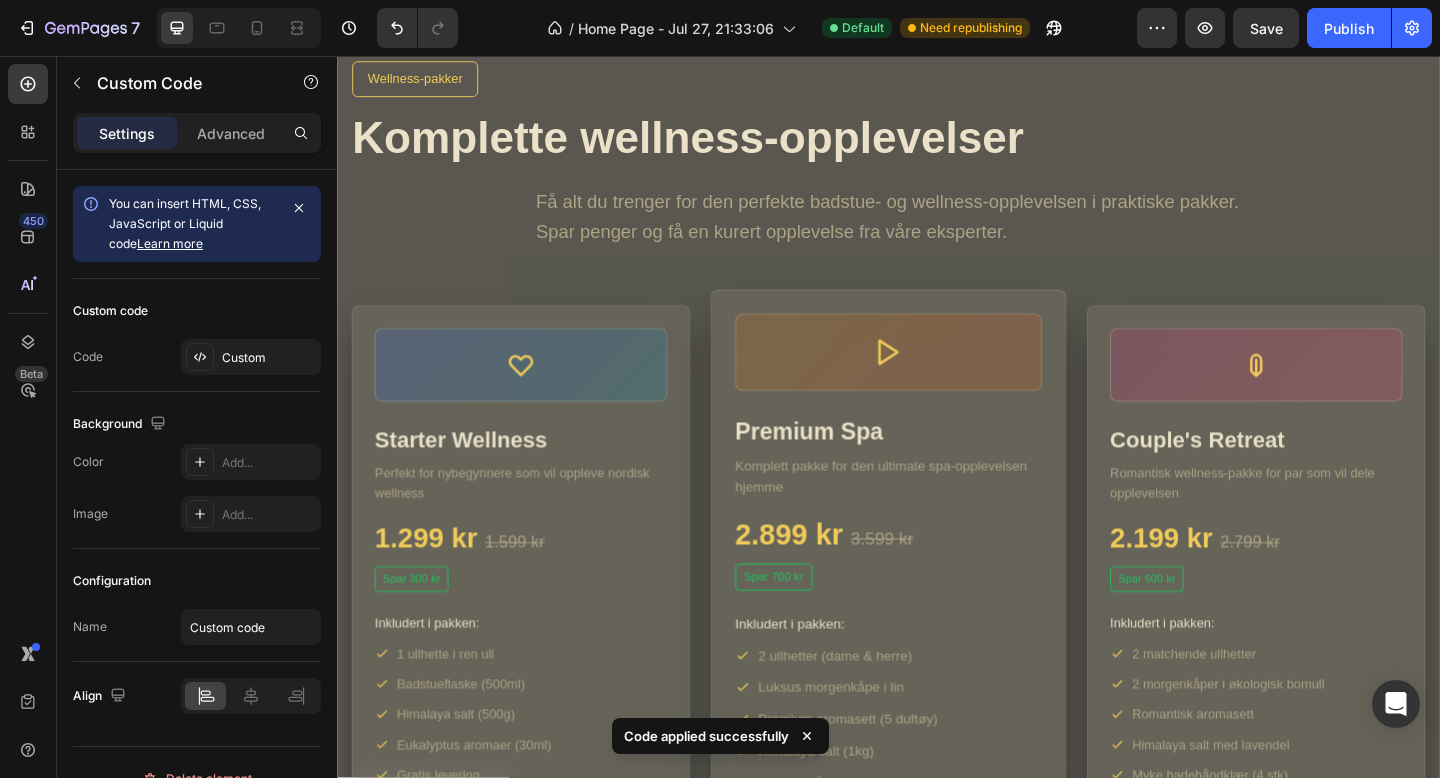 scroll, scrollTop: 3344, scrollLeft: 0, axis: vertical 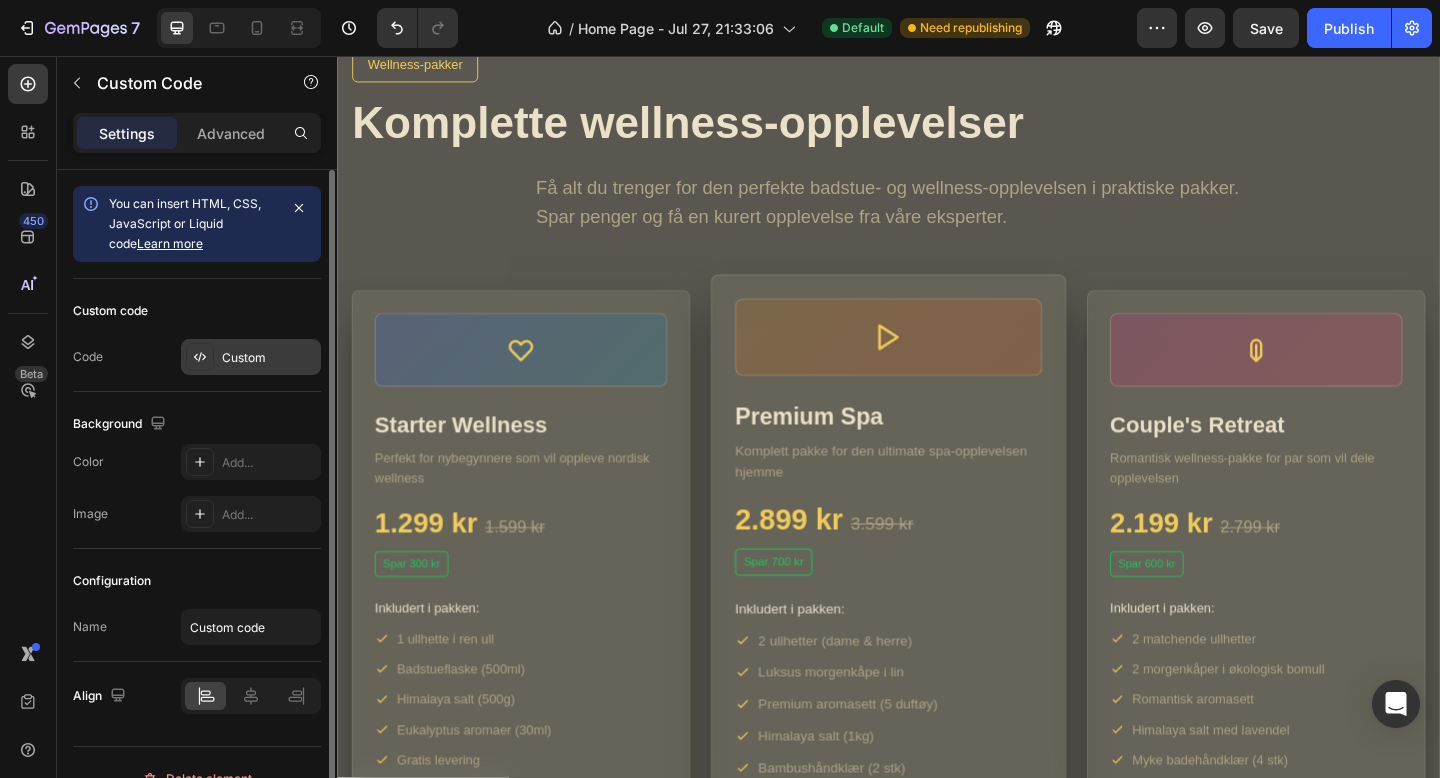 click on "Custom" at bounding box center (269, 358) 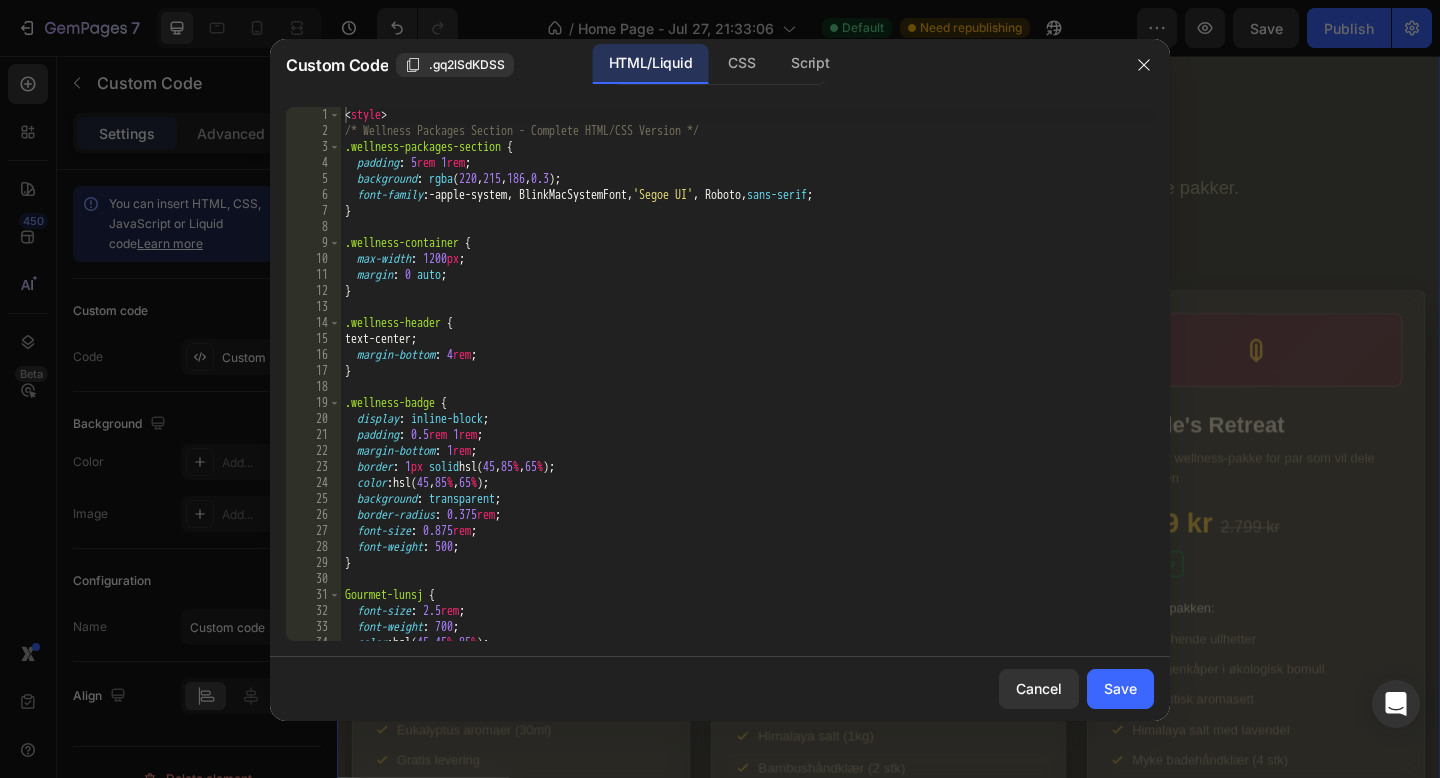 click on "< style > /* Wellness Packages Section - Complete HTML/CSS Version */ .wellness-packages-section   {    padding :   5 rem   1 rem ;    background :   rgba ( 220 ,  215 ,  186 ,  0.3 ) ;    font-family :  -apple-system, BlinkMacSystemFont,  ' Segoe UI ' , Roboto,  sans-serif ; } .wellness-container   {    max-width :   1200 px ;    margin :   0   auto ; } .wellness-header   {   text-center ;    margin-bottom :   4 rem ; } .wellness-badge   {    display :   inline-block ;    padding :   0.5 rem   1 rem ;    margin-bottom :   1 rem ;    border :   1 px   solid  hsl( 45 ,  85 % ,  65 % ) ;    color :  hsl( 45 ,  85 % ,  65 % ) ;    background :   transparent ;    border-radius :   0.375 rem ;    font-size :   0.875 rem ;    font-weight :   500 ; } .wellness-title   {    font-size :   2.5 rem ;    font-weight :   700 ;    color :  hsl( 45 ,  45 % ,  85 % ) ;    margin-bottom :   1.5 rem ;" at bounding box center (747, 390) 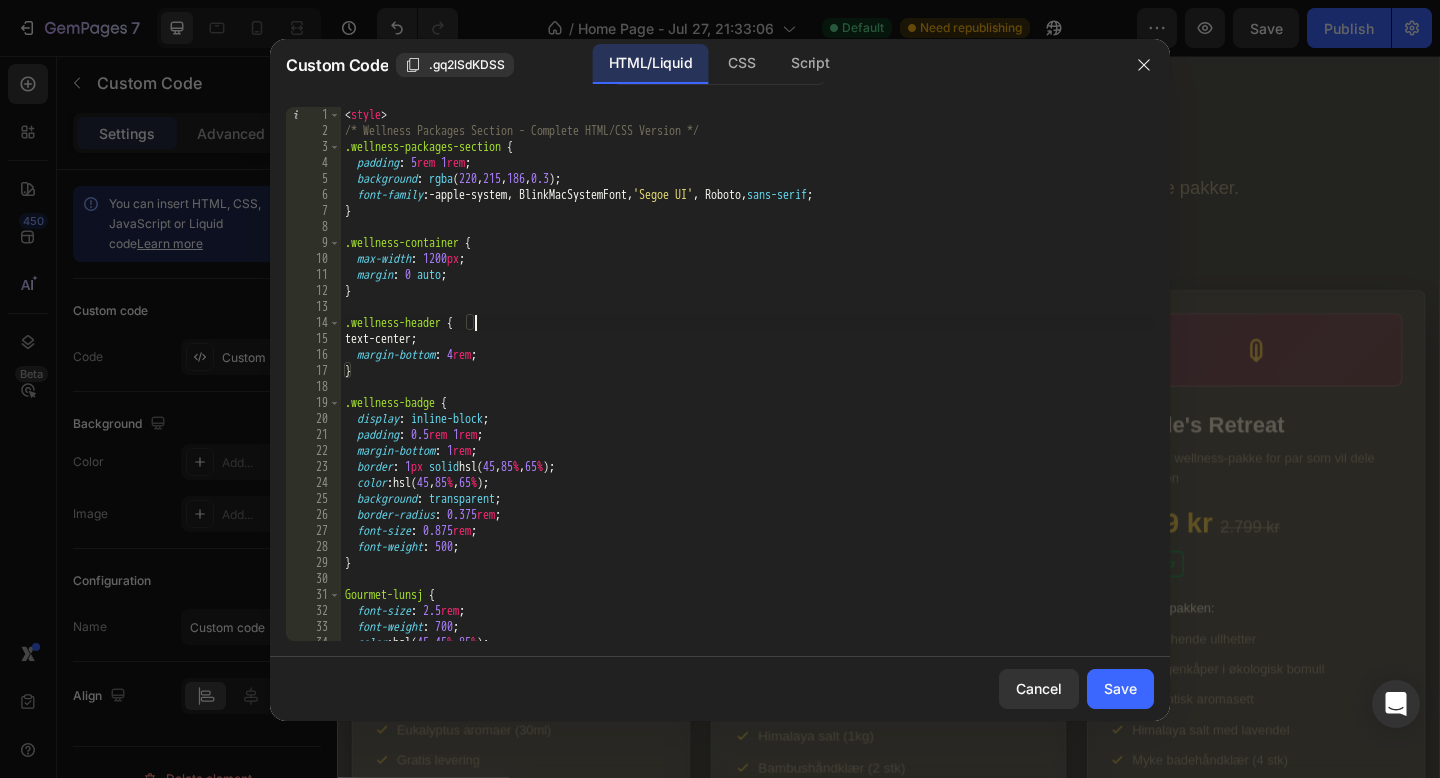 type on "</section>" 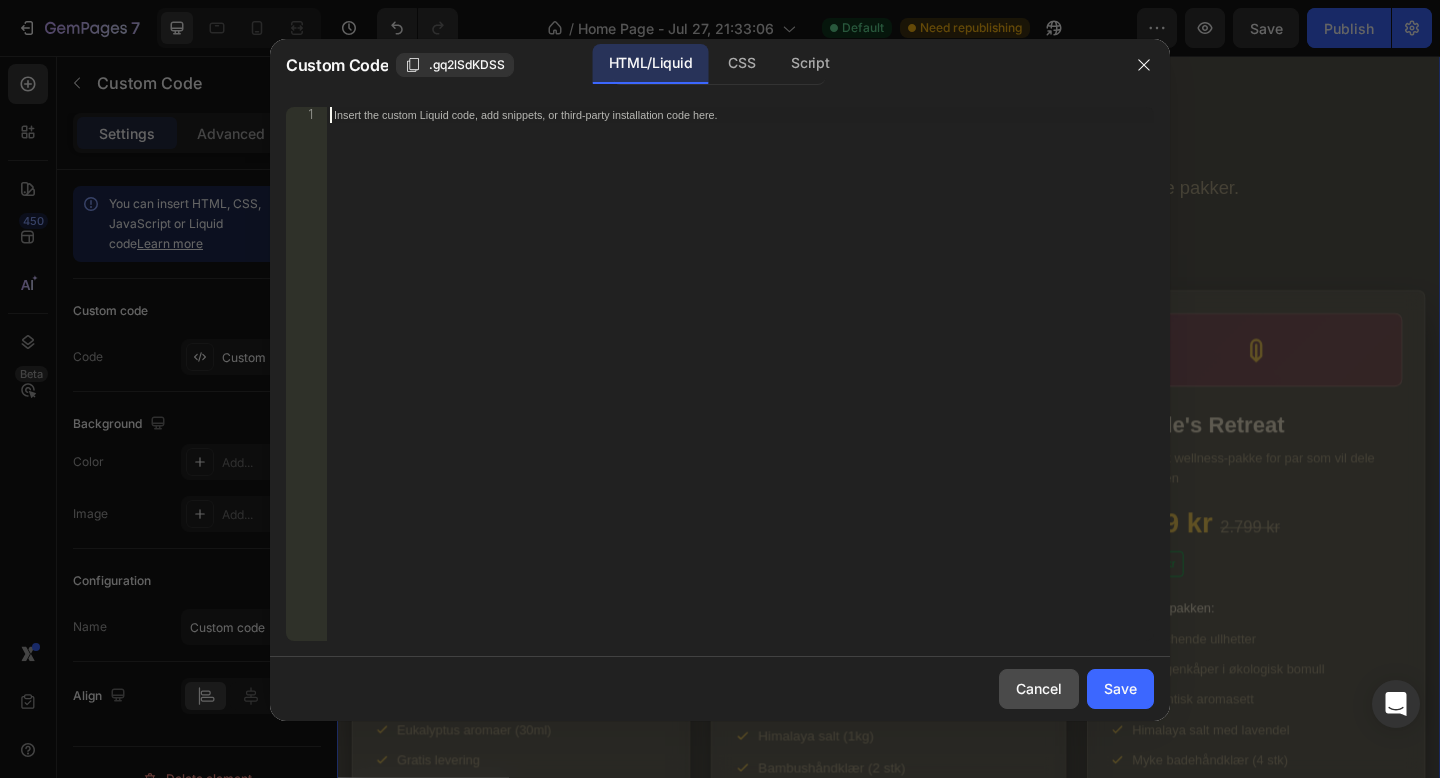 scroll, scrollTop: 10250, scrollLeft: 0, axis: vertical 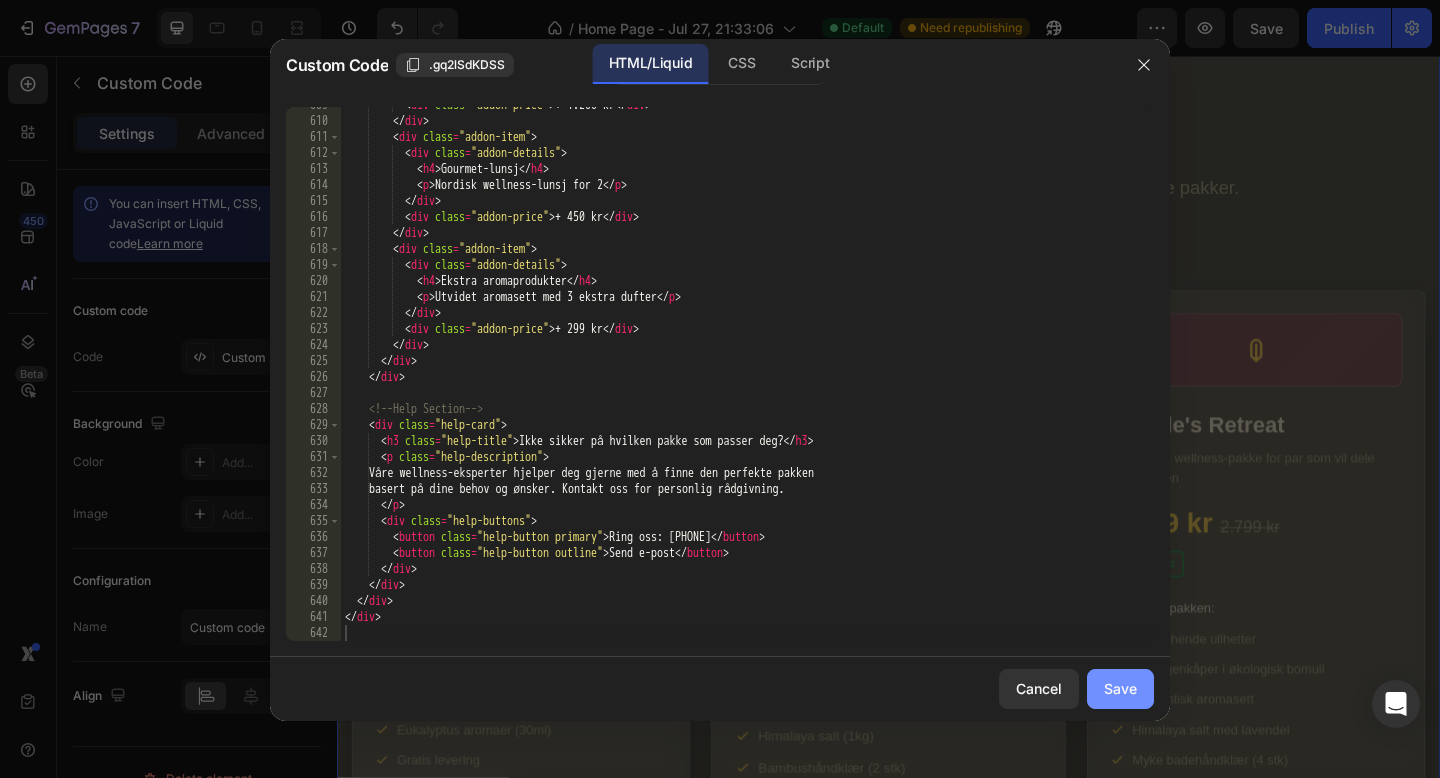click on "Save" at bounding box center (1120, 688) 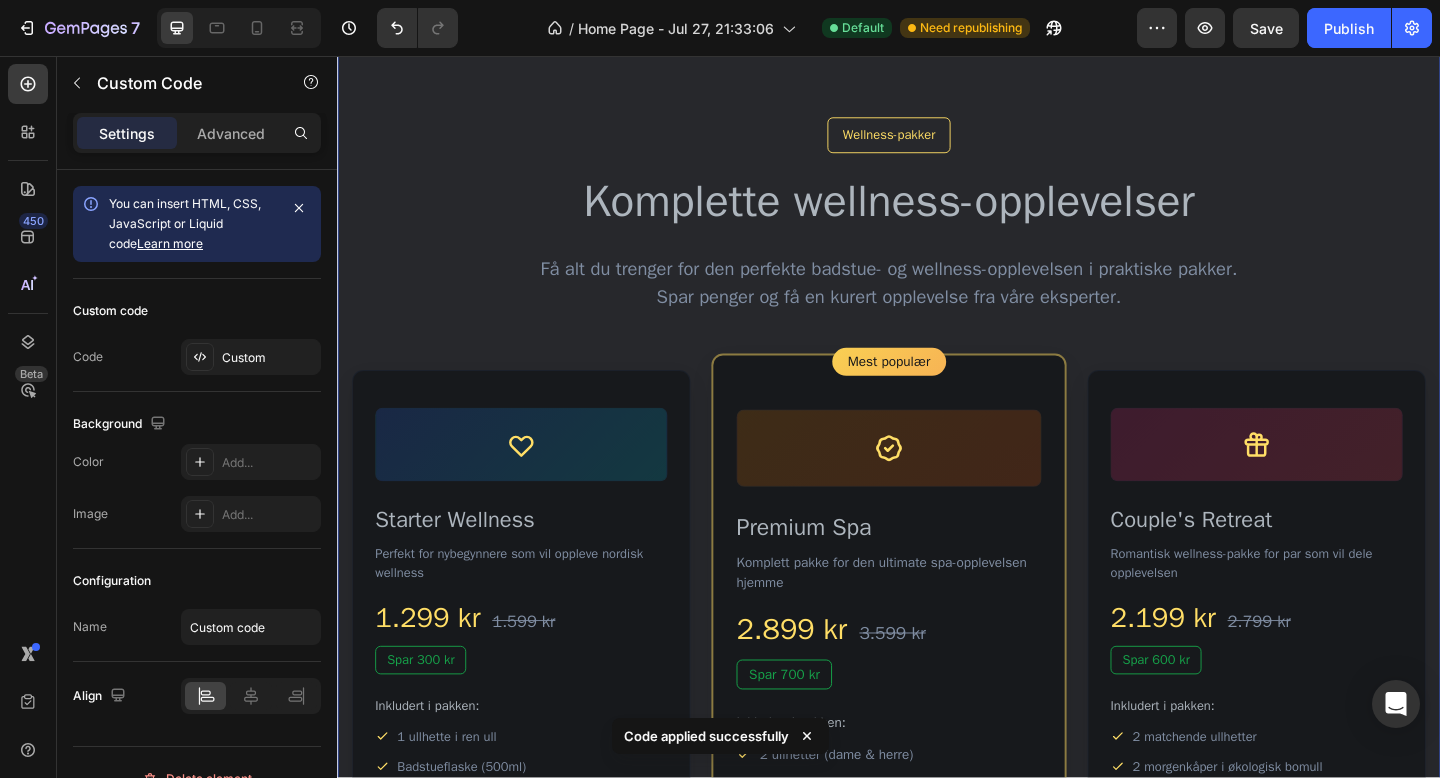 scroll, scrollTop: 3006, scrollLeft: 0, axis: vertical 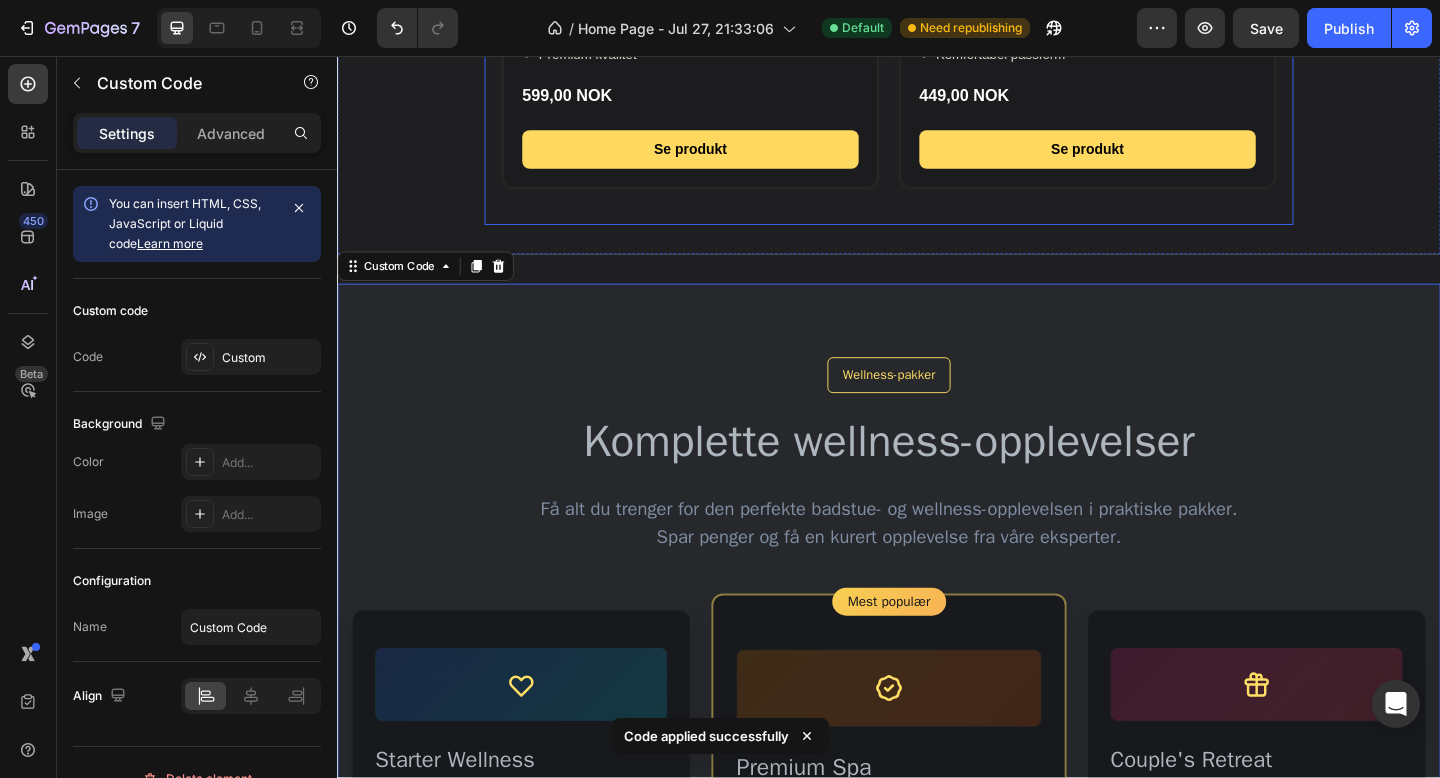 click on "Bestseller
Himalaya Badstue Salt
Ren velvære fra naturen. Et eksklusivt stykke Himalaya.
100% naturlig
Rik på mineraler
Terapeutisk effekt
169,00 NOK  200,00 NOK
Se produkt
Ny
Økologisk Saunahette – Ull
Tradisjonell saunahette i ren ull.
100% ren ull
Håndlaget
Tradisjonell design
289,00 NOK
Se produkt
Premium
Premium Morgenkåpe – Lin
Luksuriøs morgenkåpe i organisk lin.
Organisk lin
Pustende
Premium kvalitet
599,00 NOK
Se produkt
Populær
Badedrakt – Økologisk Bomull
Elegant badedrakt i bærekraftig økologisk bomull." at bounding box center (937, -326) 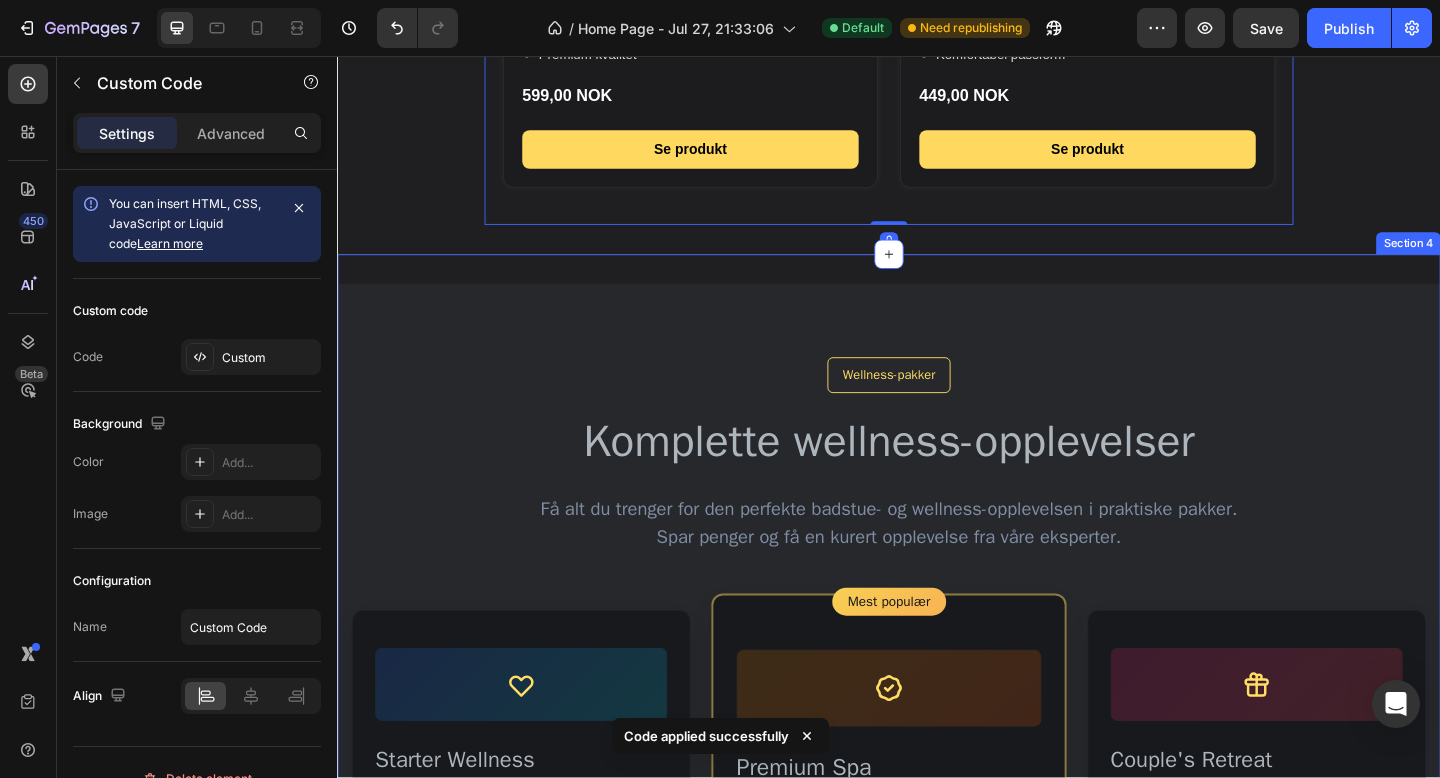 click on "Wellness-pakker
Komplette wellness-opplevelser
Få alt du trenger for den perfekte badstue- og wellness-opplevelsen i praktiske pakker.
Spar penger og få en kurert opplevelse fra våre eksperter.
Starter Wellness
Perfekt for nybegynnere som vil oppleve nordisk wellness
1.299 kr
1.599 kr
Spar 300 kr
Inkludert i pakken:
1 ullhette i ren ull
Badstueflaske (500ml)" at bounding box center (937, 1251) 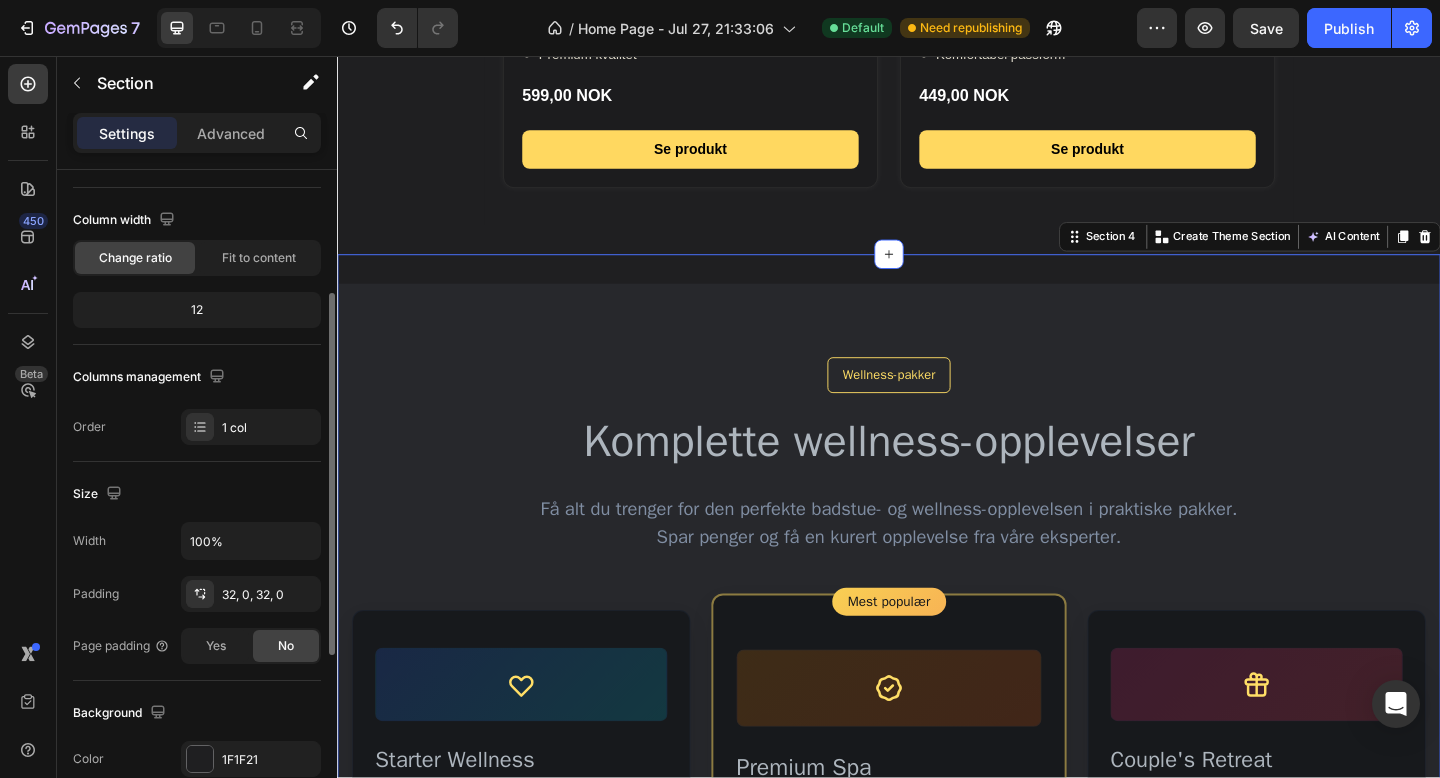 scroll, scrollTop: 262, scrollLeft: 0, axis: vertical 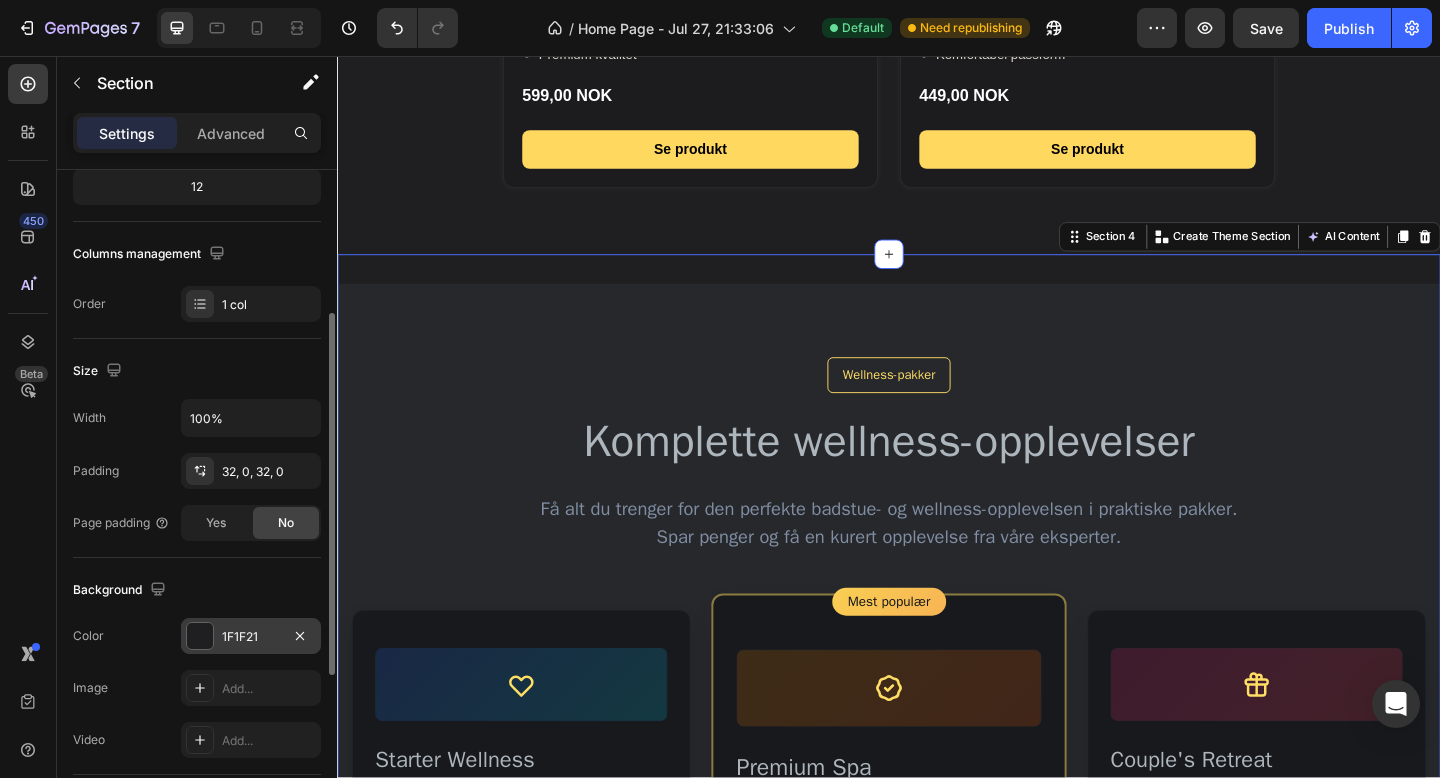 click on "1F1F21" at bounding box center (251, 636) 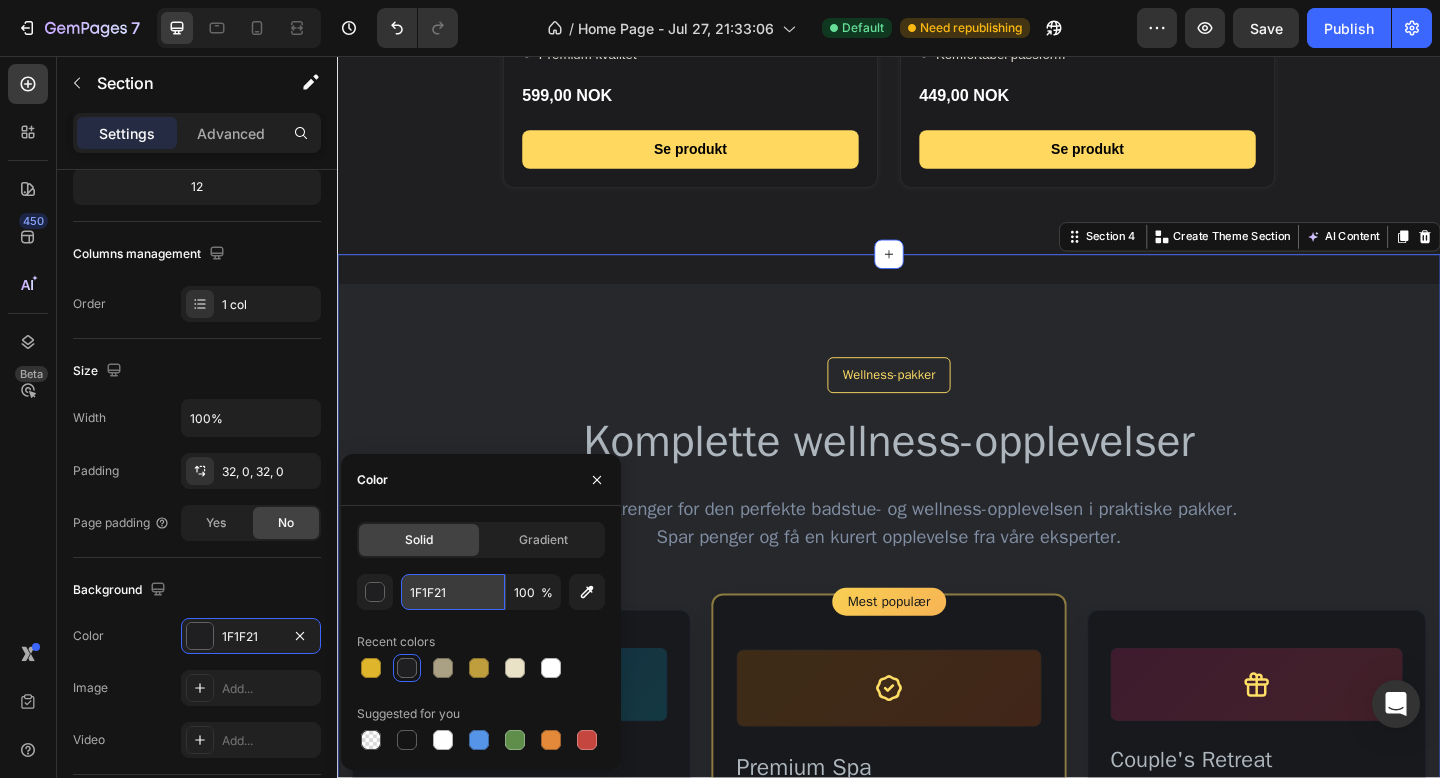 click on "1F1F21" at bounding box center [453, 592] 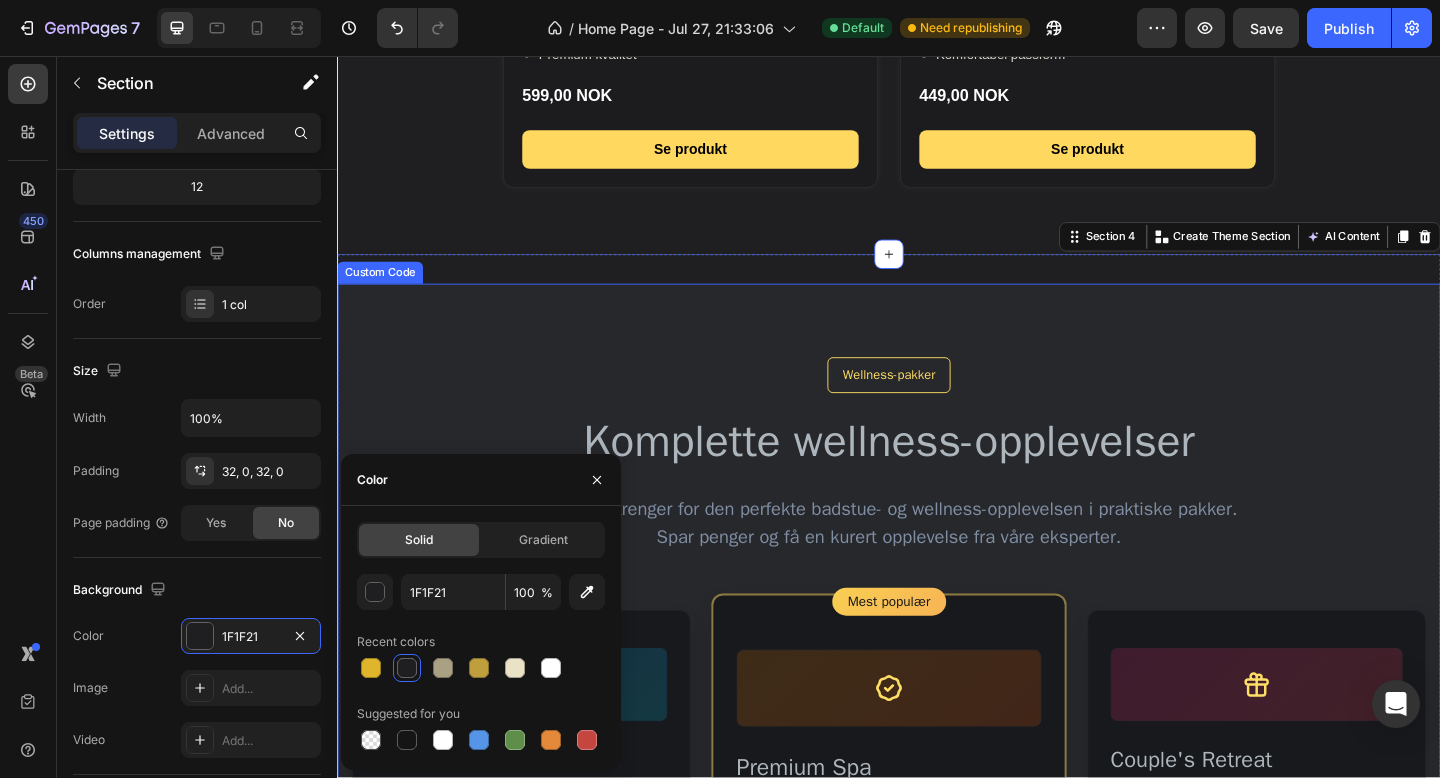 click on "Wellness-pakker
Komplette wellness-opplevelser
Få alt du trenger for den perfekte badstue- og wellness-opplevelsen i praktiske pakker.
Spar penger og få en kurert opplevelse fra våre eksperter." at bounding box center (937, 489) 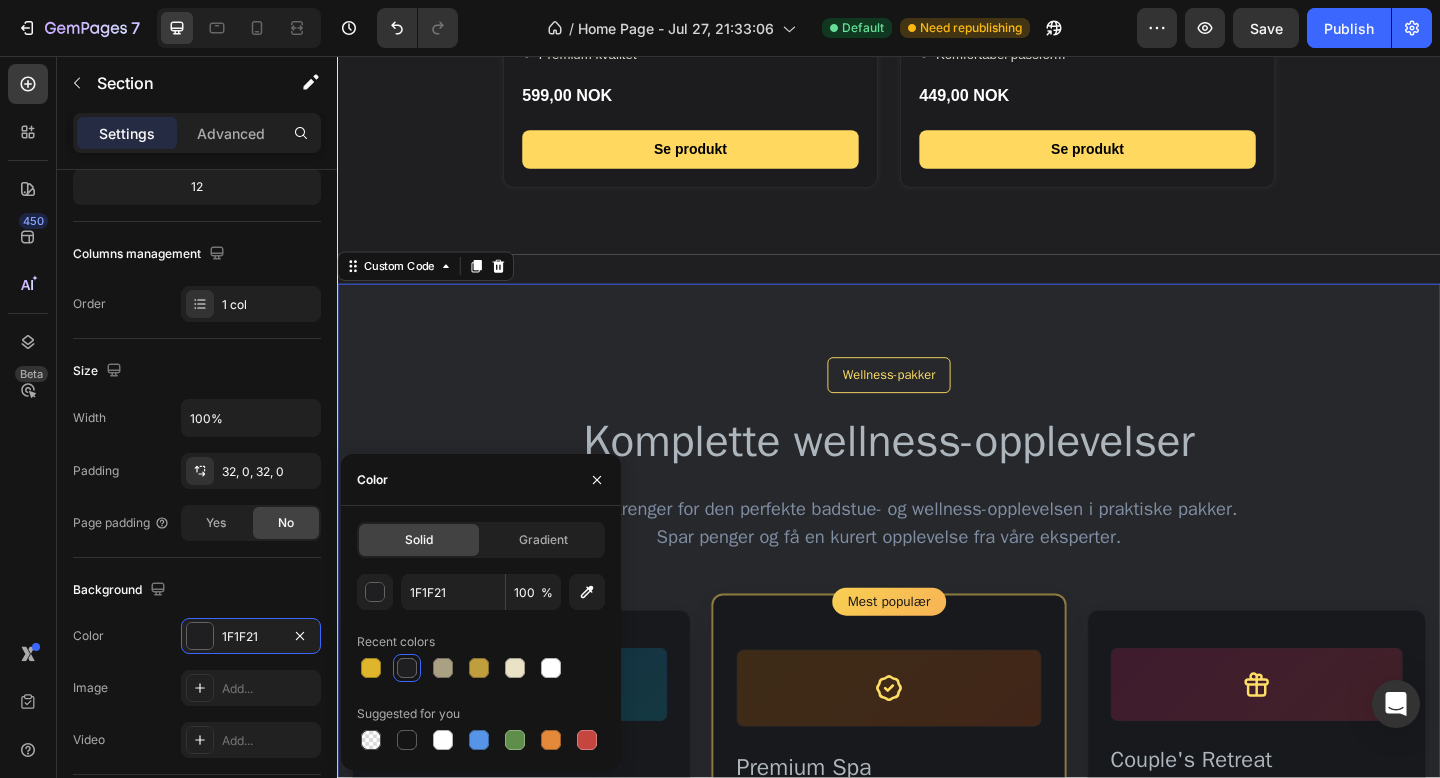 scroll, scrollTop: 0, scrollLeft: 0, axis: both 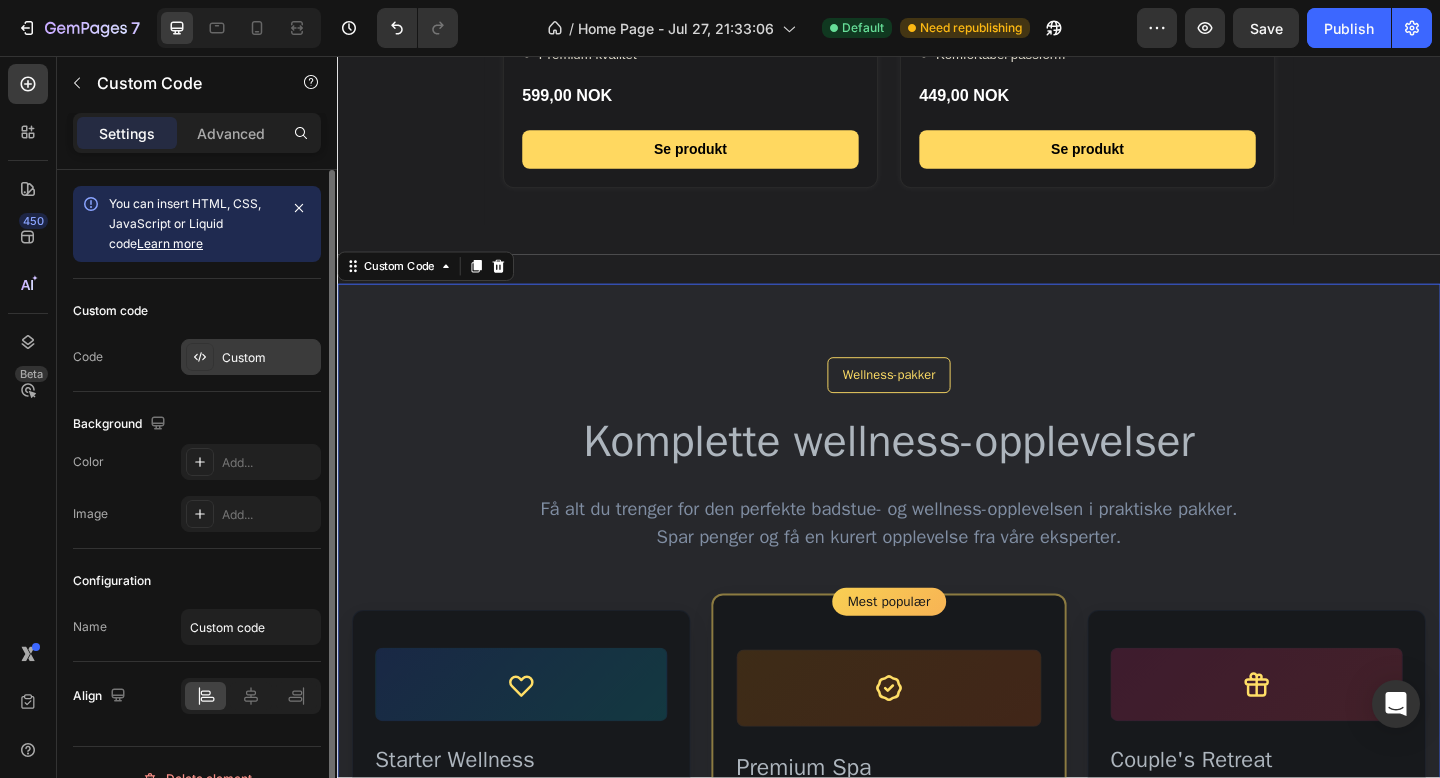 click on "Custom" at bounding box center [251, 357] 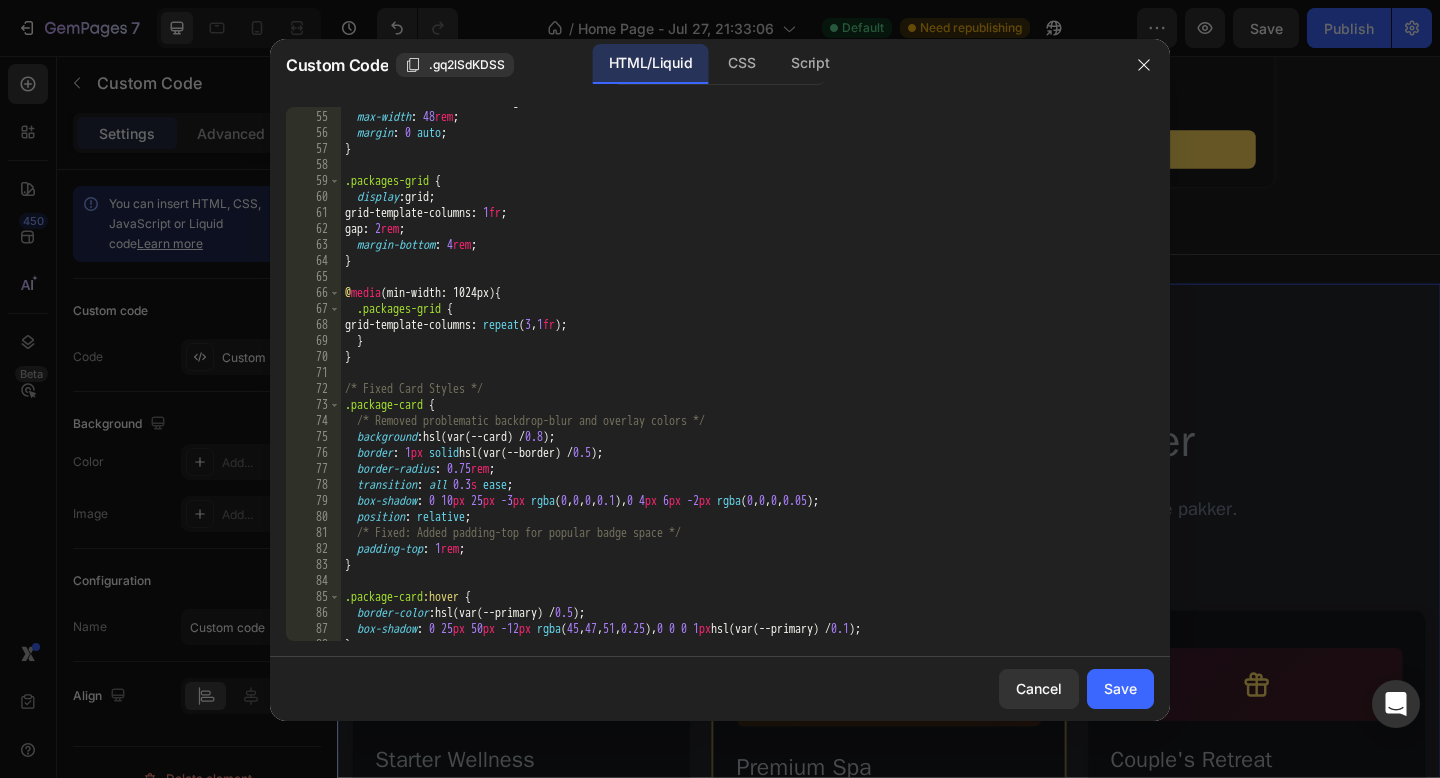scroll, scrollTop: 862, scrollLeft: 0, axis: vertical 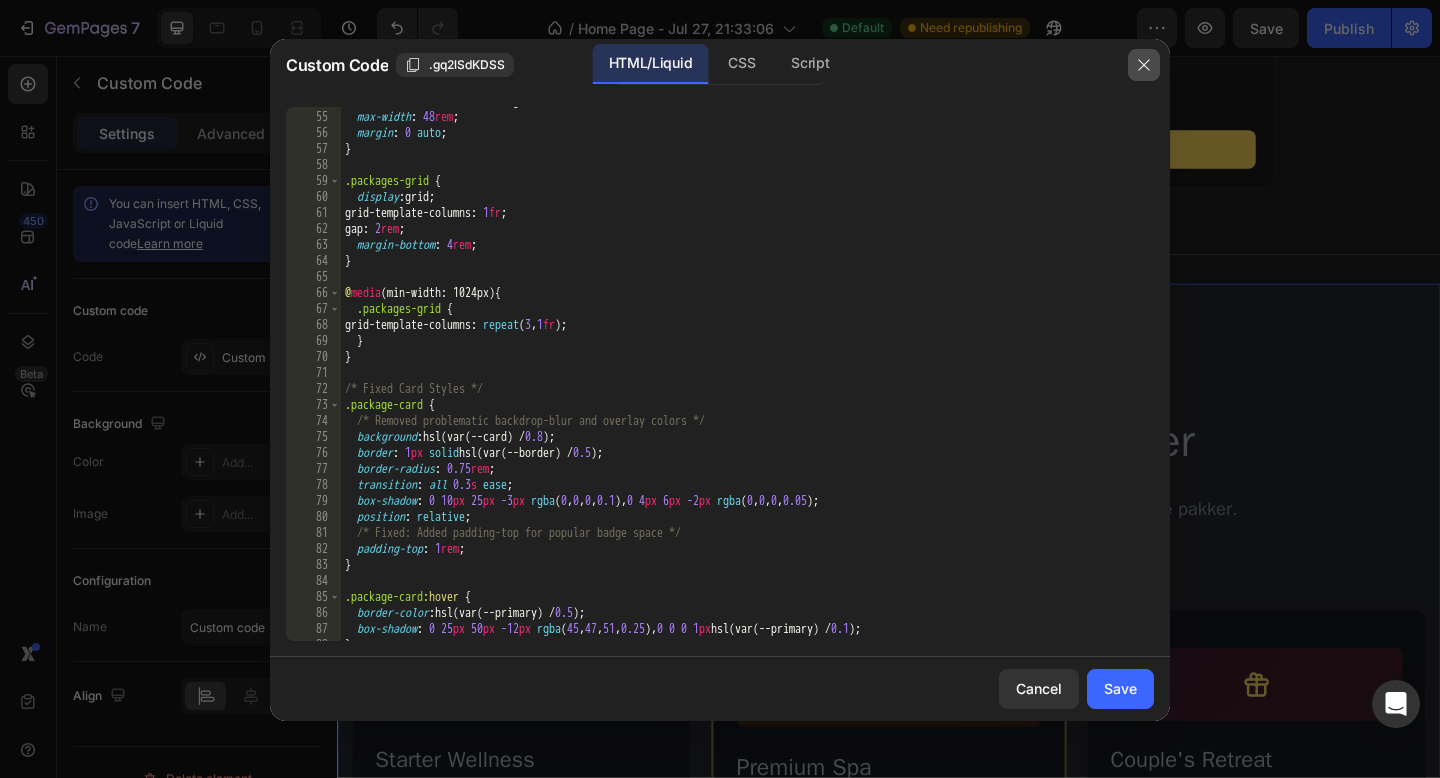 click at bounding box center (1144, 65) 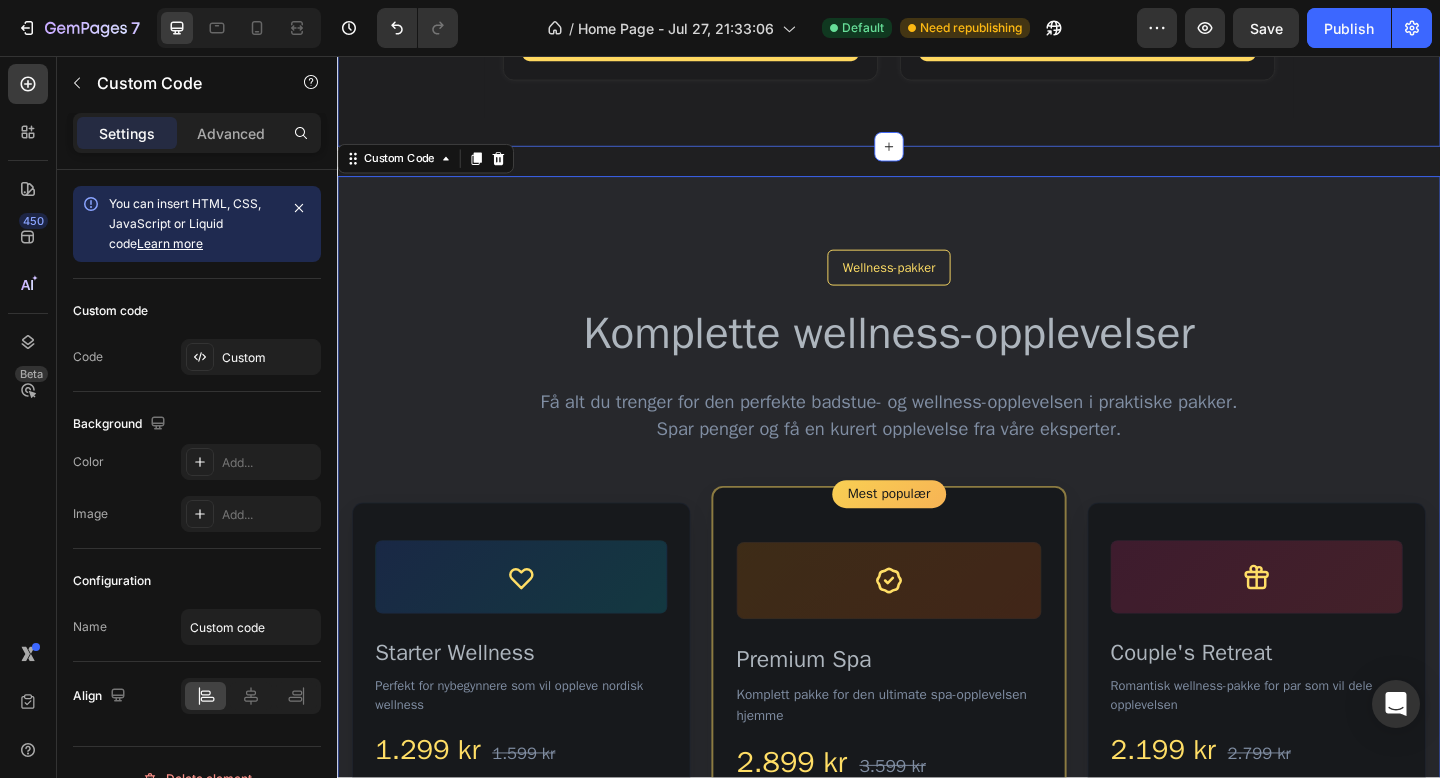 scroll, scrollTop: 3144, scrollLeft: 0, axis: vertical 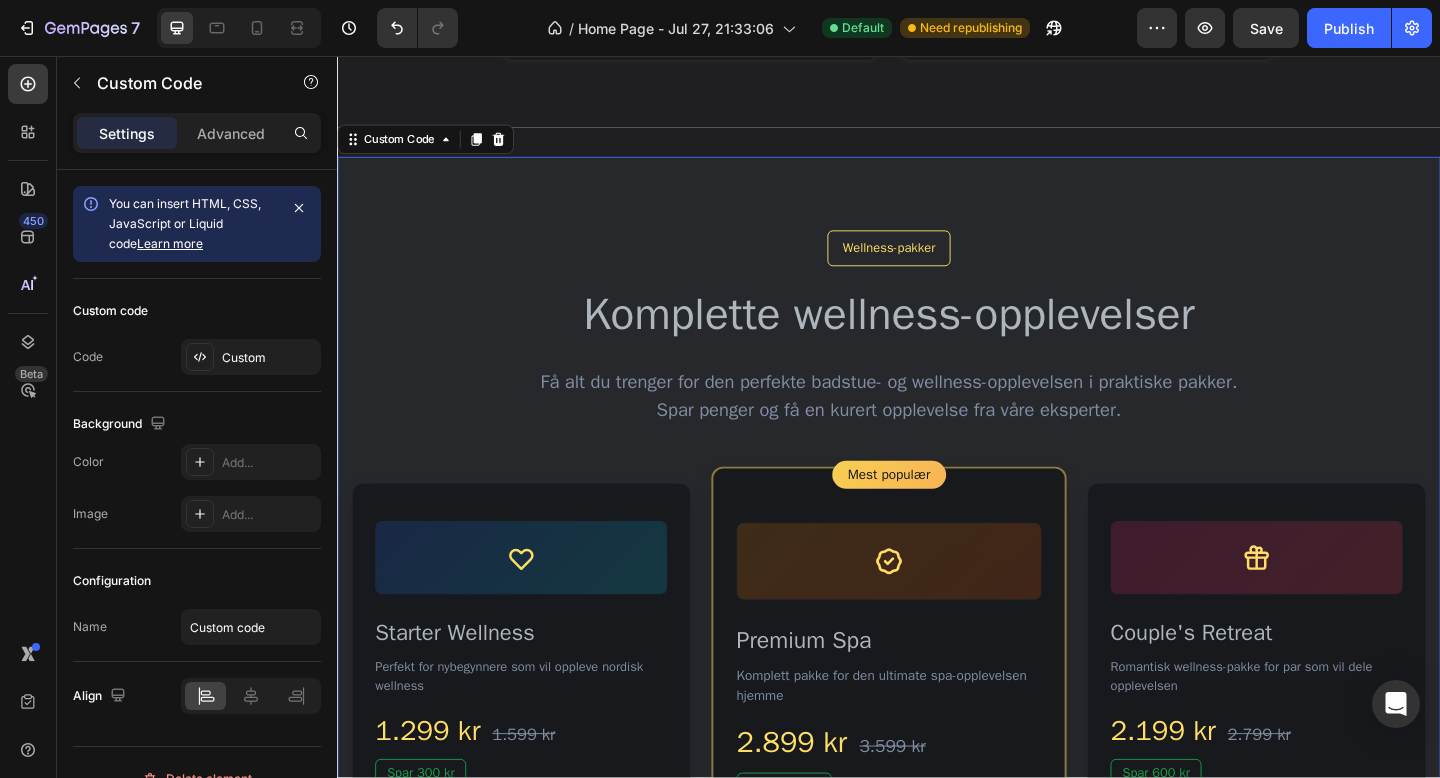 click on "Wellness-pakker
Komplette wellness-opplevelser
Få alt du trenger for den perfekte badstue- og wellness-opplevelsen i praktiske pakker.
Spar penger og få en kurert opplevelse fra våre eksperter.
Starter Wellness
Perfekt for nybegynnere som vil oppleve nordisk wellness
1.299 kr
1.599 kr
Spar 300 kr
Inkludert i pakken:
1 ullhette i ren ull
Badstueflaske (500ml)" at bounding box center (937, 1113) 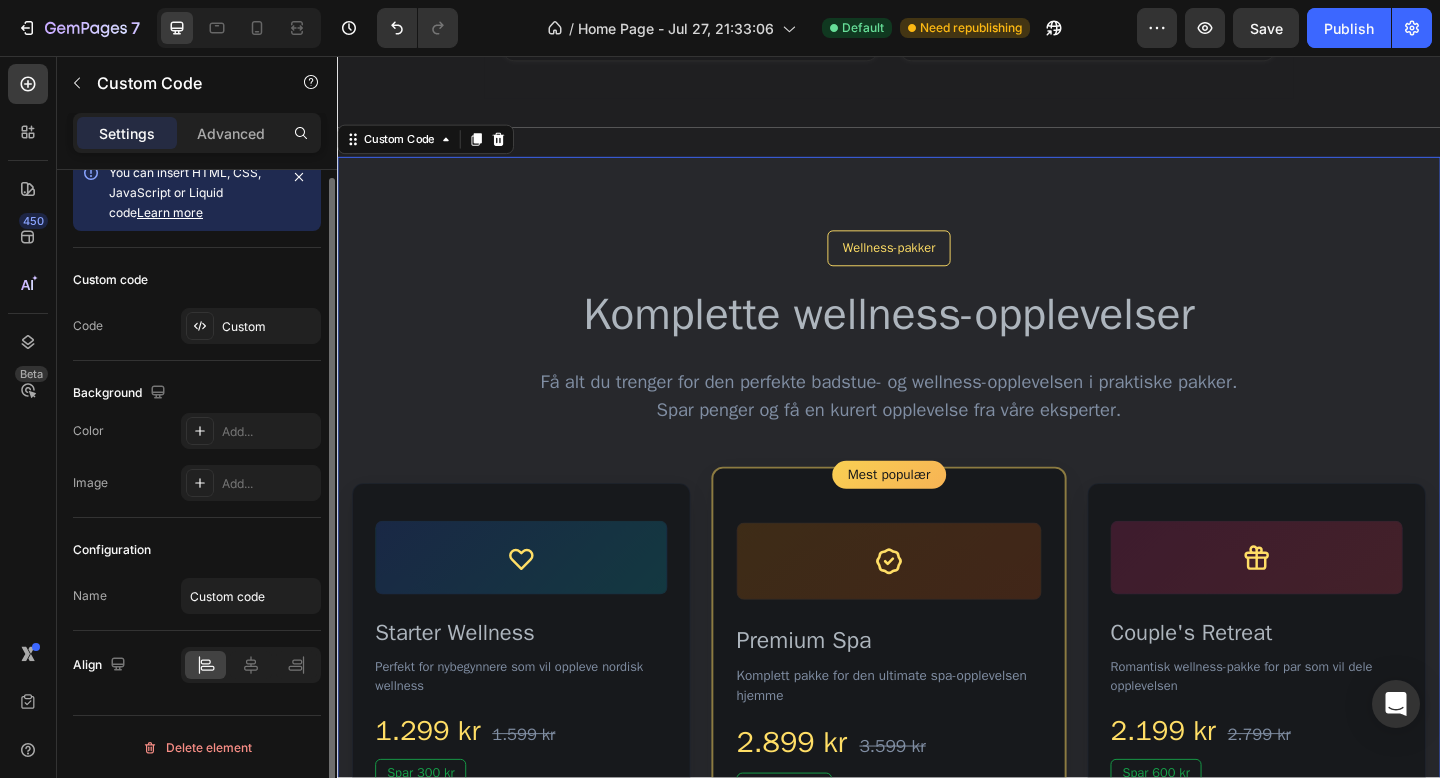 scroll, scrollTop: 0, scrollLeft: 0, axis: both 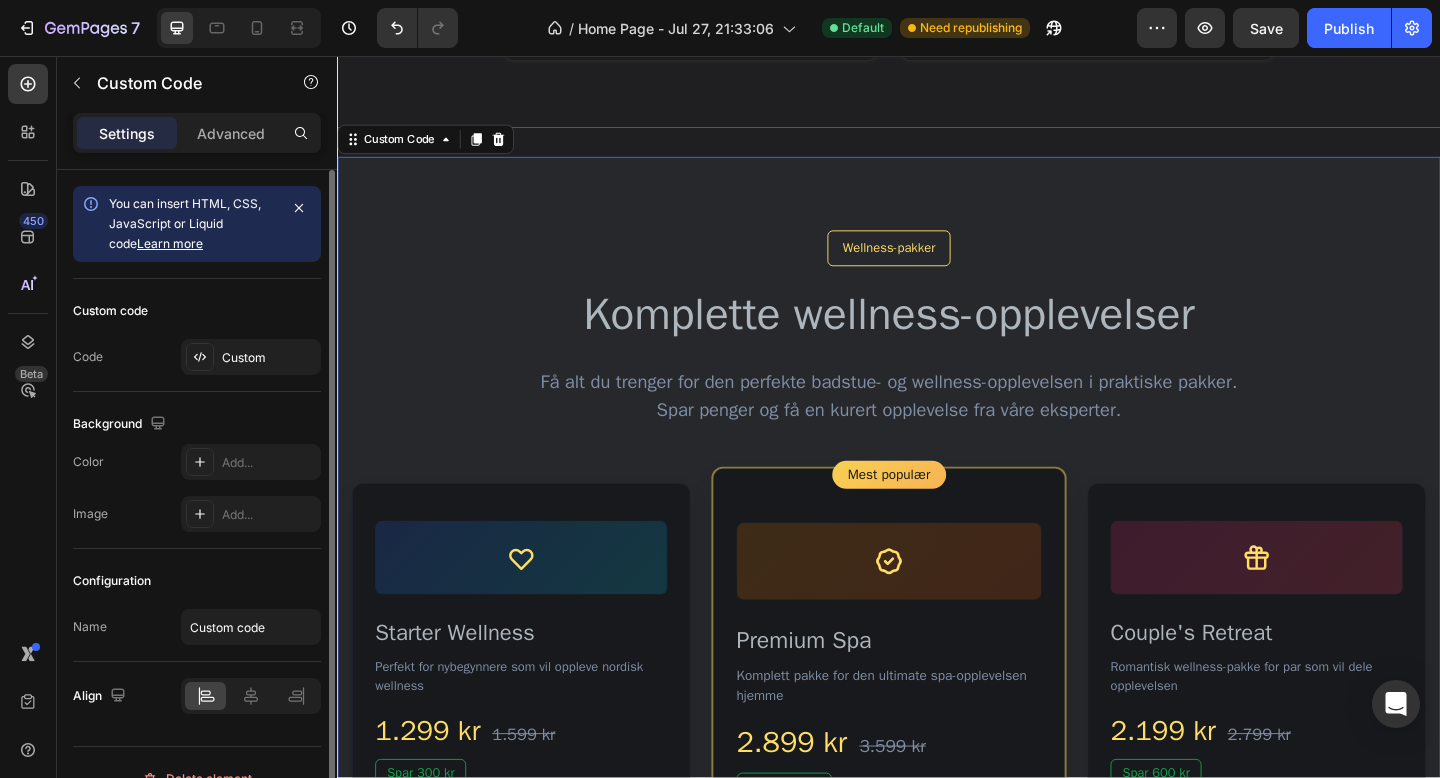 click on "Custom code Code Custom" 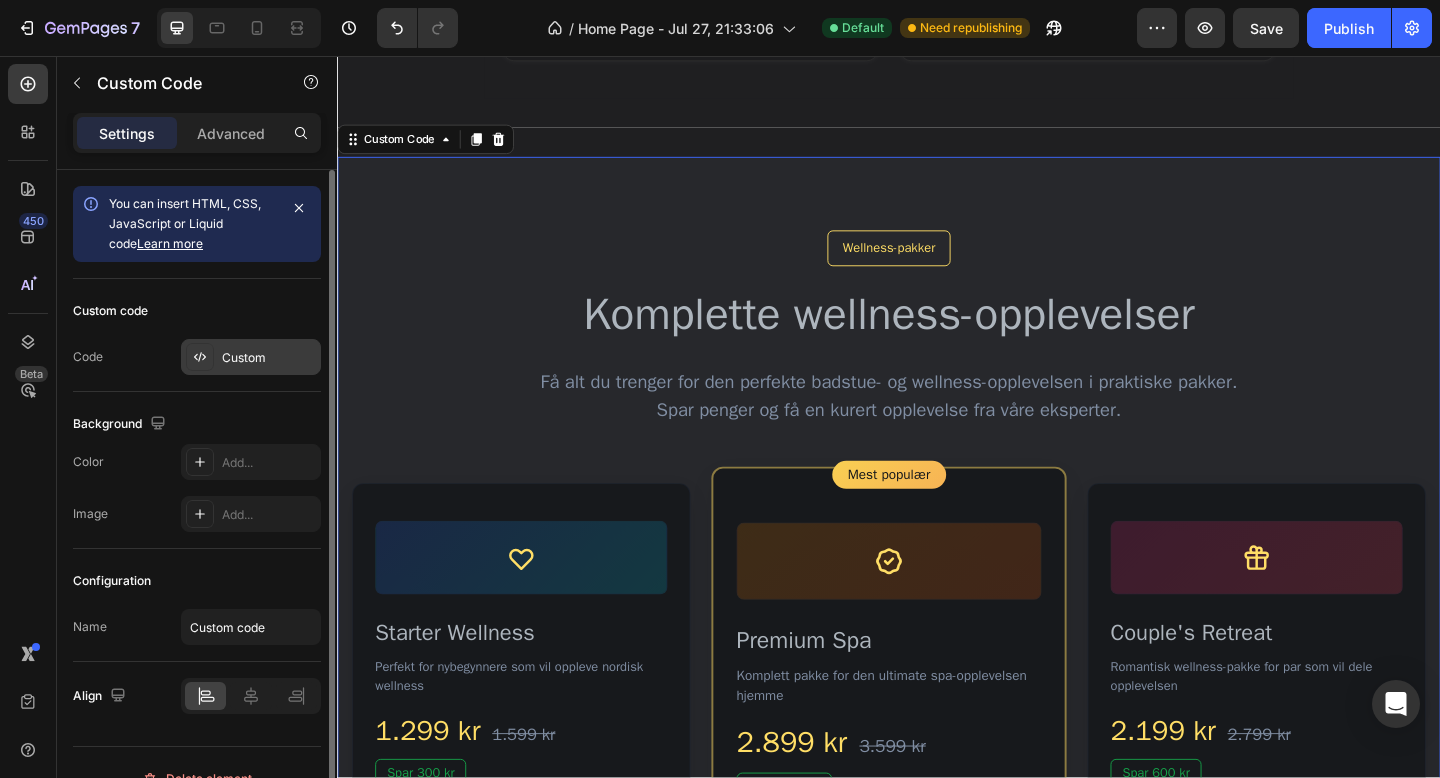 click on "Custom" at bounding box center (269, 358) 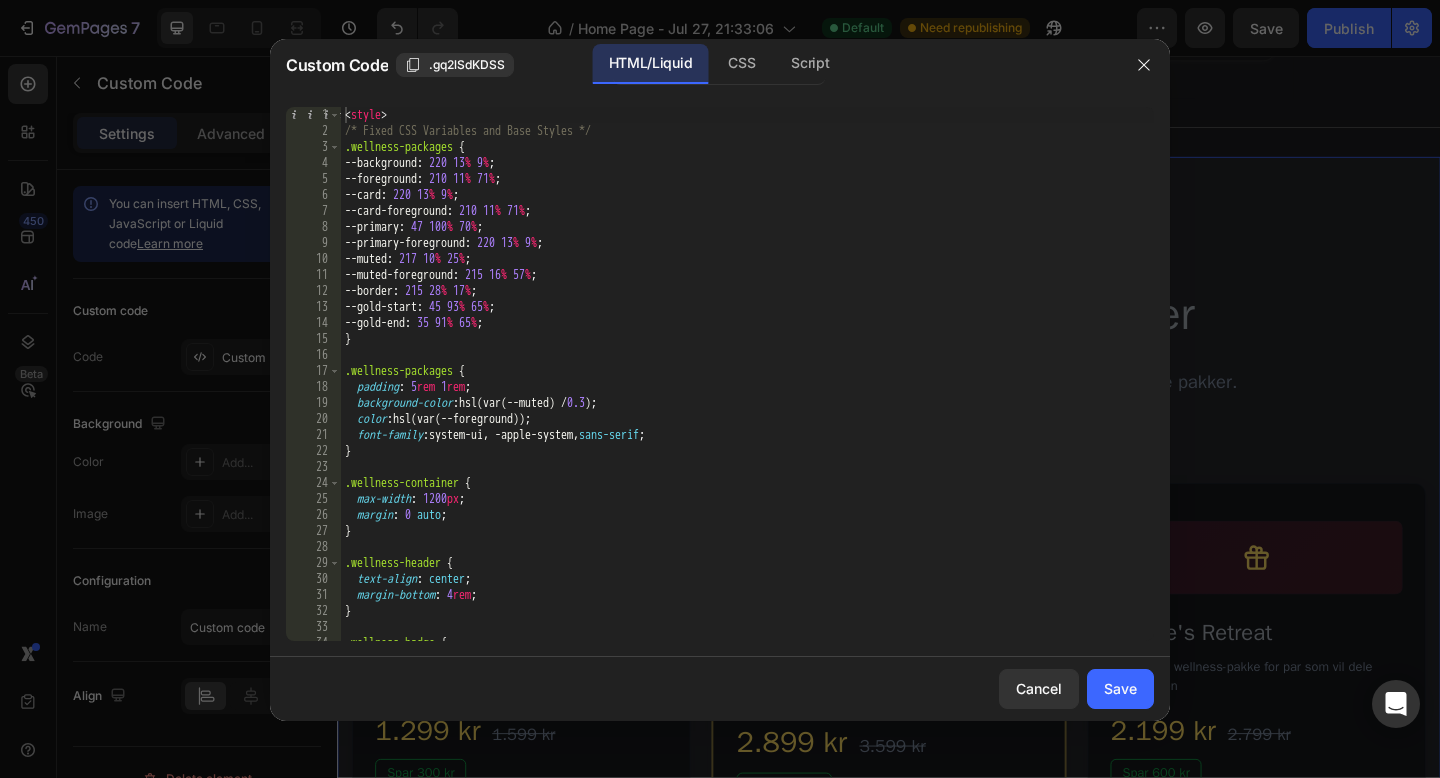 type on "}" 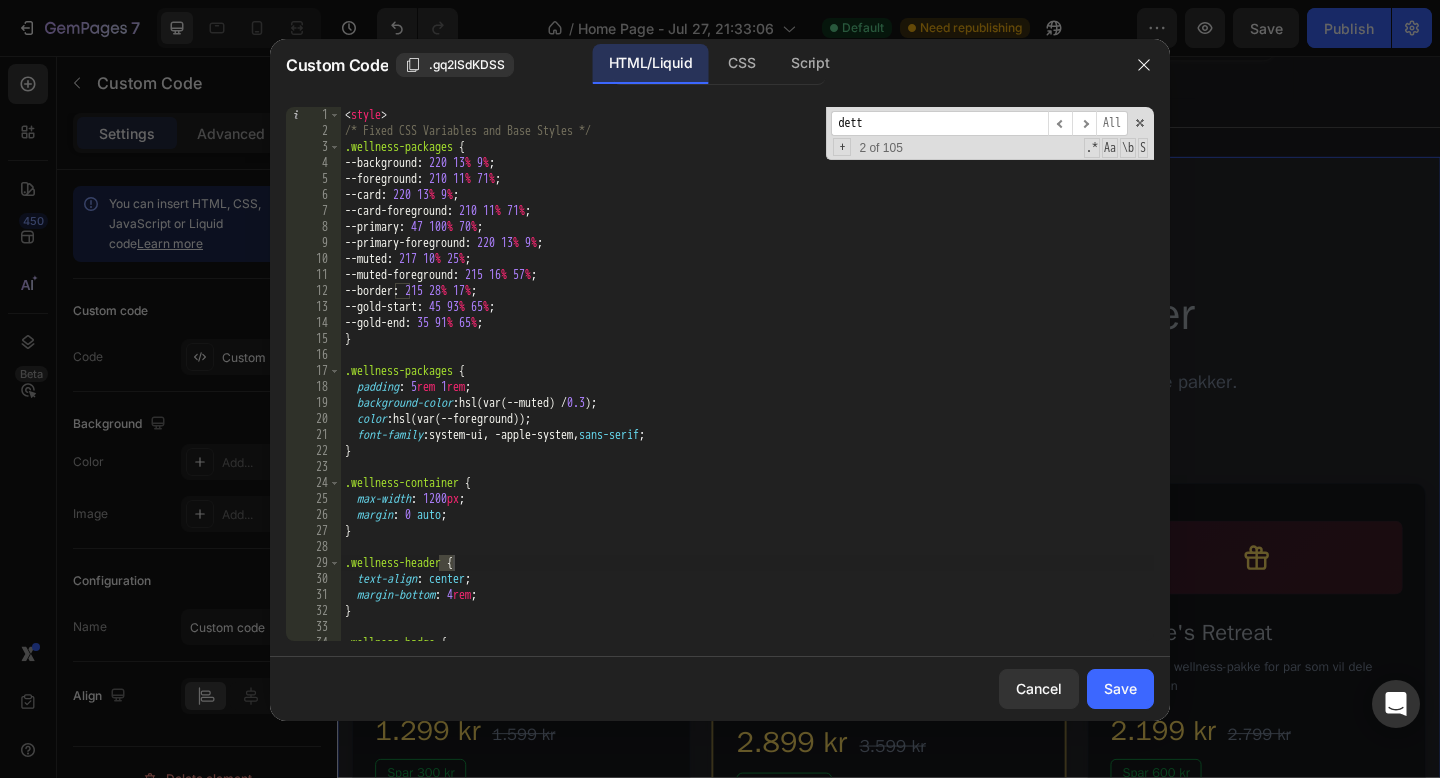 scroll, scrollTop: 4341, scrollLeft: 0, axis: vertical 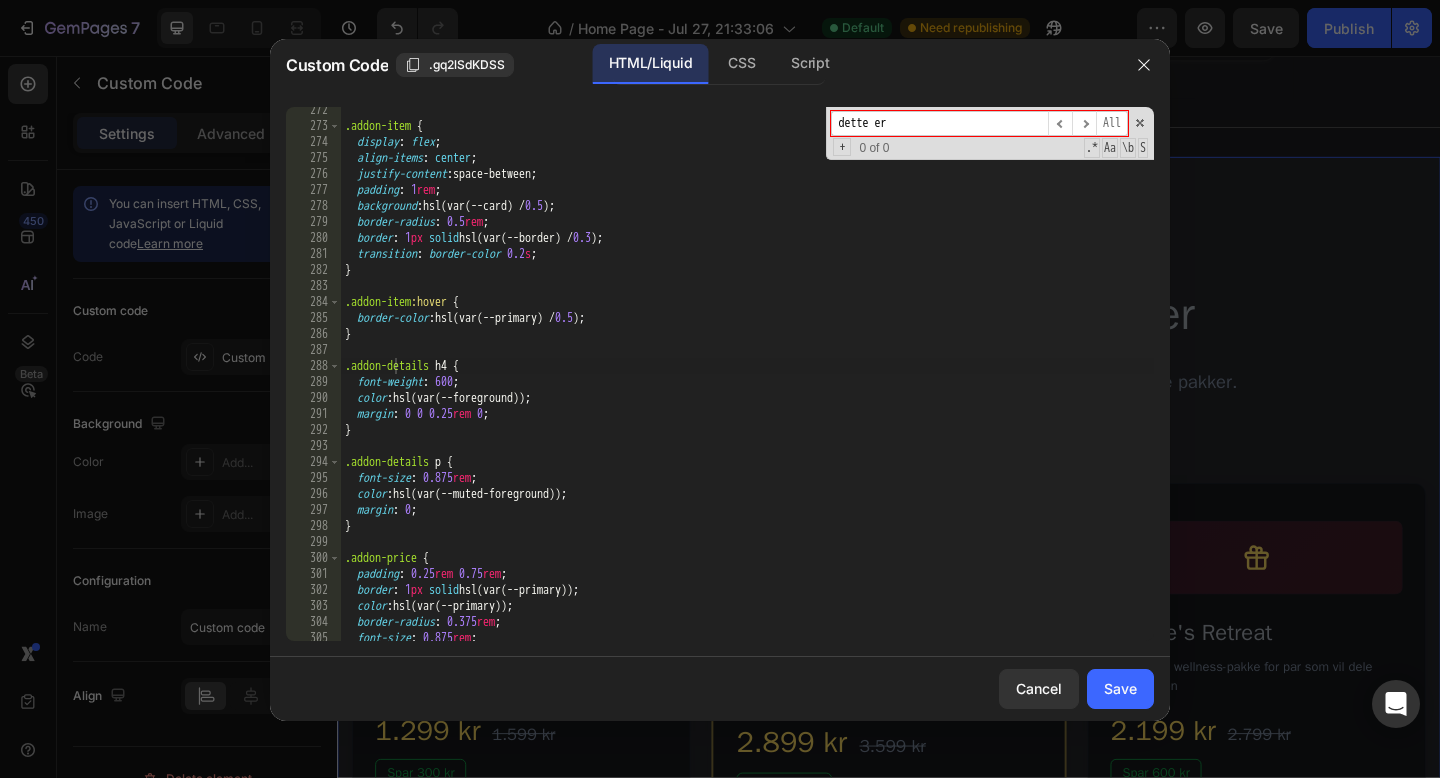 type on "dette er" 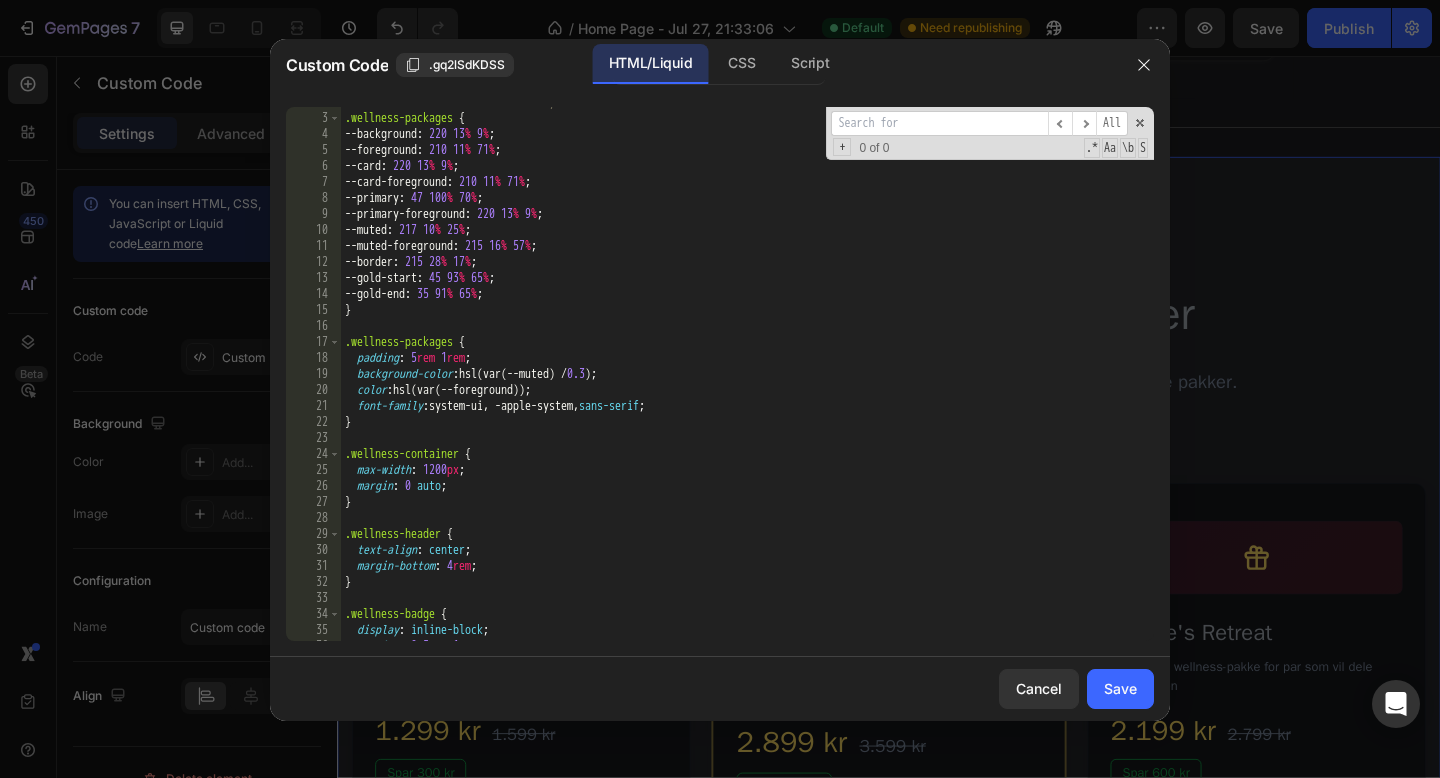scroll, scrollTop: 29, scrollLeft: 0, axis: vertical 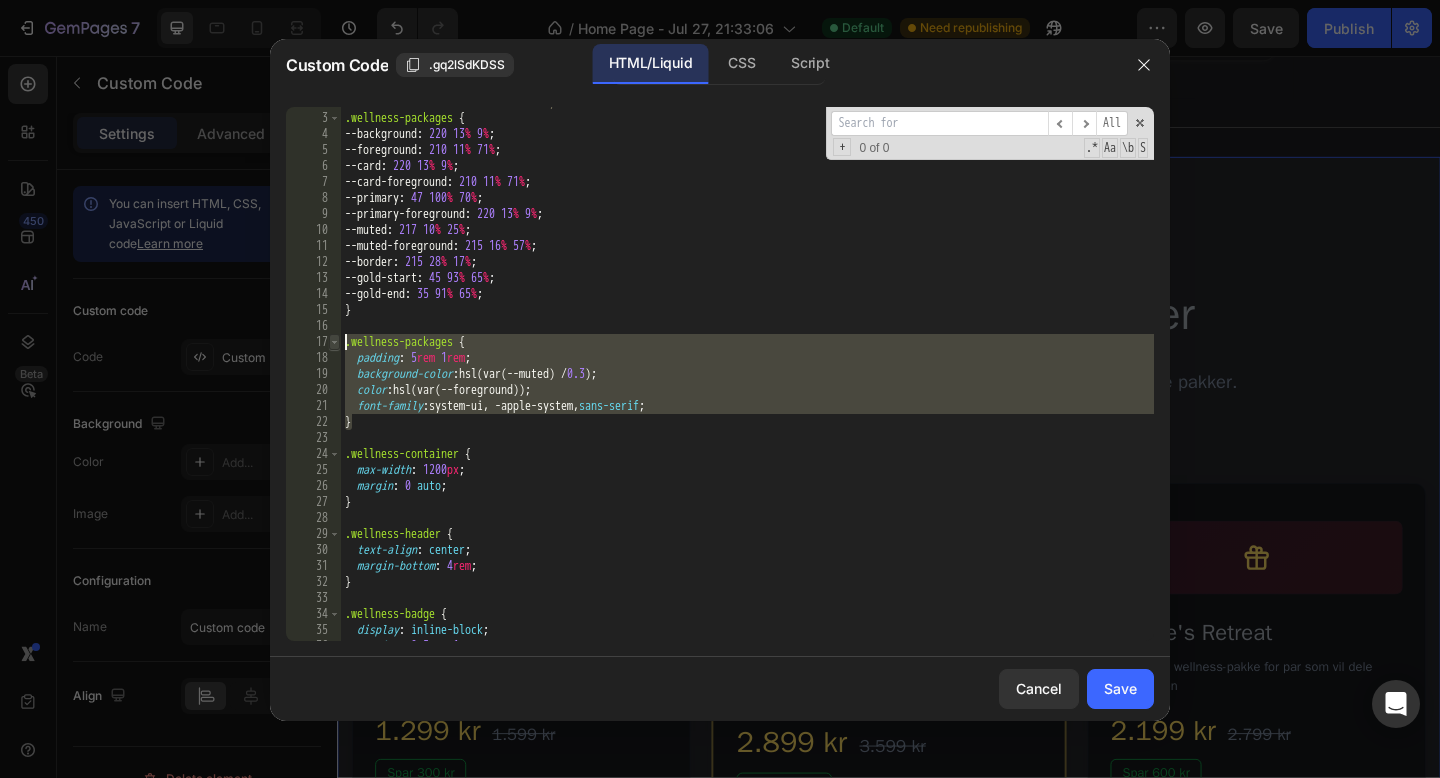 drag, startPoint x: 382, startPoint y: 423, endPoint x: 337, endPoint y: 343, distance: 91.787796 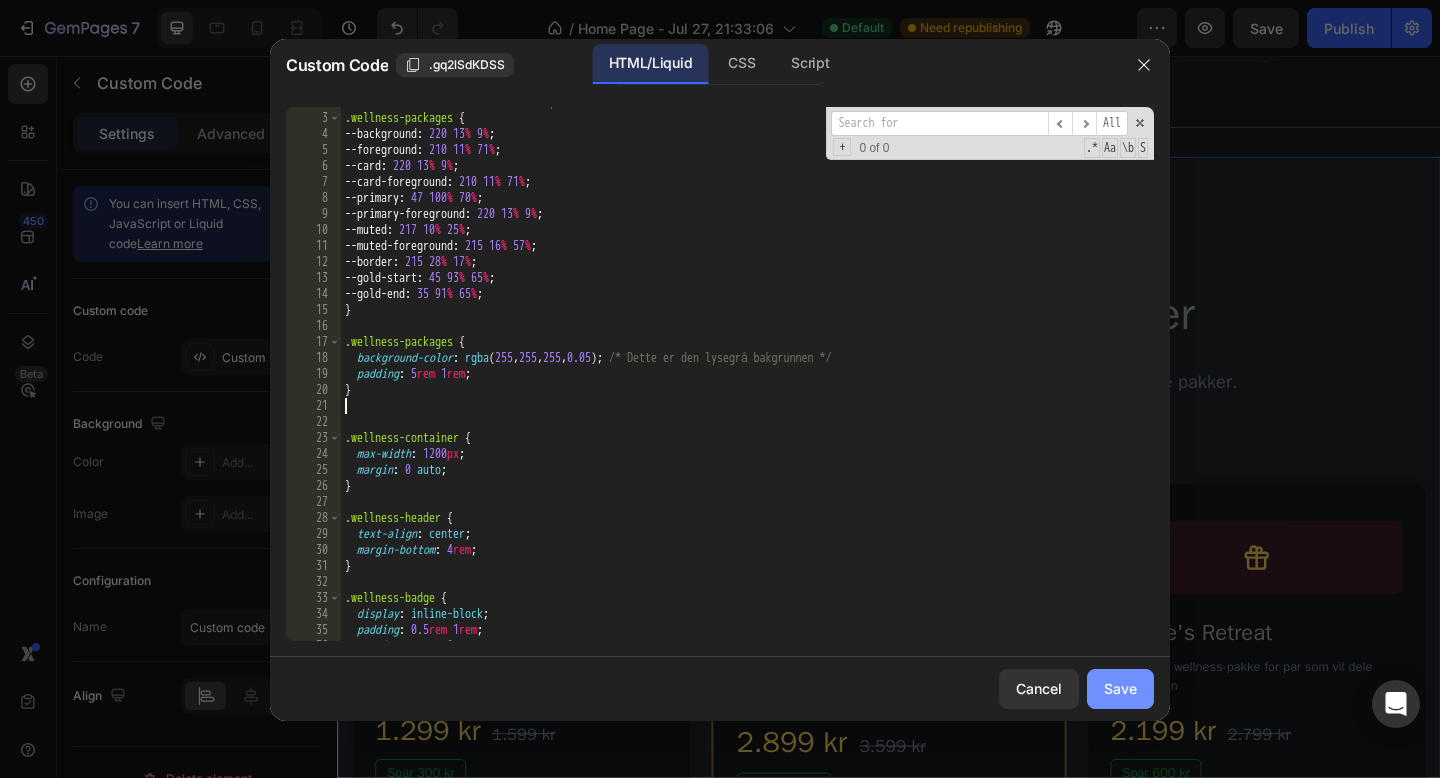 click on "Save" 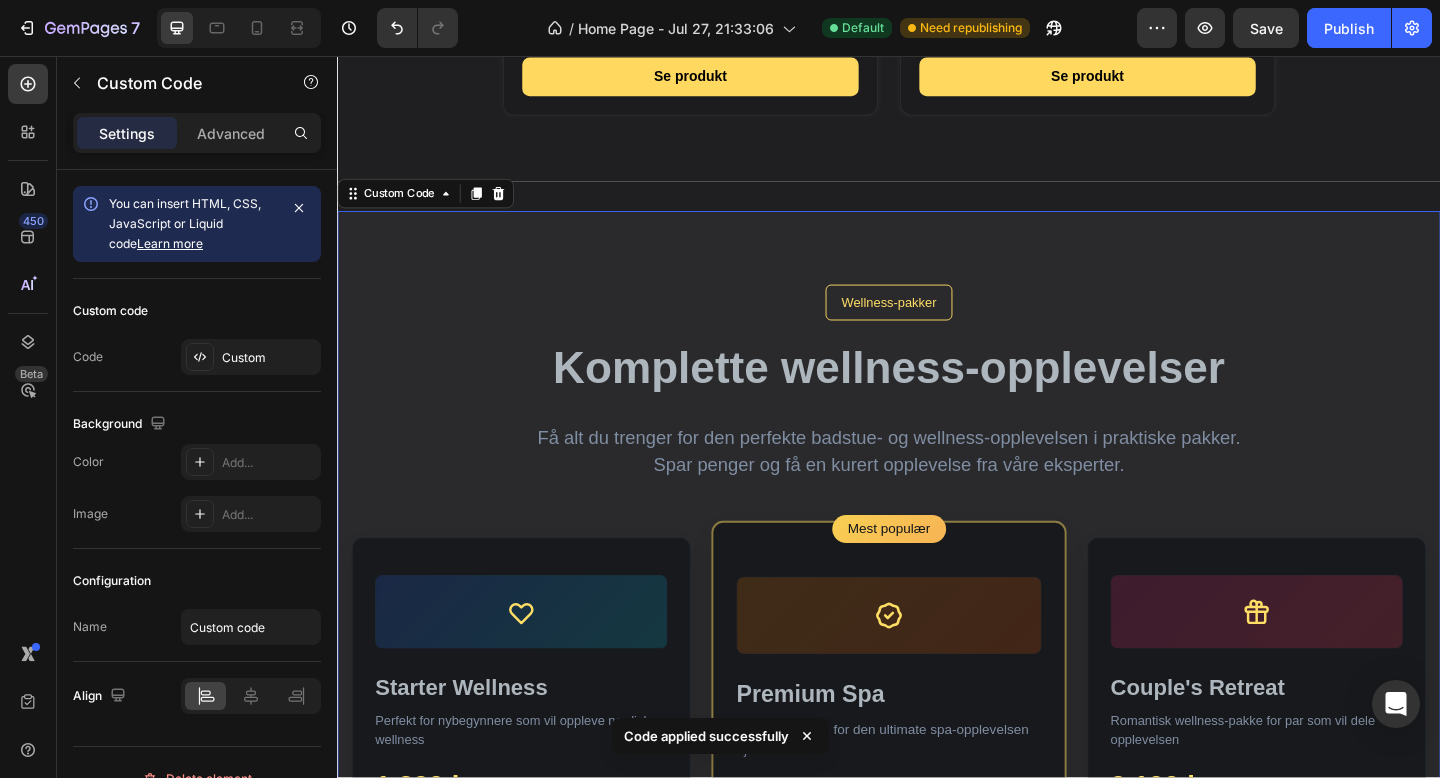 scroll, scrollTop: 2995, scrollLeft: 0, axis: vertical 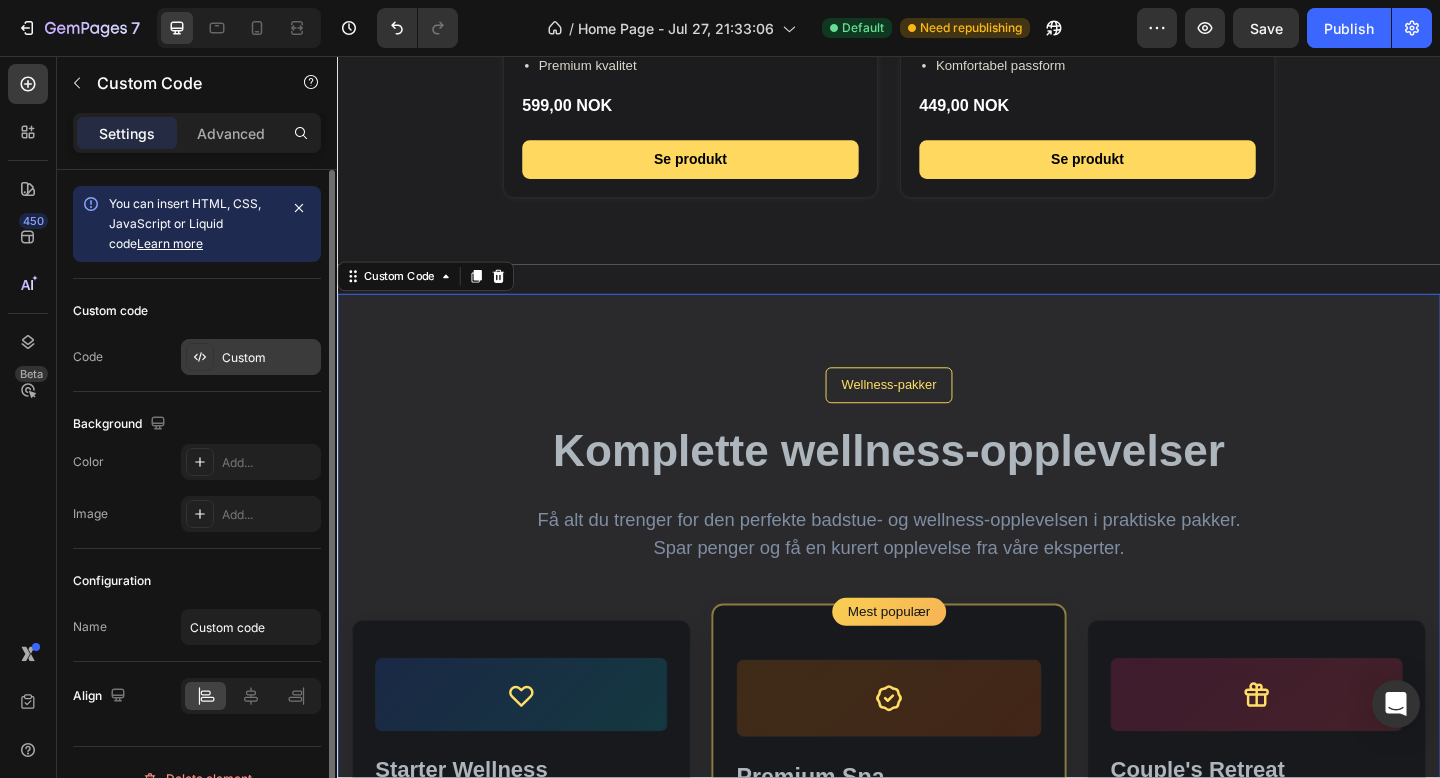 click on "Custom" at bounding box center (269, 358) 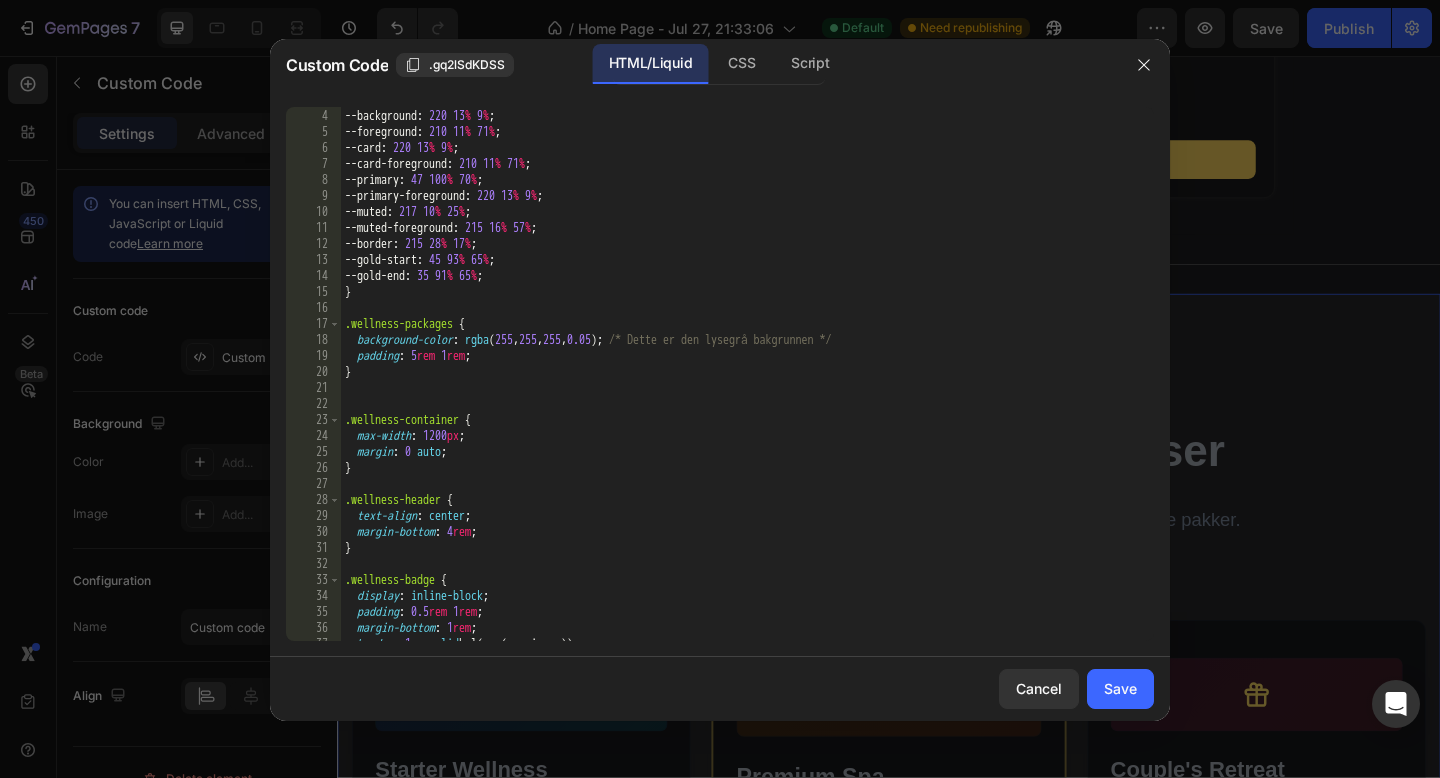 scroll, scrollTop: 62, scrollLeft: 0, axis: vertical 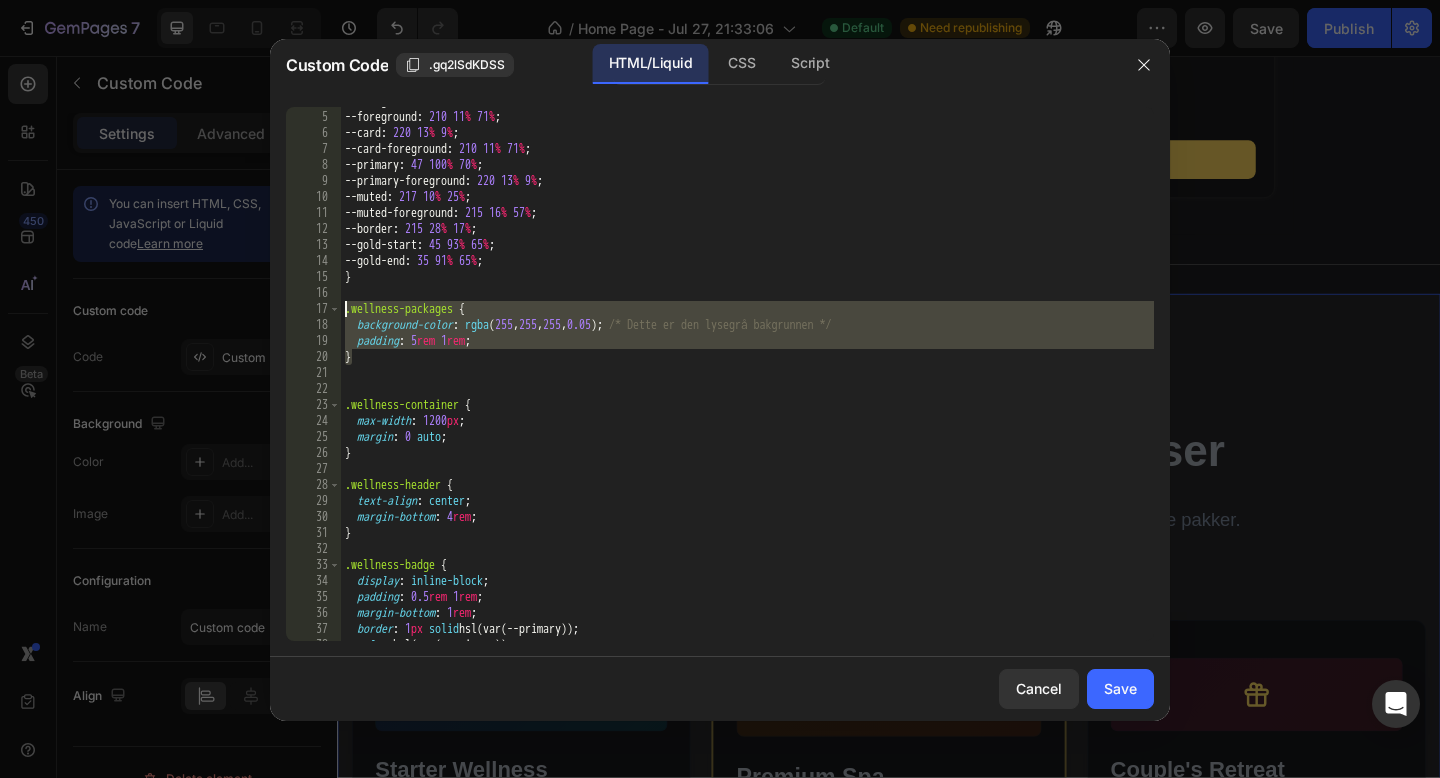 drag, startPoint x: 393, startPoint y: 358, endPoint x: 345, endPoint y: 303, distance: 73 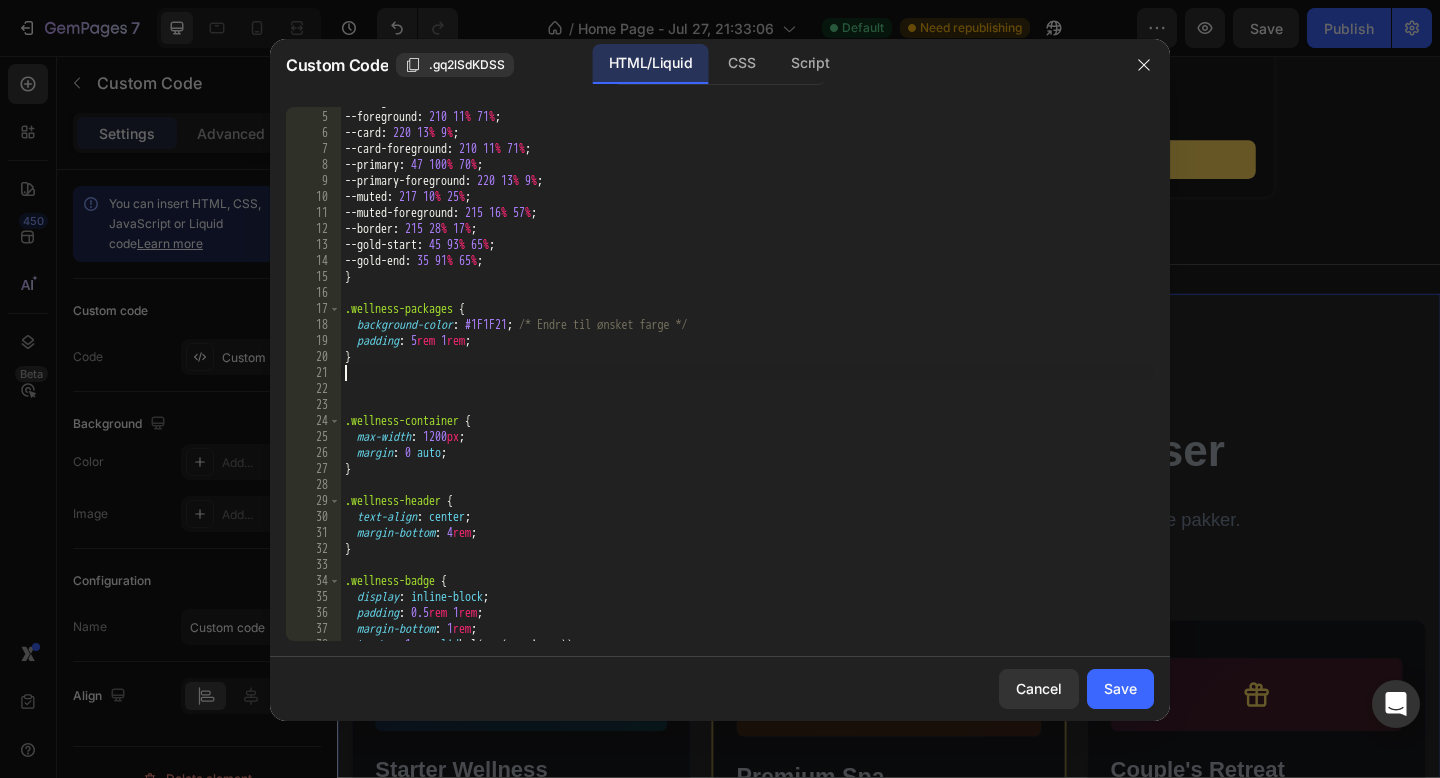 type on "}" 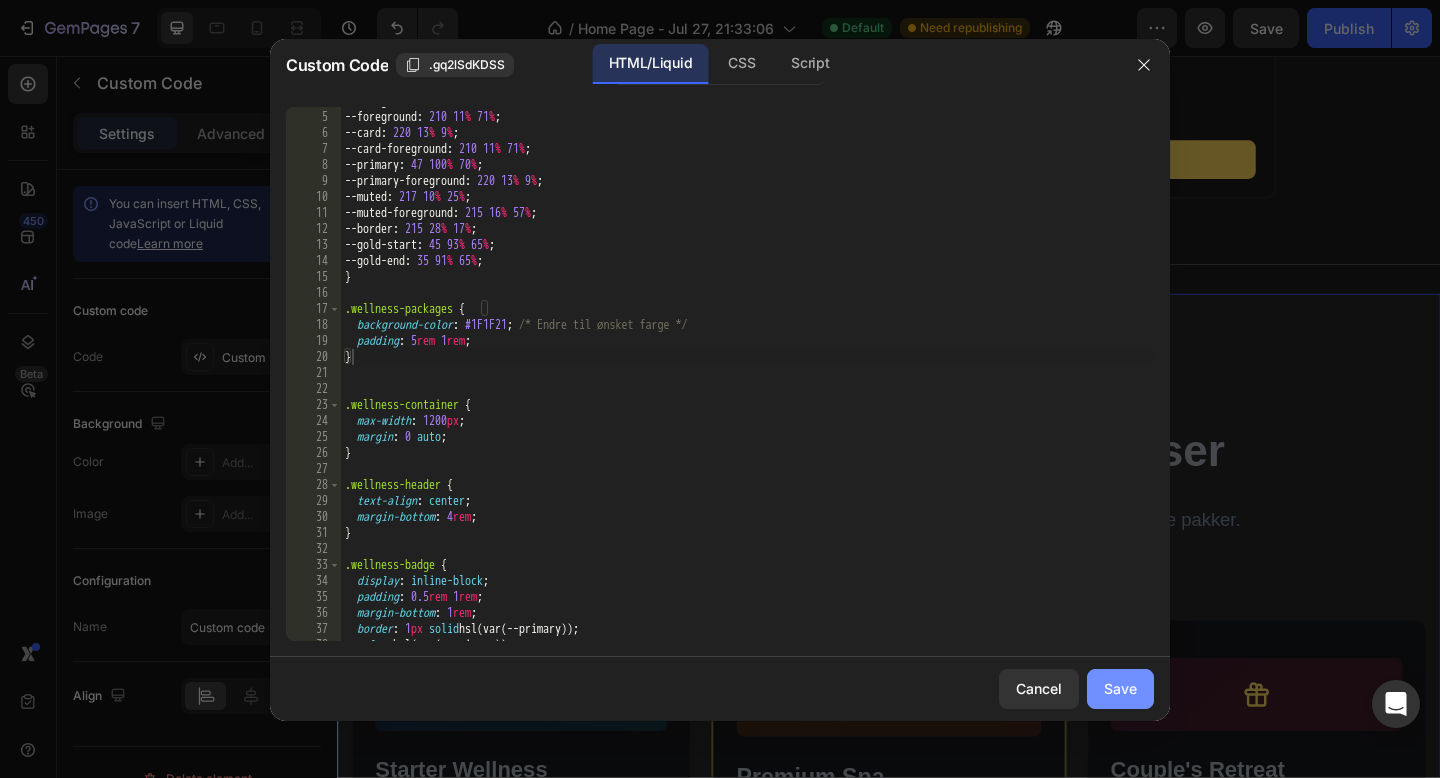click on "Save" at bounding box center (1120, 688) 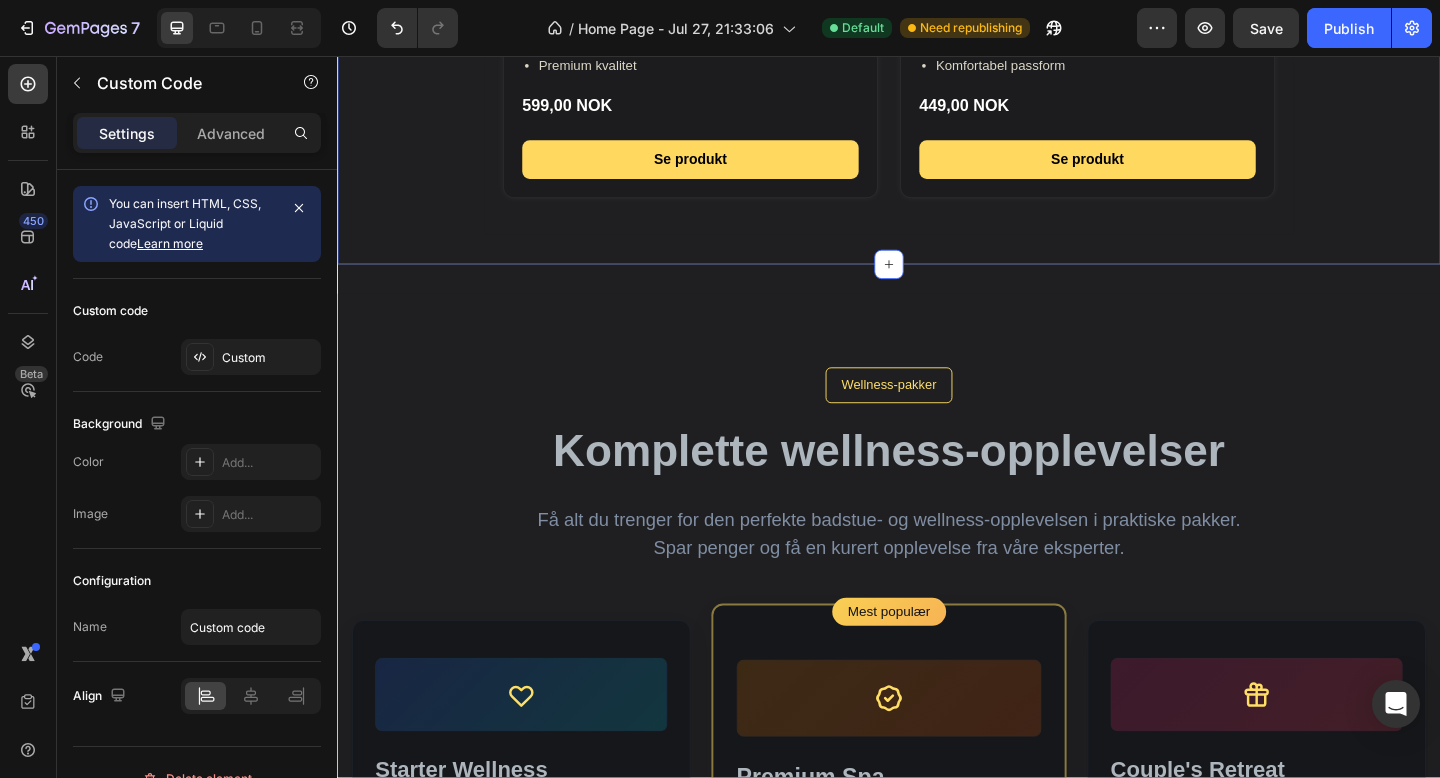 click on "Du trenger ikke lete lenger Heading Vi har samlet bestselgerne våre – de mest kjøpte, anbefalte og omtalte. Text block
Bestseller
Himalaya Badstue Salt
Ren velvære fra naturen. Et eksklusivt stykke Himalaya.
100% naturlig
Rik på mineraler
Terapeutisk effekt
169,00 NOK  200,00 NOK
Se produkt
Ny
Økologisk Saunahette – Ull
Tradisjonell saunahette i ren ull.
100% ren ull
Håndlaget
Tradisjonell design
289,00 NOK
Se produkt
Premium
Premium Morgenkåpe – Lin
Luksuriøs morgenkåpe i organisk lin.
Organisk lin
Pustende
Premium kvalitet
599,00 NOK
Se produkt" at bounding box center (937, -380) 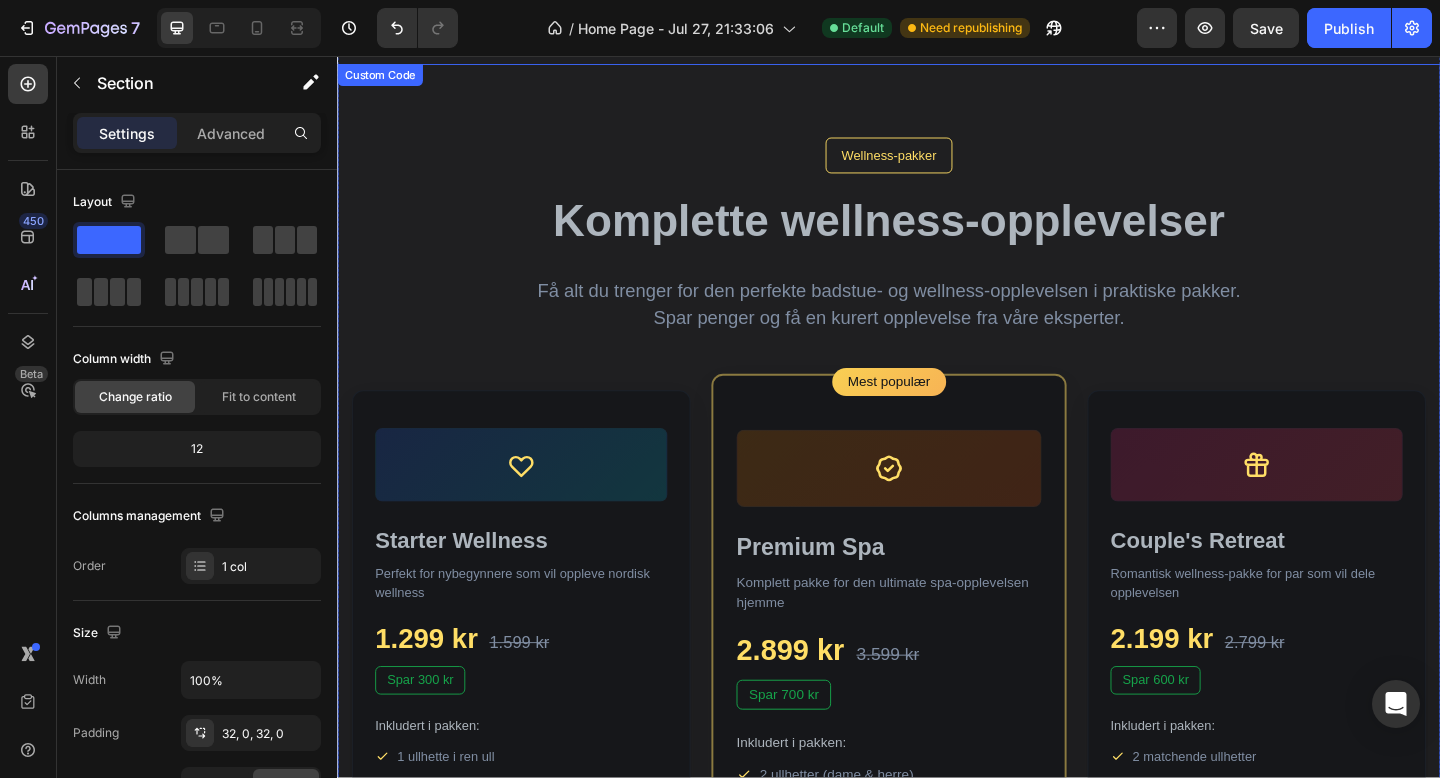 scroll, scrollTop: 3193, scrollLeft: 0, axis: vertical 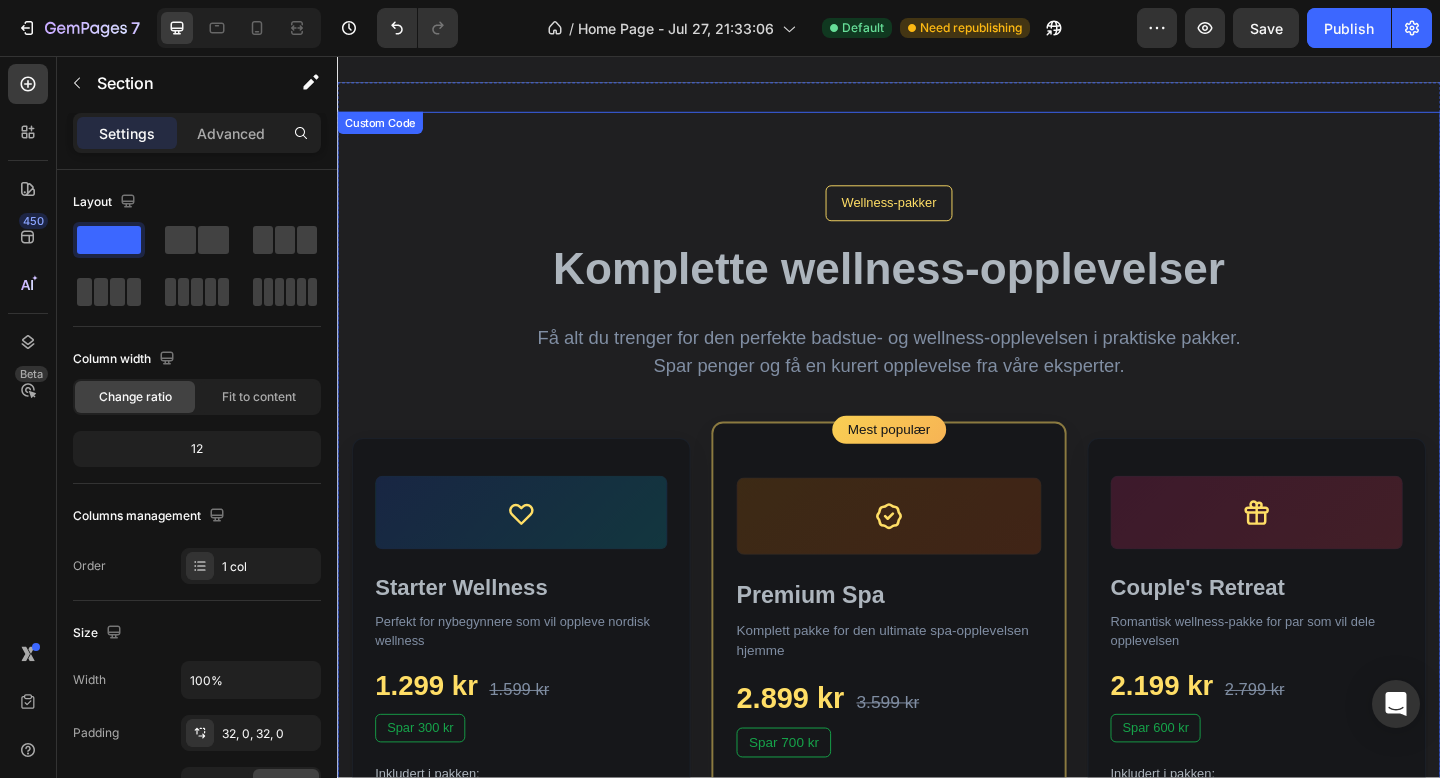 click on "Wellness-pakker
Komplette wellness-opplevelser
Få alt du trenger for den perfekte badstue- og wellness-opplevelsen i praktiske pakker.
Spar penger og få en kurert opplevelse fra våre eksperter.
Starter Wellness
Perfekt for nybegynnere som vil oppleve nordisk wellness
1.299 kr
1.599 kr
Spar 300 kr
Inkludert i pakken:
1 ullhette i ren ull
Badstueflaske (500ml)" at bounding box center [937, 1064] 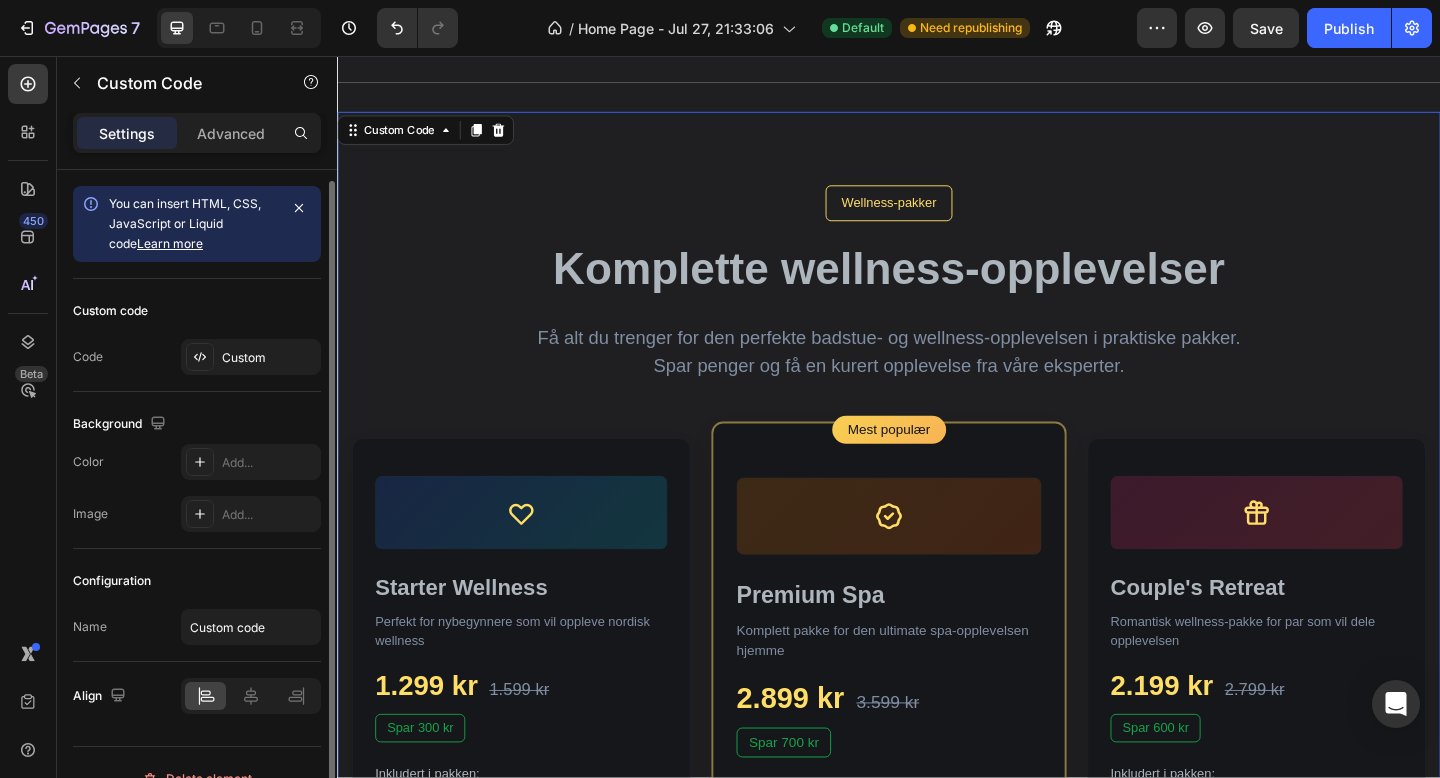 scroll, scrollTop: 12, scrollLeft: 0, axis: vertical 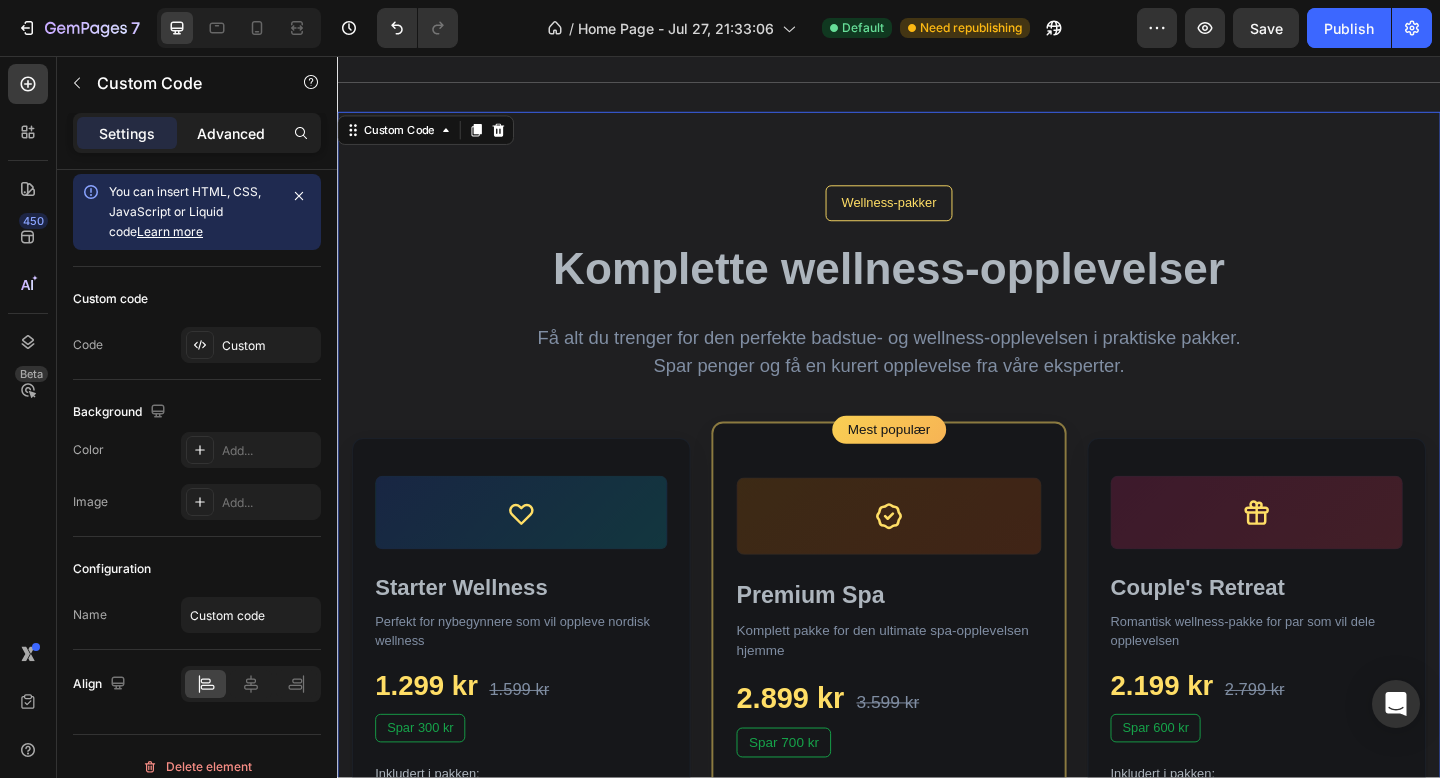 click on "Advanced" 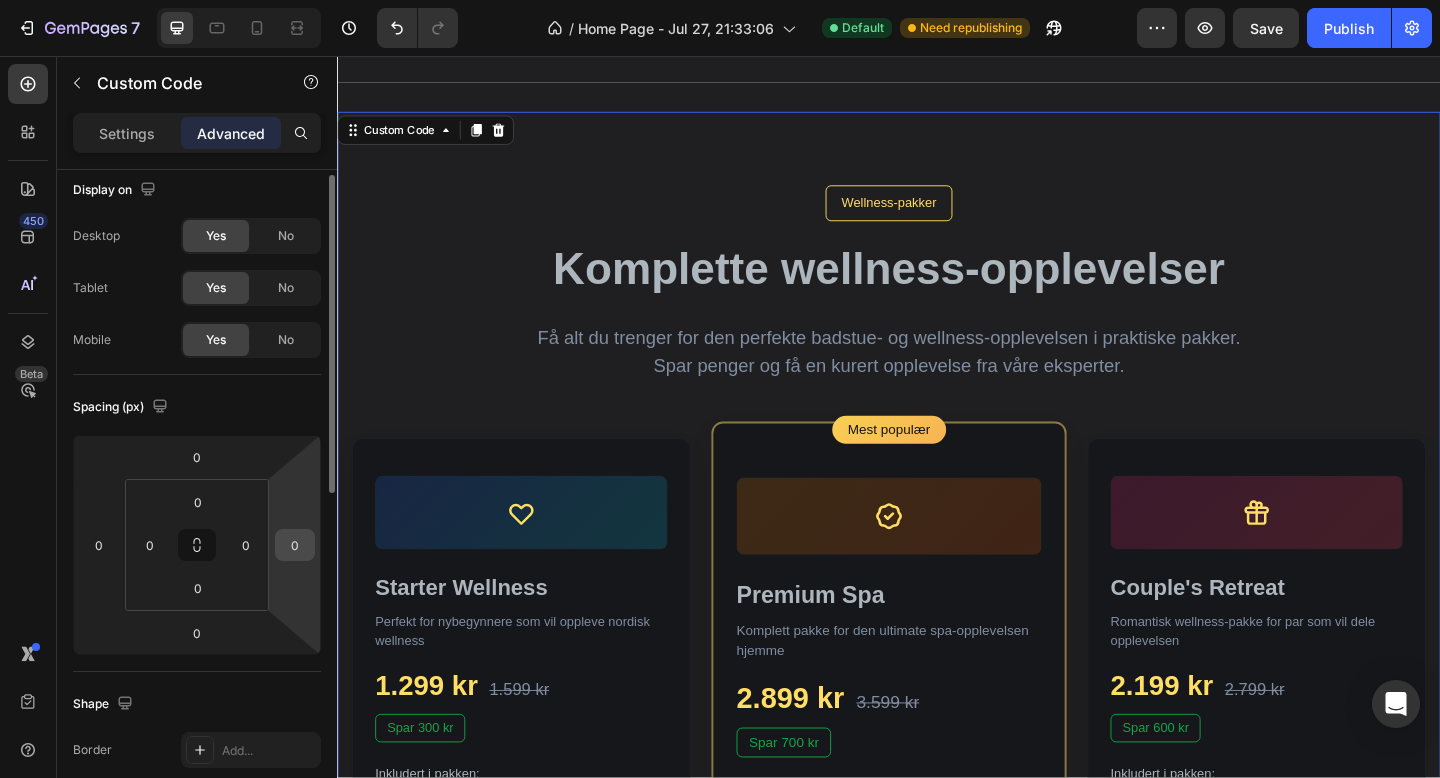 click on "0" at bounding box center (295, 545) 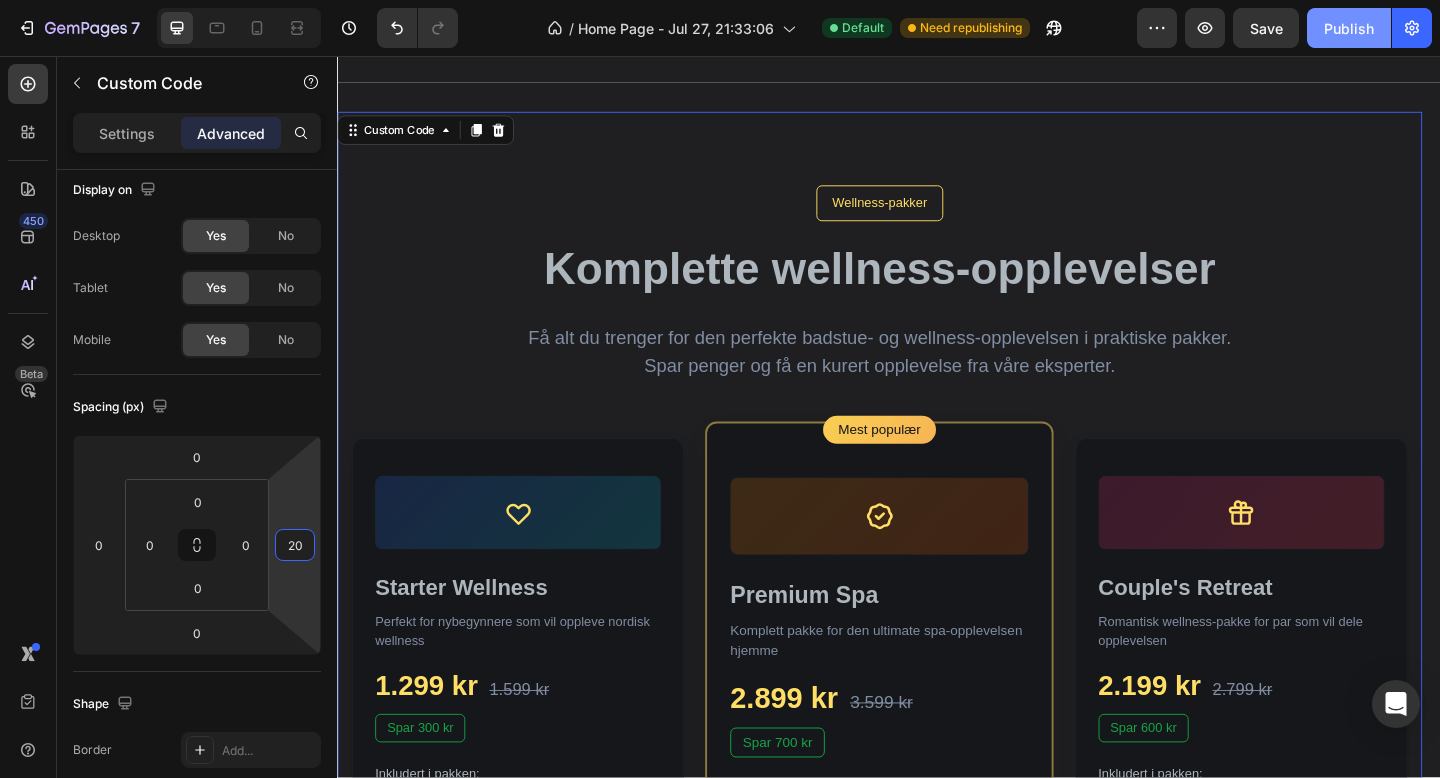 type on "20" 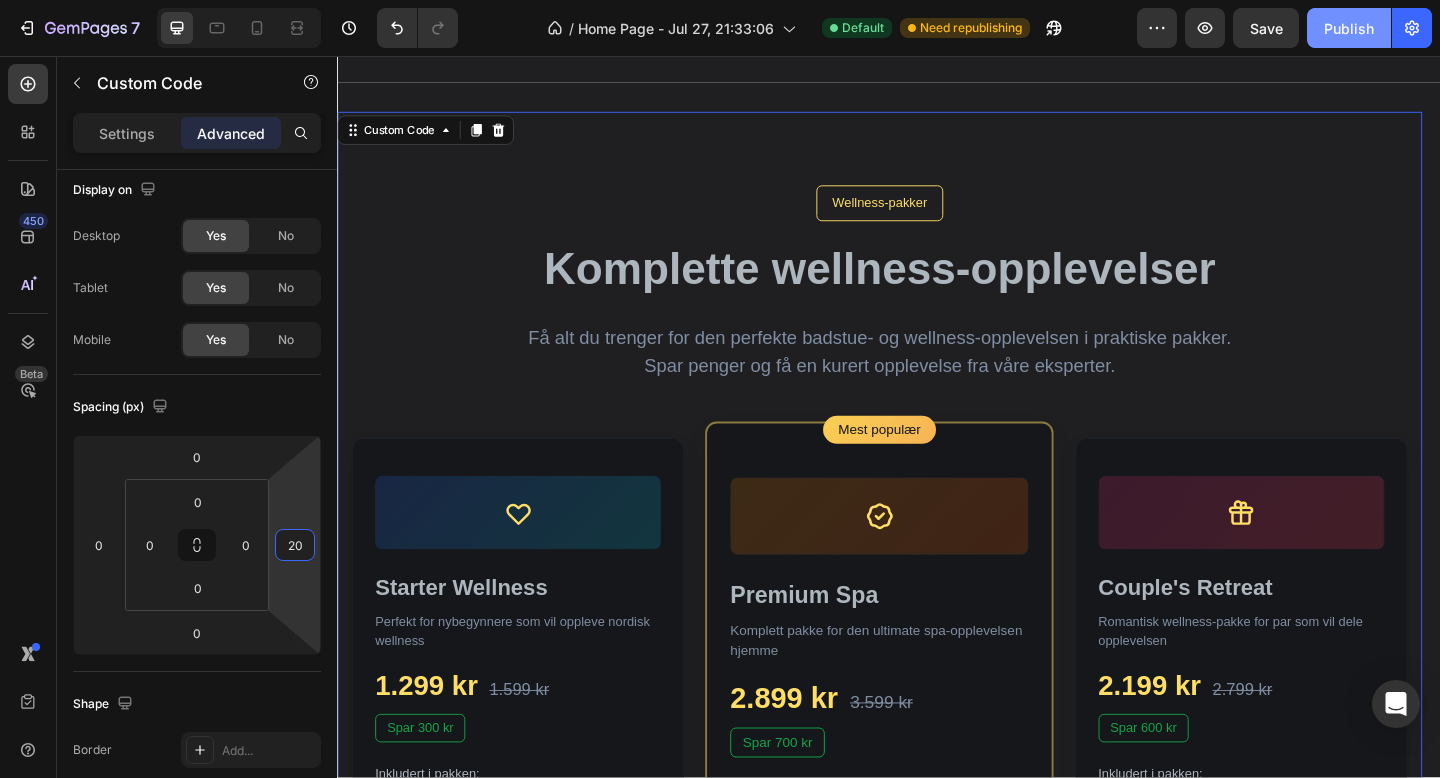 click on "Publish" at bounding box center (1349, 28) 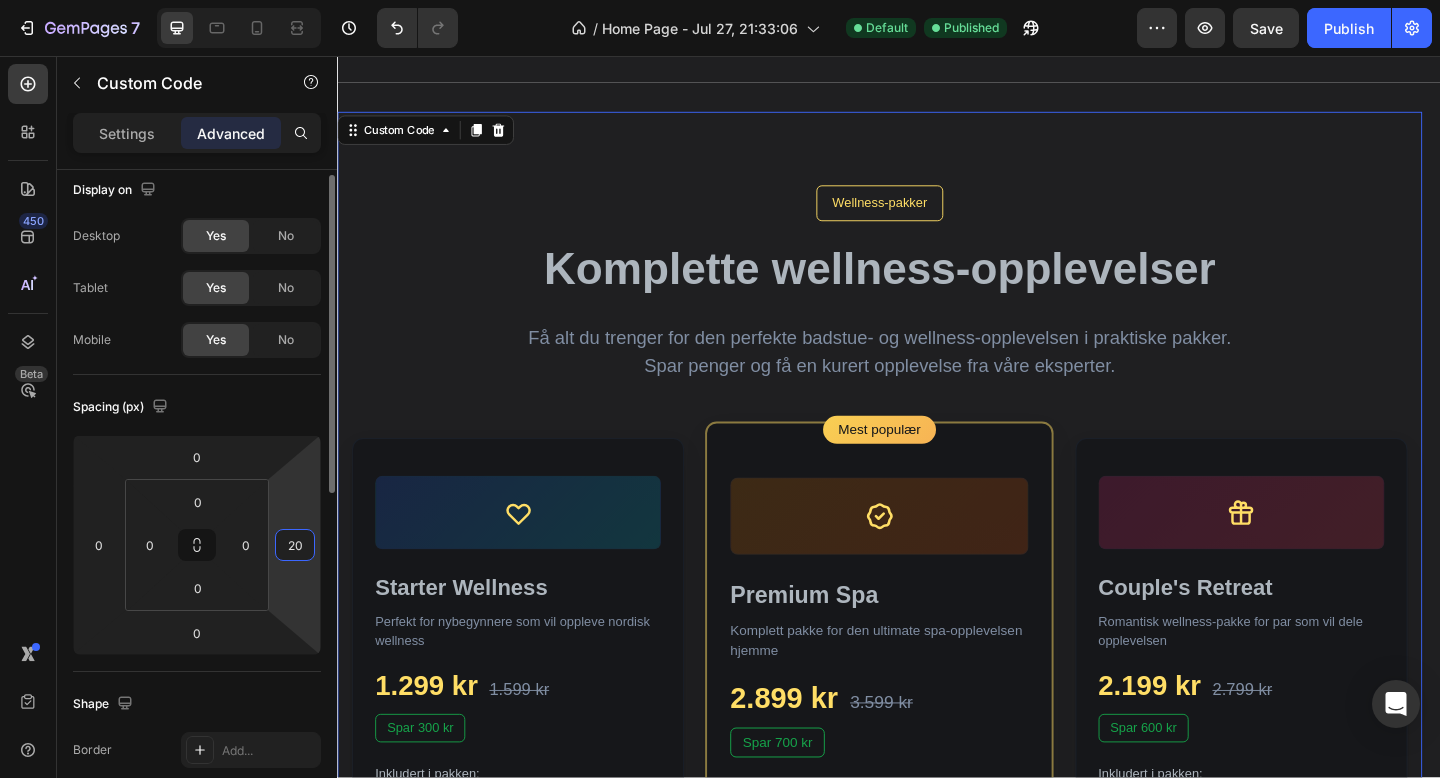 click on "20" at bounding box center [295, 545] 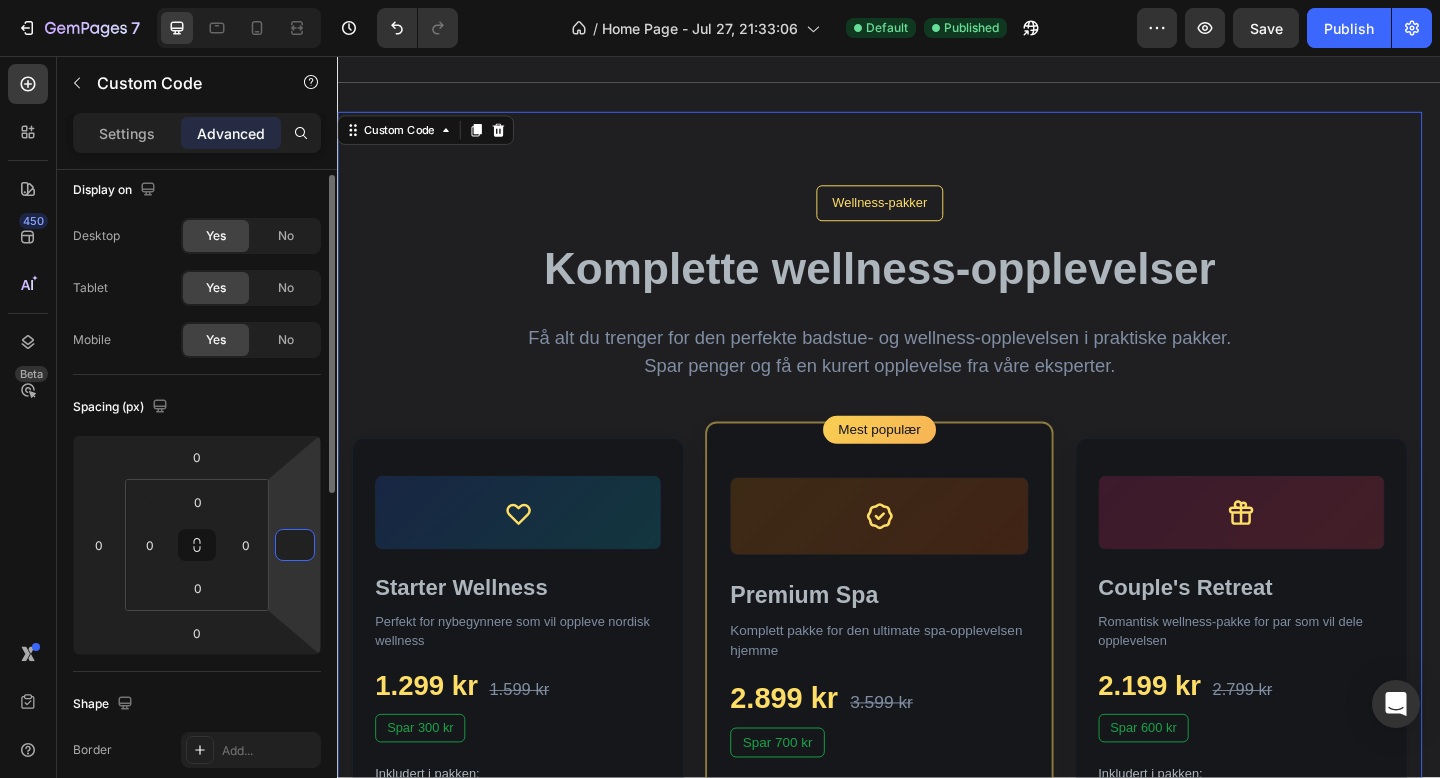 click on "Spacing (px)" at bounding box center (197, 407) 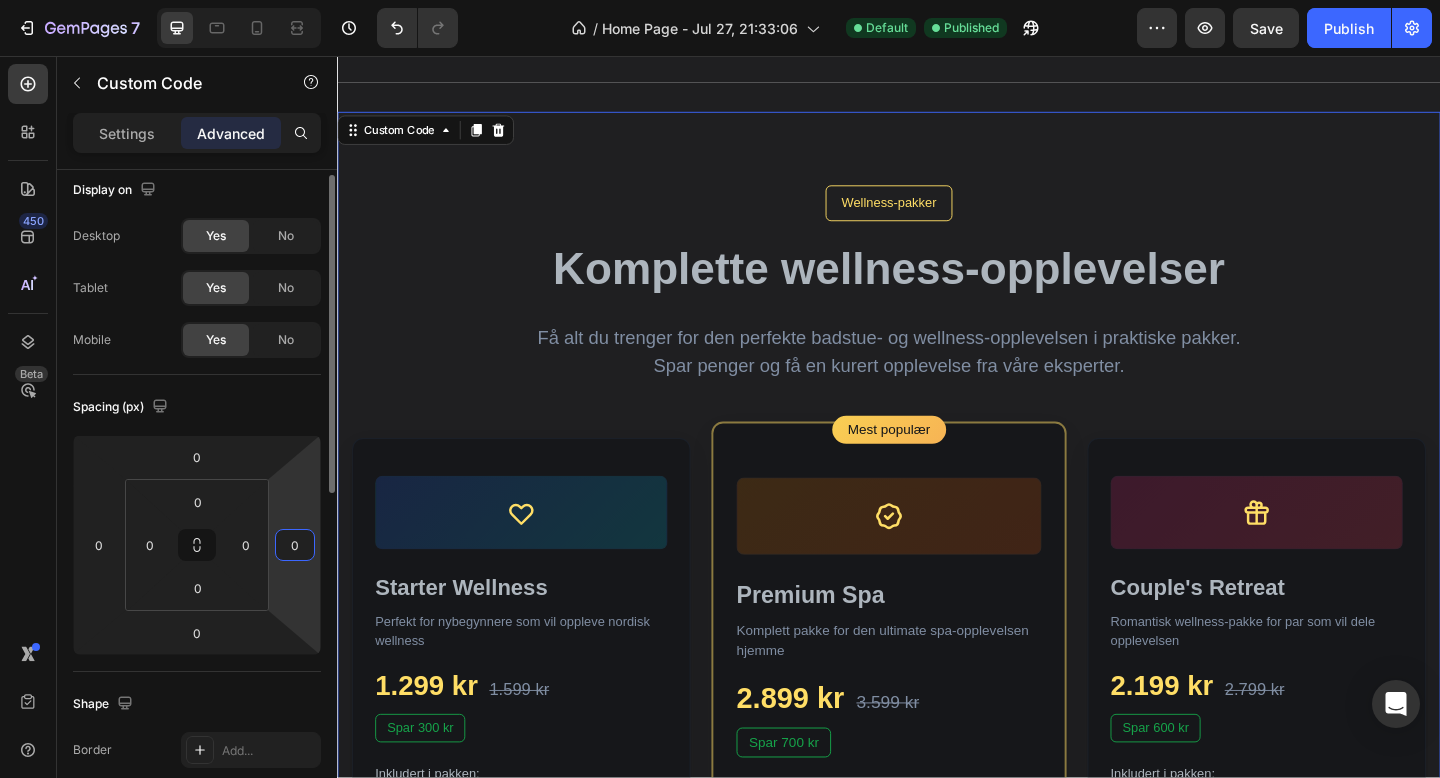 click on "0" at bounding box center (295, 545) 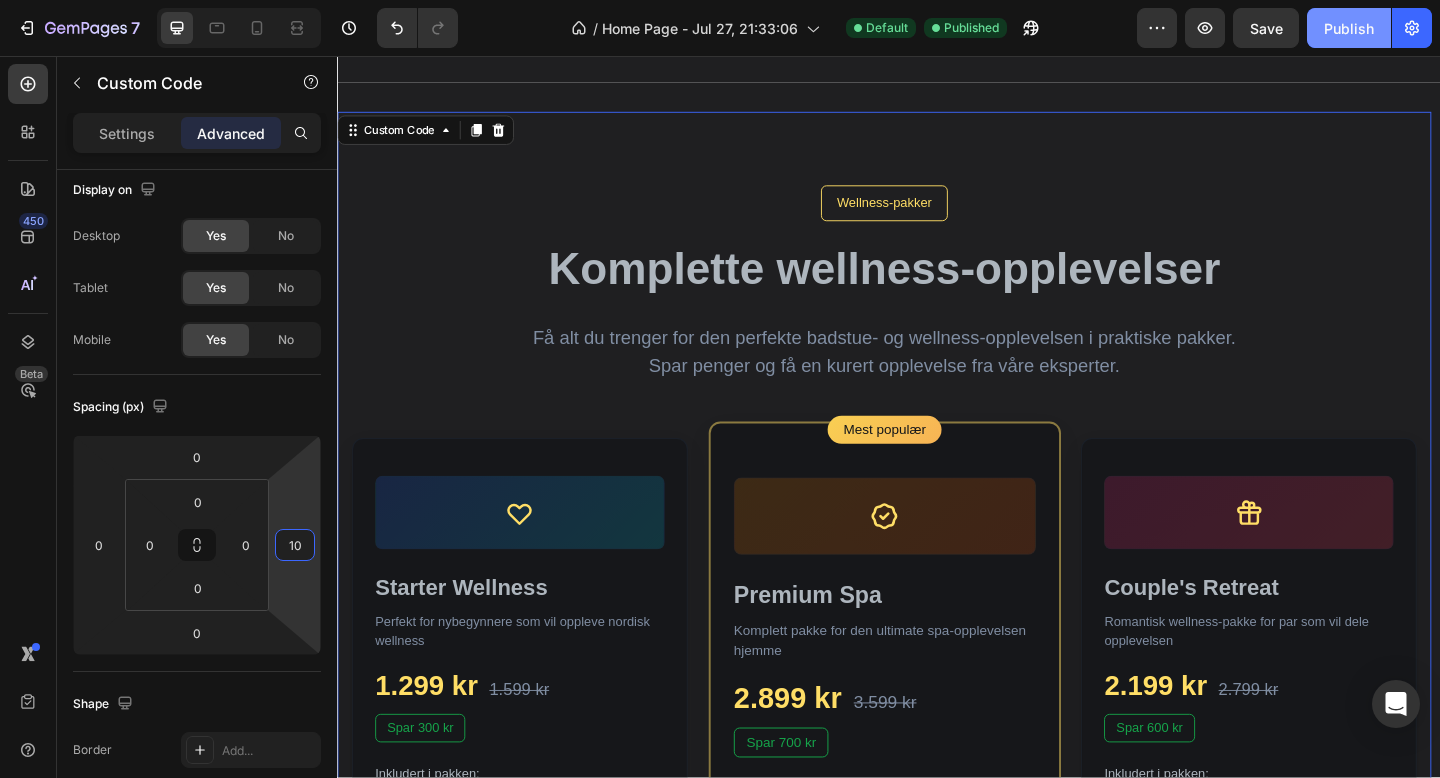 type on "10" 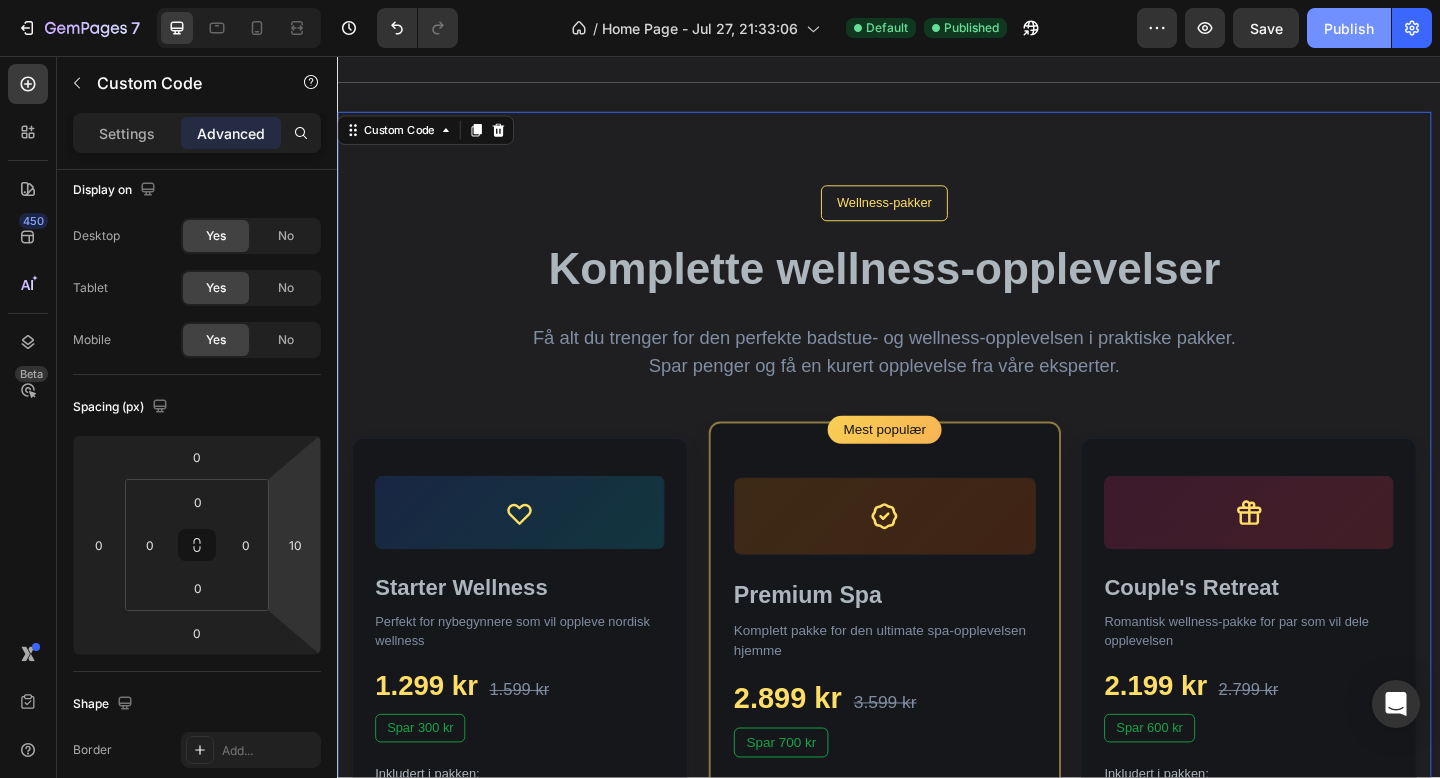 click on "Publish" 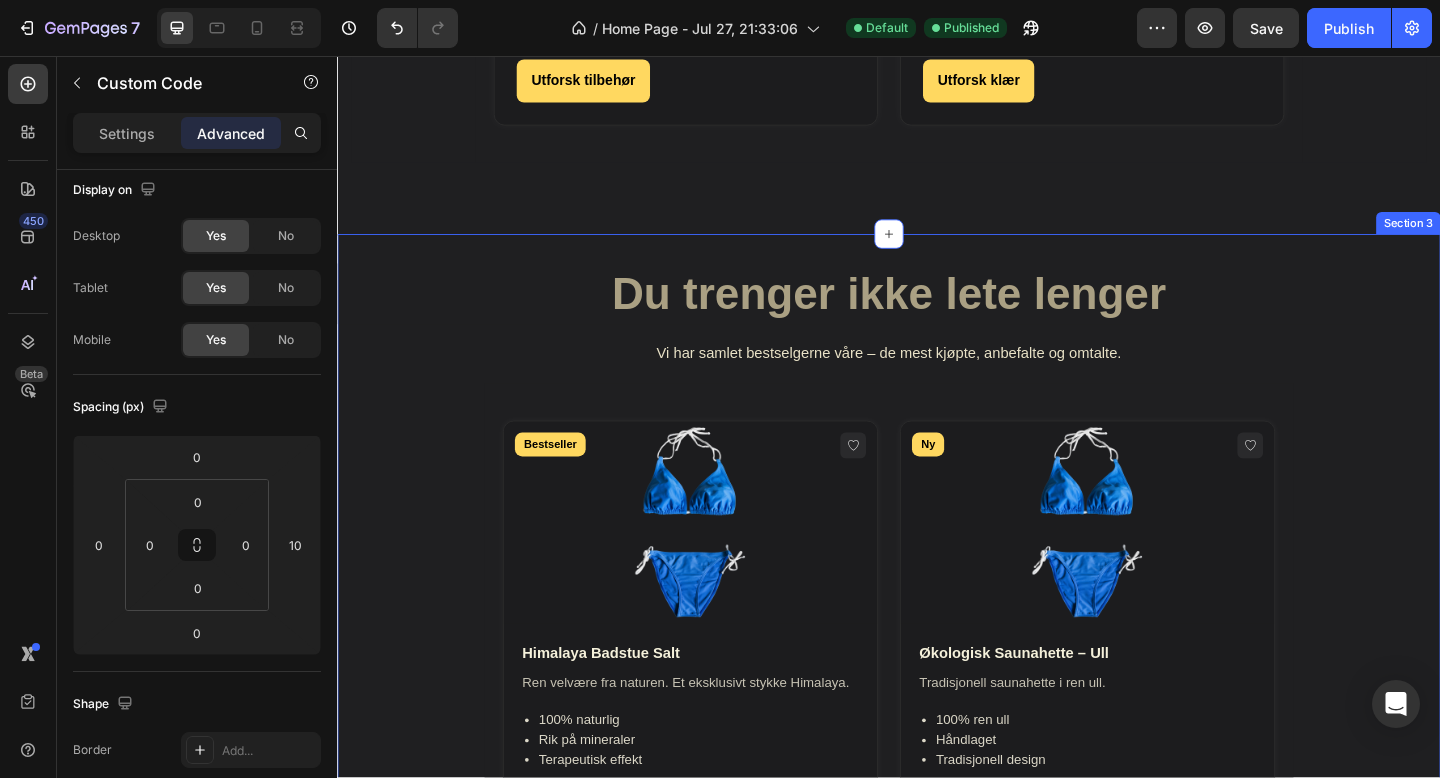 scroll, scrollTop: 1714, scrollLeft: 0, axis: vertical 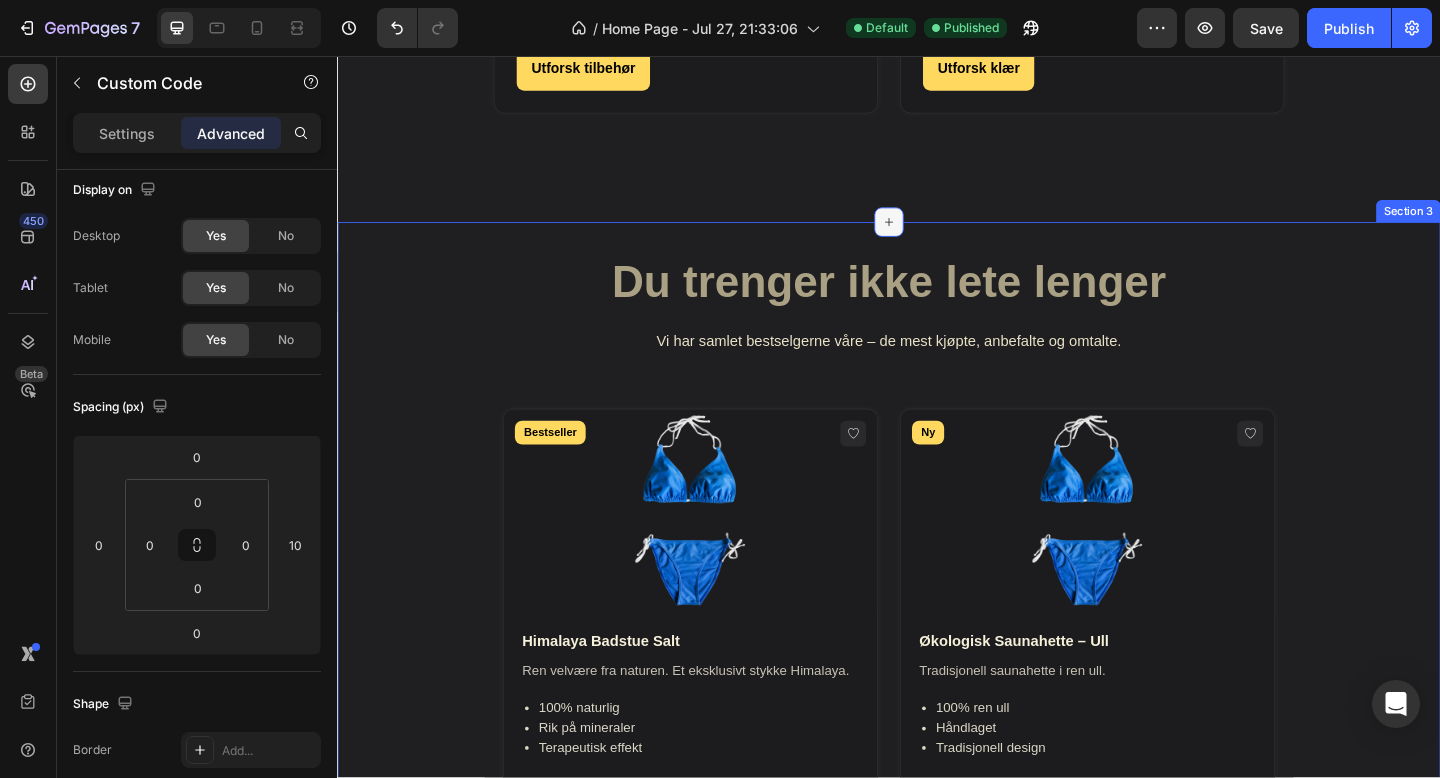 click 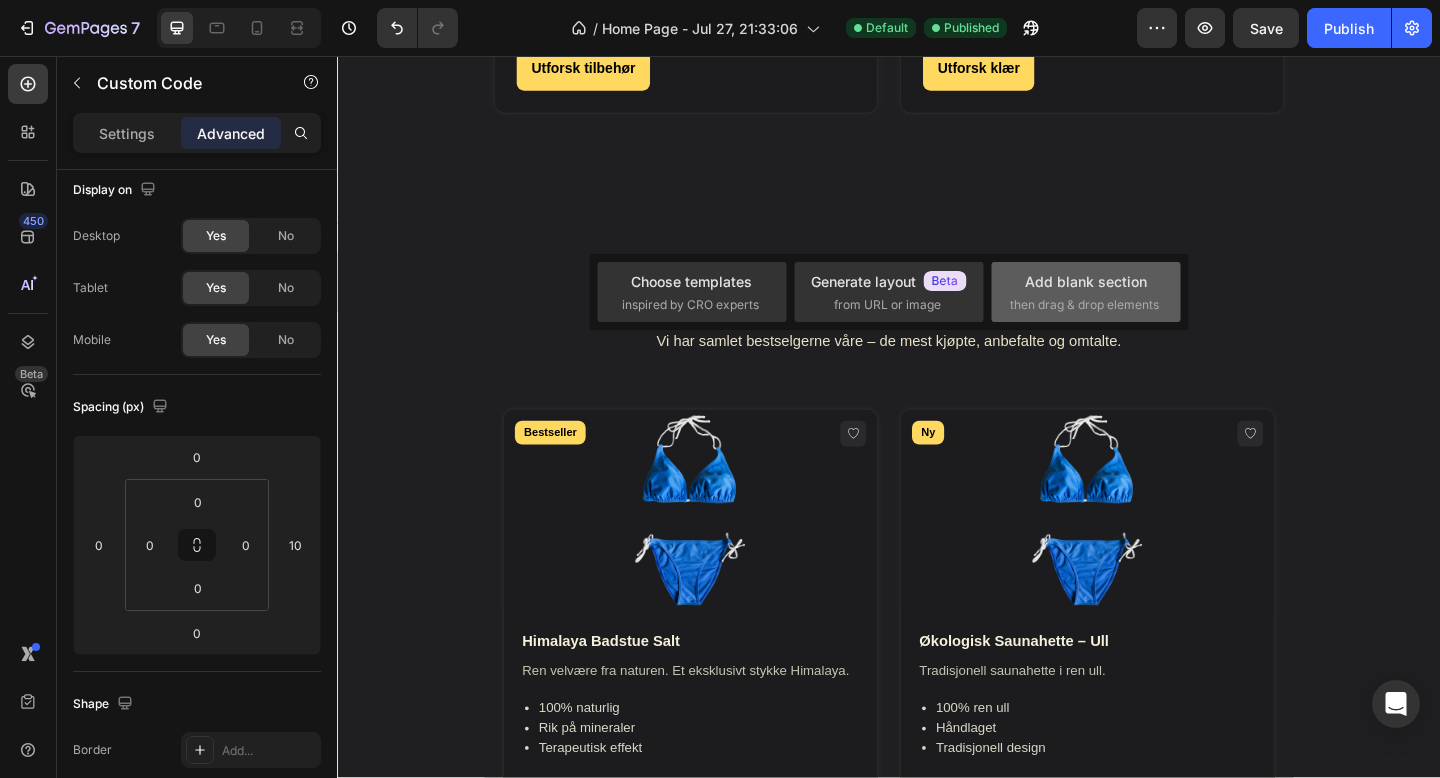 click on "Add blank section  then drag & drop elements" at bounding box center [1086, 292] 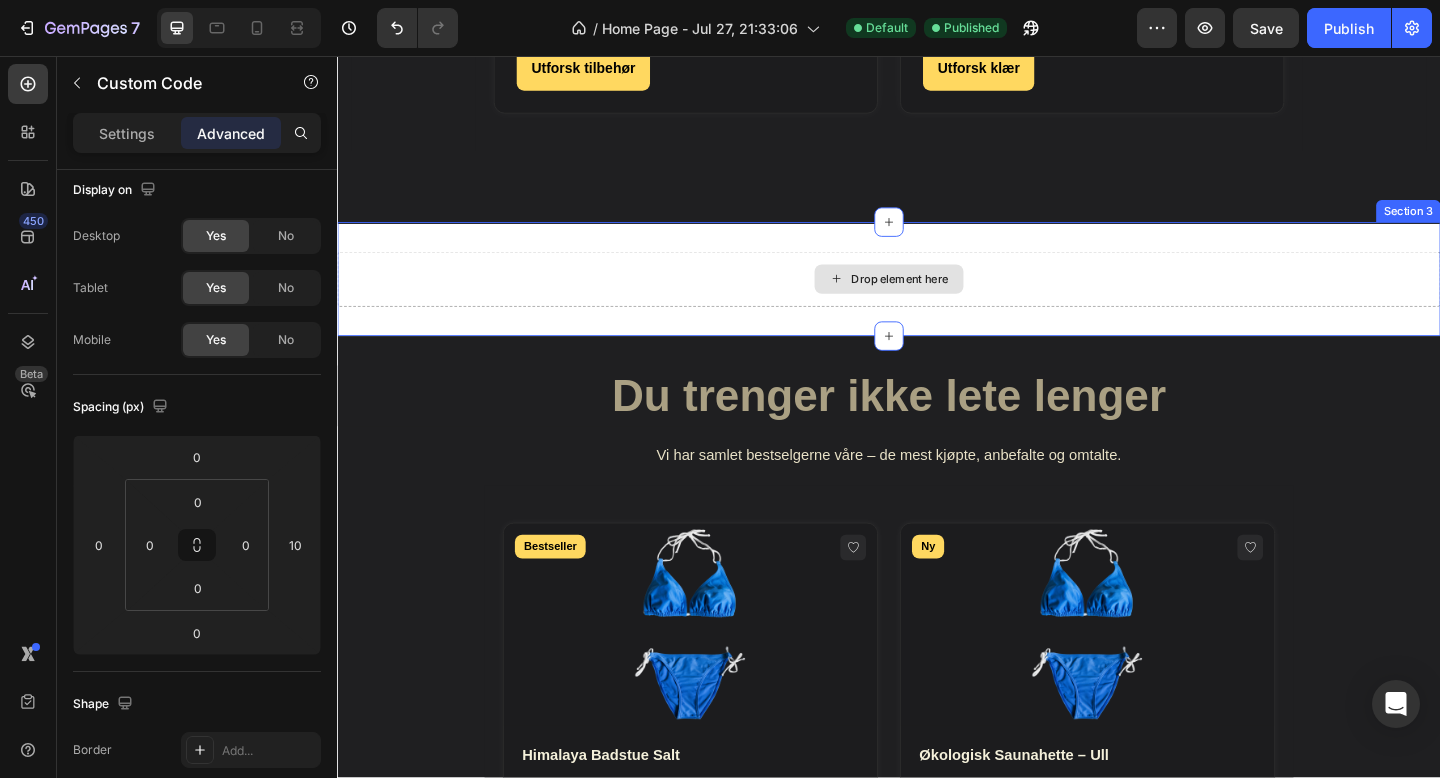 click on "Drop element here" at bounding box center (937, 299) 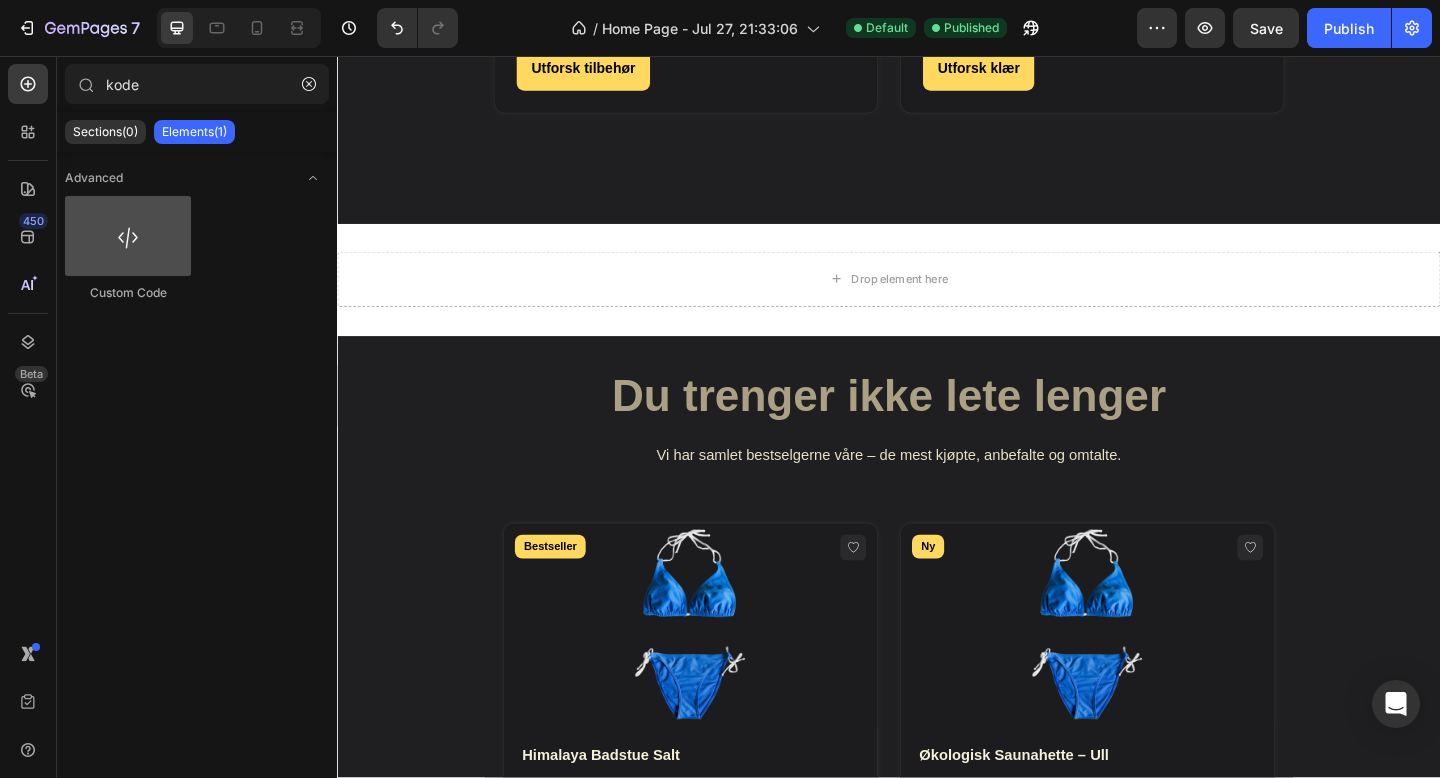 click at bounding box center [128, 236] 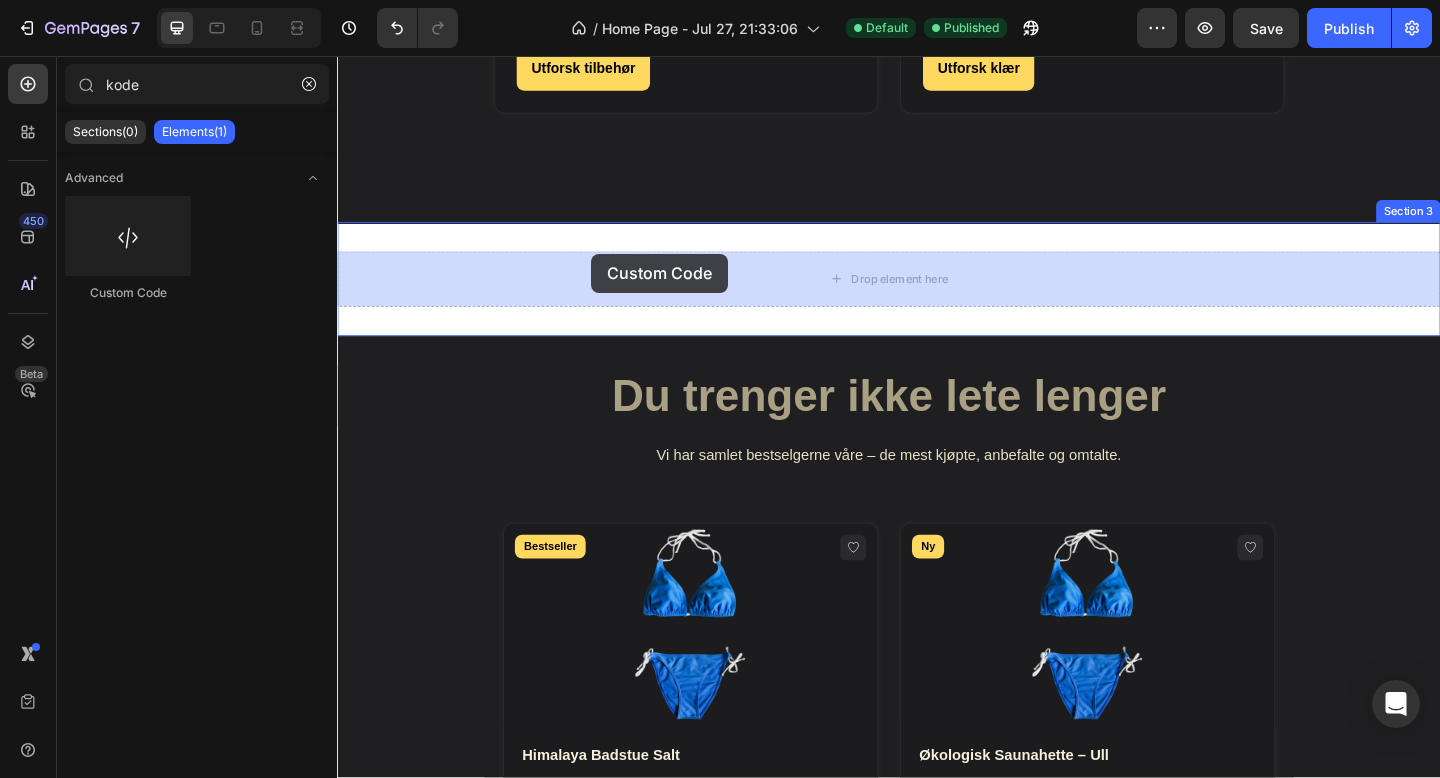 drag, startPoint x: 441, startPoint y: 291, endPoint x: 621, endPoint y: 274, distance: 180.801 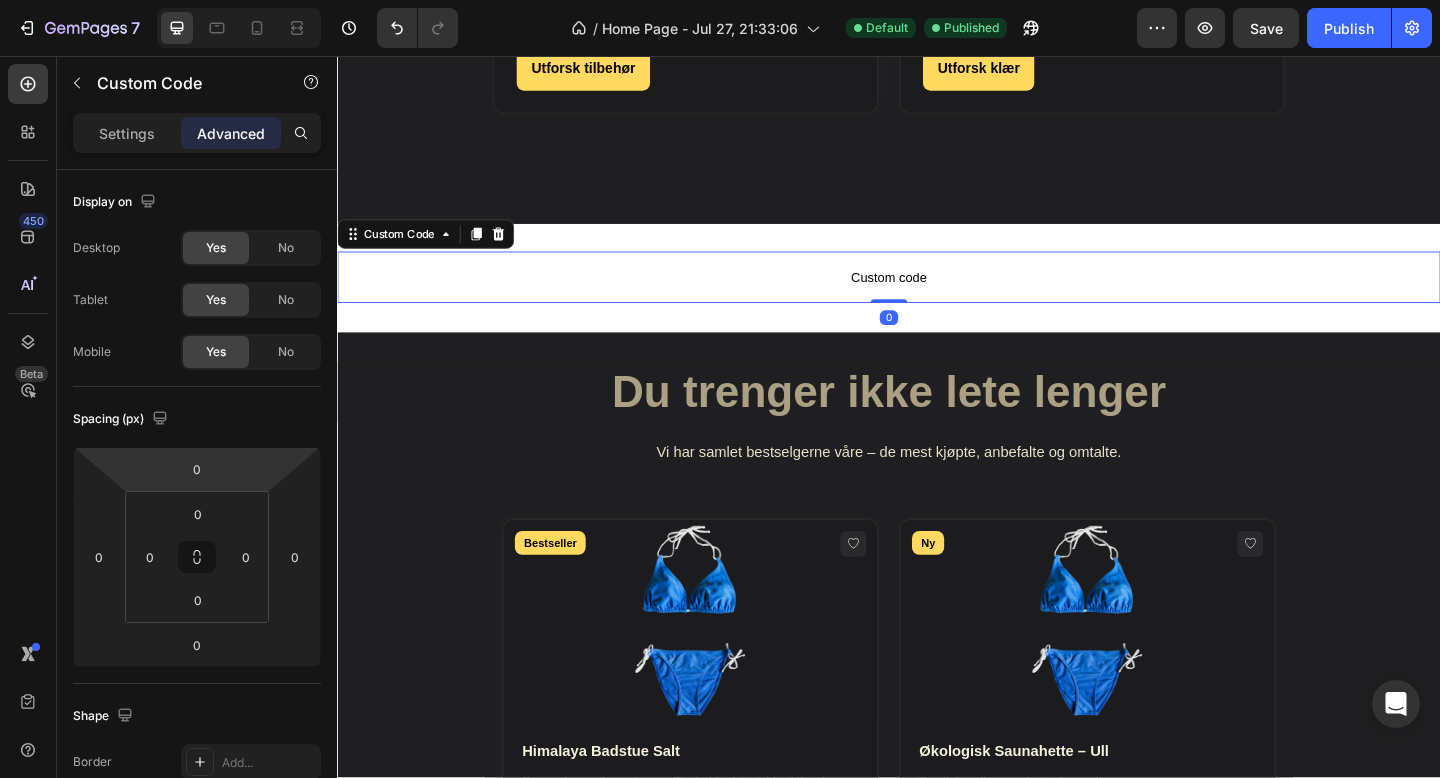 click on "Custom code" at bounding box center [937, 297] 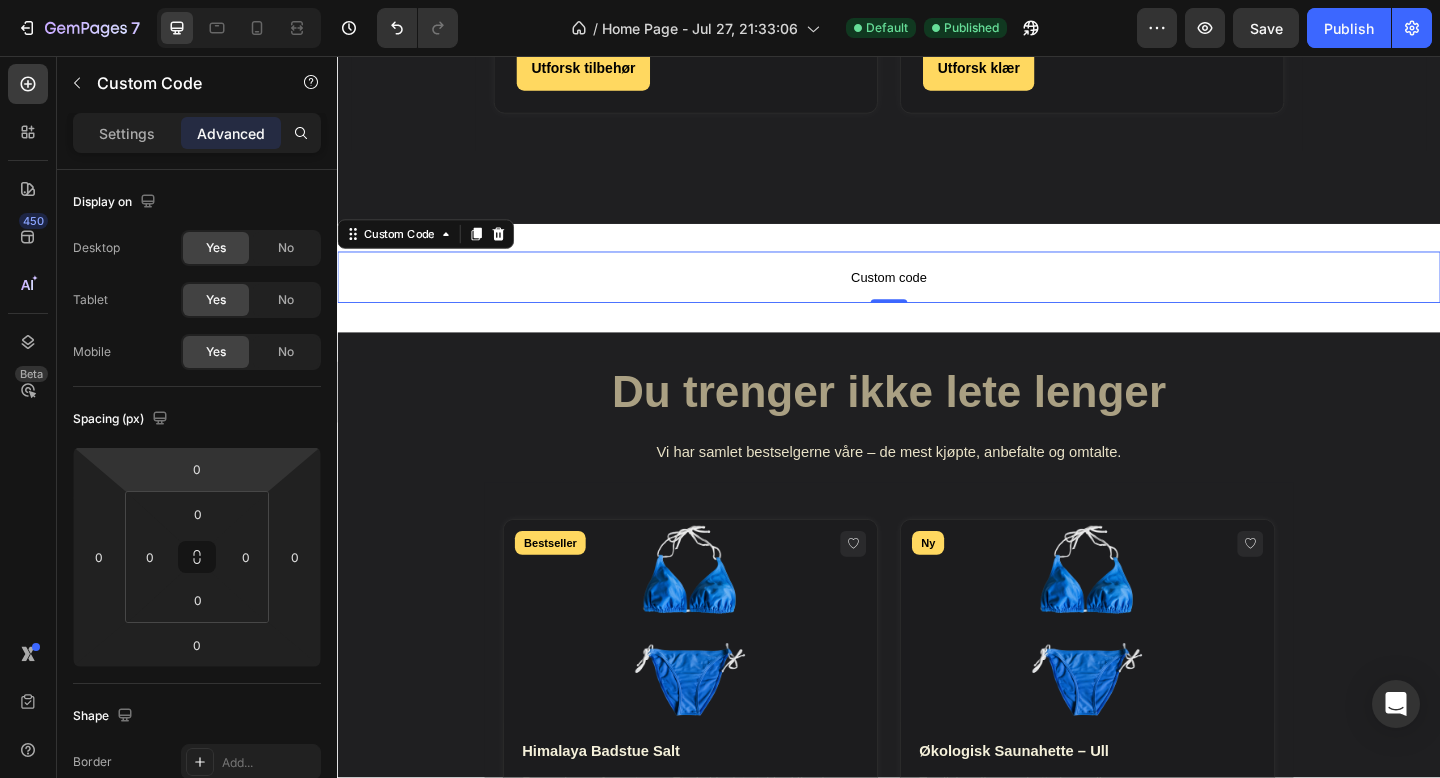 click on "Settings Advanced" at bounding box center (197, 133) 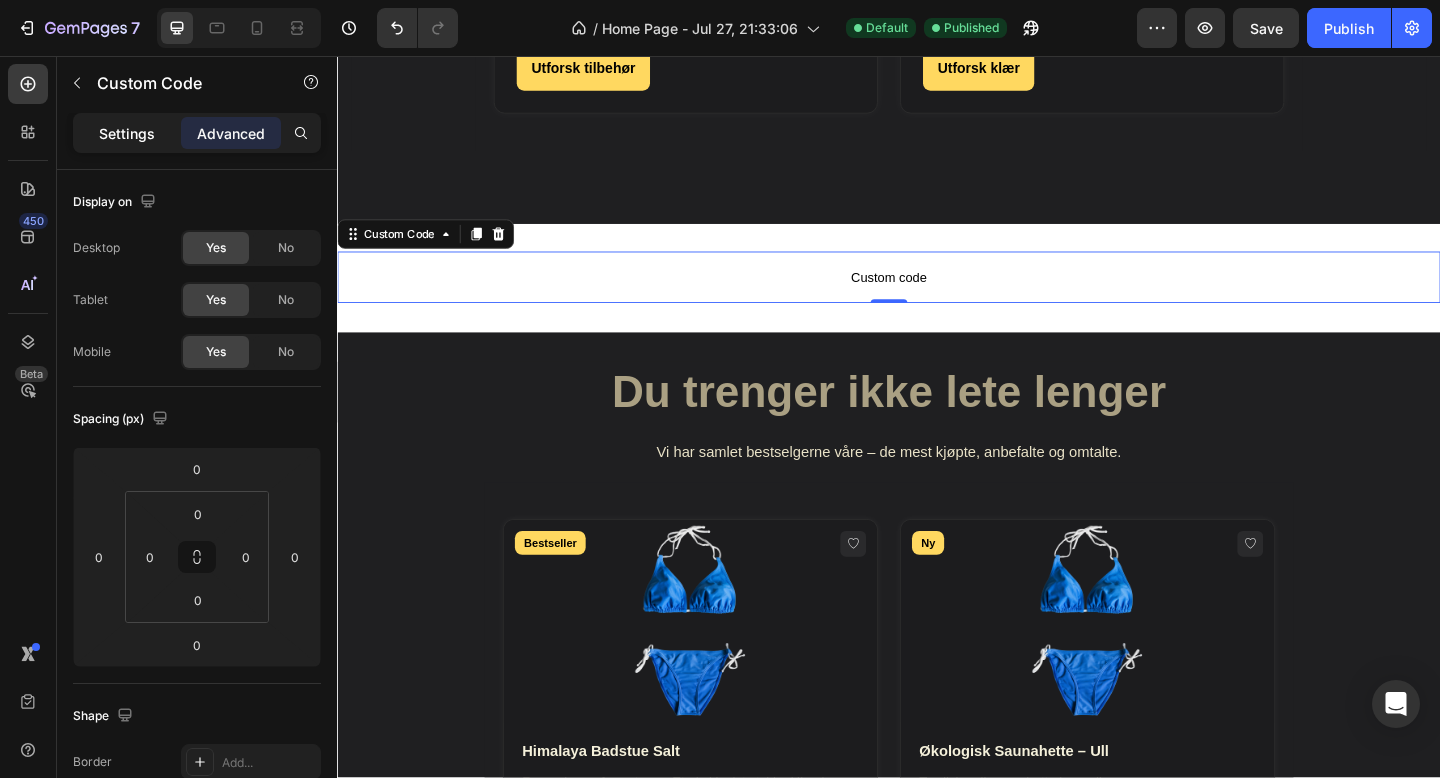 click on "Settings" at bounding box center (127, 133) 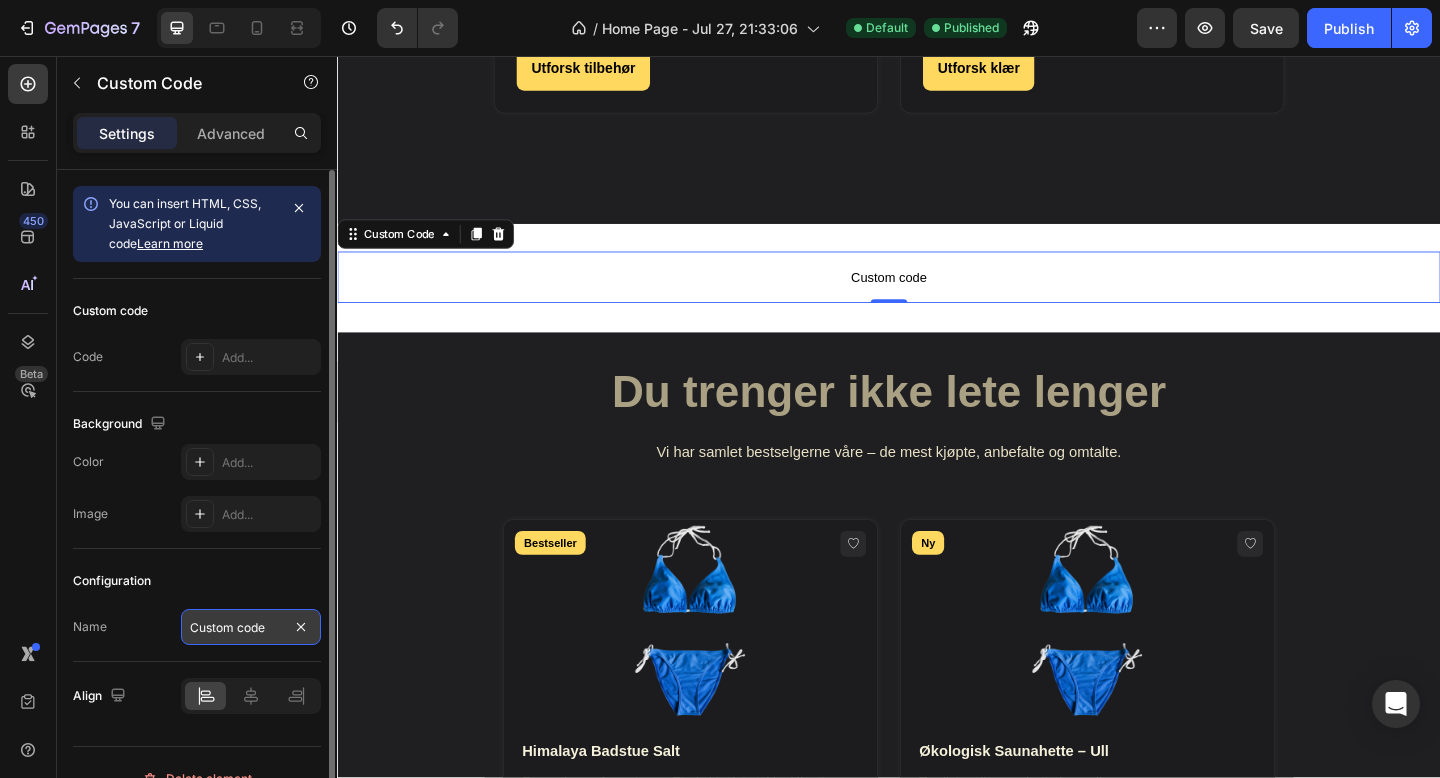click on "Custom code" at bounding box center [251, 627] 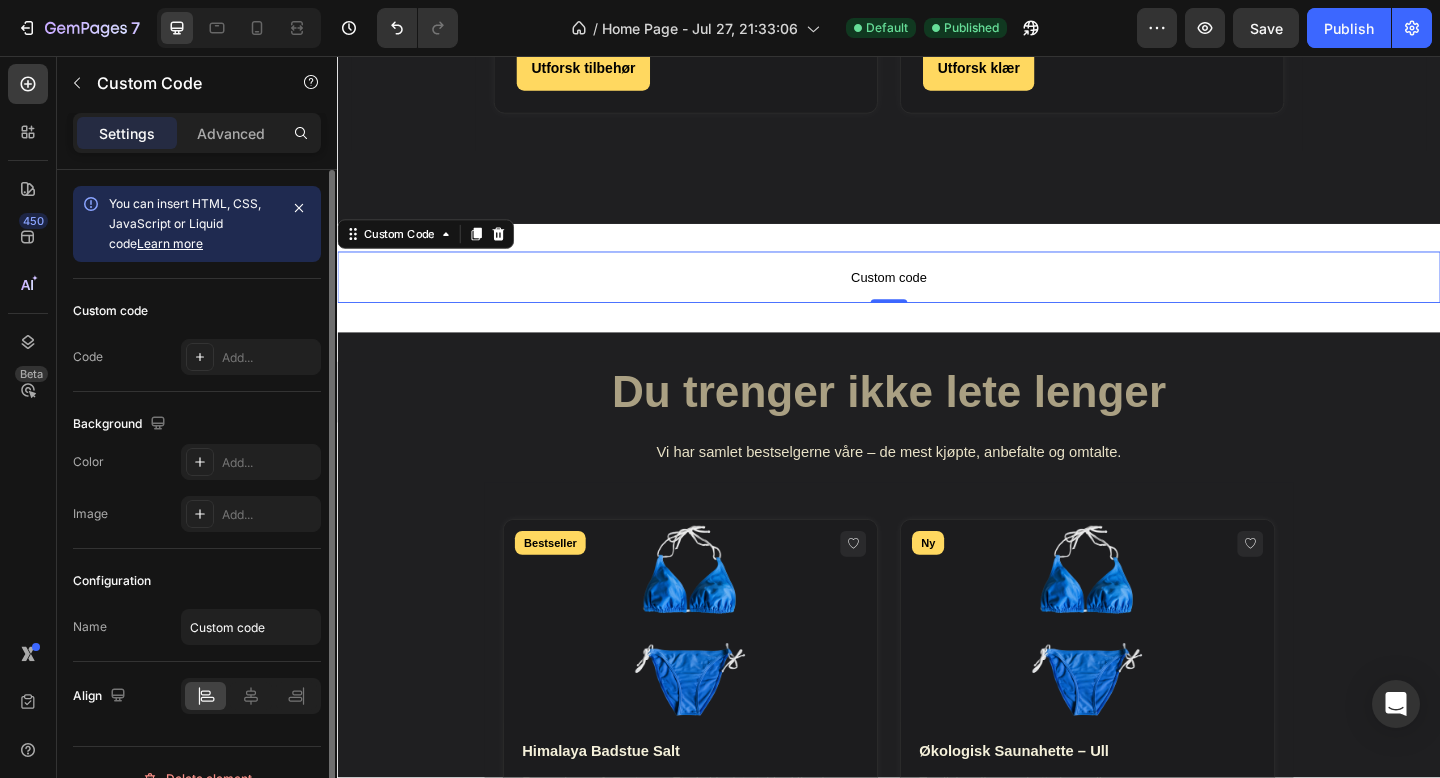 click on "Configuration" at bounding box center (197, 581) 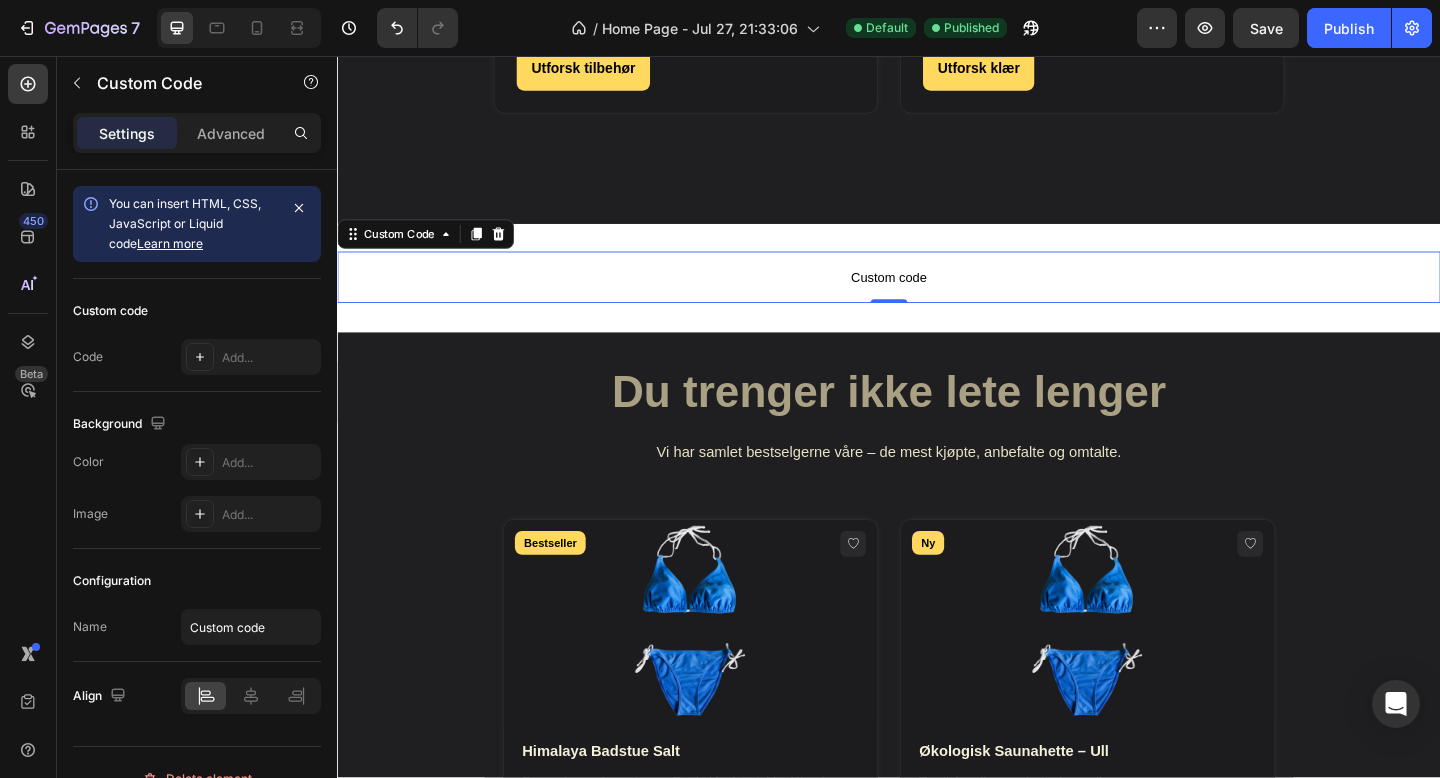 click on "Custom code" at bounding box center (937, 297) 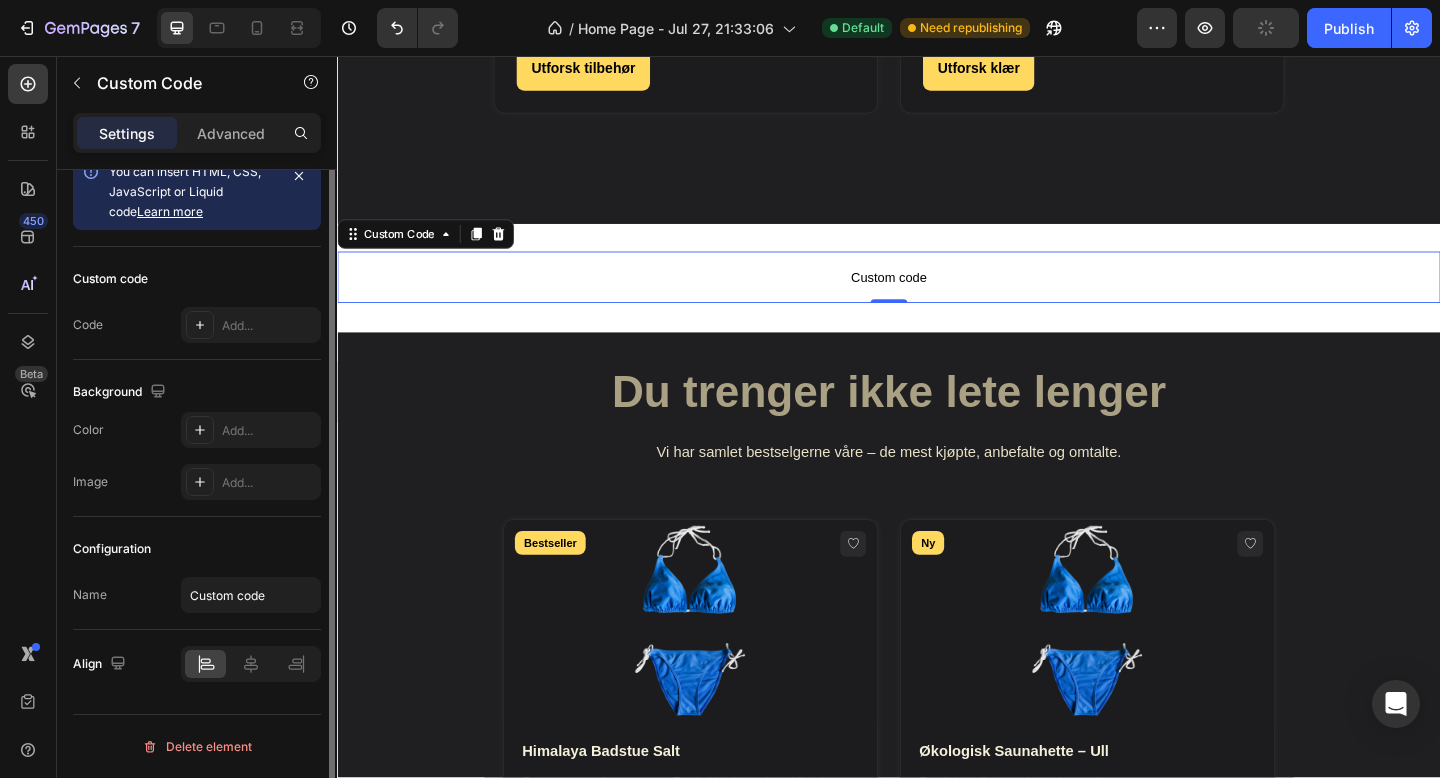 scroll, scrollTop: 0, scrollLeft: 0, axis: both 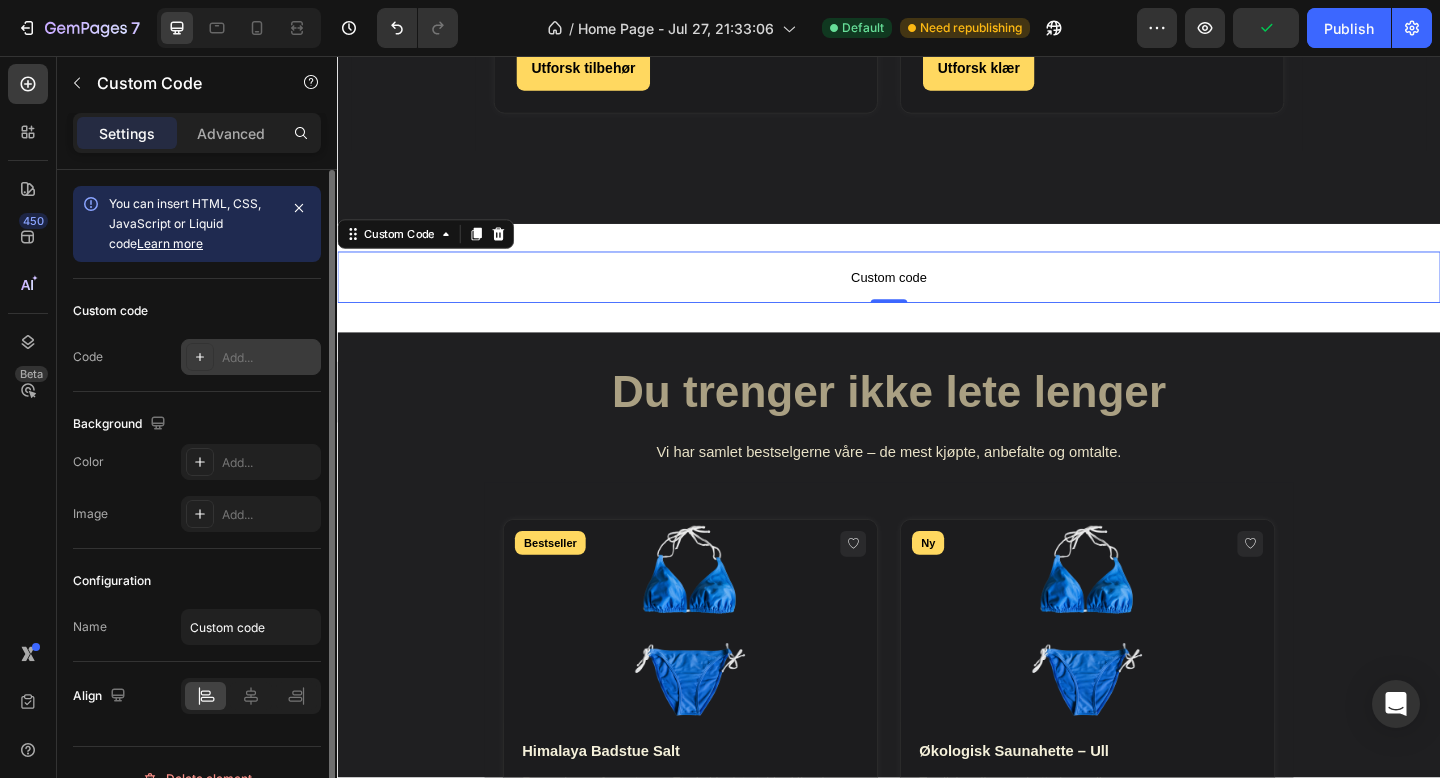click on "Add..." at bounding box center (251, 357) 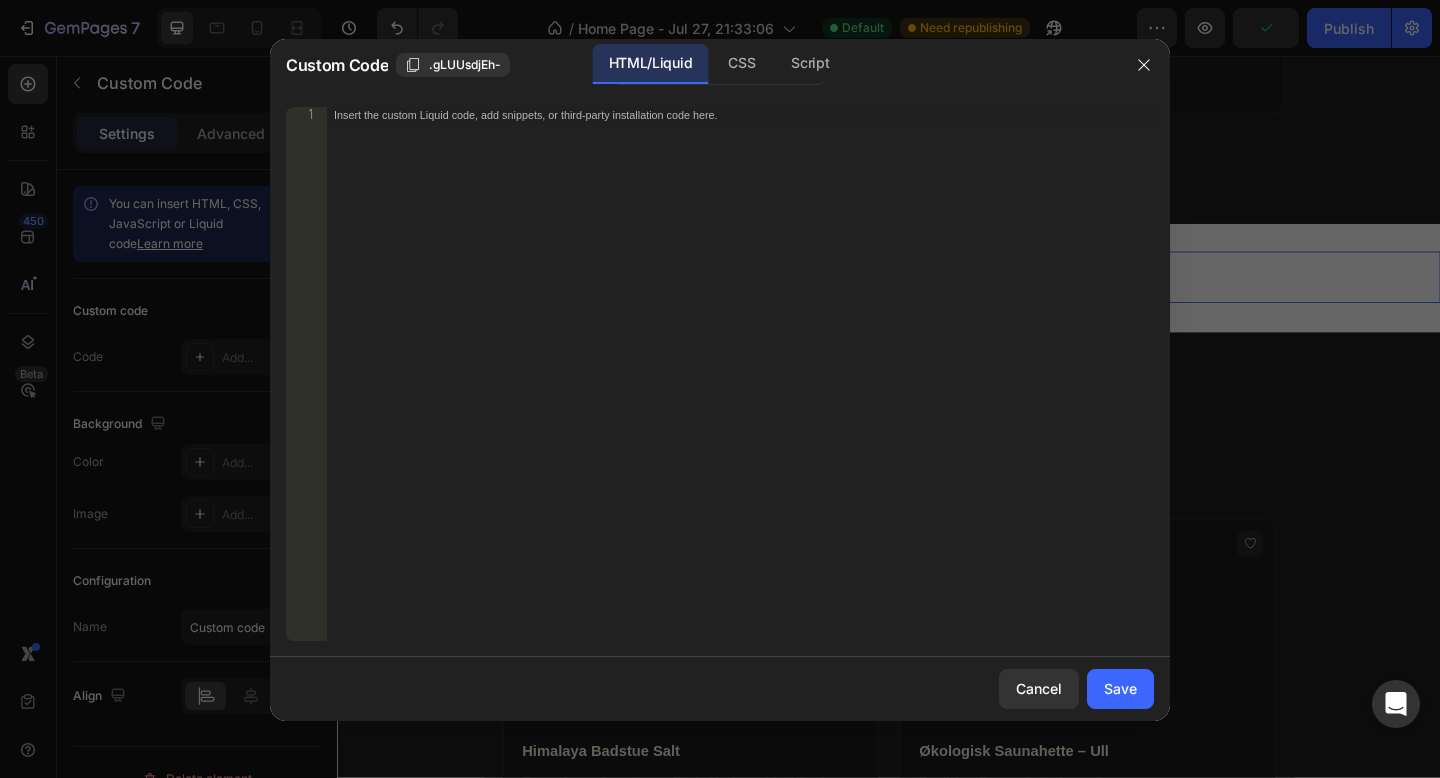 type 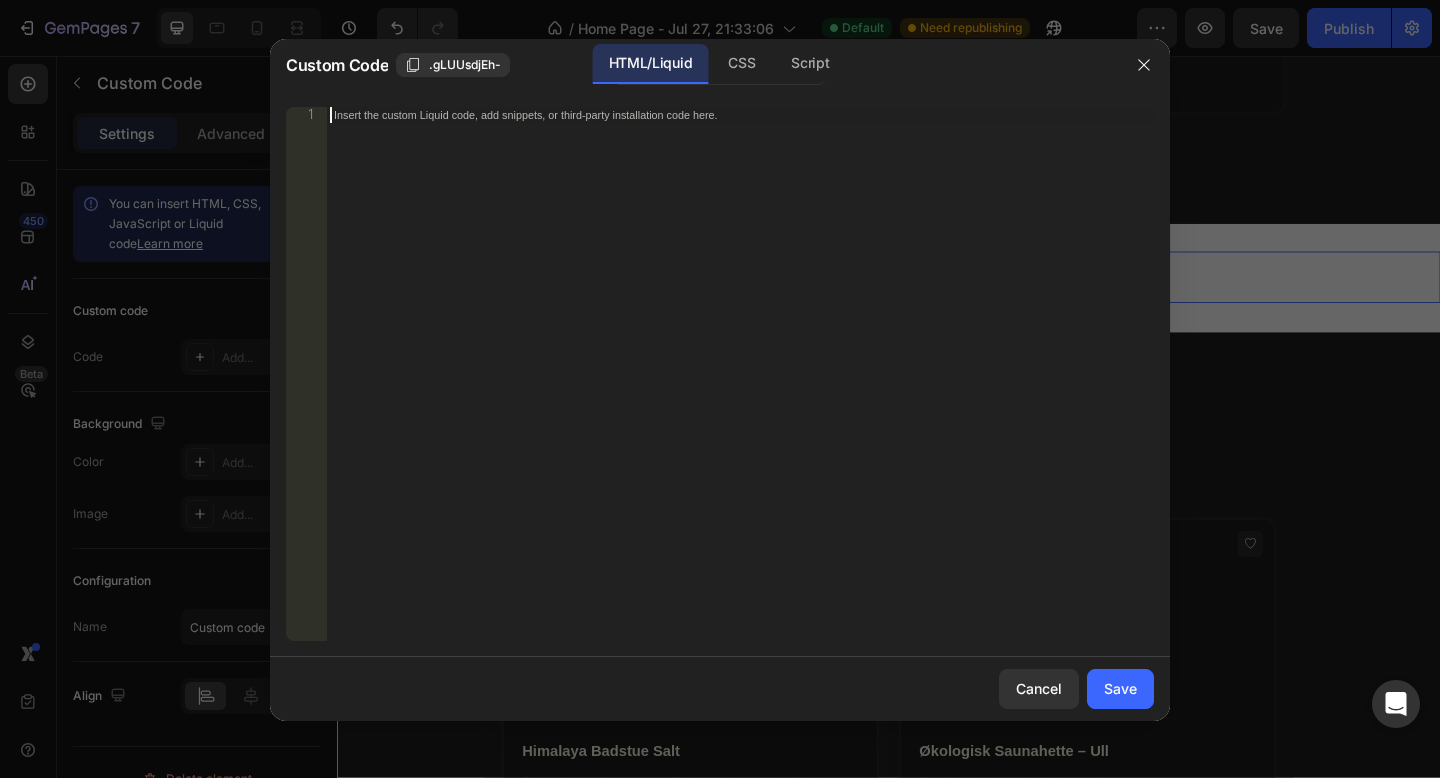 scroll, scrollTop: 9898, scrollLeft: 0, axis: vertical 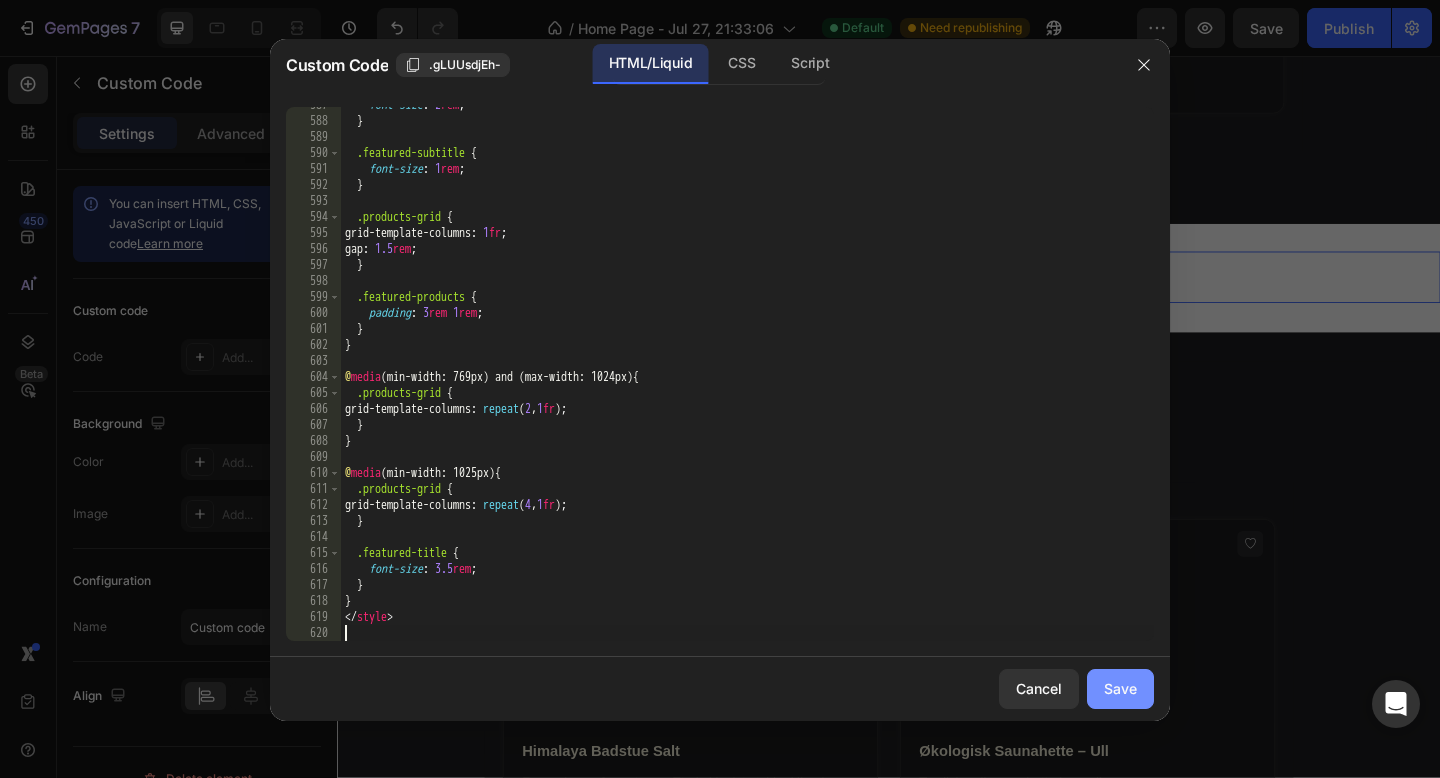 click on "Save" at bounding box center (1120, 688) 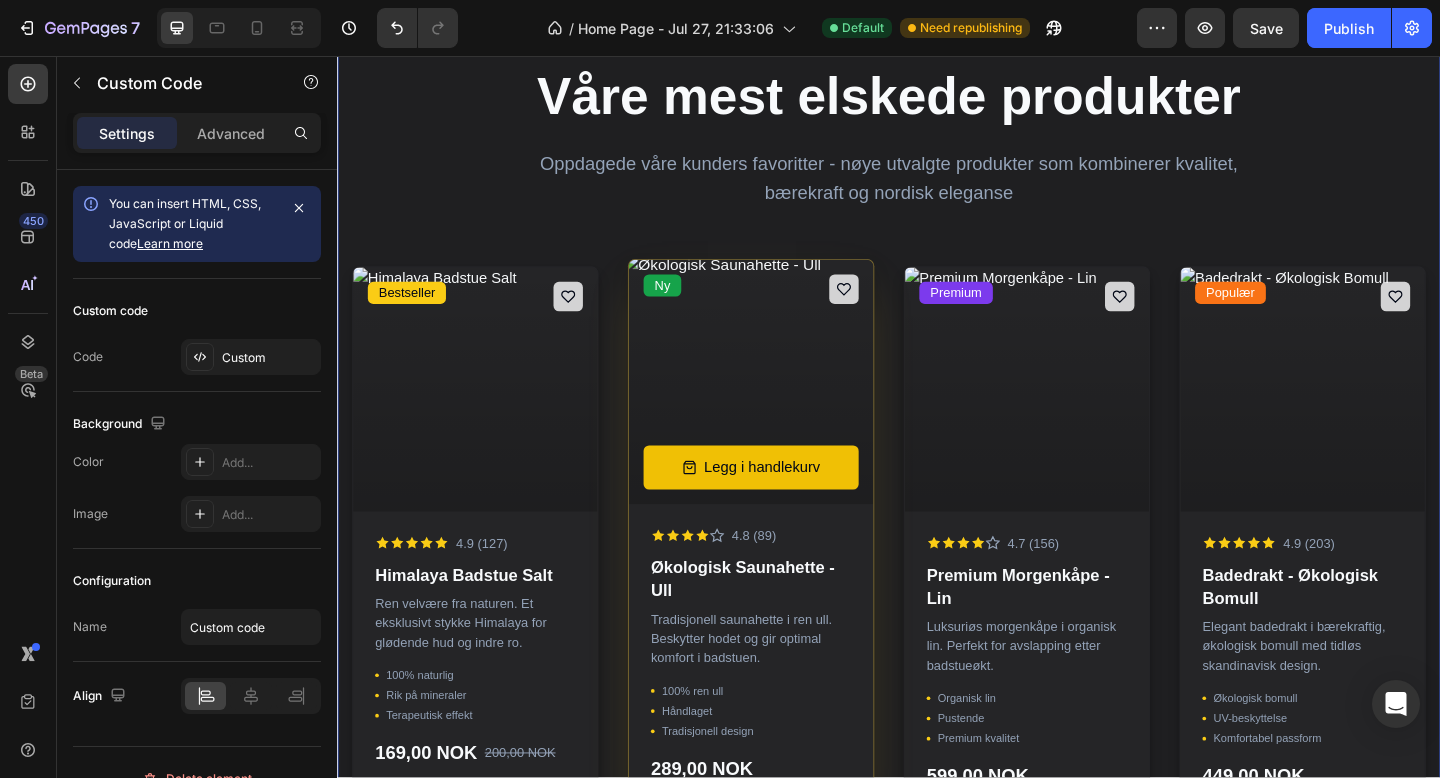 scroll, scrollTop: 1991, scrollLeft: 0, axis: vertical 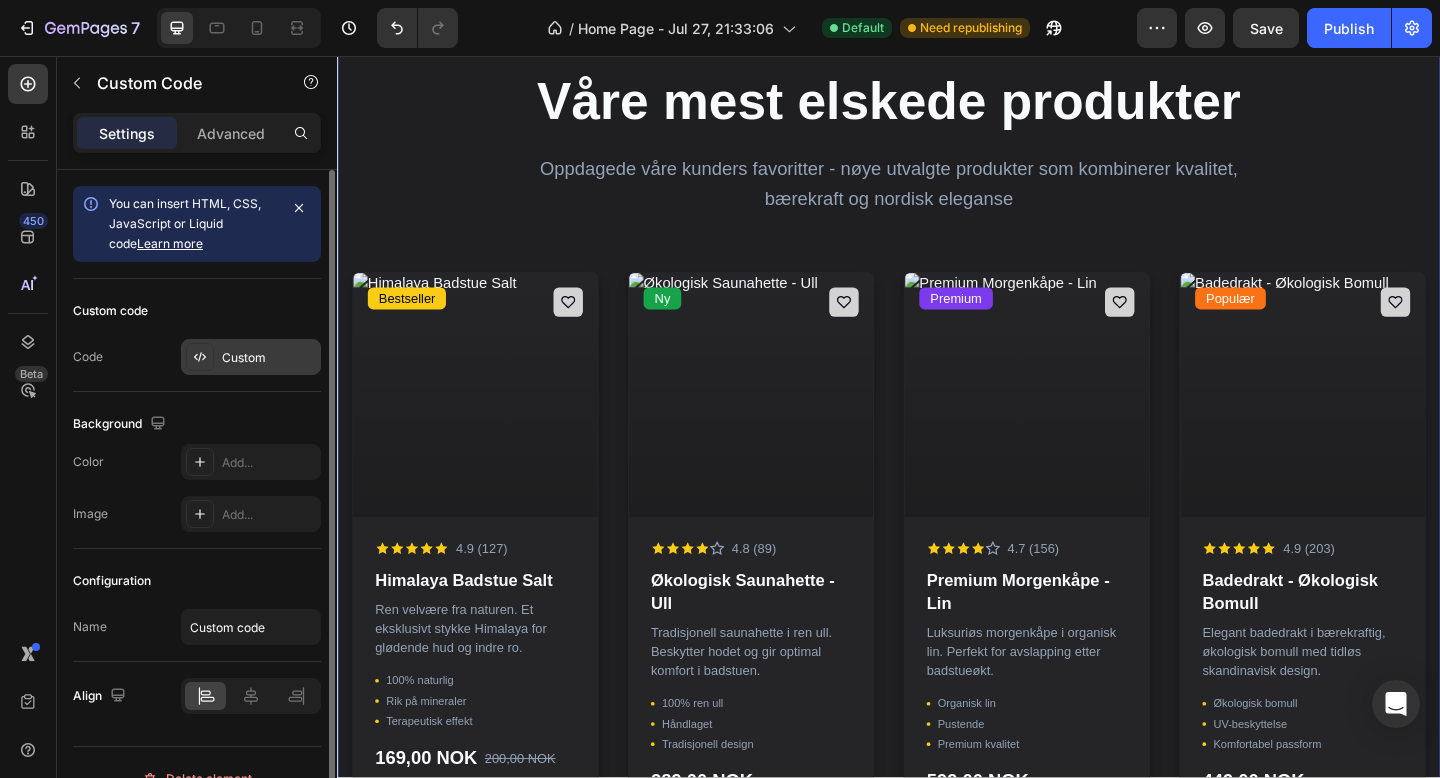 click on "Custom" at bounding box center [269, 358] 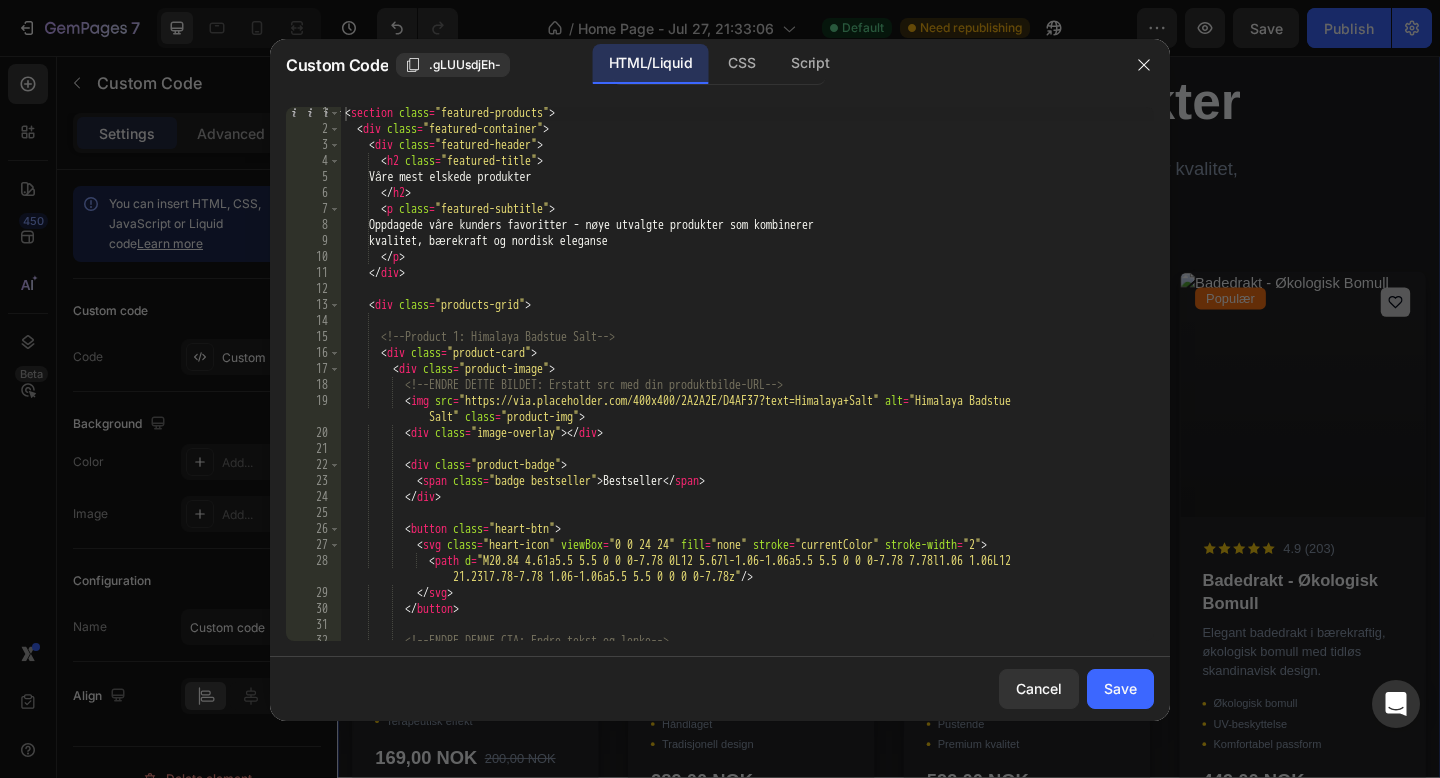scroll, scrollTop: 0, scrollLeft: 0, axis: both 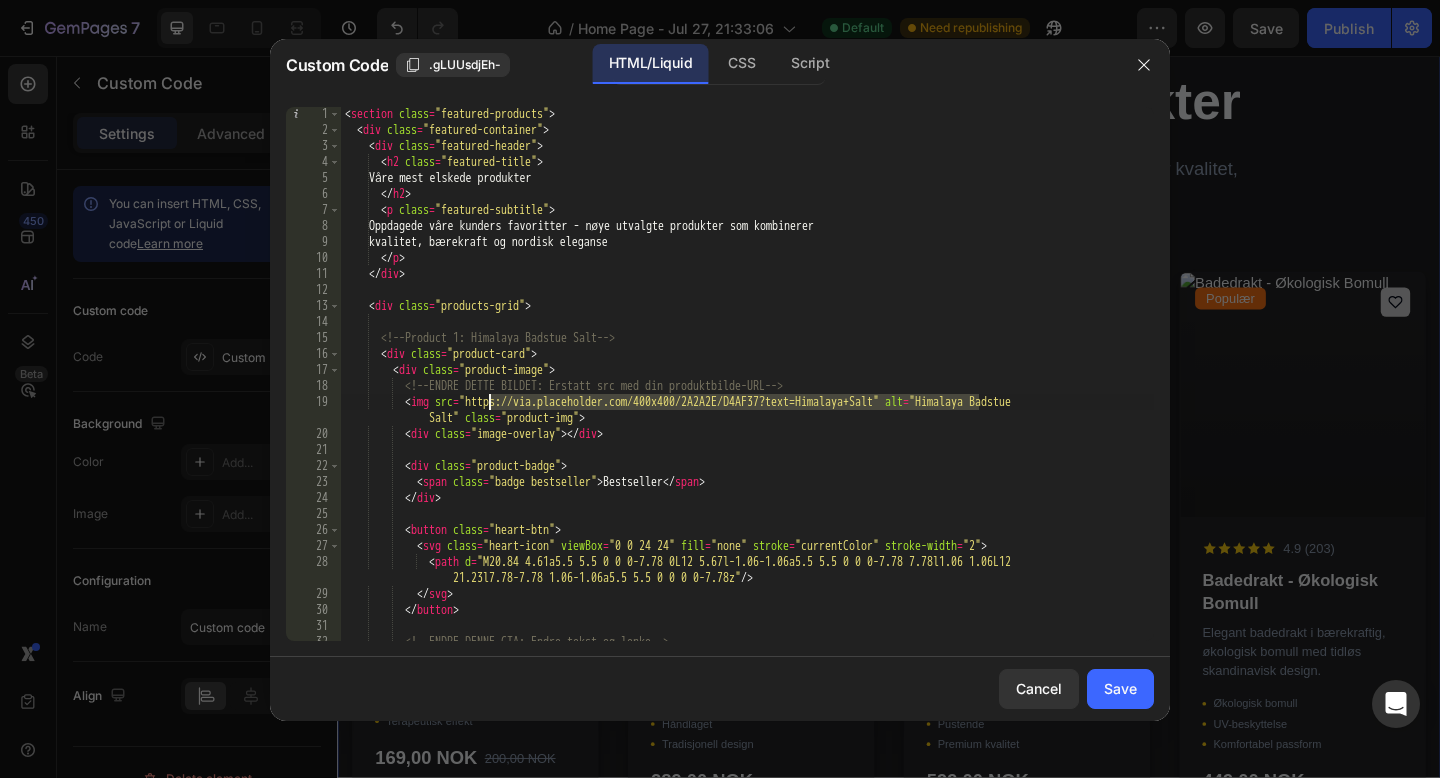 drag, startPoint x: 980, startPoint y: 409, endPoint x: 489, endPoint y: 401, distance: 491.06516 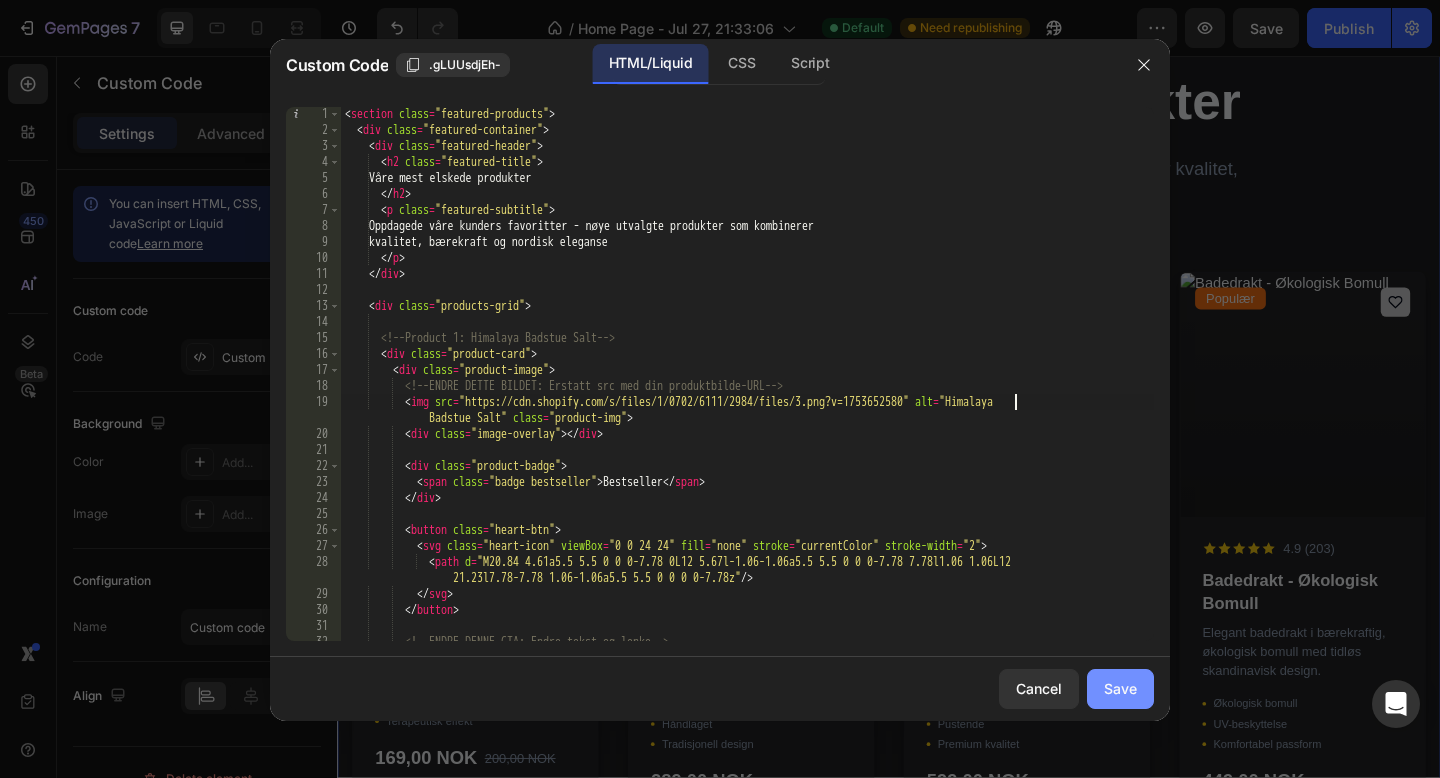 click on "Save" at bounding box center (1120, 688) 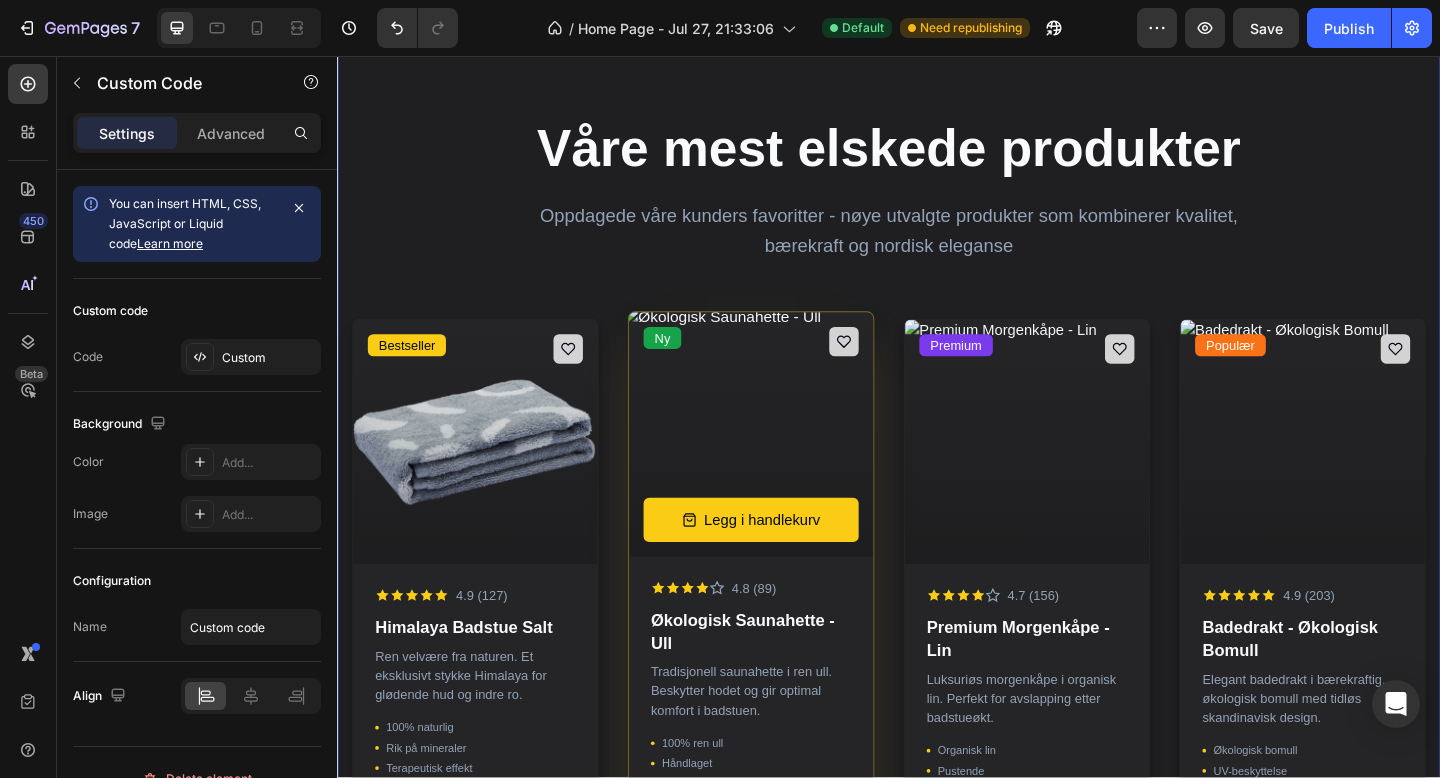 scroll, scrollTop: 1962, scrollLeft: 0, axis: vertical 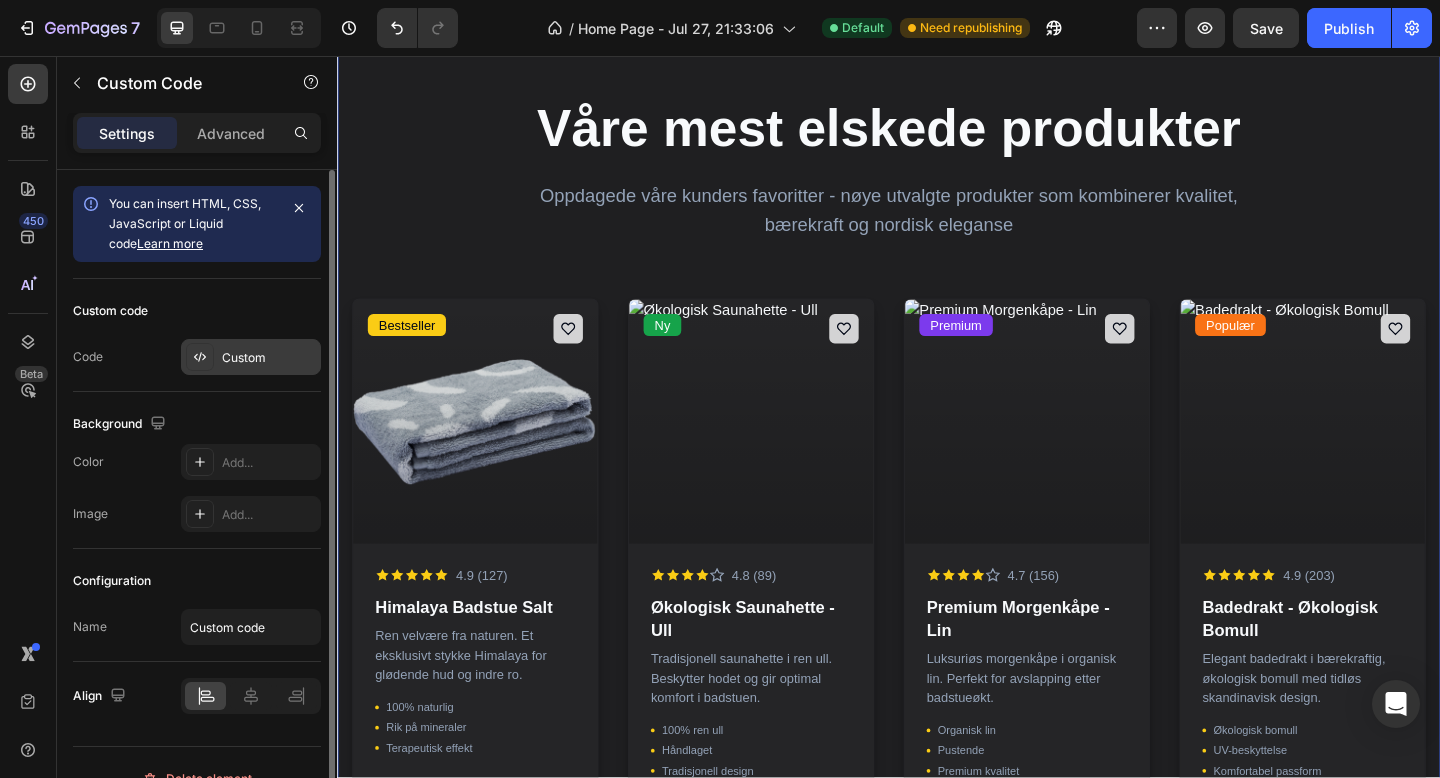 click on "Custom" at bounding box center (251, 357) 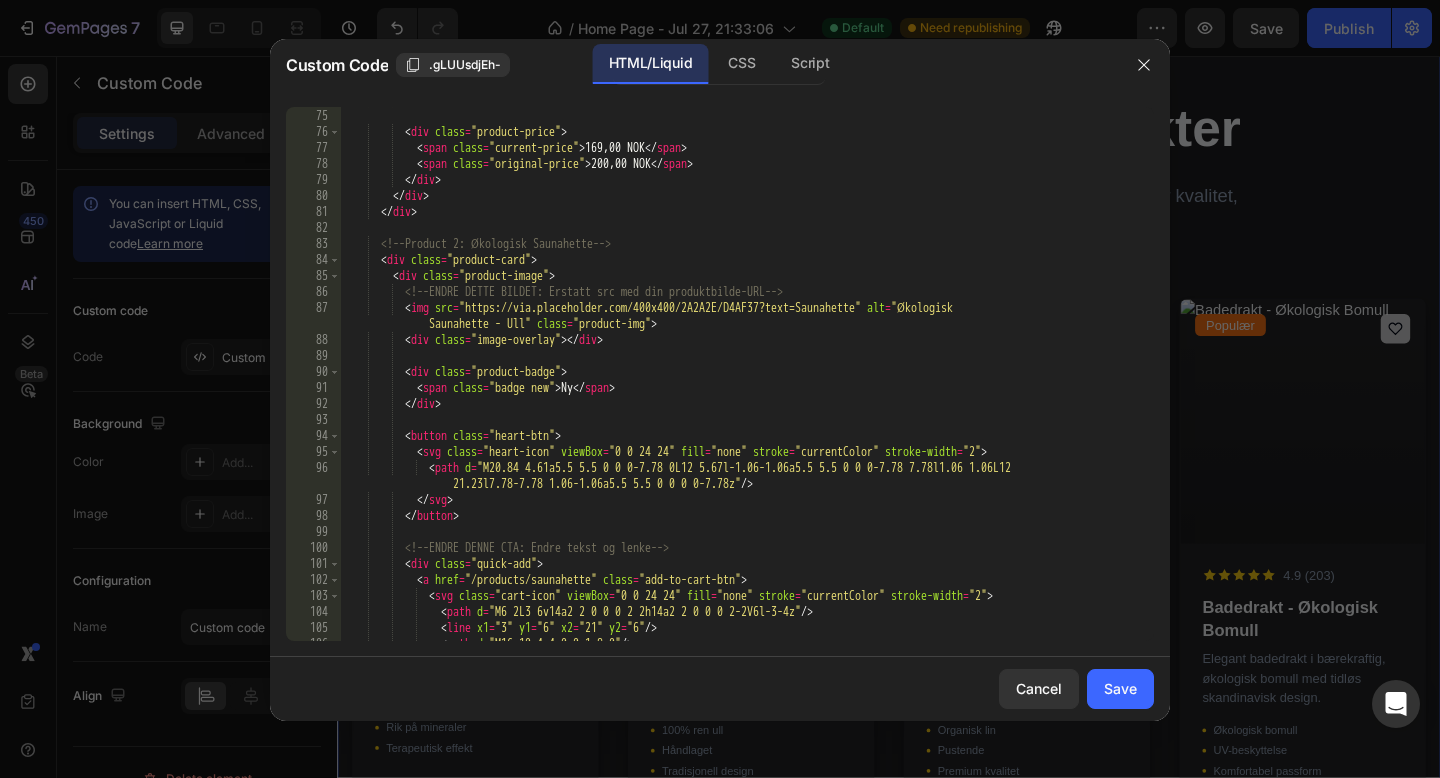 scroll, scrollTop: 1308, scrollLeft: 0, axis: vertical 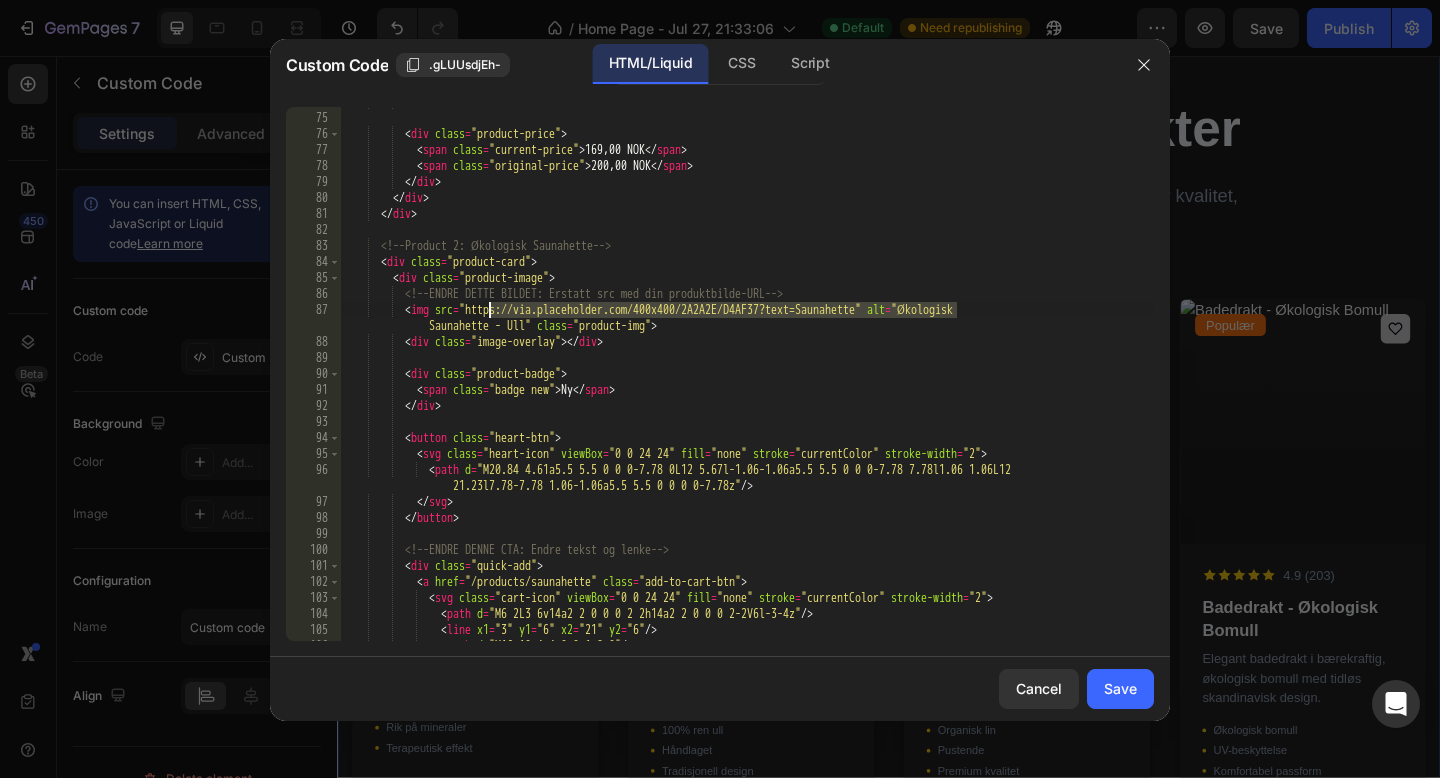 drag, startPoint x: 956, startPoint y: 311, endPoint x: 489, endPoint y: 307, distance: 467.01712 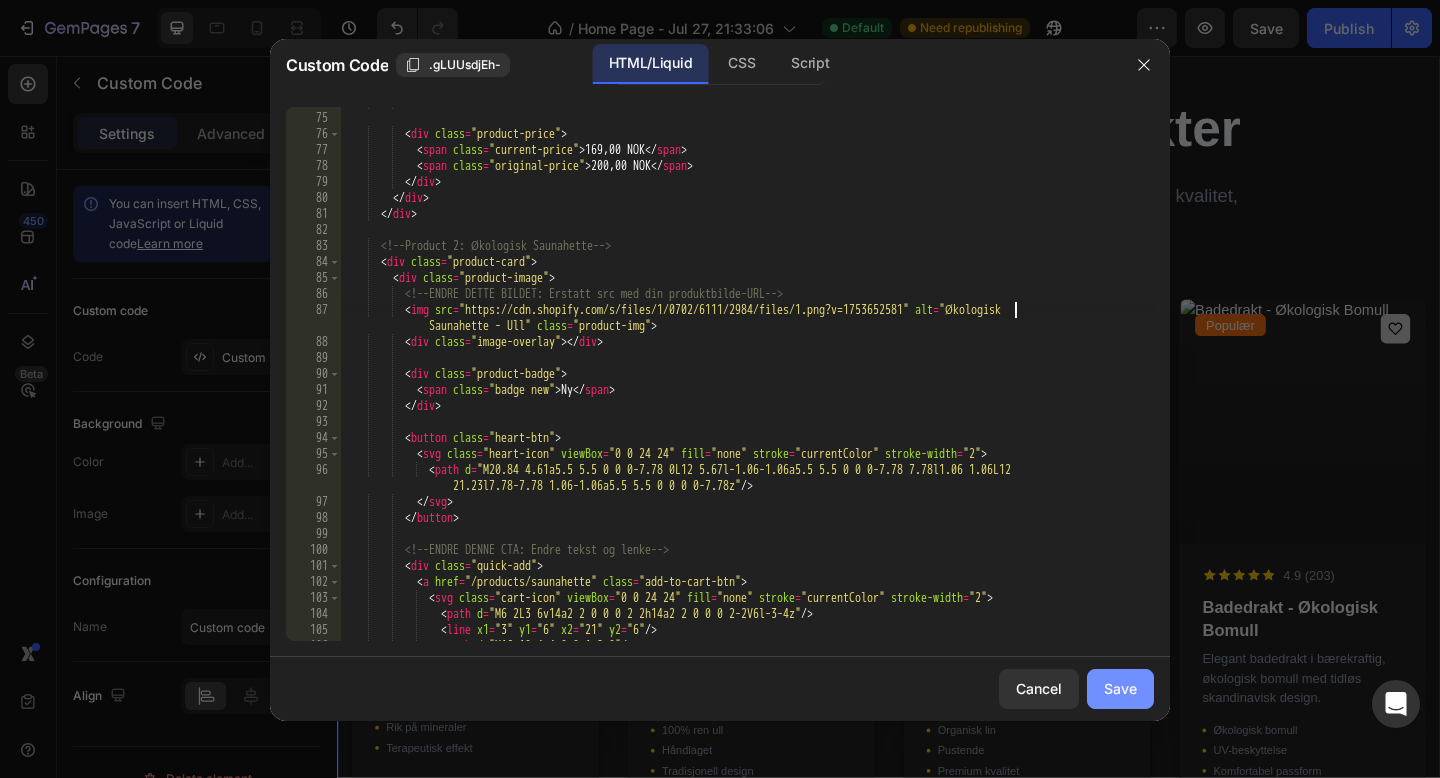 click on "Save" at bounding box center (1120, 688) 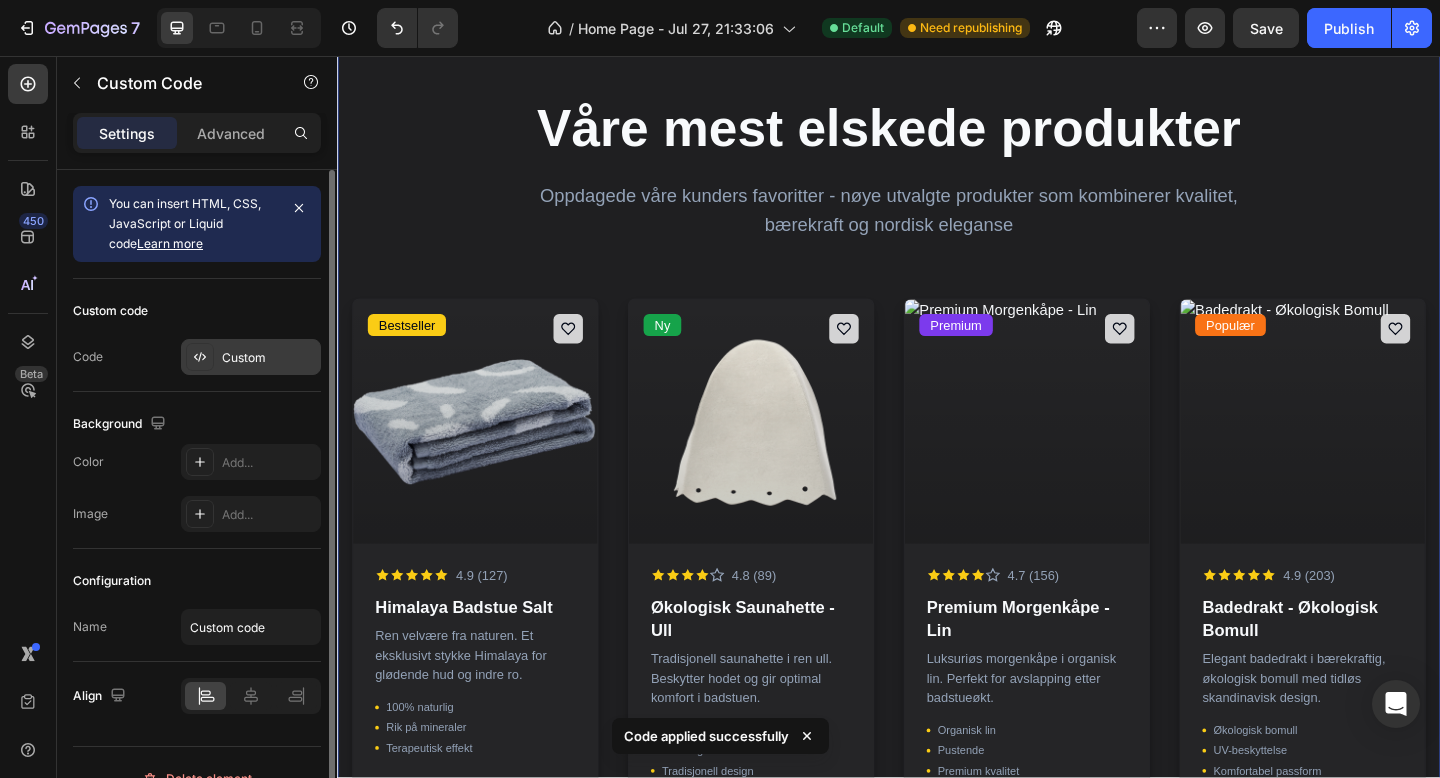 click on "Custom" at bounding box center [251, 357] 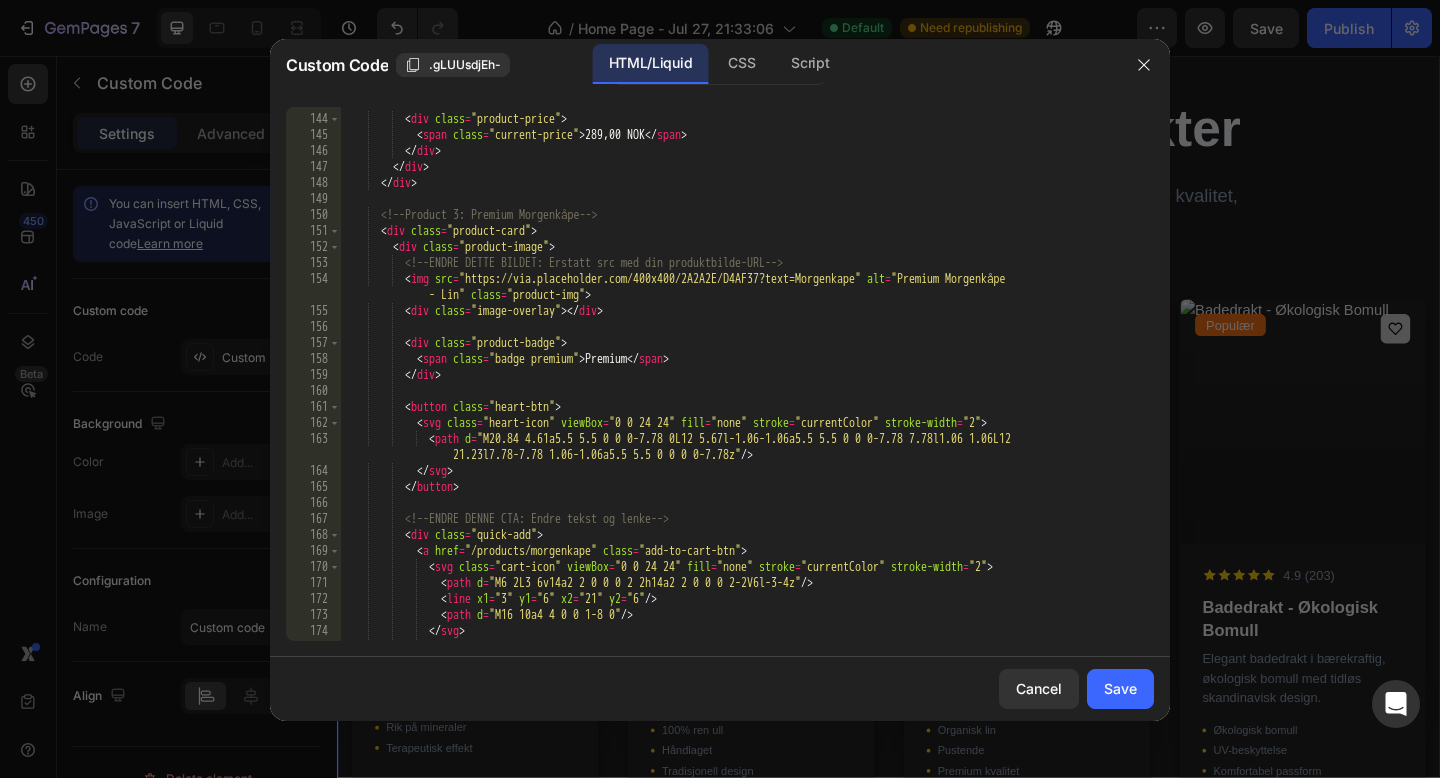 scroll, scrollTop: 2541, scrollLeft: 0, axis: vertical 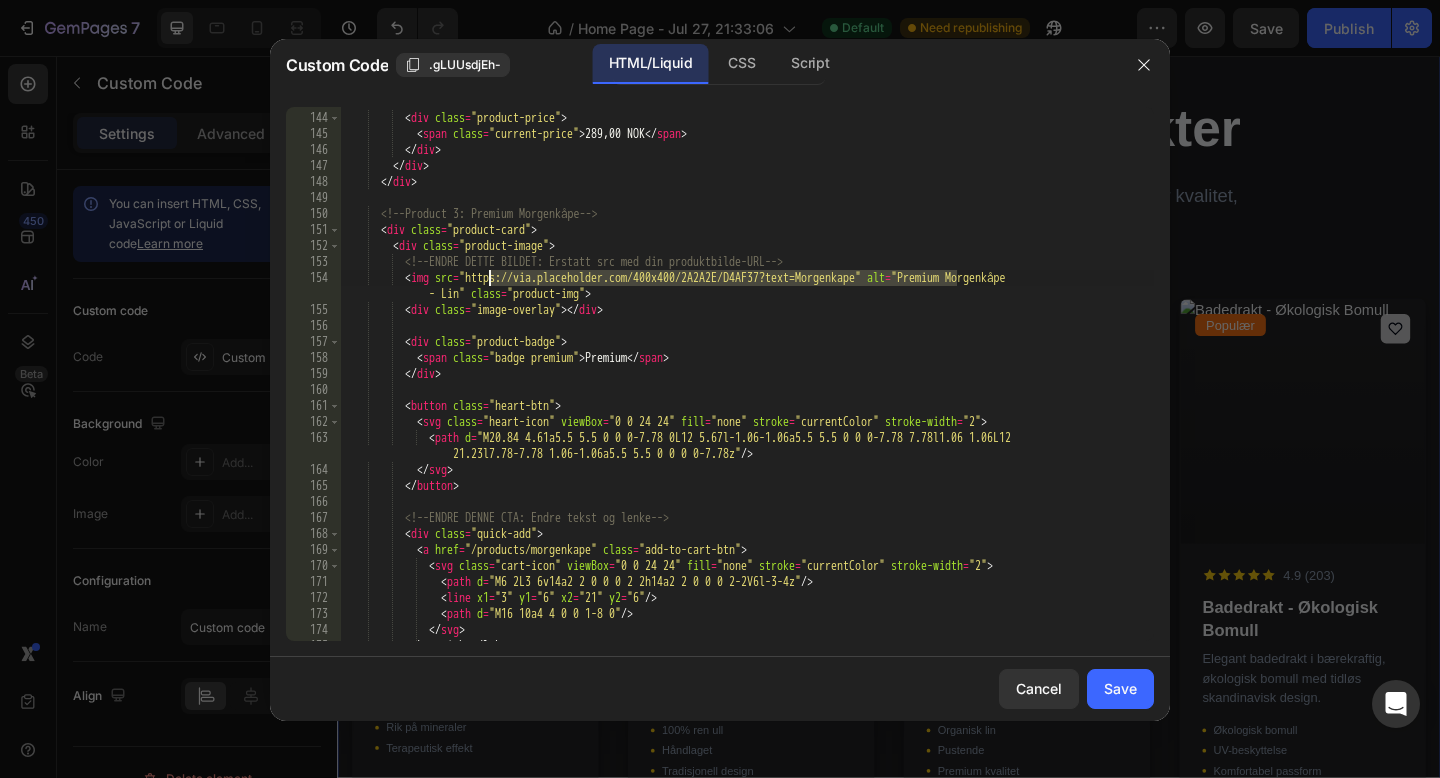 drag, startPoint x: 958, startPoint y: 283, endPoint x: 493, endPoint y: 275, distance: 465.06882 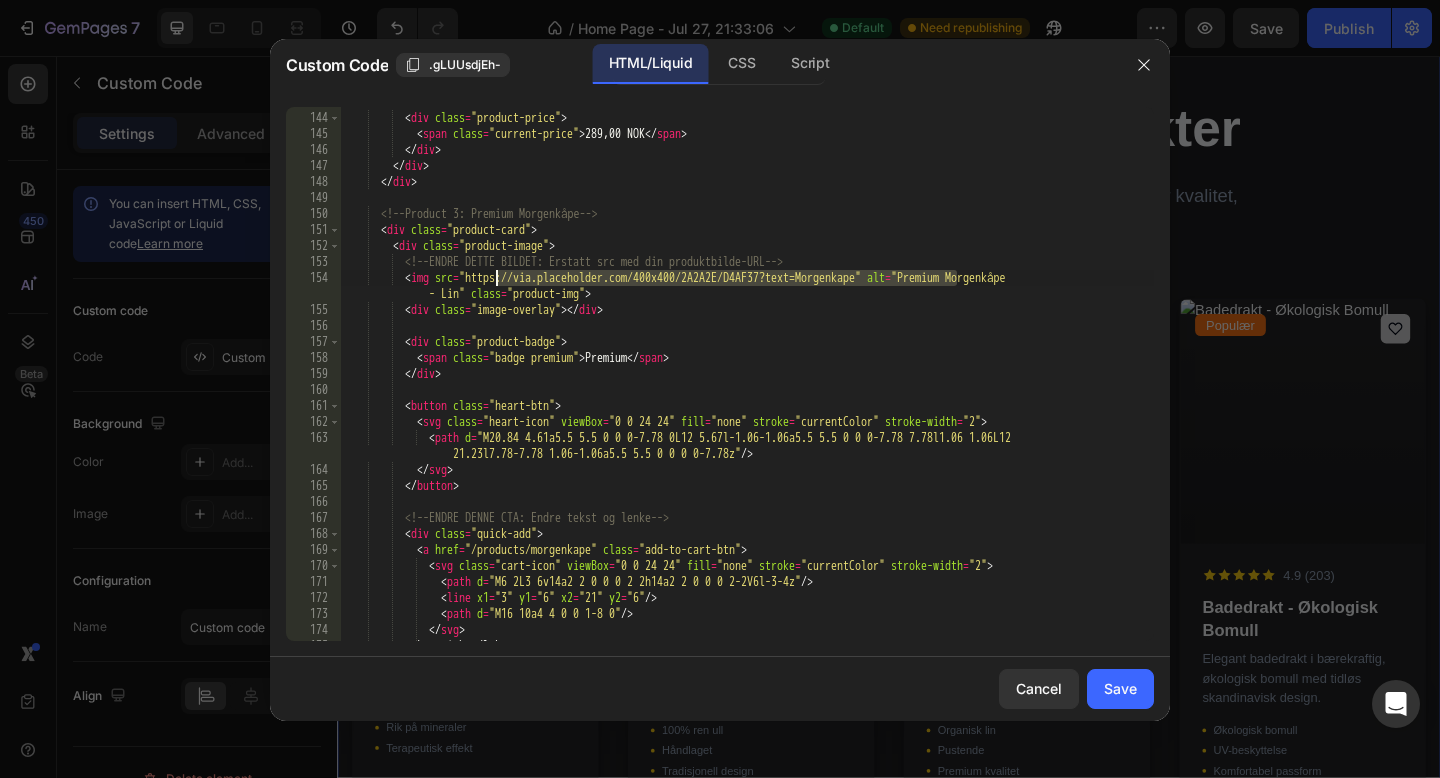 paste on "https://cdn.shopify.com/s/files/1/0702/6111/2984/files/Untitled_design_65.png?v=1753652611" 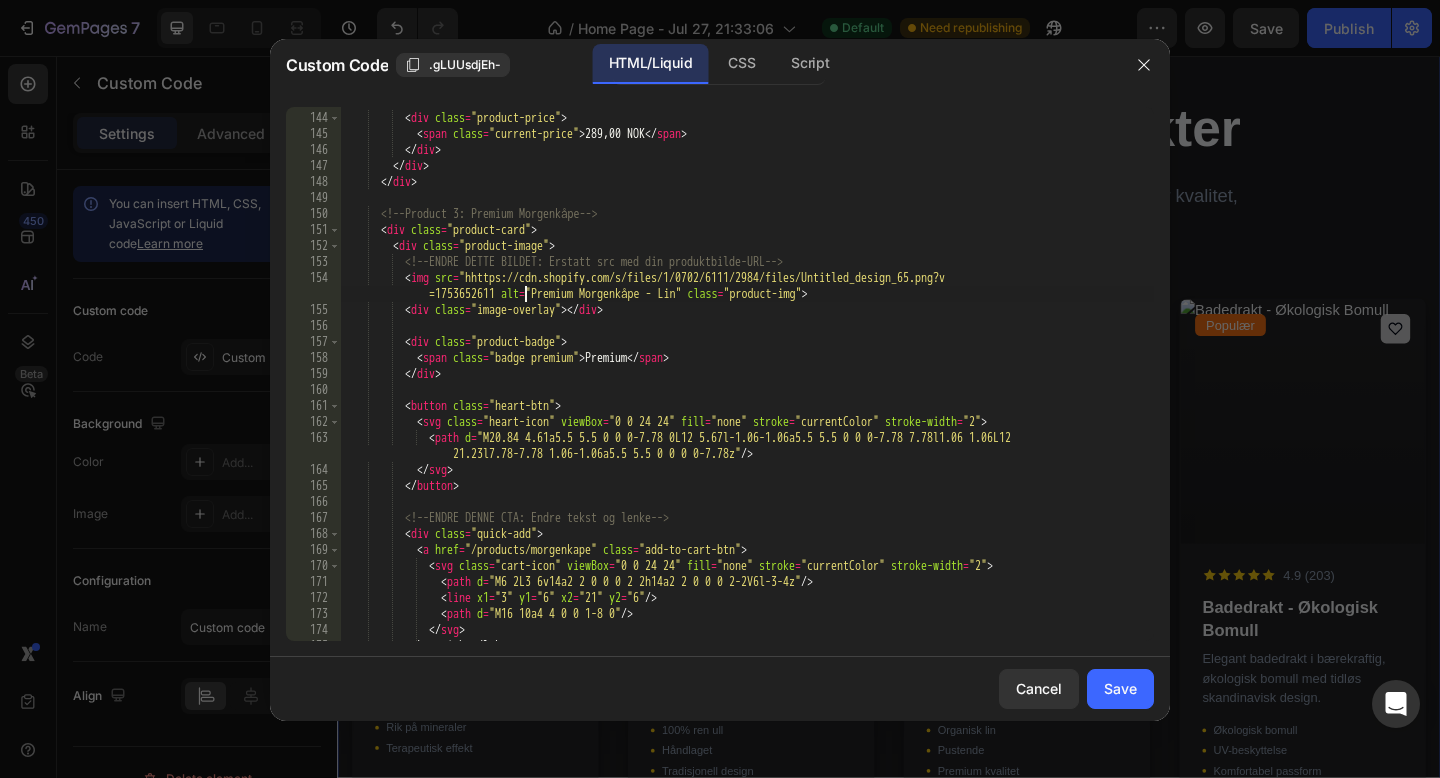click on "< div   class = "product-price" >                < span   class = "current-price" > 289,00 NOK </ span >              </ div >           </ div >         </ div >         <!--  Product 3: Premium Morgenkåpe  -->         < div   class = "product-card" >           < div   class = "product-image" >              <!--  ENDRE DETTE BILDET: Erstatt src med din produktbilde-URL  -->              < img   src = "hhttps://cdn.shopify.com/s/files/1/0702/6111/2984/files/Untitled_design_65.png?v                =1753652611"   alt = "Premium Morgenkåpe - Lin"   class = "product-img" >              < div   class = "image-overlay" > </ div >                           < div   class = "product-badge" >                < span   class = "badge premium" > Premium </ span >              </ div >                           < button   class = "heart-btn" >                < svg   class = "heart-icon"   viewBox = "0 0 24 24"   fill = "none"   stroke = "currentColor"   stroke-width = "2" >                   <" at bounding box center [747, 377] 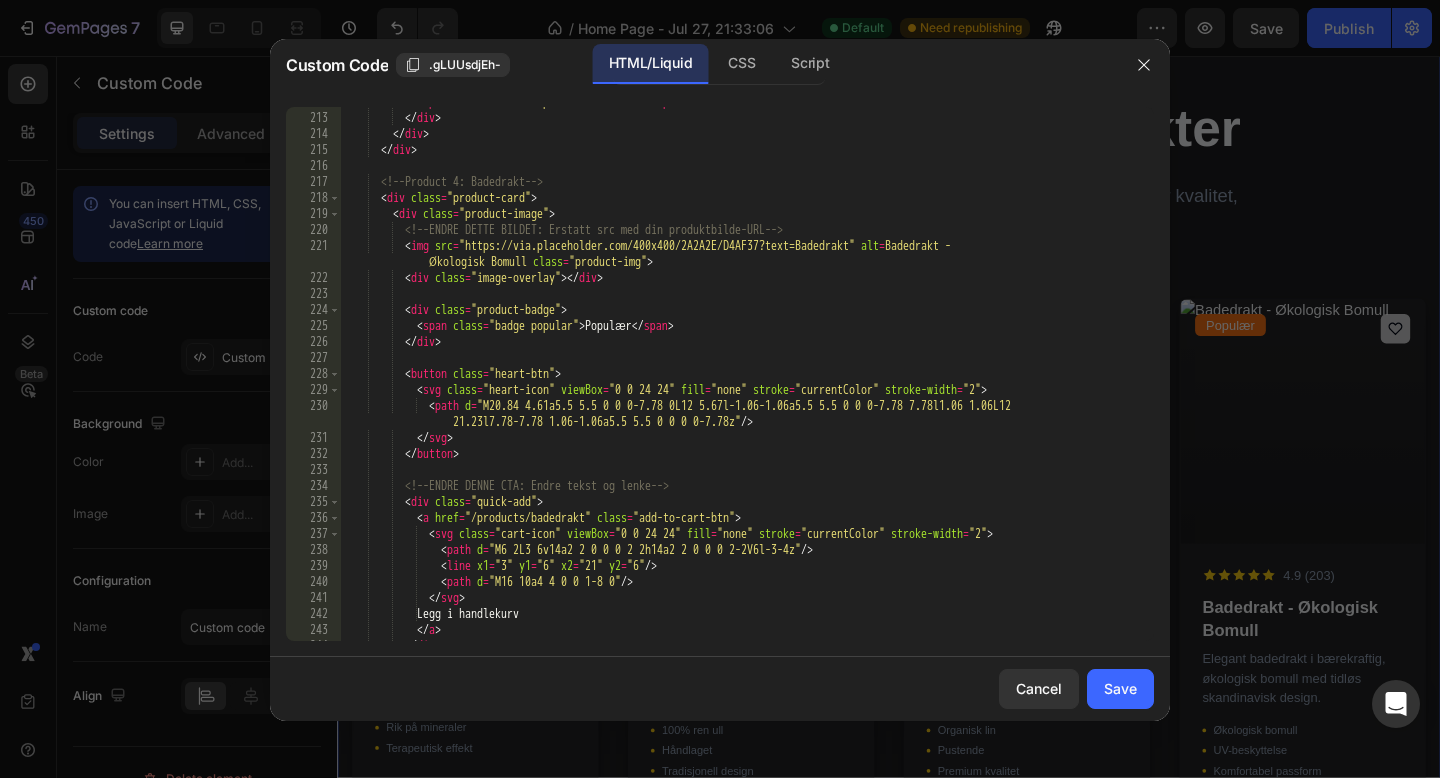 scroll, scrollTop: 3776, scrollLeft: 0, axis: vertical 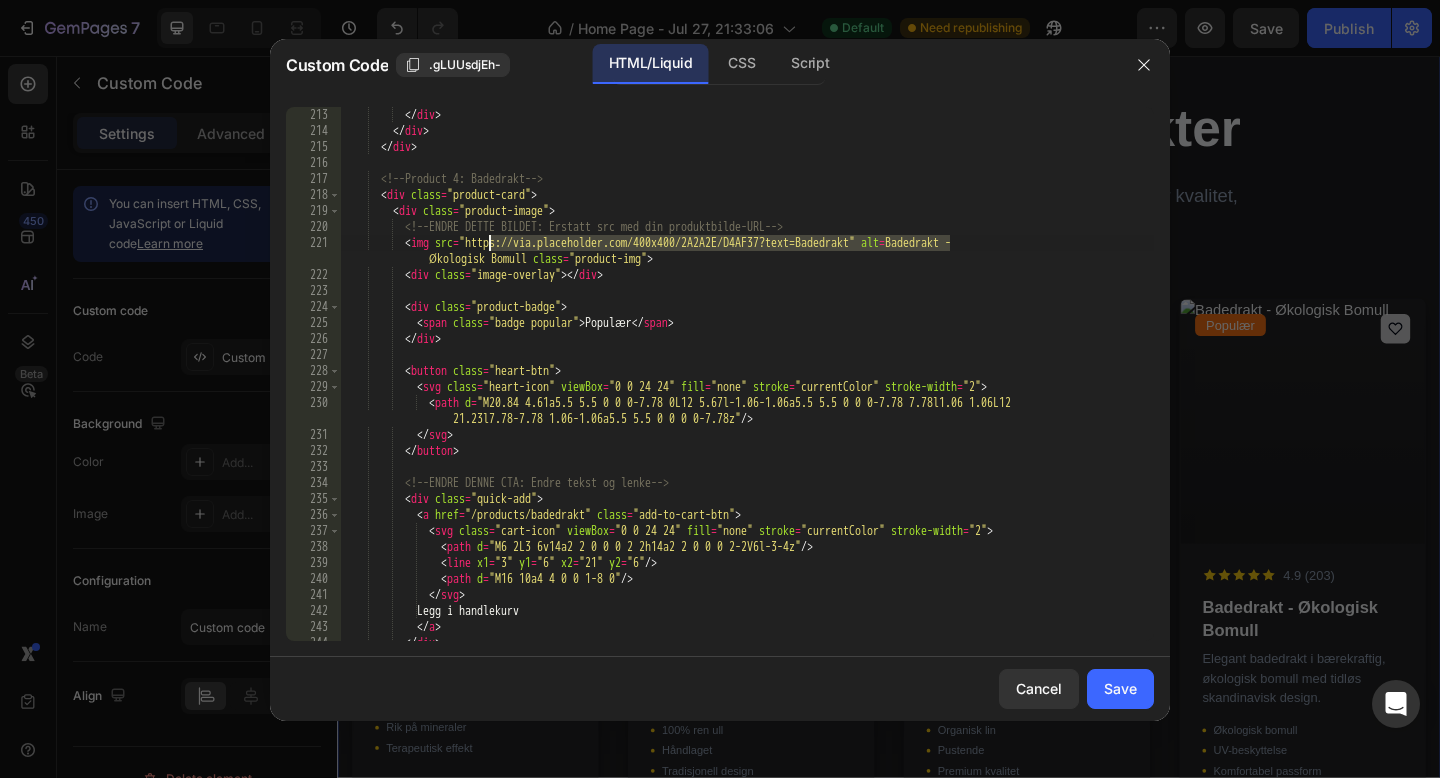 drag, startPoint x: 947, startPoint y: 246, endPoint x: 488, endPoint y: 249, distance: 459.0098 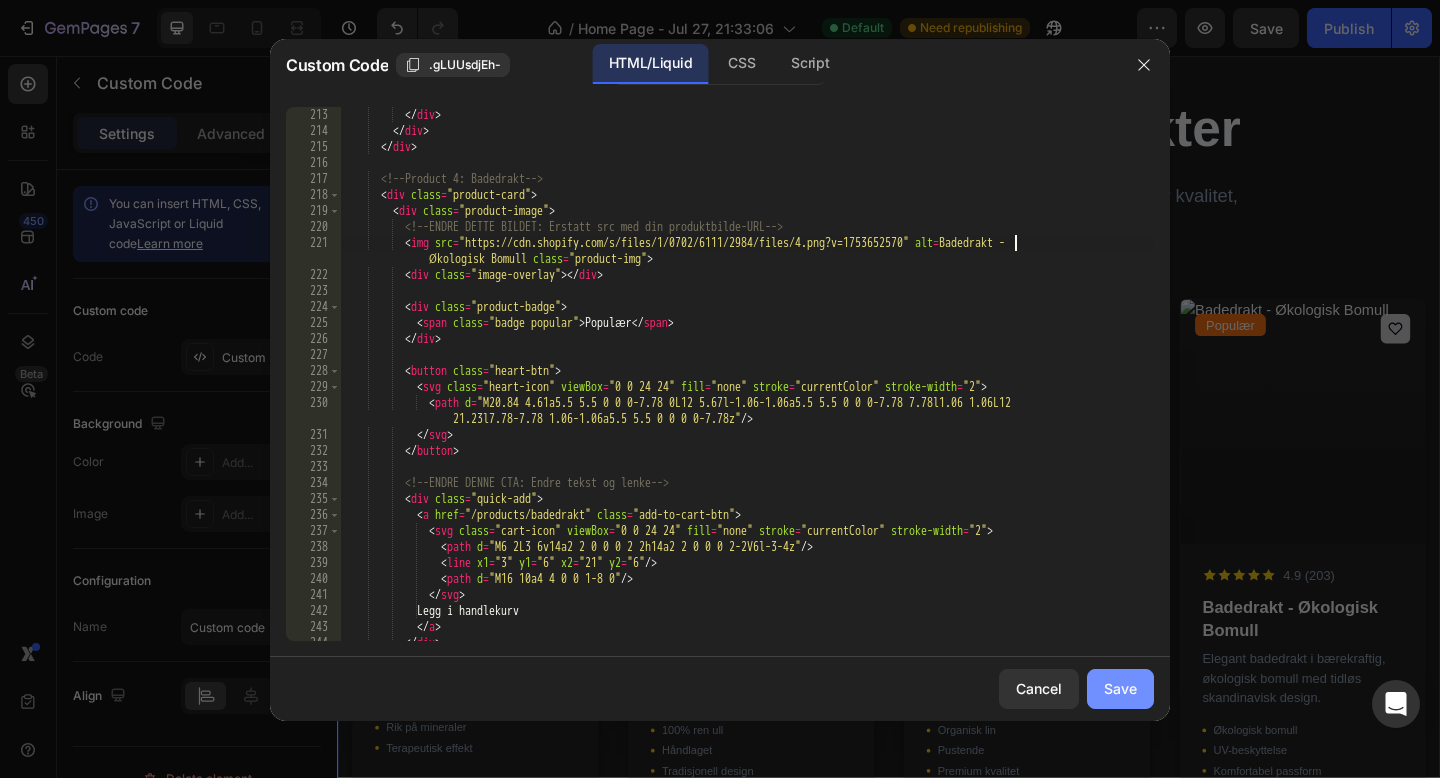 click on "Save" 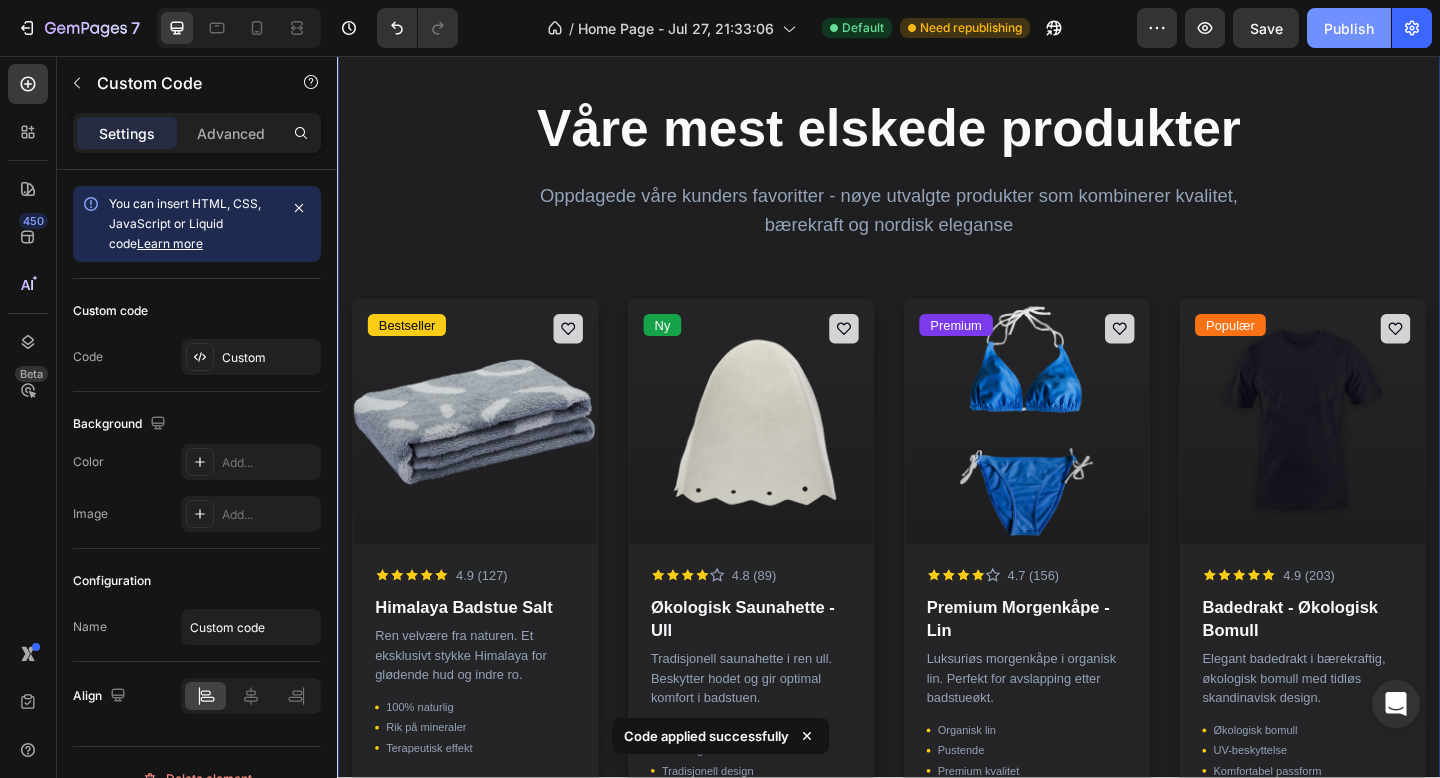 click on "Publish" at bounding box center (1349, 28) 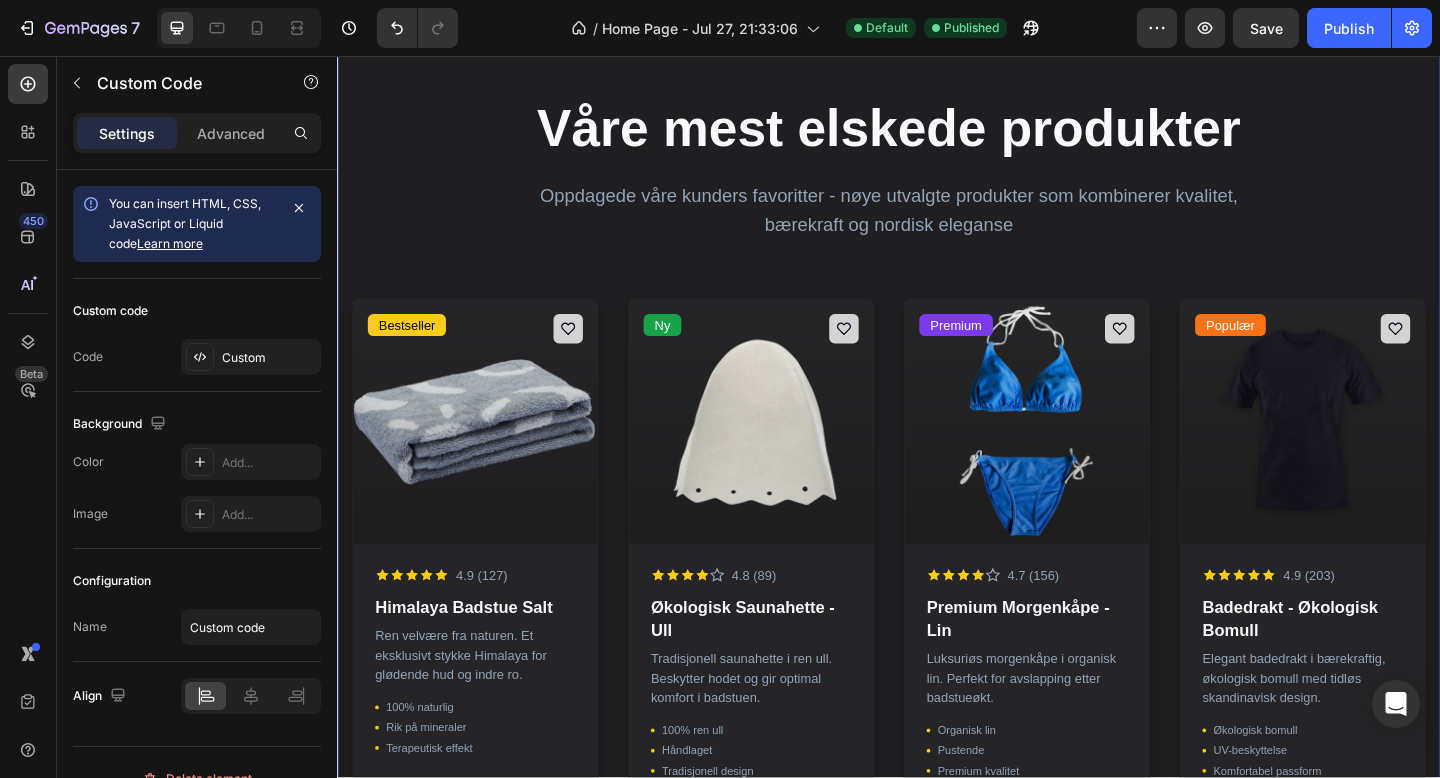 click on "Våre mest elskede produkter
Oppdagede våre kunders favoritter - nøye utvalgte produkter som kombinerer
kvalitet, bærekraft og nordisk eleganse
Bestseller
Legg i handlekurv
4.9 (127)
Himalaya Badstue Salt
Ny" at bounding box center (937, 557) 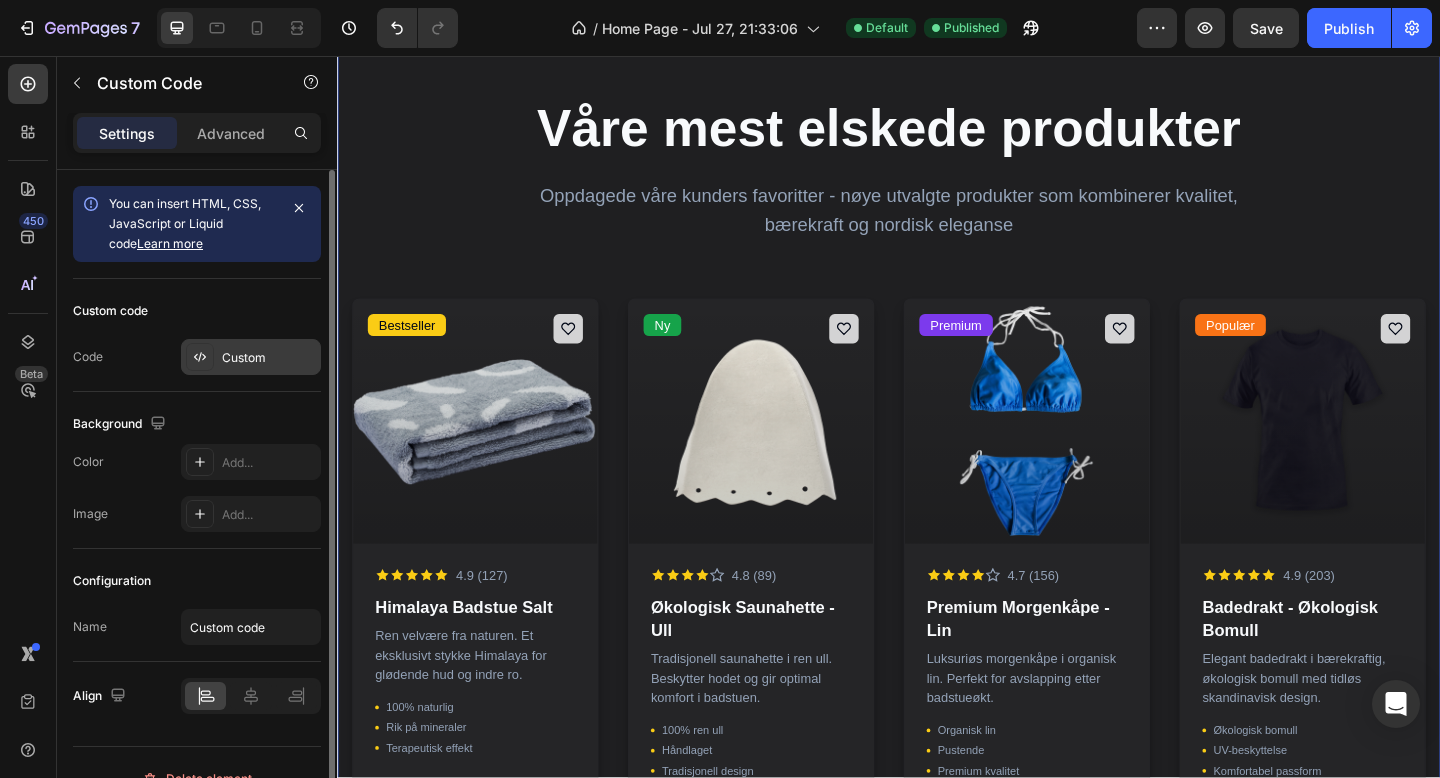 click on "Custom" at bounding box center [269, 358] 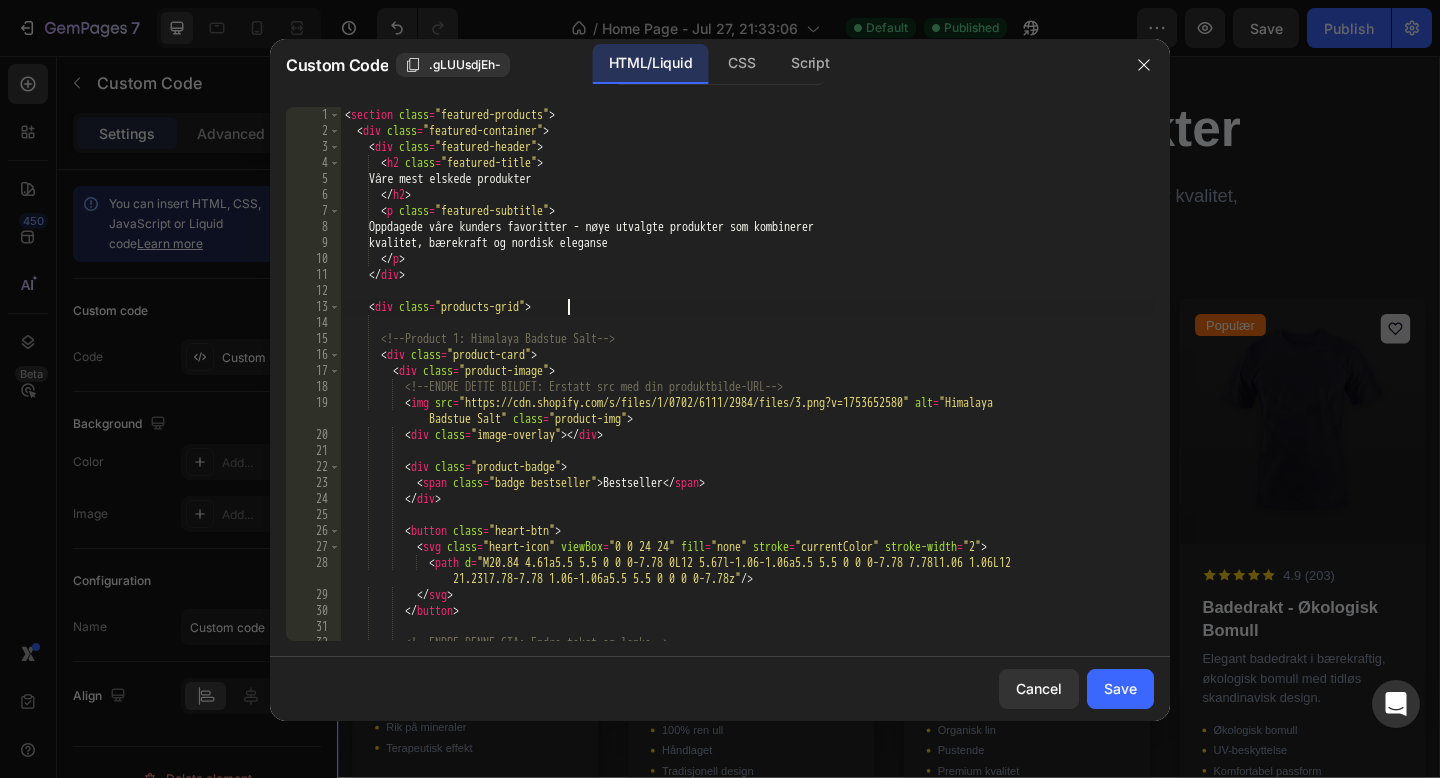click on "Himalaya Badstue Salt" at bounding box center (747, 390) 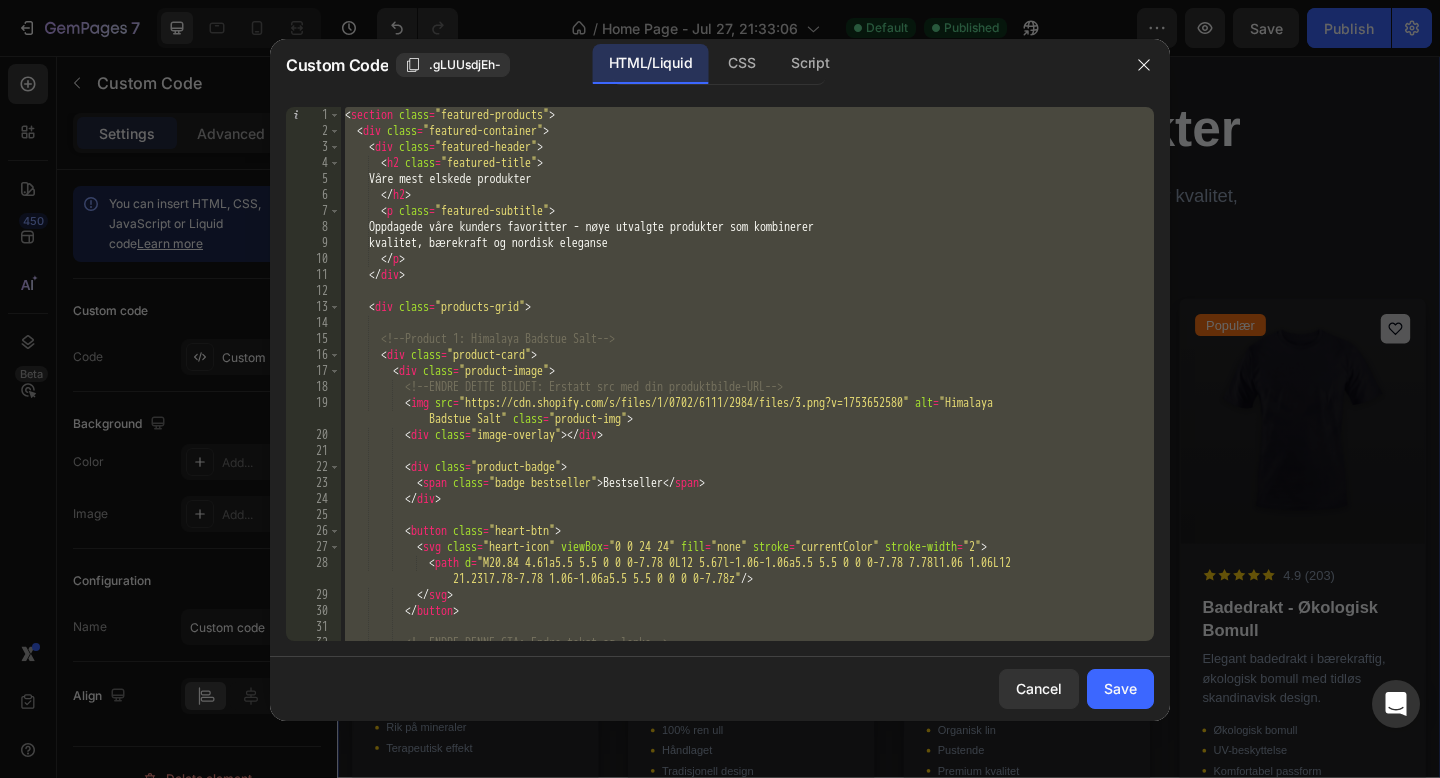 type 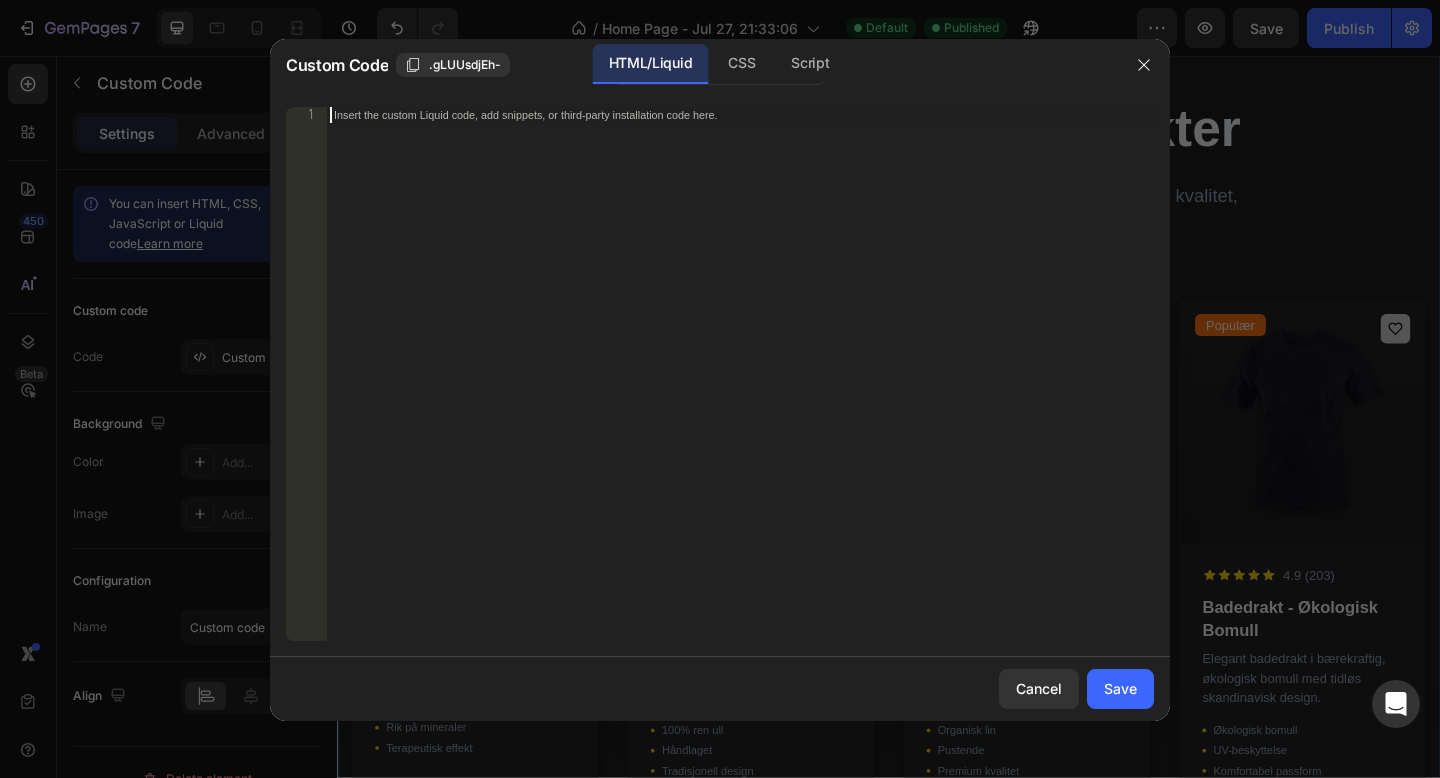 scroll, scrollTop: 10842, scrollLeft: 0, axis: vertical 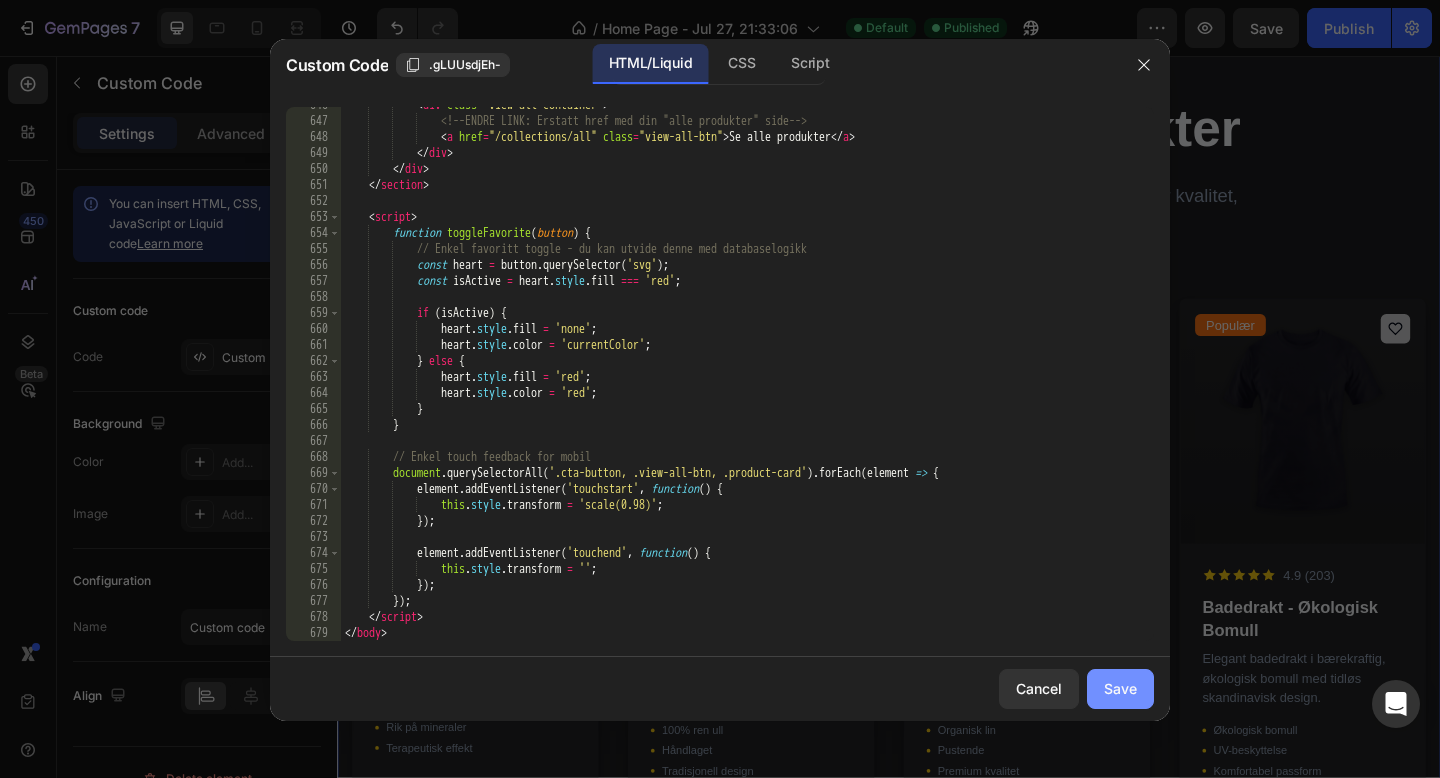 click on "Save" at bounding box center (1120, 688) 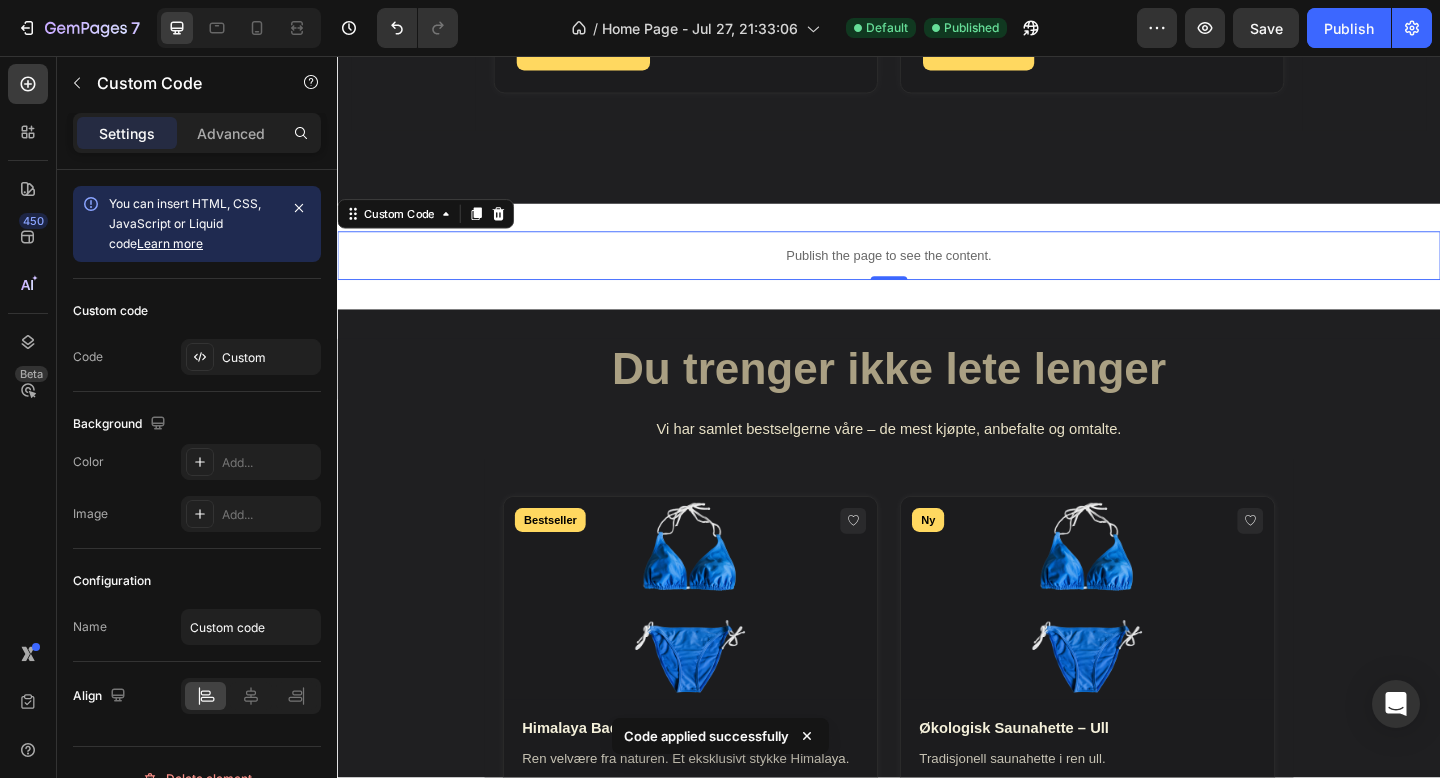 scroll, scrollTop: 1738, scrollLeft: 0, axis: vertical 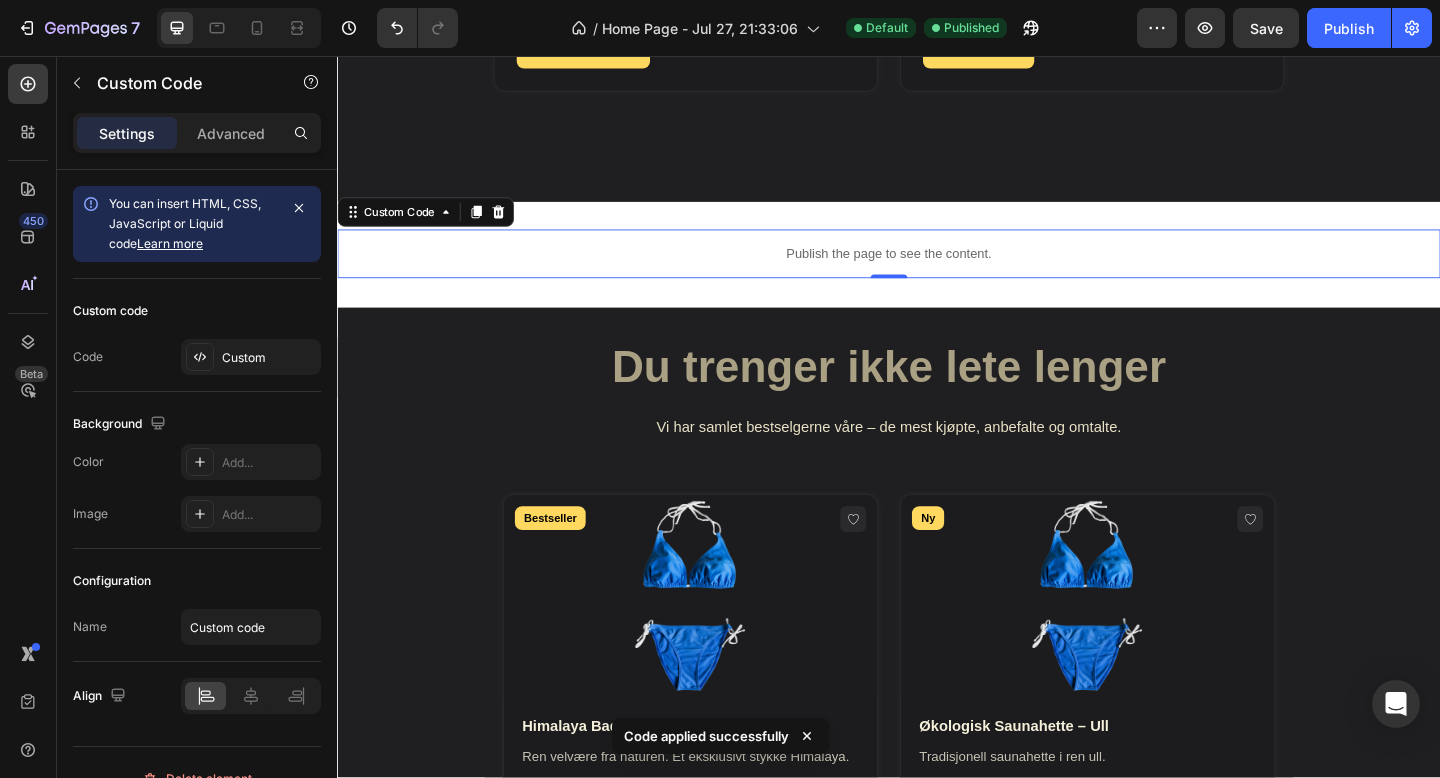 click on "Publish the page to see the content." at bounding box center [937, 271] 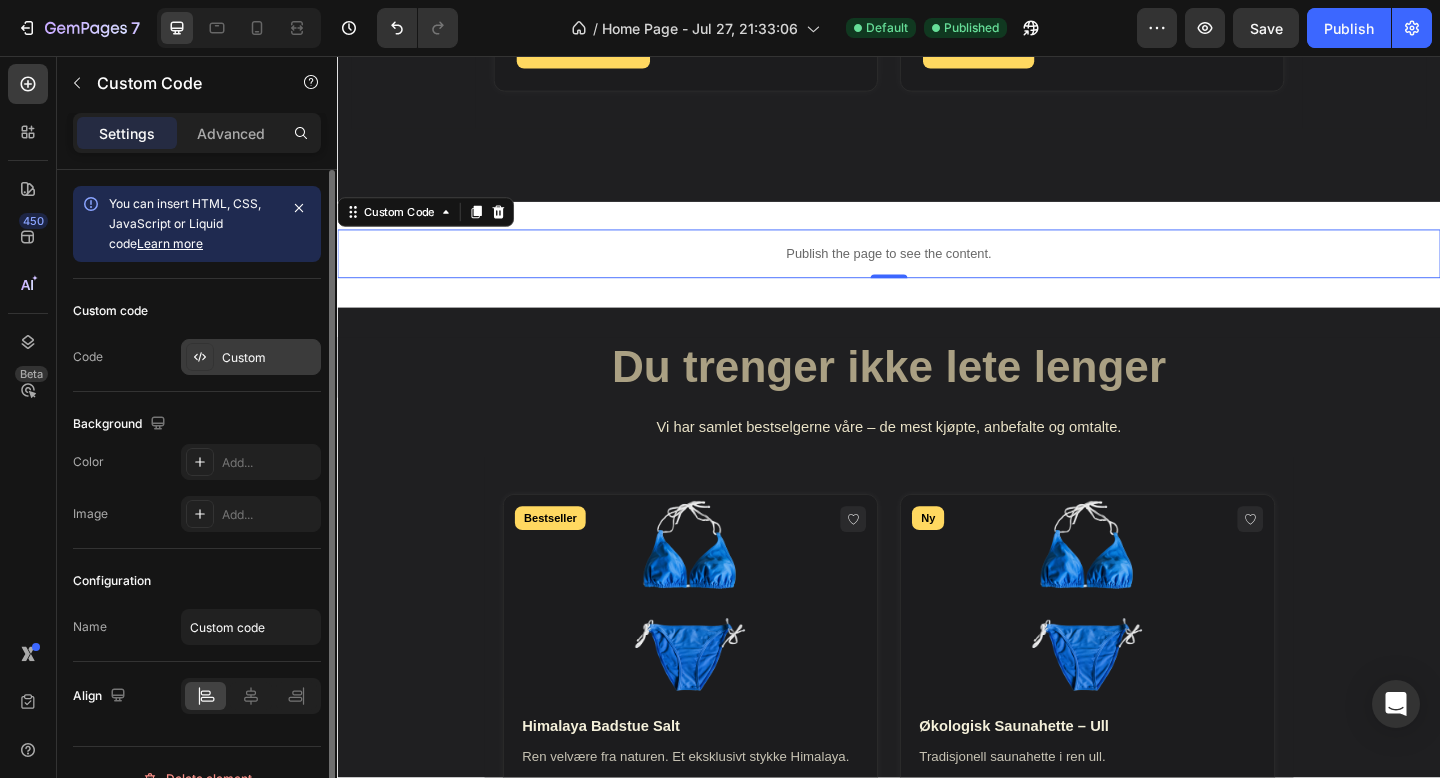 click on "Custom" at bounding box center (251, 357) 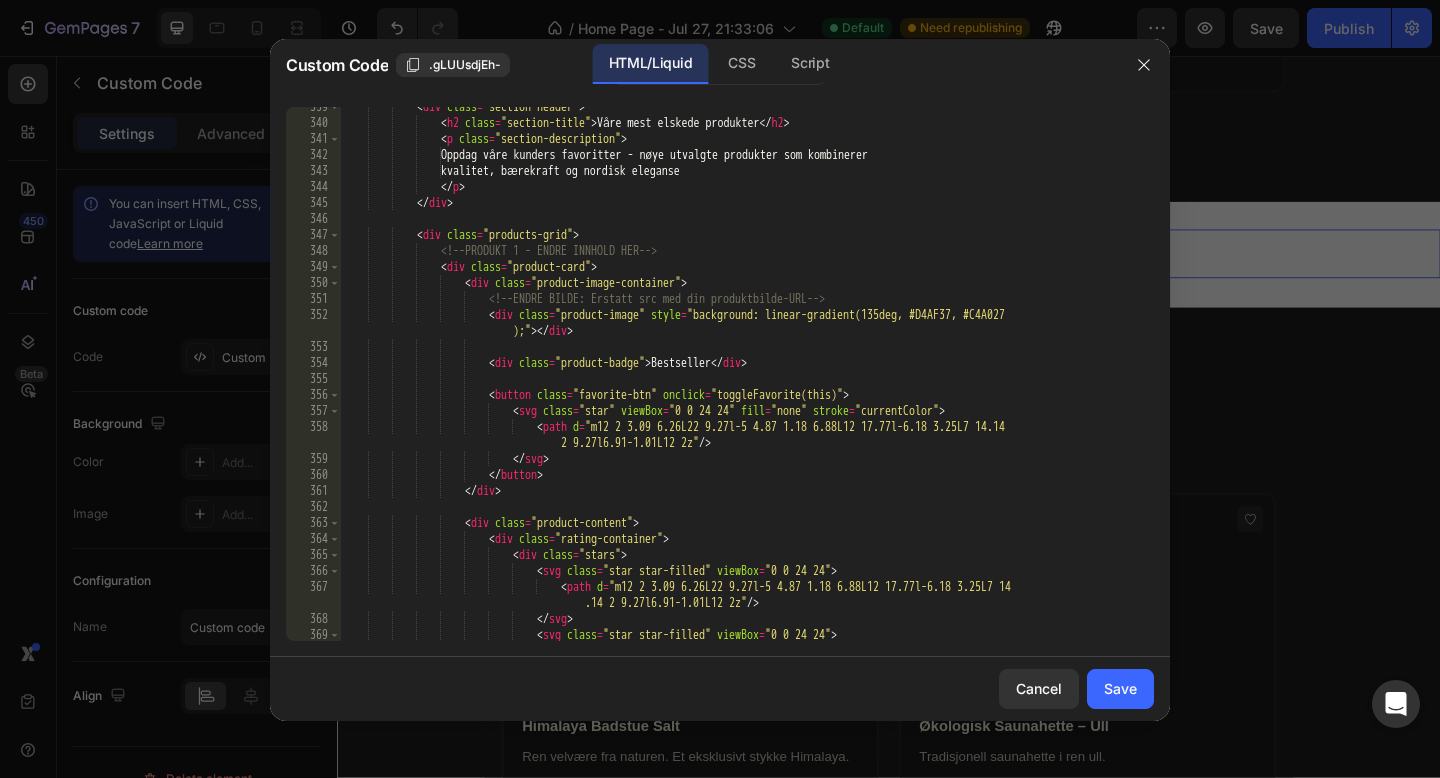 scroll, scrollTop: 5416, scrollLeft: 0, axis: vertical 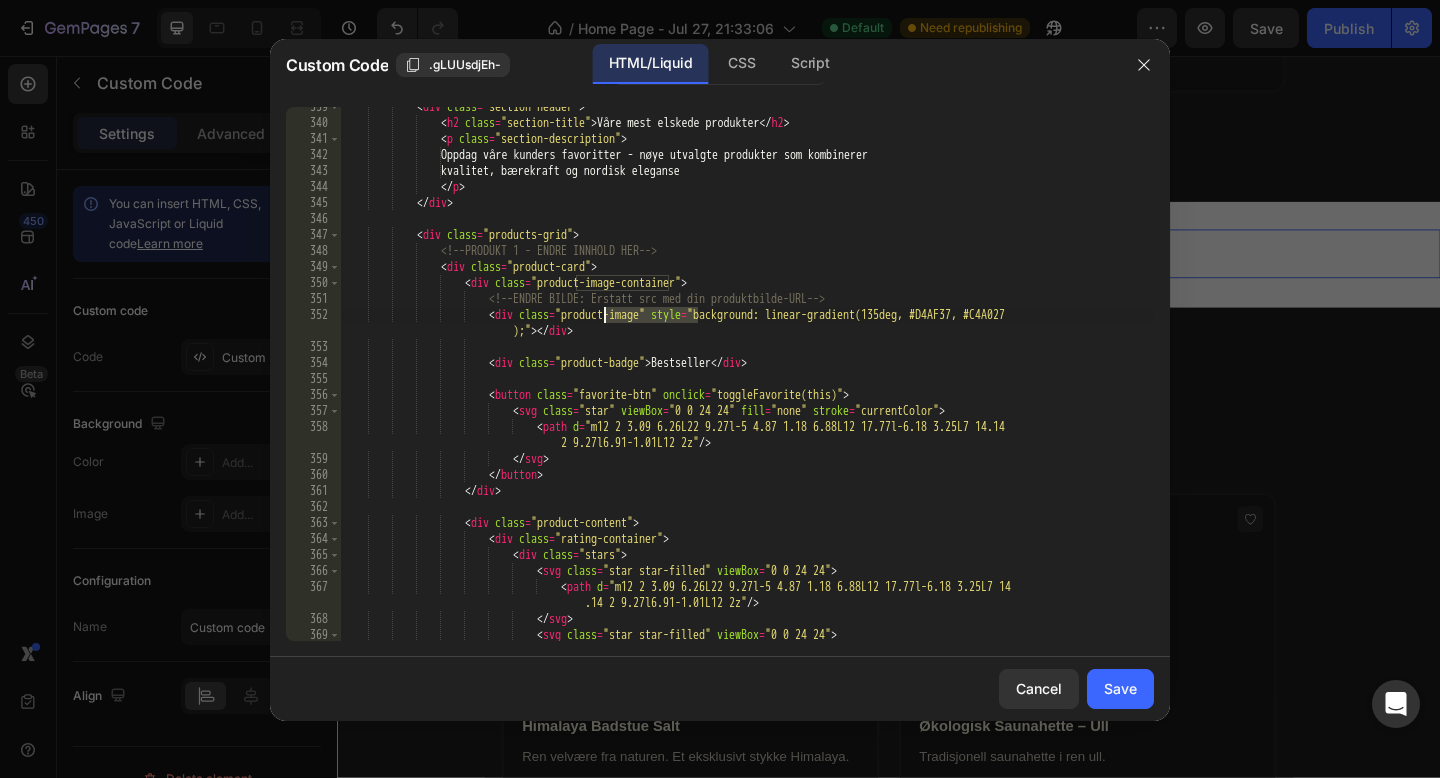 drag, startPoint x: 694, startPoint y: 314, endPoint x: 606, endPoint y: 317, distance: 88.051125 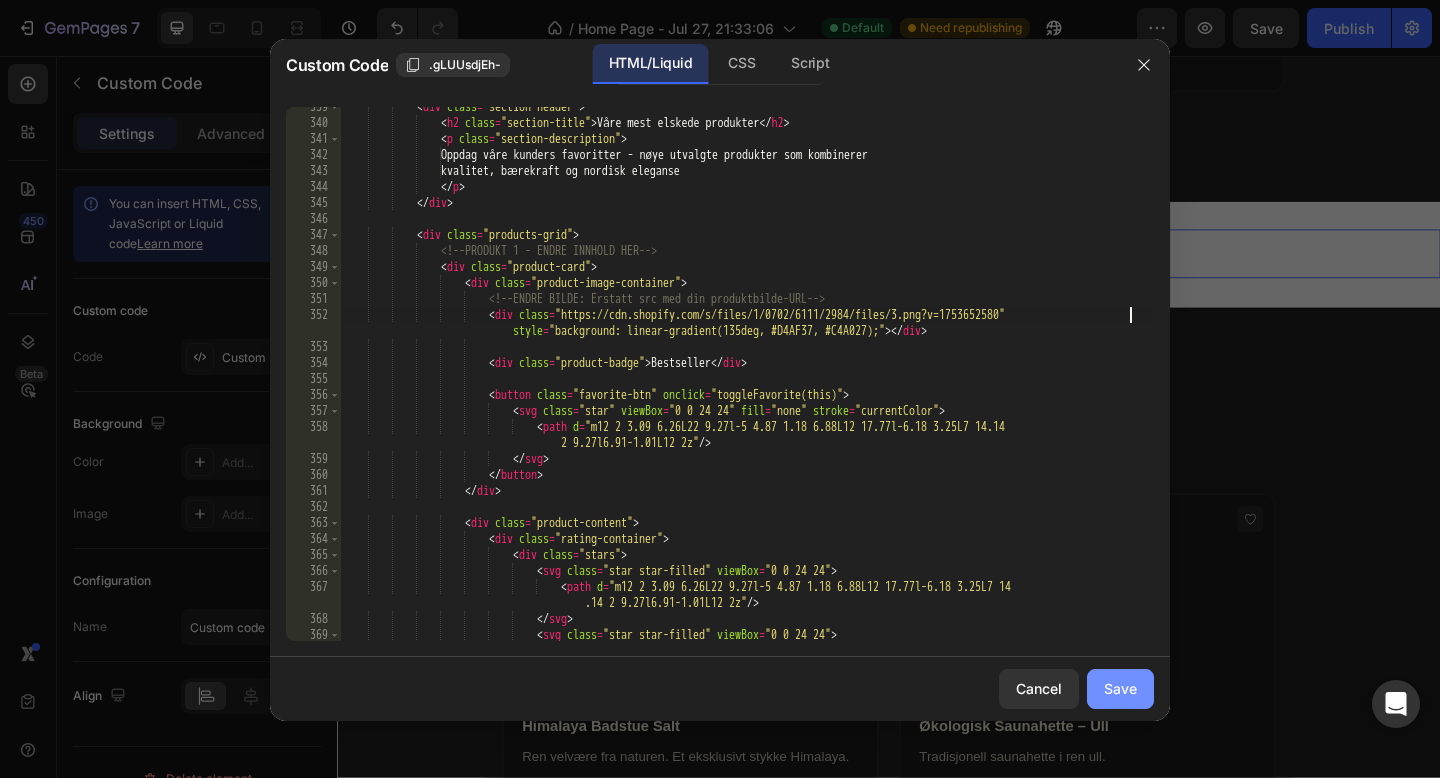 click on "Save" at bounding box center [1120, 688] 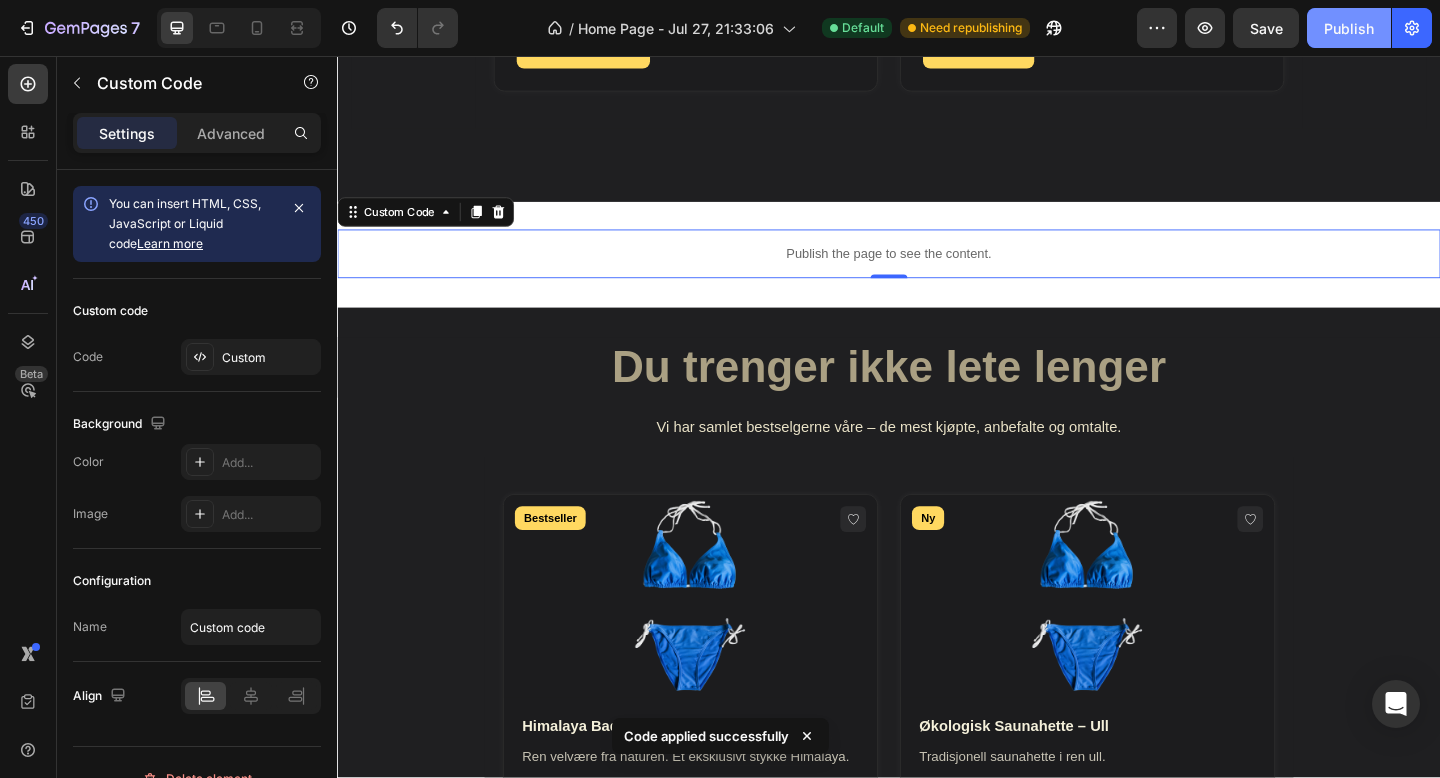 click on "Publish" at bounding box center [1349, 28] 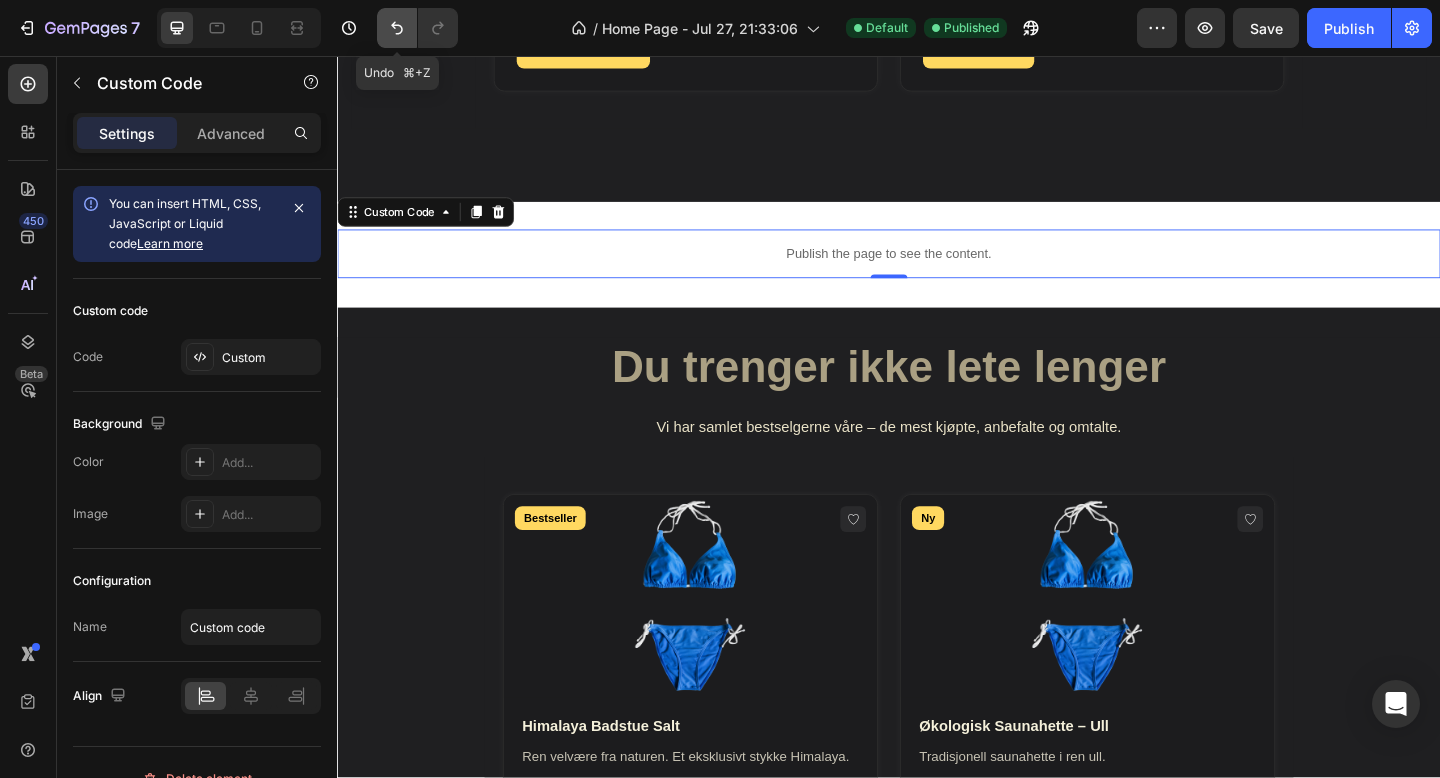 click 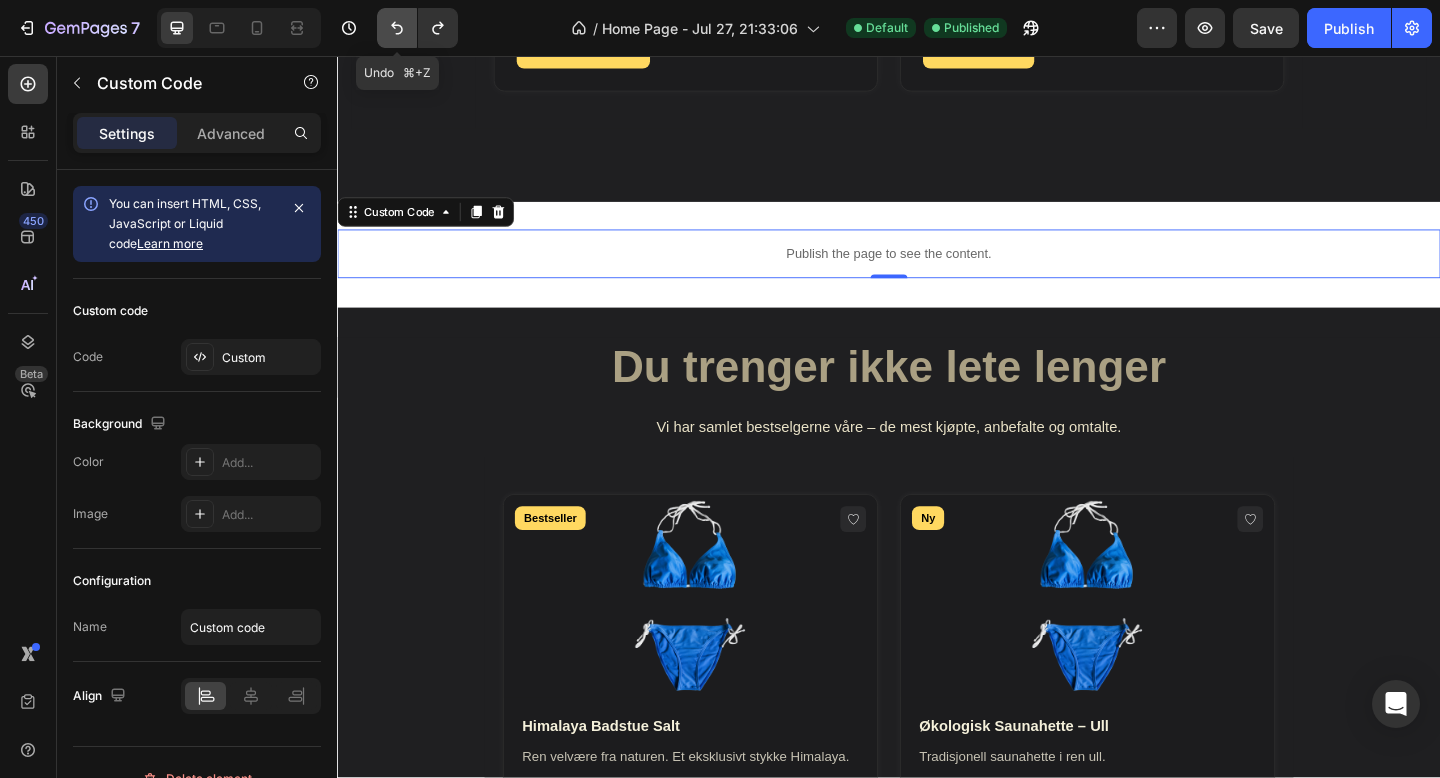 click 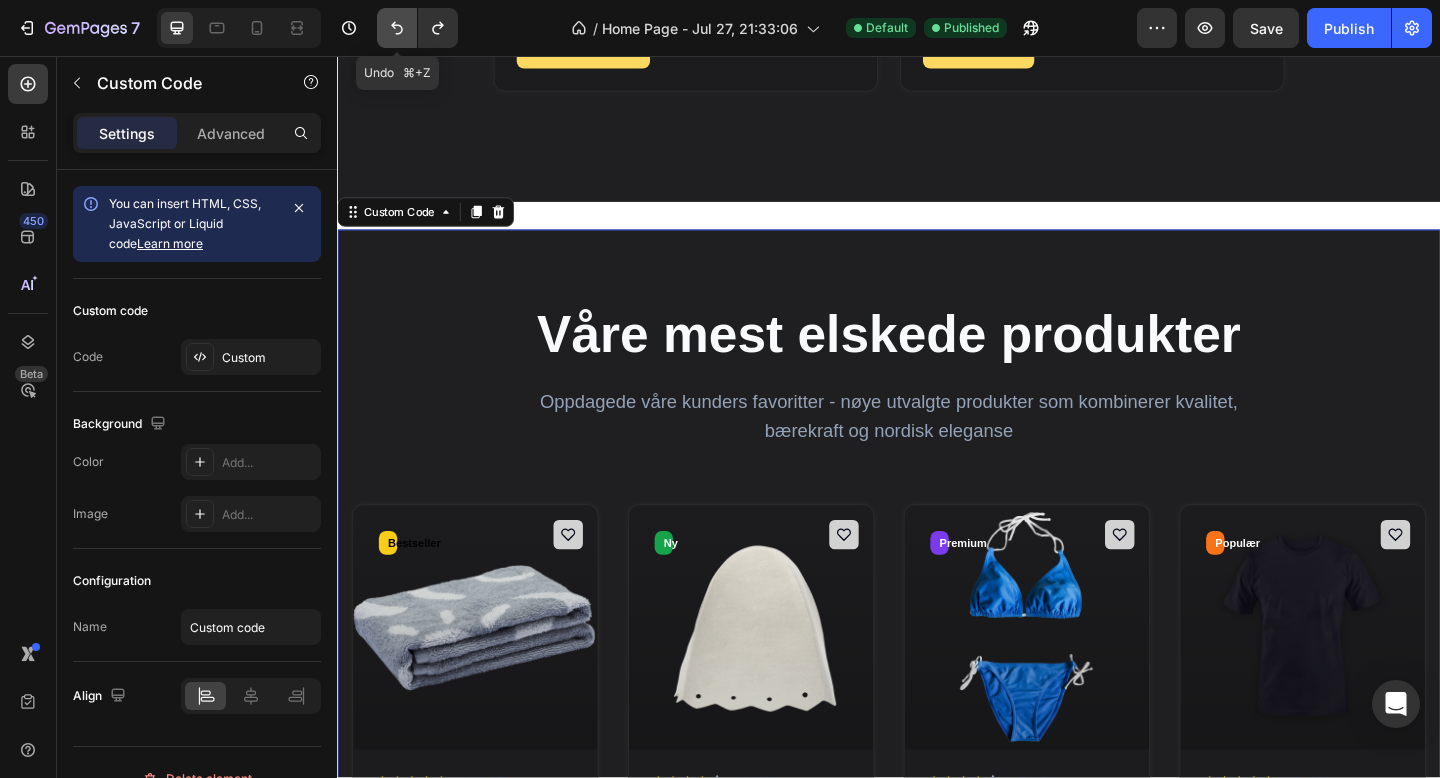click 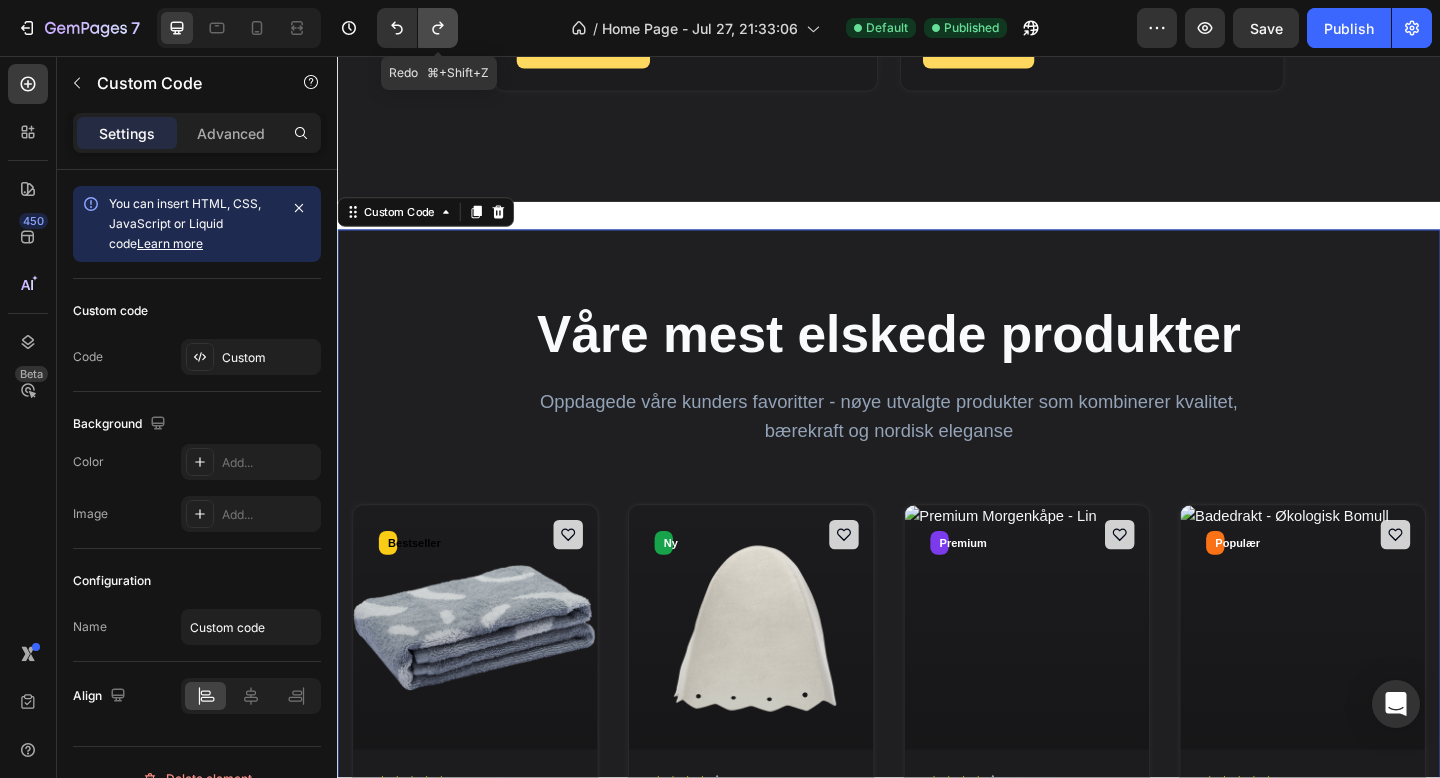 click 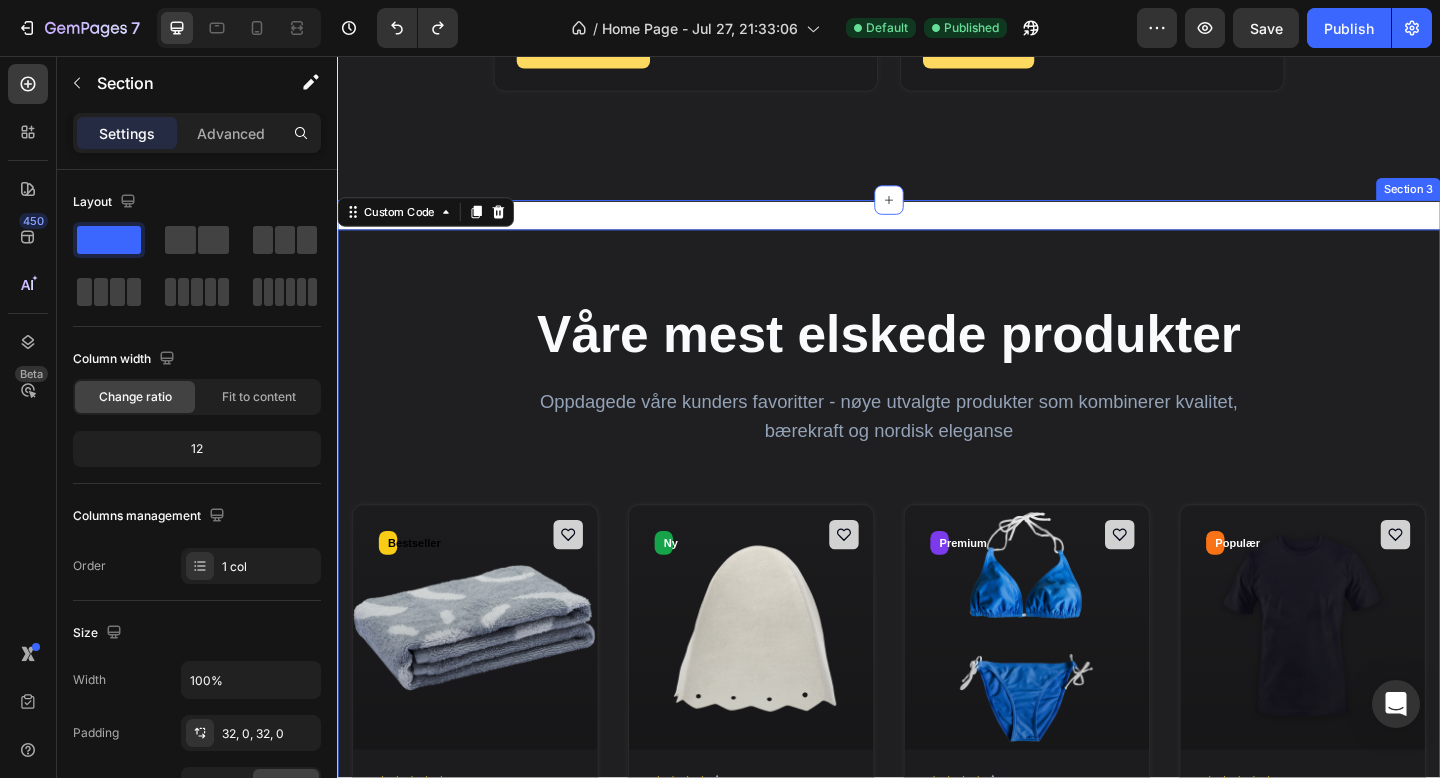 click on "Våre mest elskede produkter
Oppdagede våre kunders favoritter - nøye utvalgte produkter som kombinerer
kvalitet, bærekraft og nordisk eleganse
Bestseller
Legg i handlekurv
4.9 (127)
Himalaya Badstue Salt
Ny" at bounding box center [937, 776] 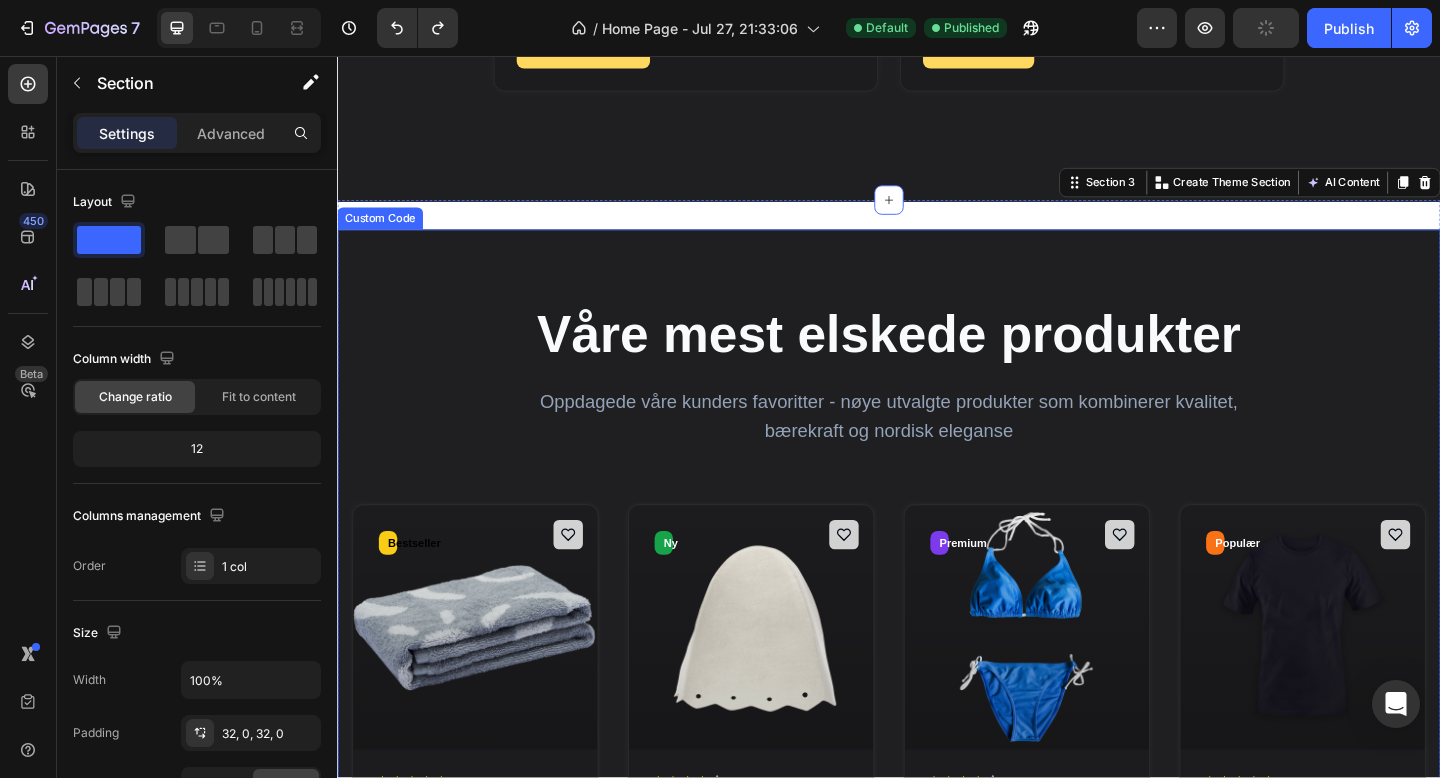 click on "Våre mest elskede produkter
Oppdagede våre kunders favoritter - nøye utvalgte produkter som kombinerer
kvalitet, bærekraft og nordisk eleganse
Bestseller
Legg i handlekurv
4.9 (127)
Himalaya Badstue Salt
Ny" at bounding box center (937, 776) 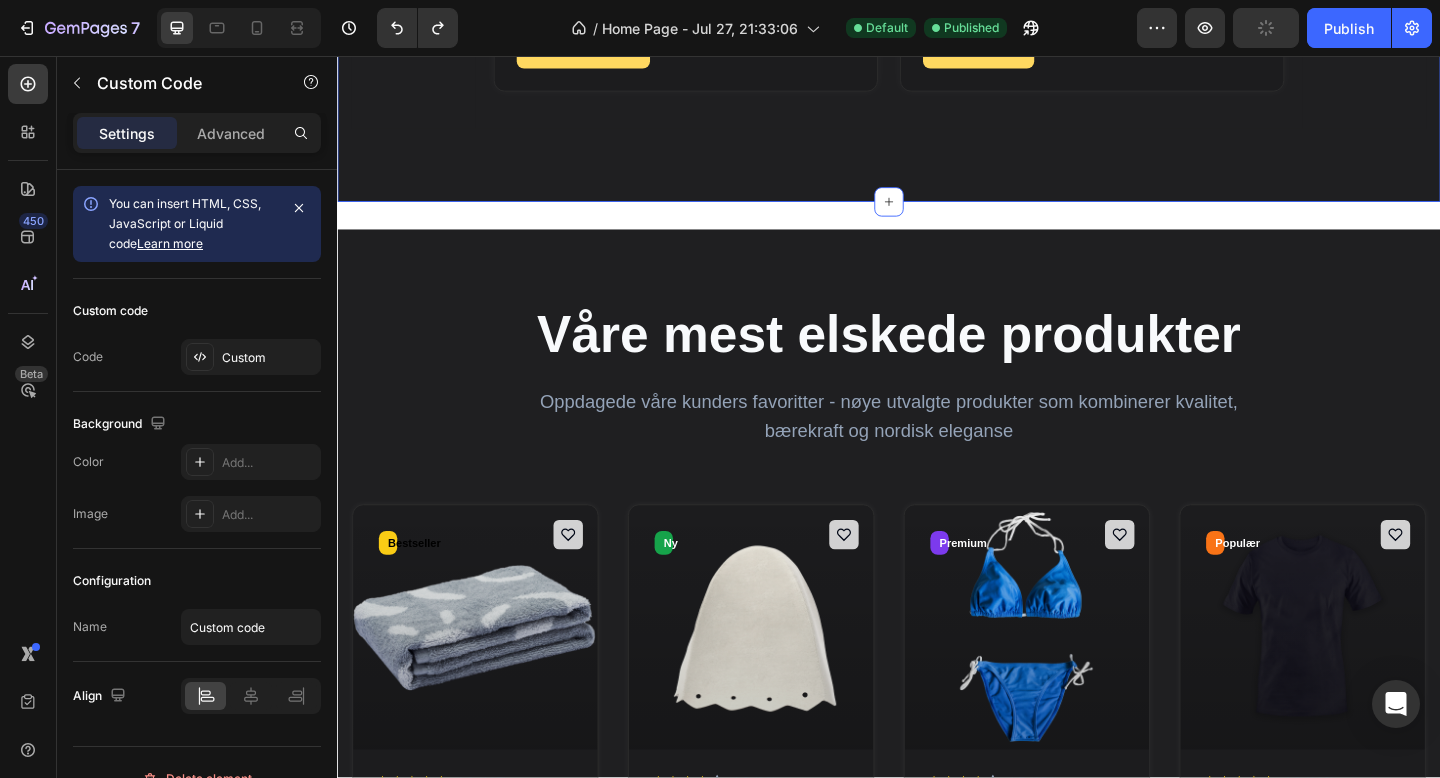 click on "Våre kolleksjoner Heading Opplev det beste innen nordisk badetradisjon med våre nøye utvalgte  produkter laget av de fineste naturlige materialene Text block
Badstueprodukter
Salt, flasker og velværeprodukter for den perfekte badstueopplevelsen.
Himalaya salt
Badstueflaske
Aromaer & oljer
Utforsk badstueprodukter
Badekolleksjon
Badeplagg i økologisk bomull, lin og hemp – for strand og sjø.
Badekåper
Strandshorts
Økologiske håndklær
Utforsk badekolleksjon
Saunahetter & tilbehør
Tradisjonelle saunahetter og naturlige tilbehør – praktisk og stilfullt.
Saunahetter i ull
Naturlige skrubber
Massasjebørster
Utforsk tilbehør
Organiske klær
Økologiske t-skjorter" at bounding box center [937, -376] 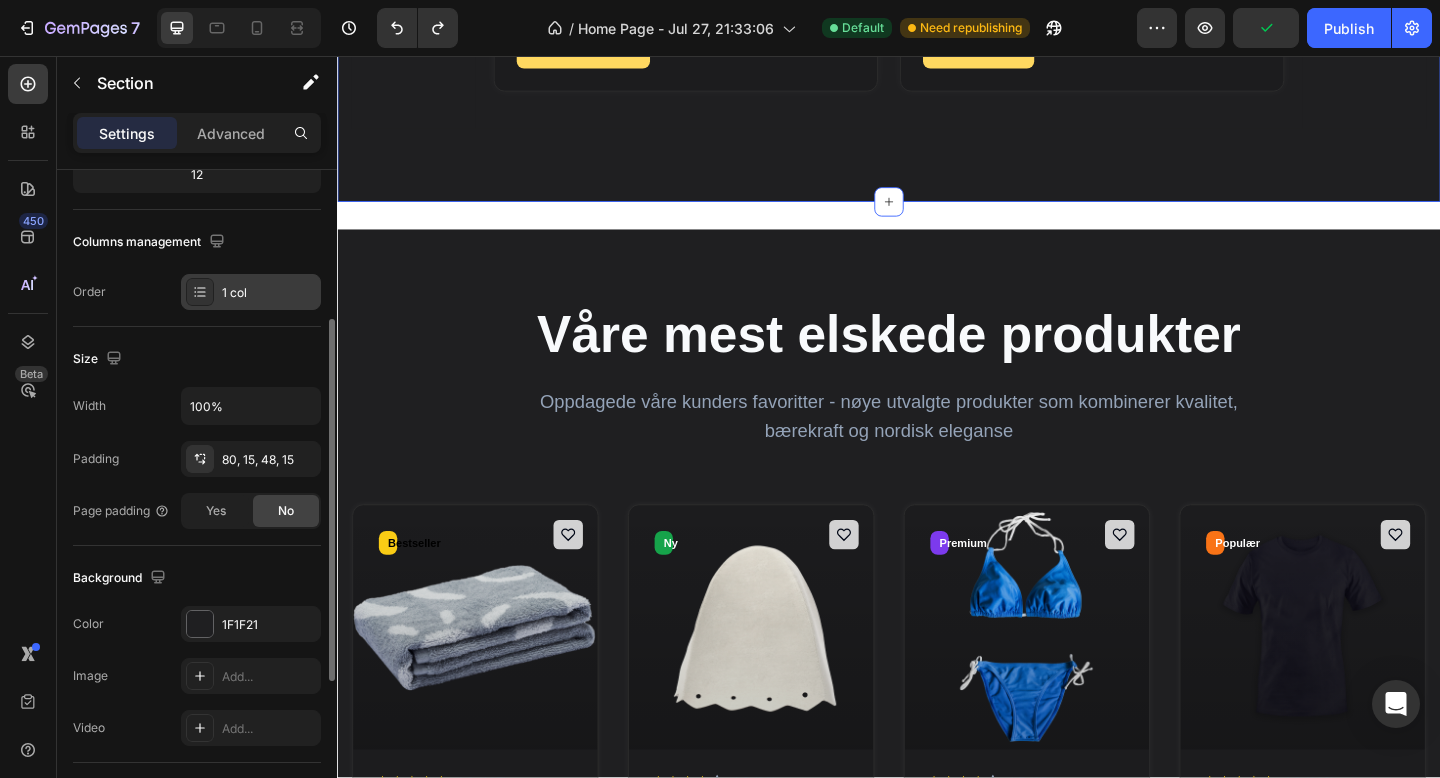 scroll, scrollTop: 333, scrollLeft: 0, axis: vertical 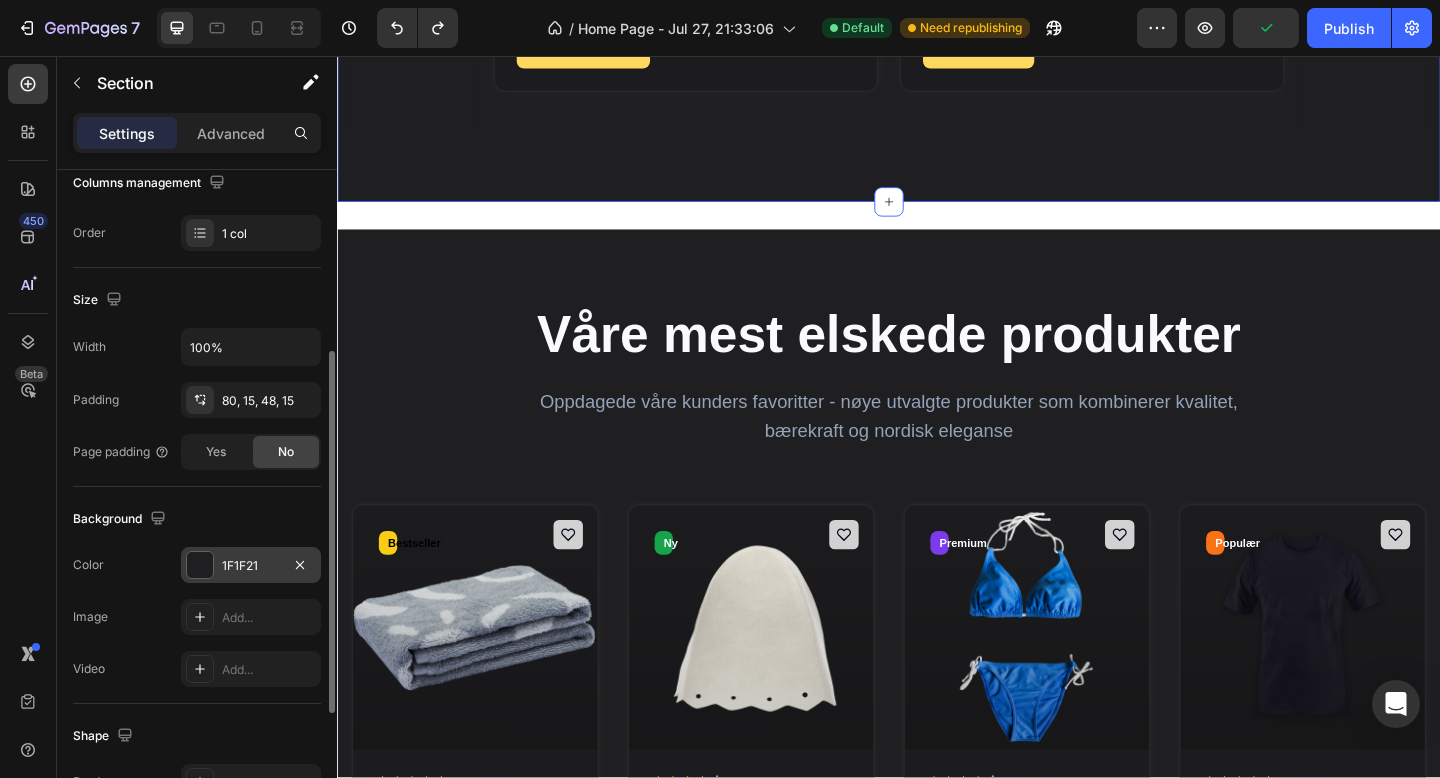 click on "1F1F21" at bounding box center [251, 565] 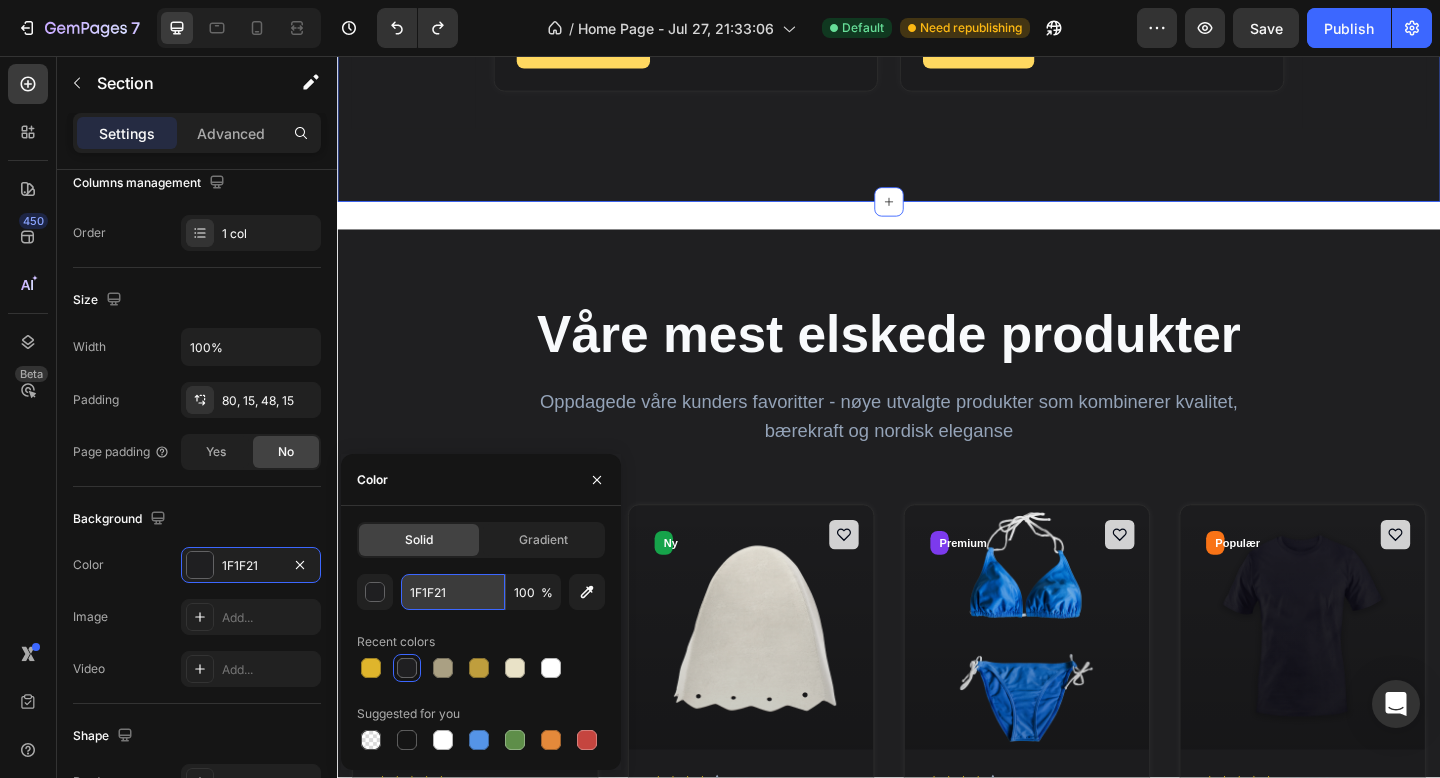 click on "1F1F21" at bounding box center [453, 592] 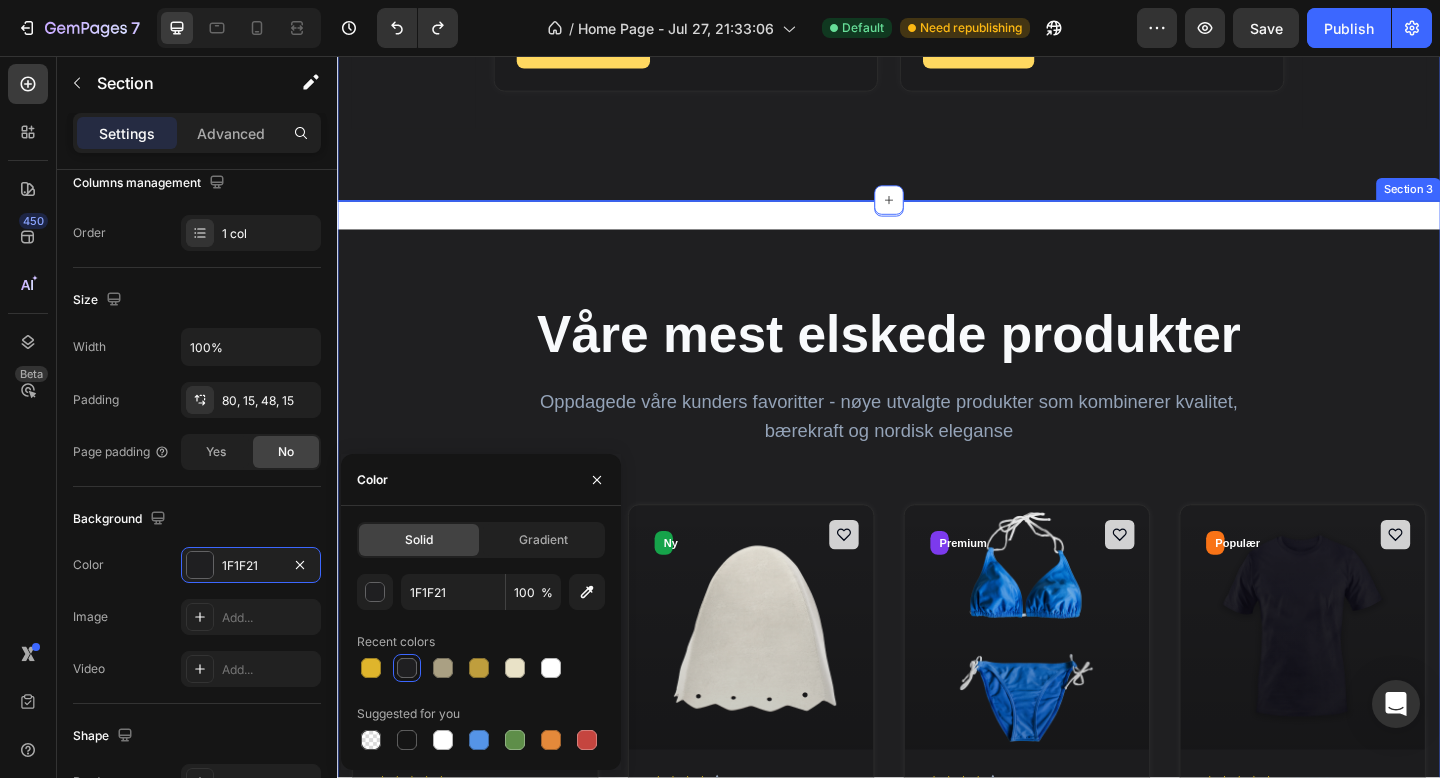 click on "Våre mest elskede produkter
Oppdagede våre kunders favoritter - nøye utvalgte produkter som kombinerer
kvalitet, bærekraft og nordisk eleganse
Bestseller
Legg i handlekurv
4.9 (127)
Himalaya Badstue Salt
Ny" at bounding box center (937, 776) 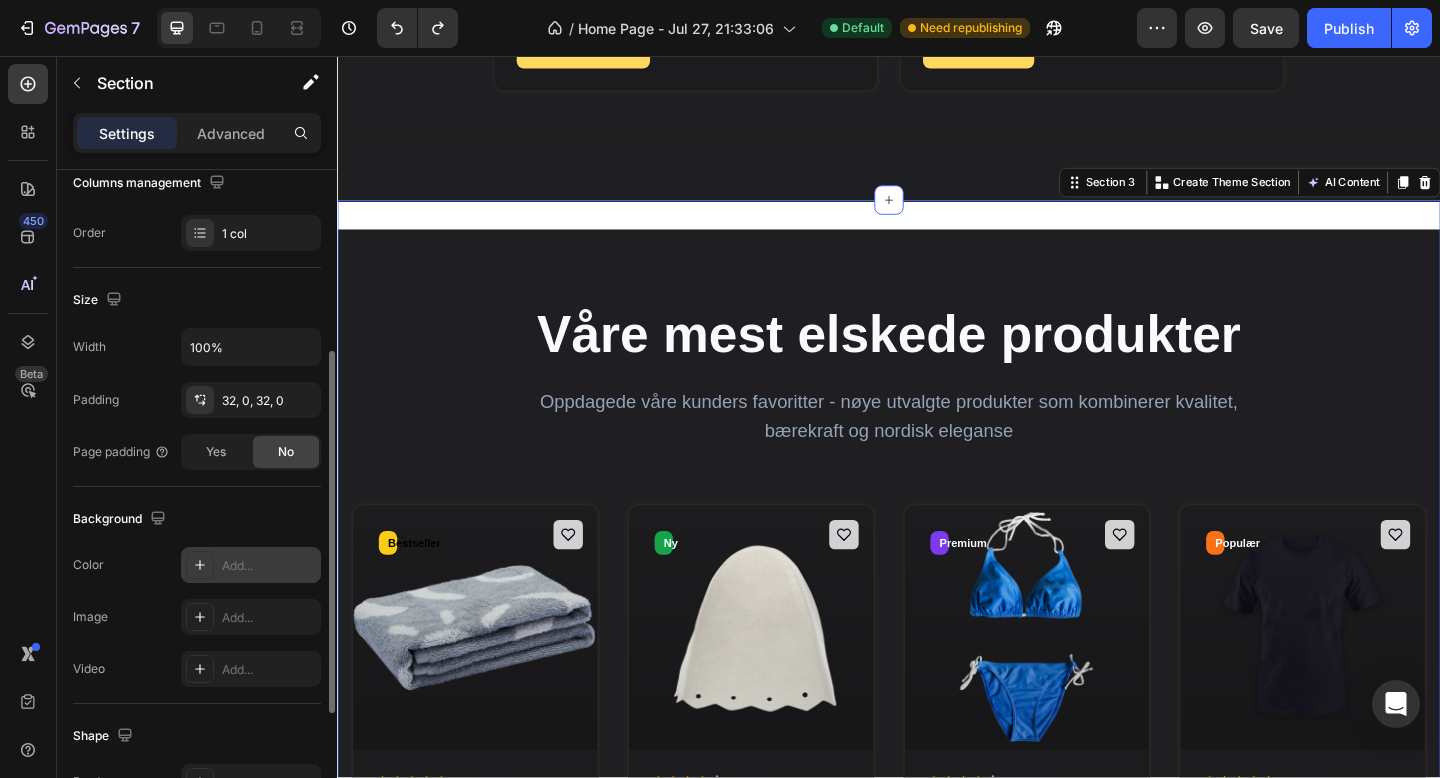 click on "Add..." at bounding box center (251, 565) 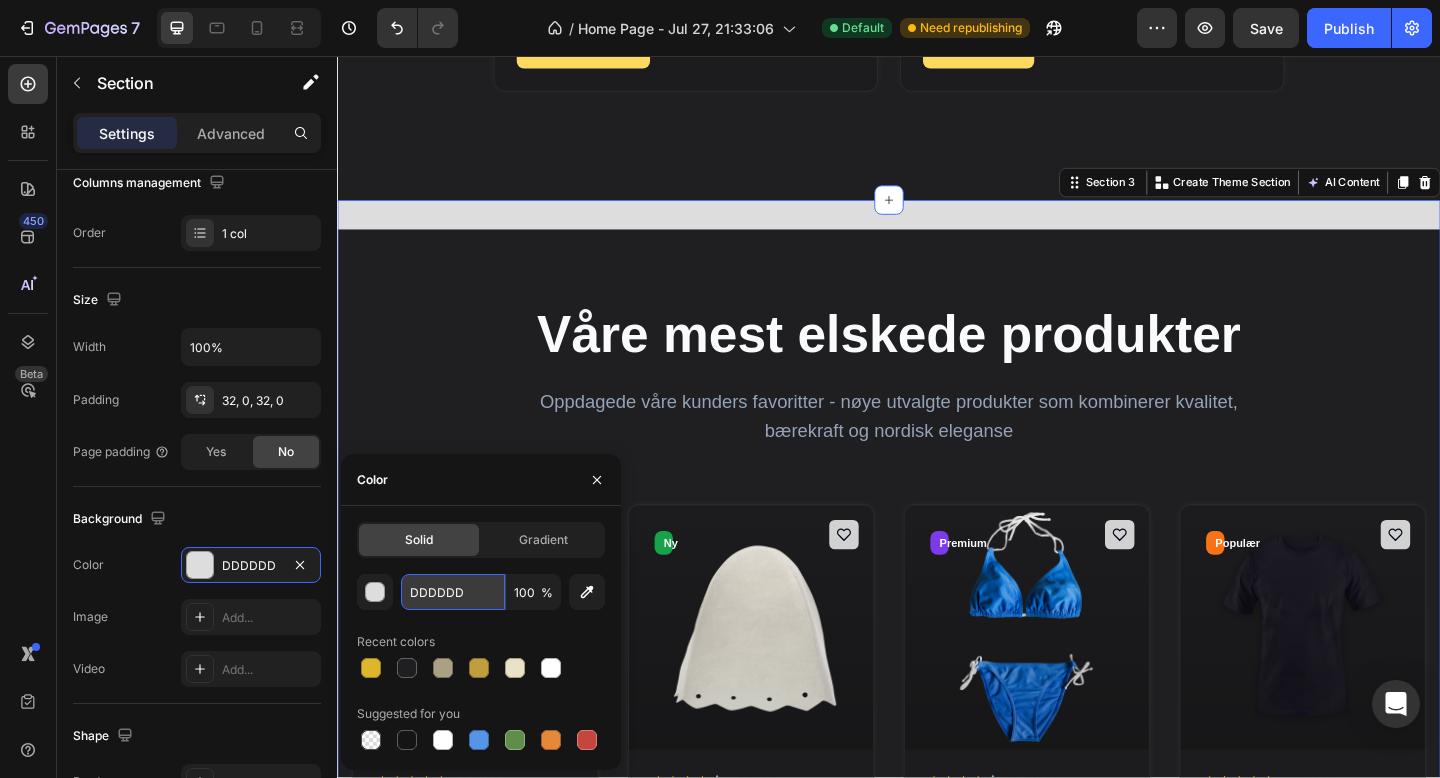 click on "DDDDDD" at bounding box center (453, 592) 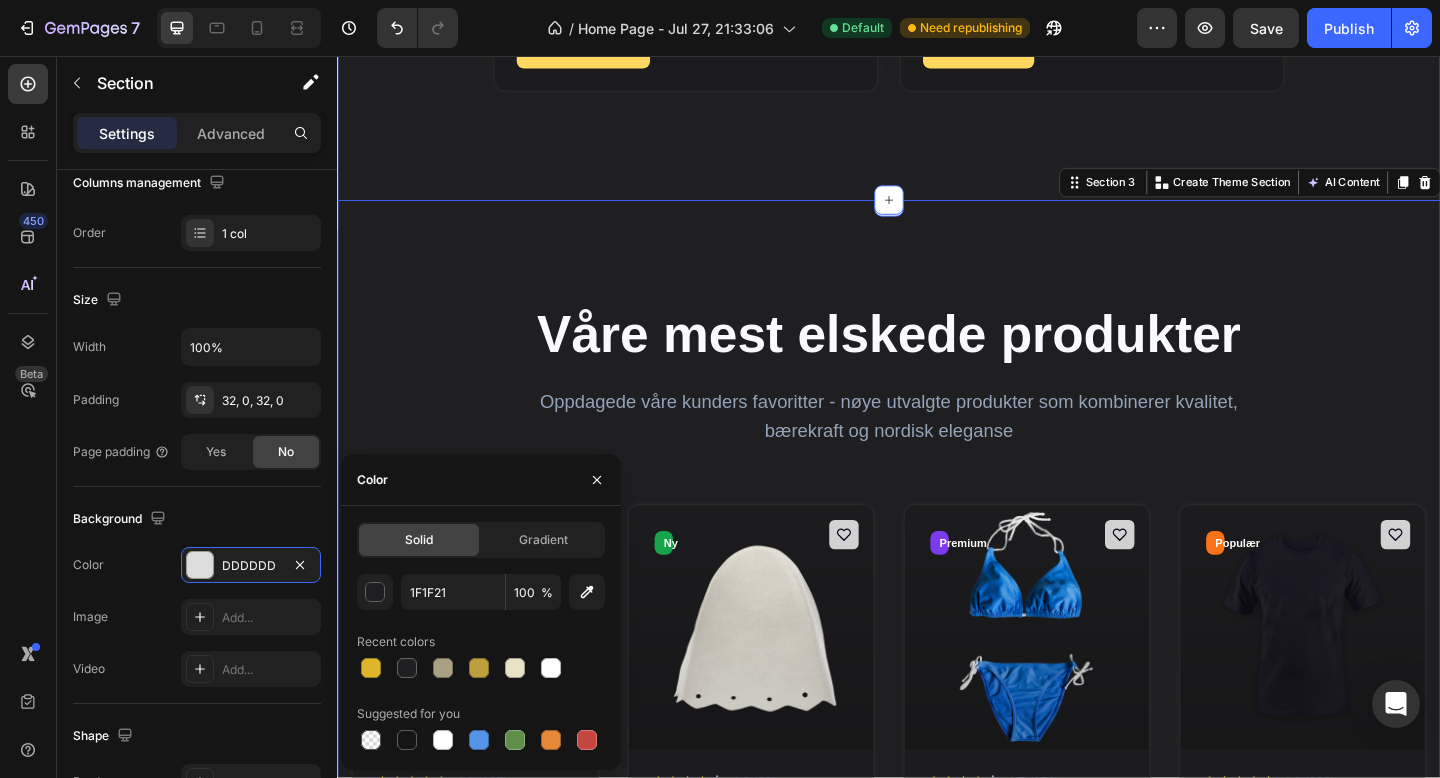 click on "Våre kolleksjoner Heading Opplev det beste innen nordisk badetradisjon med våre nøye utvalgte  produkter laget av de fineste naturlige materialene Text block
Badstueprodukter
Salt, flasker og velværeprodukter for den perfekte badstueopplevelsen.
Himalaya salt
Badstueflaske
Aromaer & oljer
Utforsk badstueprodukter
Badekolleksjon
Badeplagg i økologisk bomull, lin og hemp – for strand og sjø.
Badekåper
Strandshorts
Økologiske håndklær
Utforsk badekolleksjon
Saunahetter & tilbehør
Tradisjonelle saunahetter og naturlige tilbehør – praktisk og stilfullt.
Saunahetter i ull
Naturlige skrubber
Massasjebørster
Utforsk tilbehør
Organiske klær
Økologiske t-skjorter" at bounding box center (937, -376) 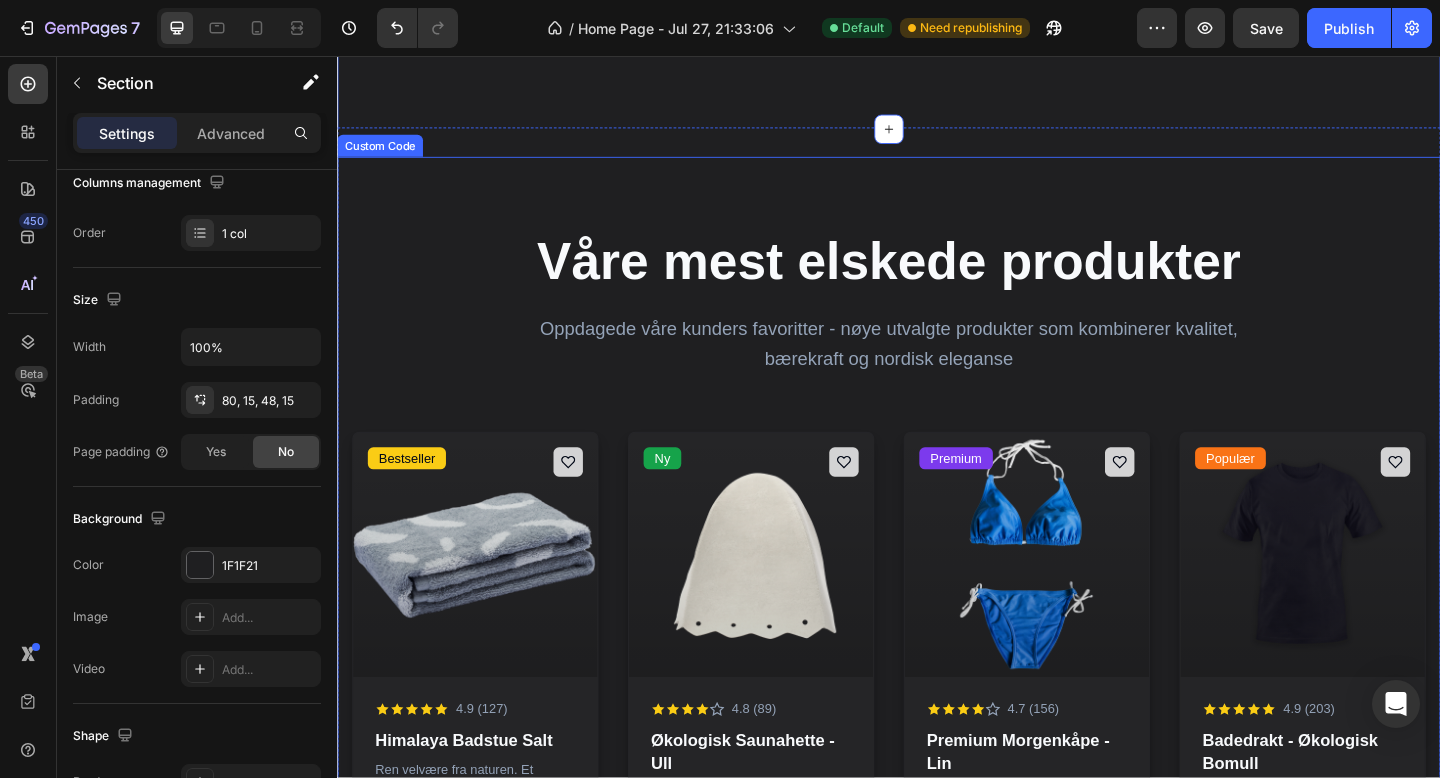 scroll, scrollTop: 1824, scrollLeft: 0, axis: vertical 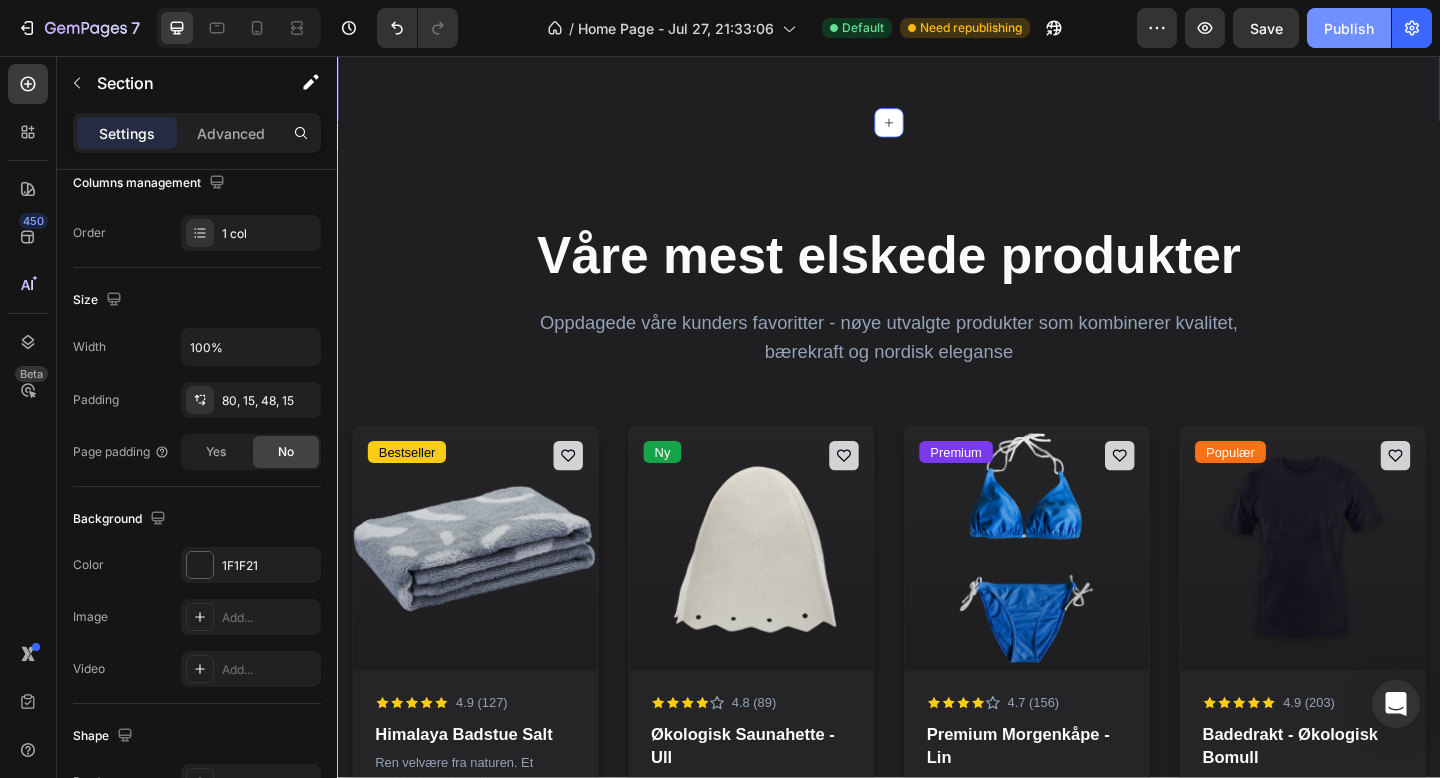 click on "Publish" at bounding box center [1349, 28] 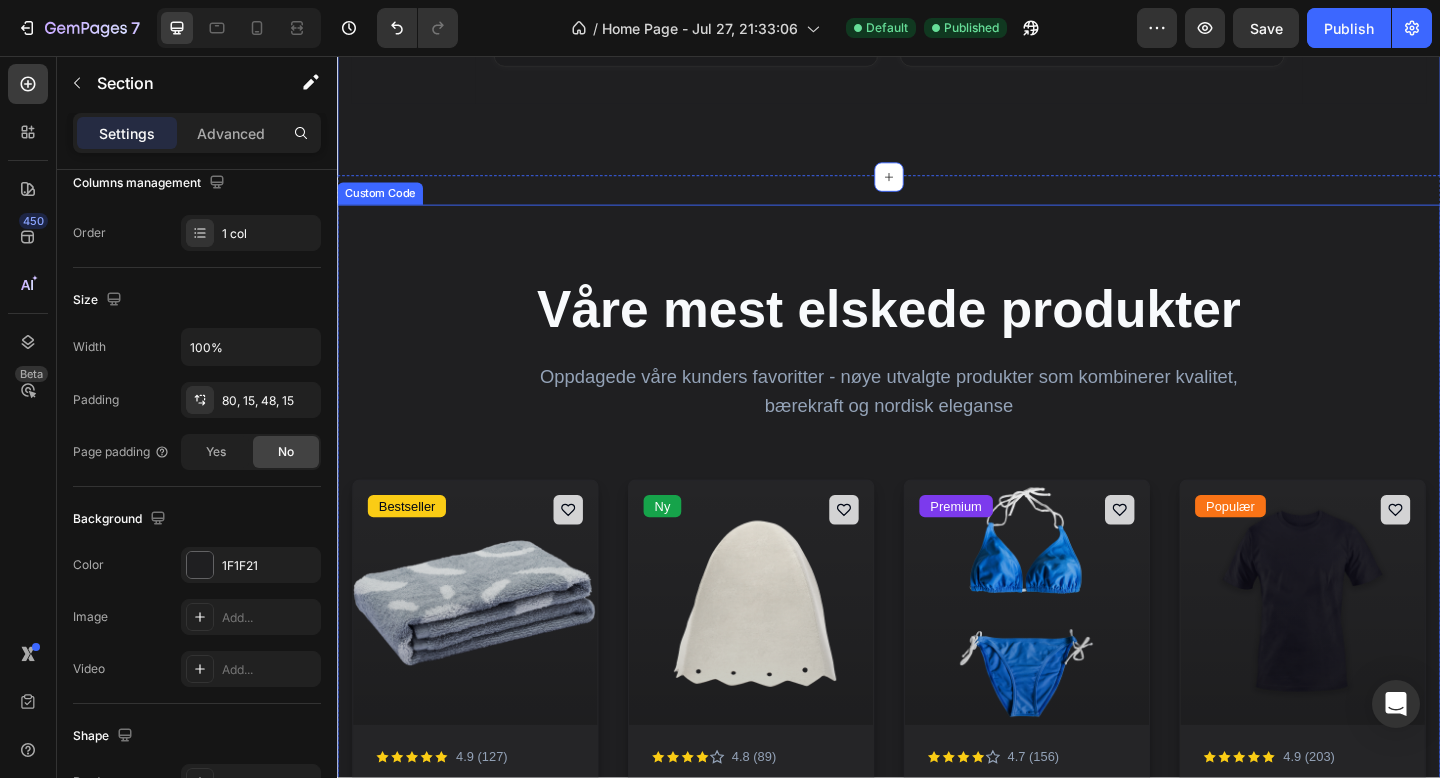scroll, scrollTop: 1772, scrollLeft: 0, axis: vertical 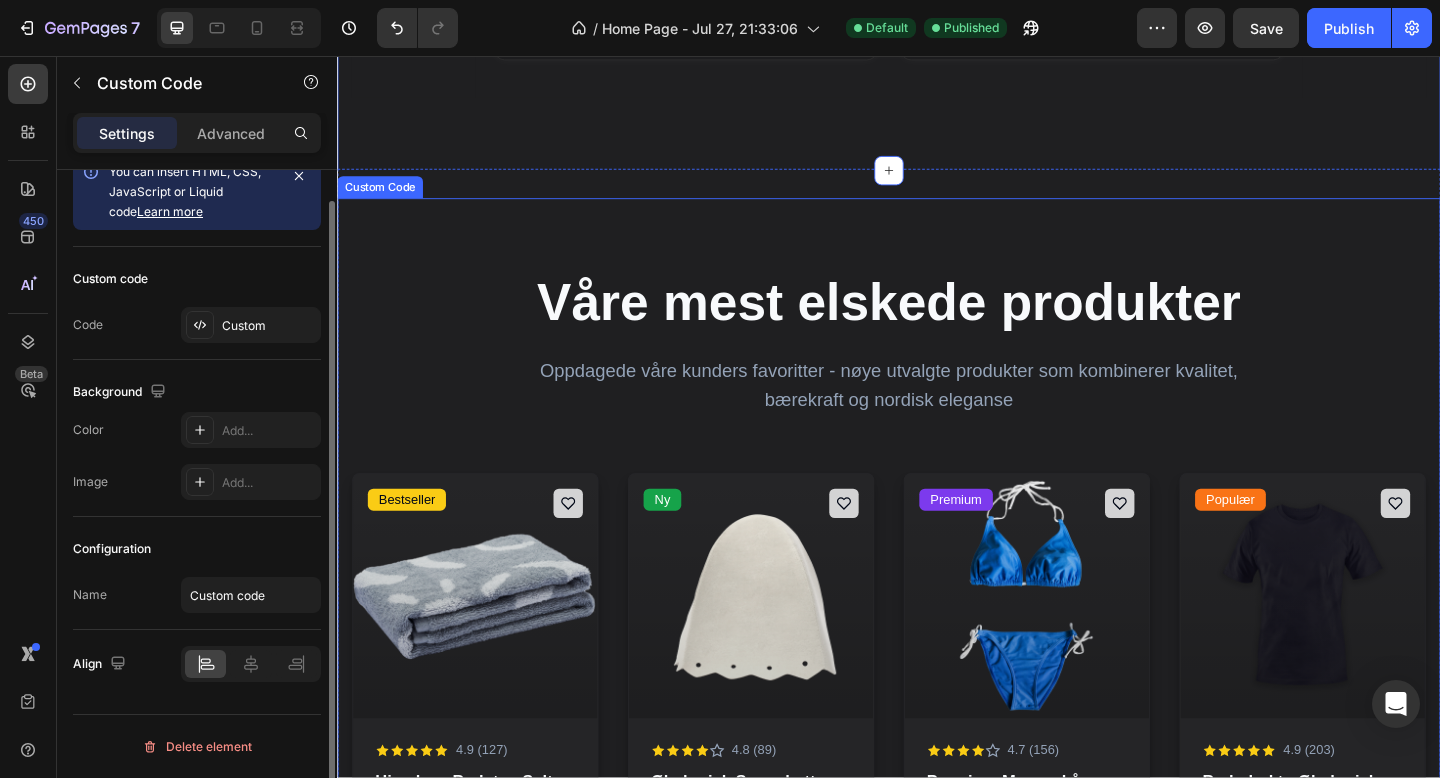 click on "Våre mest elskede produkter" at bounding box center [937, 324] 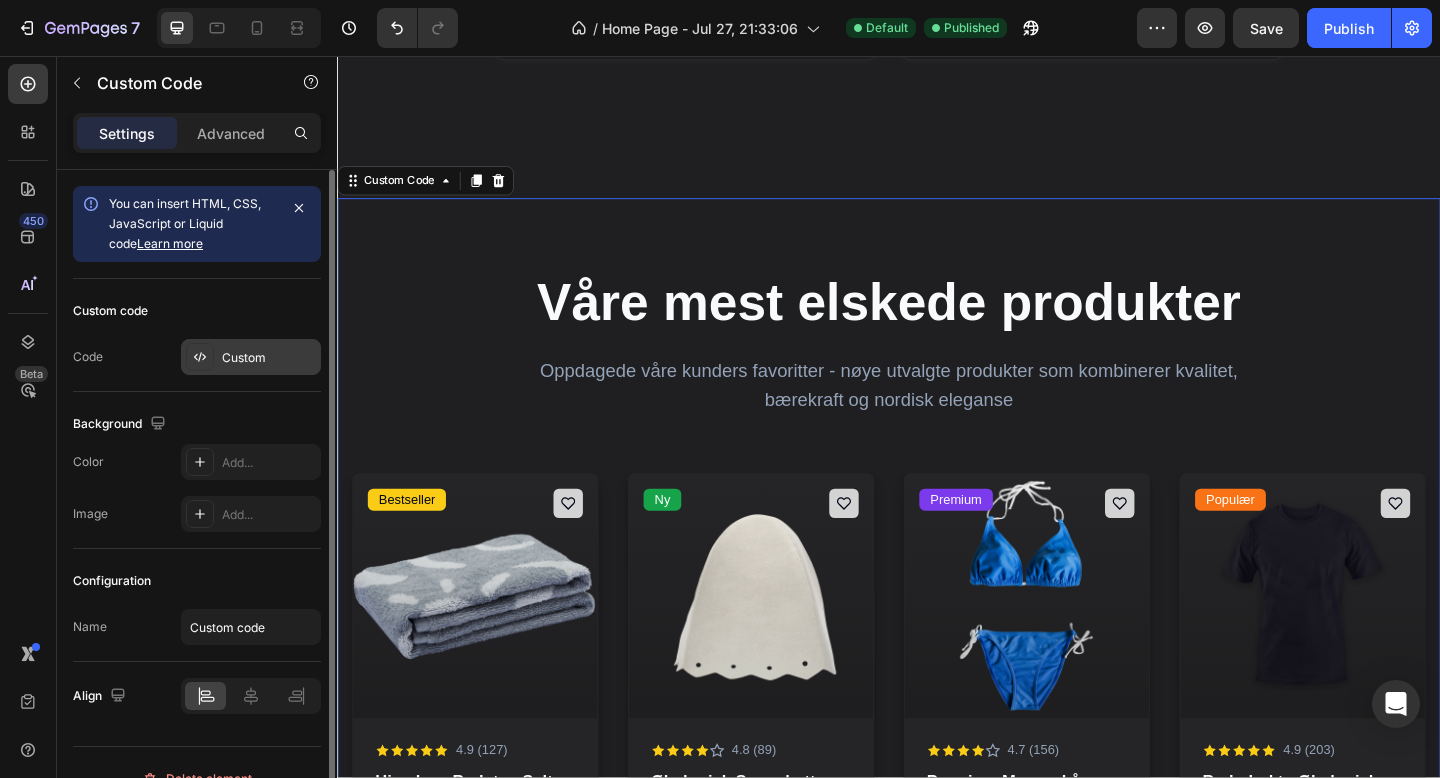 click on "Custom" at bounding box center [269, 358] 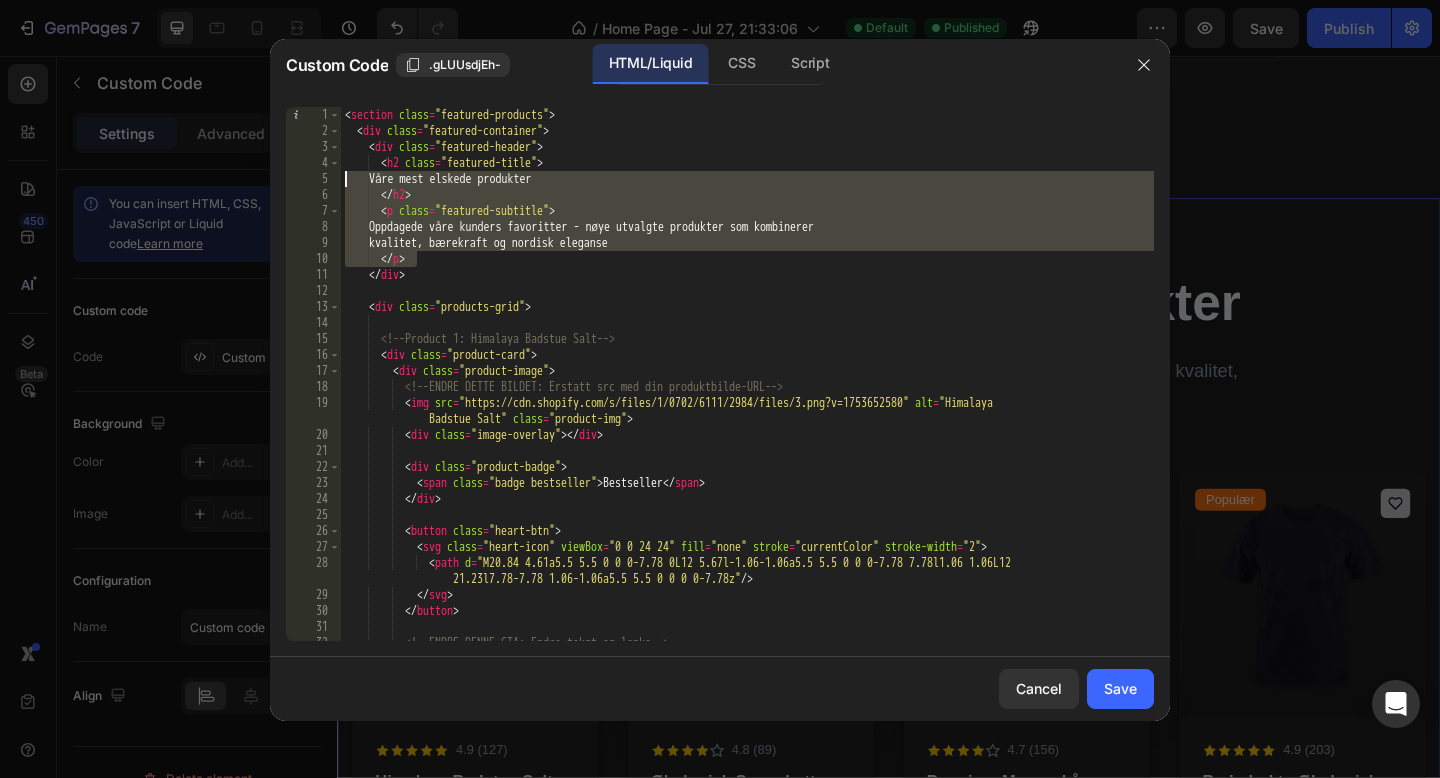 drag, startPoint x: 425, startPoint y: 261, endPoint x: 346, endPoint y: 181, distance: 112.432205 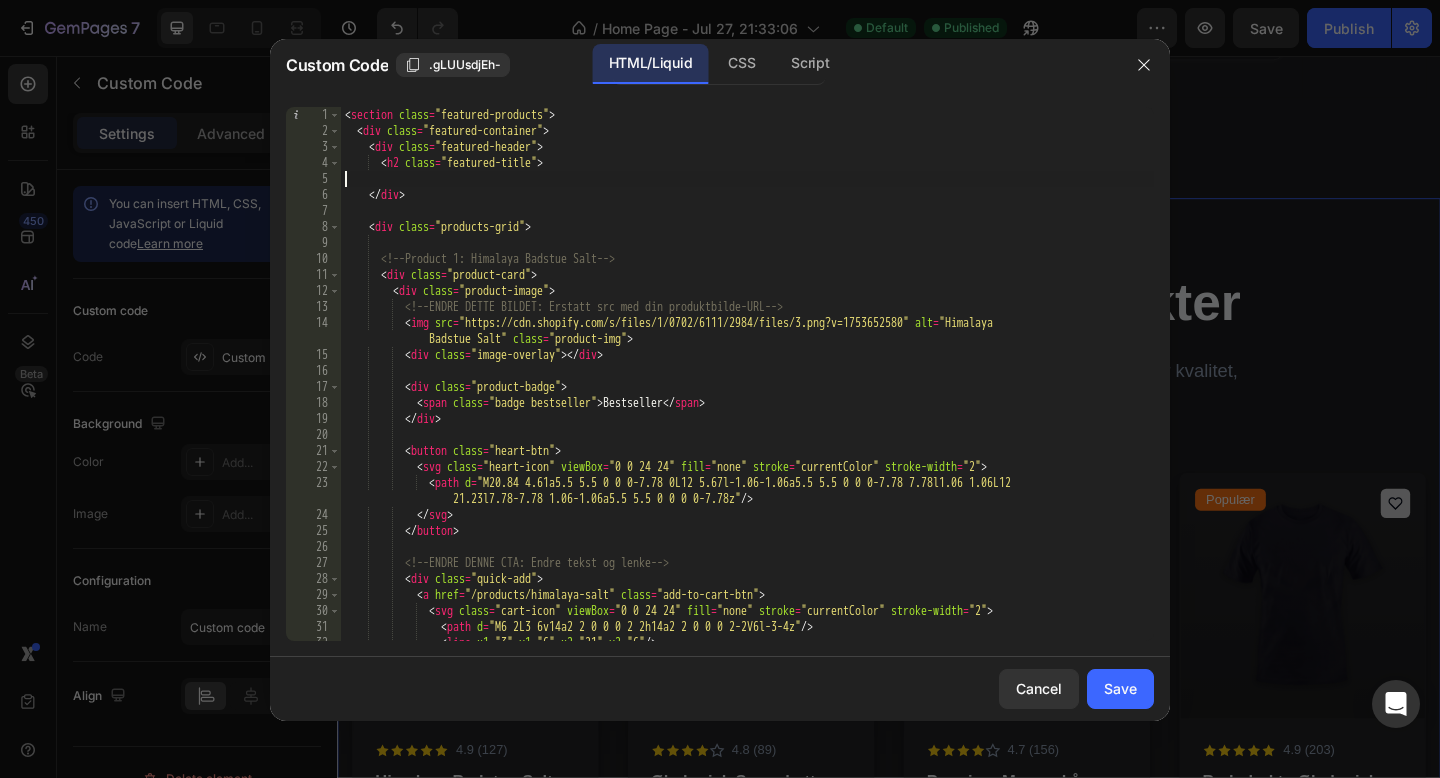 type on "Våre mest elskede produkter" 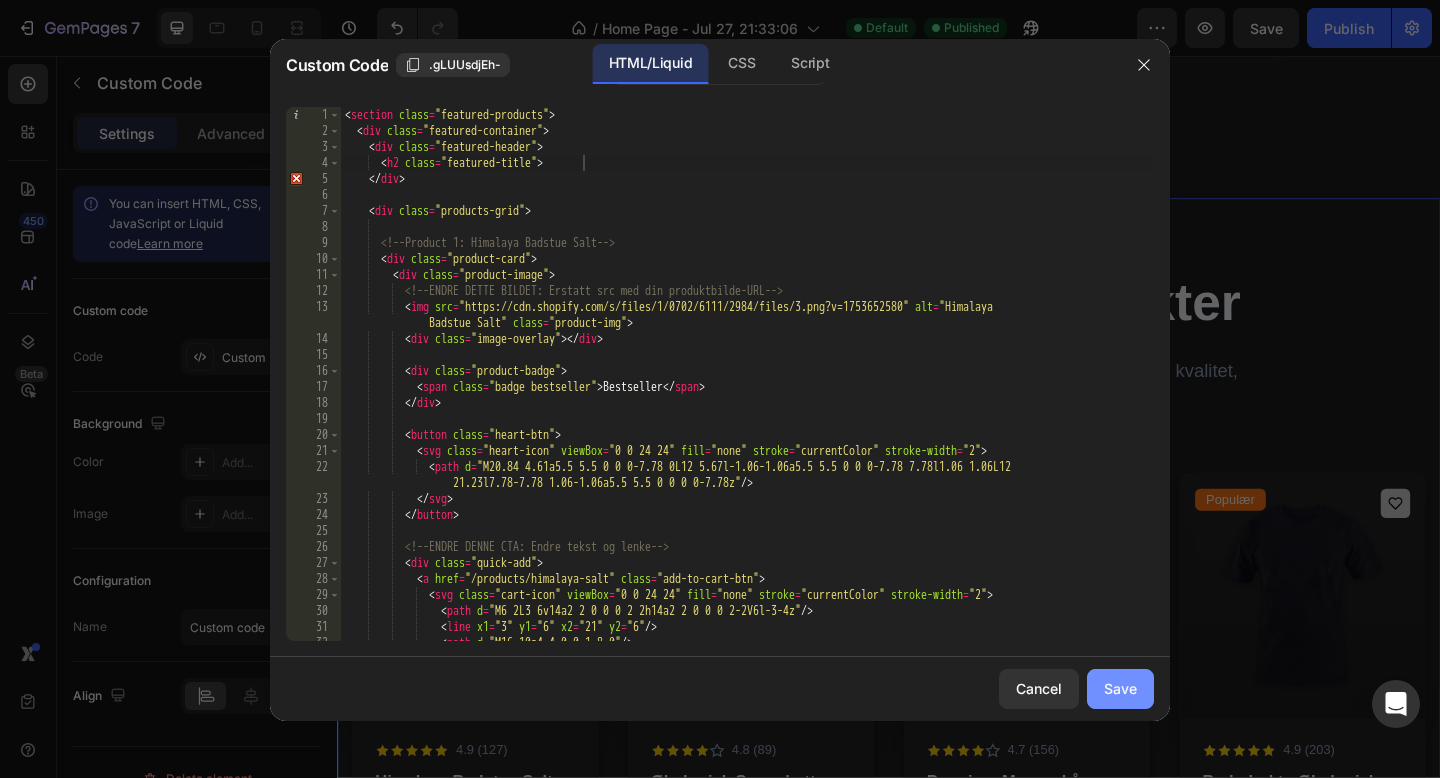 click on "Save" at bounding box center [1120, 688] 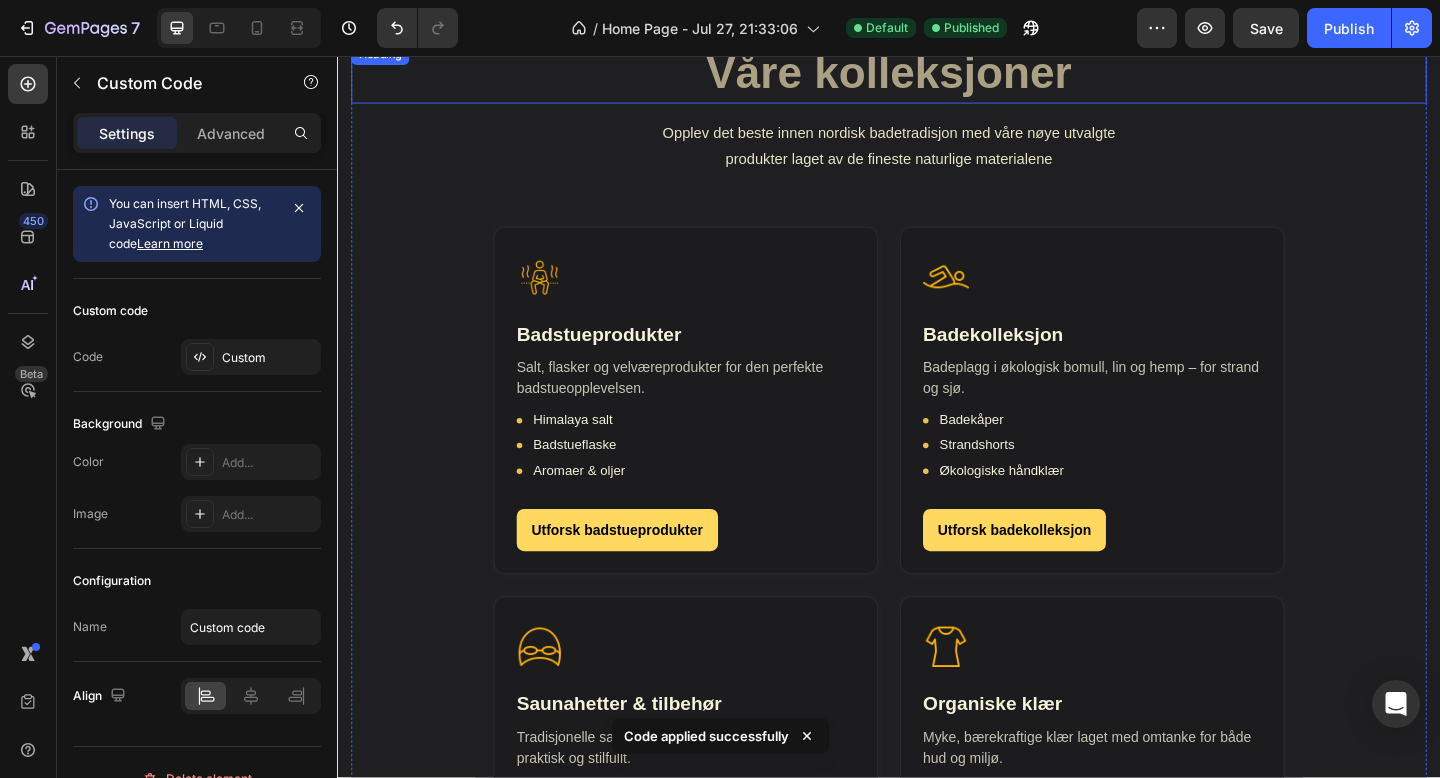 scroll, scrollTop: 69, scrollLeft: 0, axis: vertical 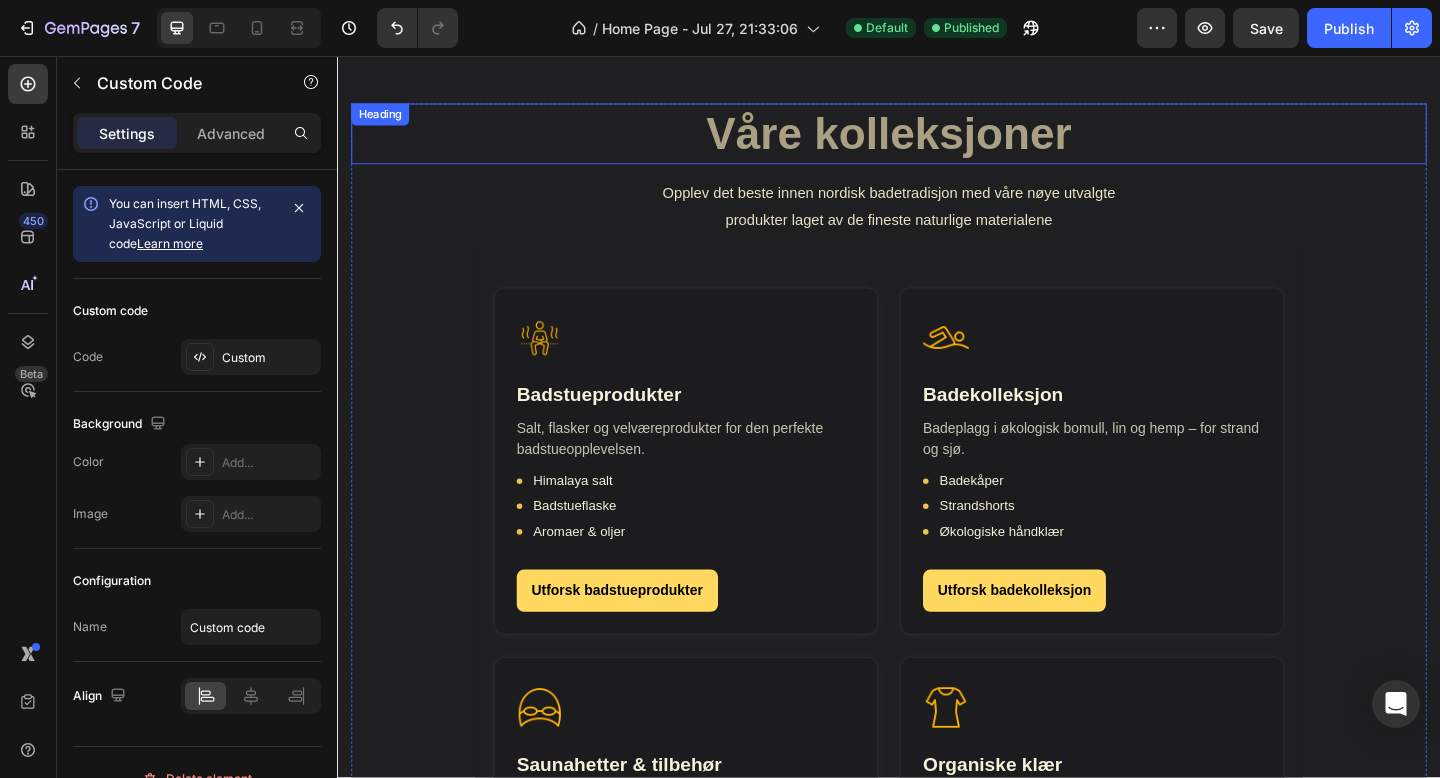 click on "Våre kolleksjoner" at bounding box center (937, 141) 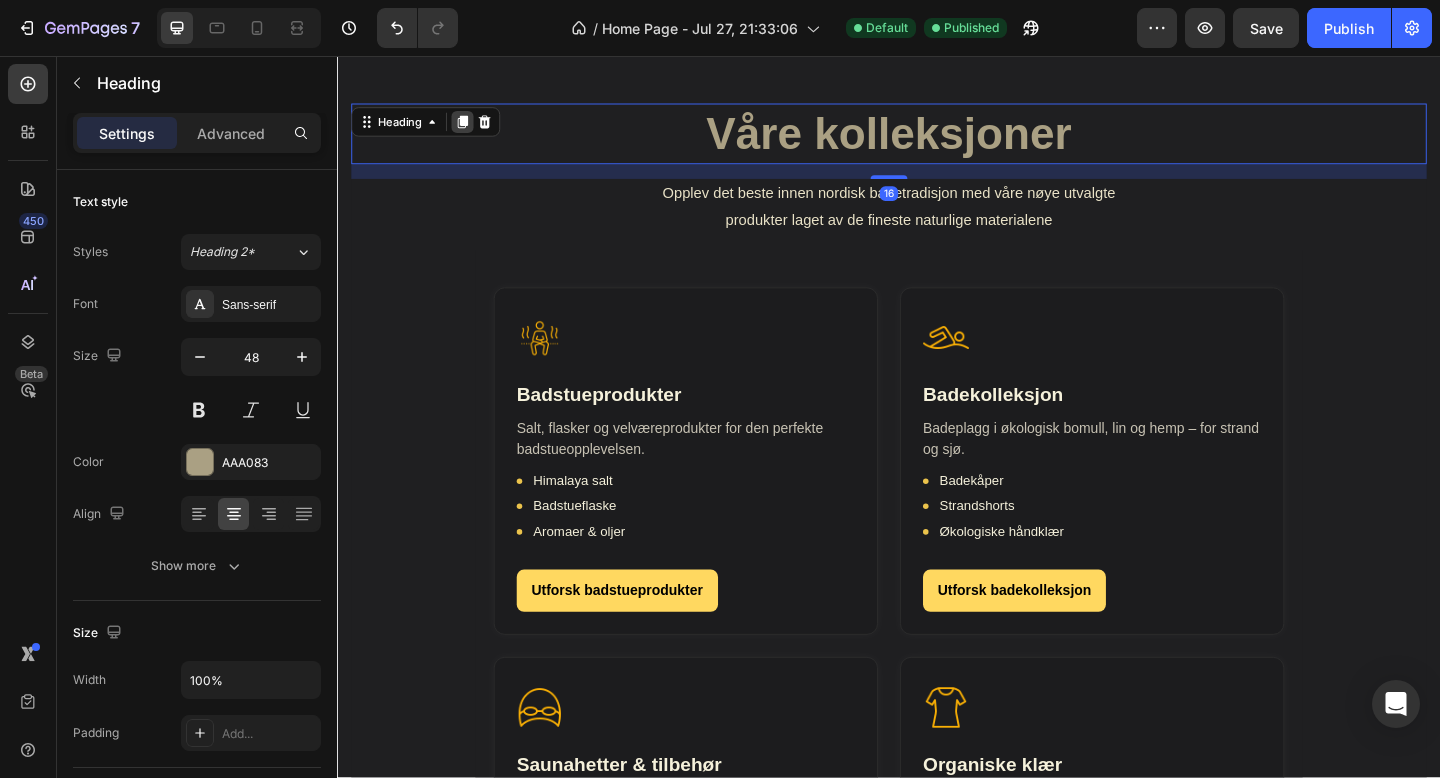 click 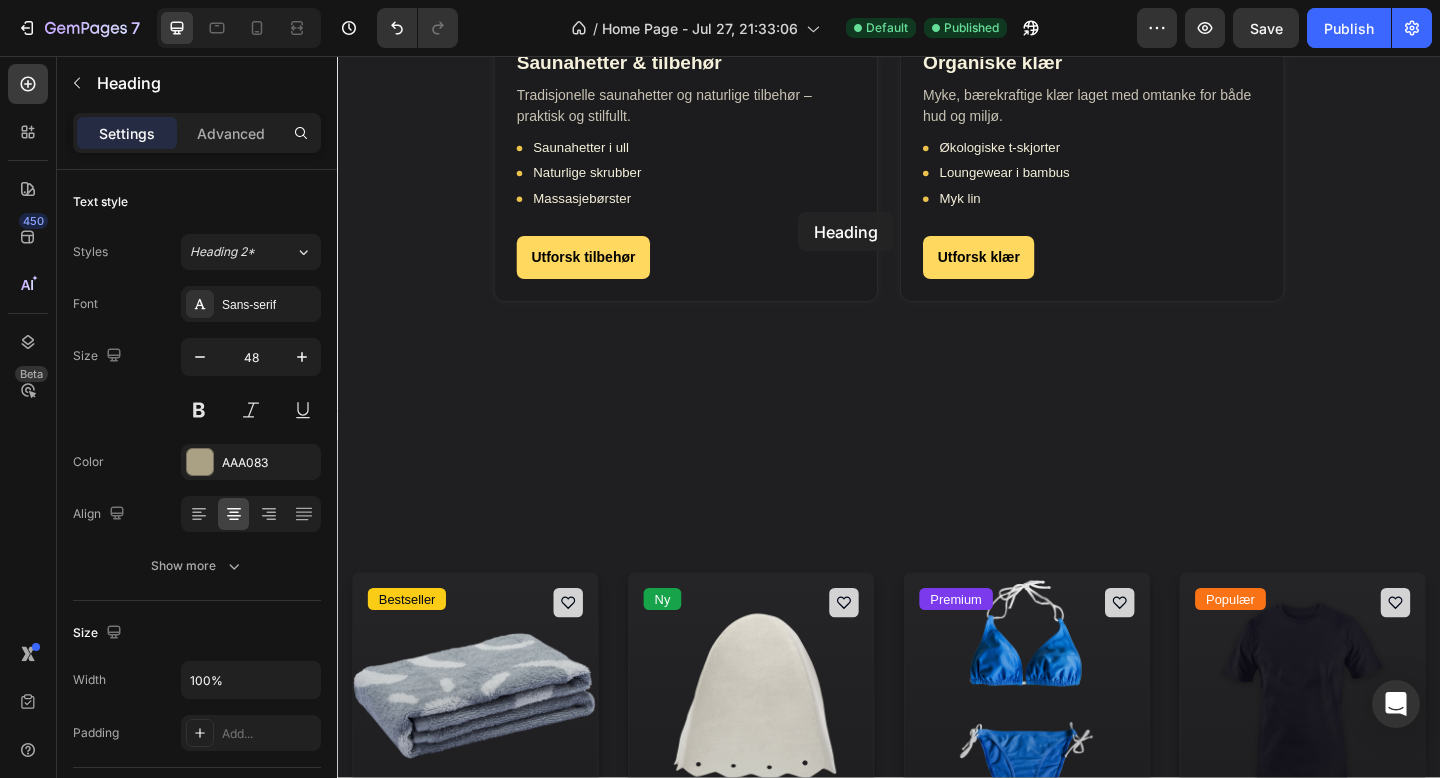 scroll, scrollTop: 988, scrollLeft: 0, axis: vertical 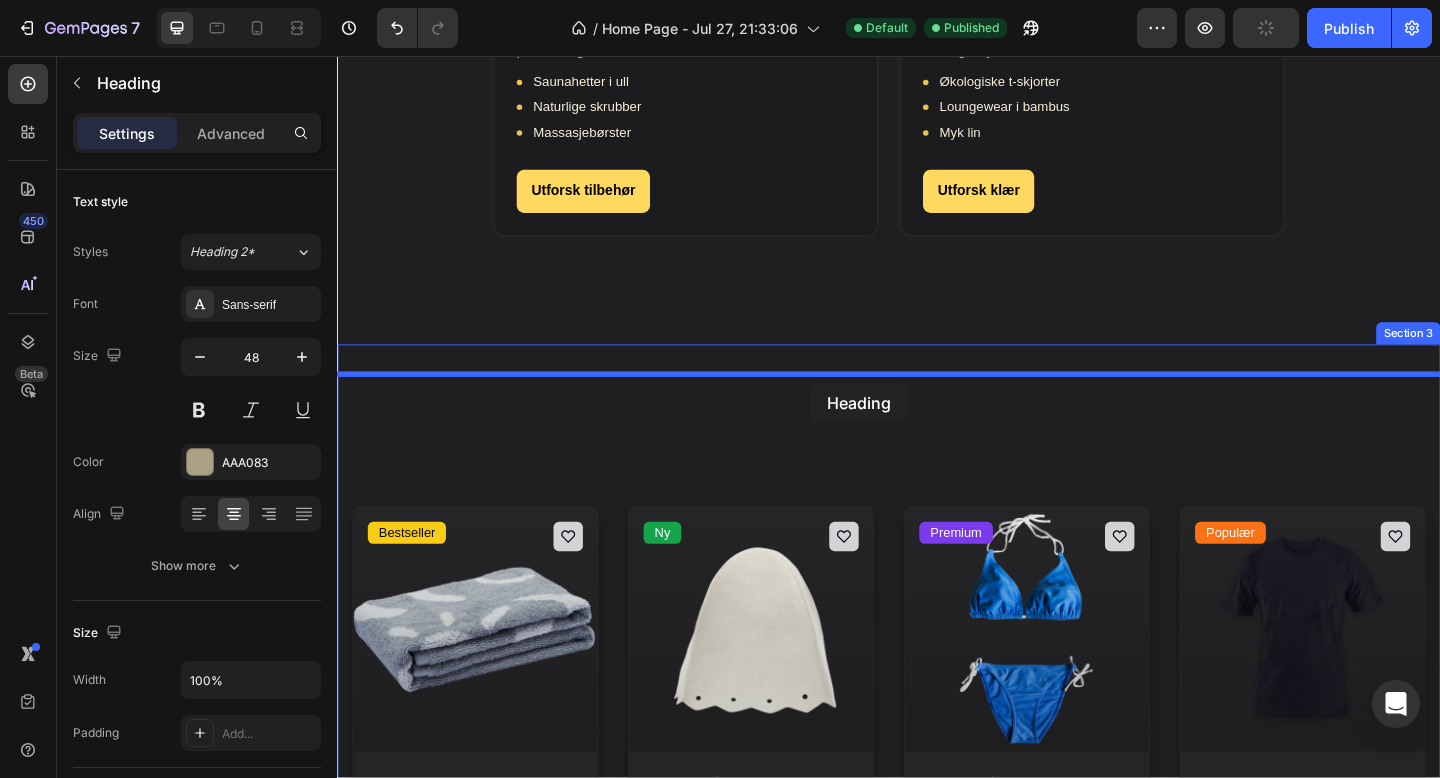 drag, startPoint x: 839, startPoint y: 226, endPoint x: 853, endPoint y: 412, distance: 186.52614 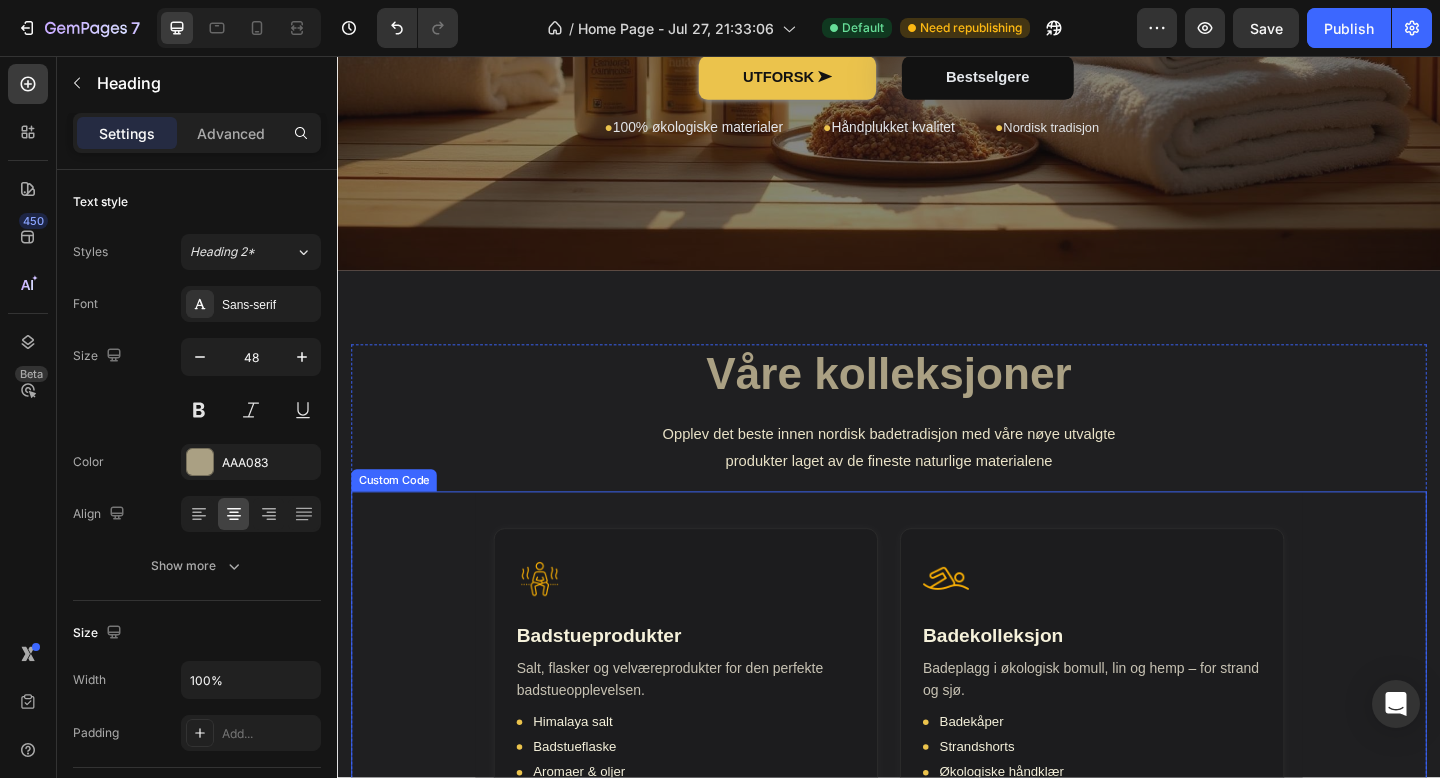 scroll, scrollTop: 568, scrollLeft: 0, axis: vertical 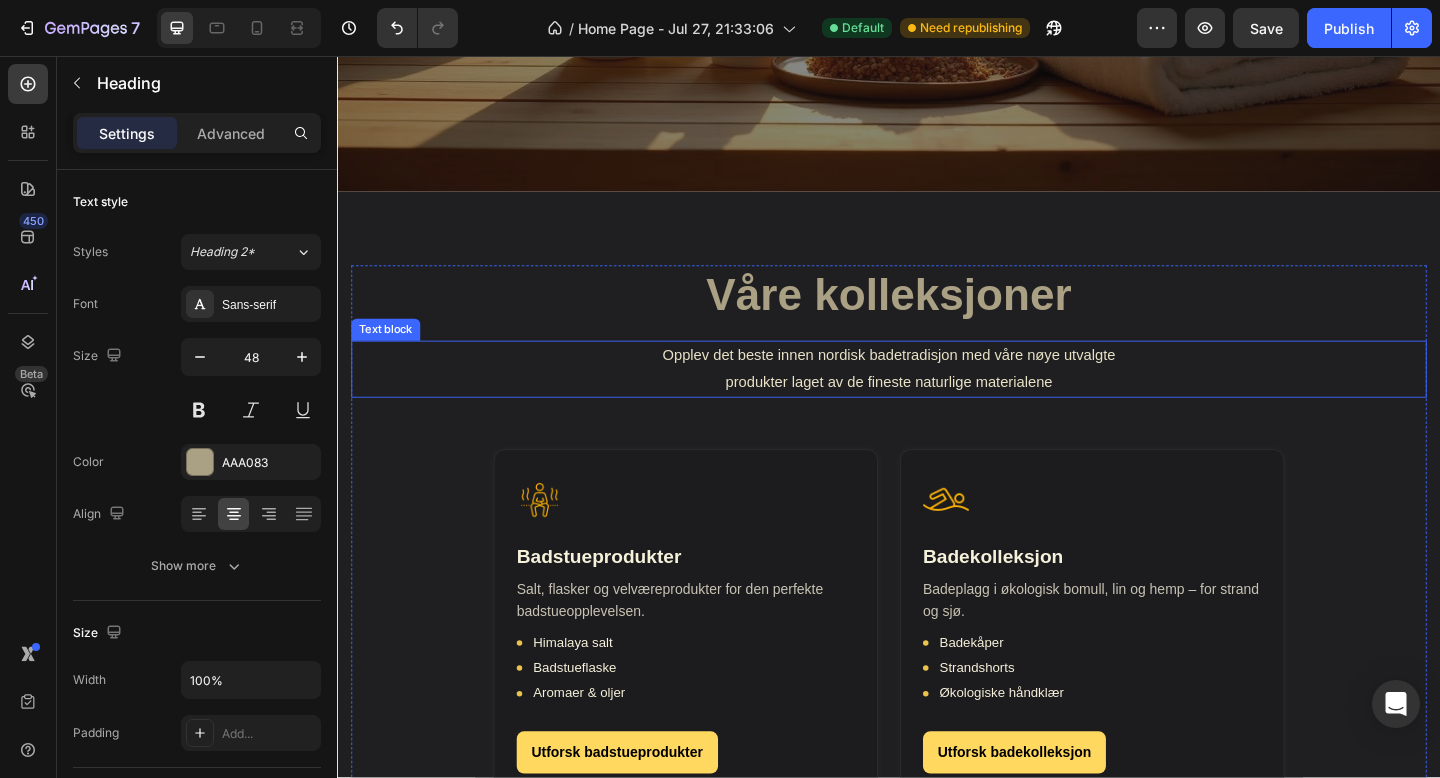 click on "Opplev det beste innen nordisk badetradisjon med våre nøye utvalgte" at bounding box center [937, 382] 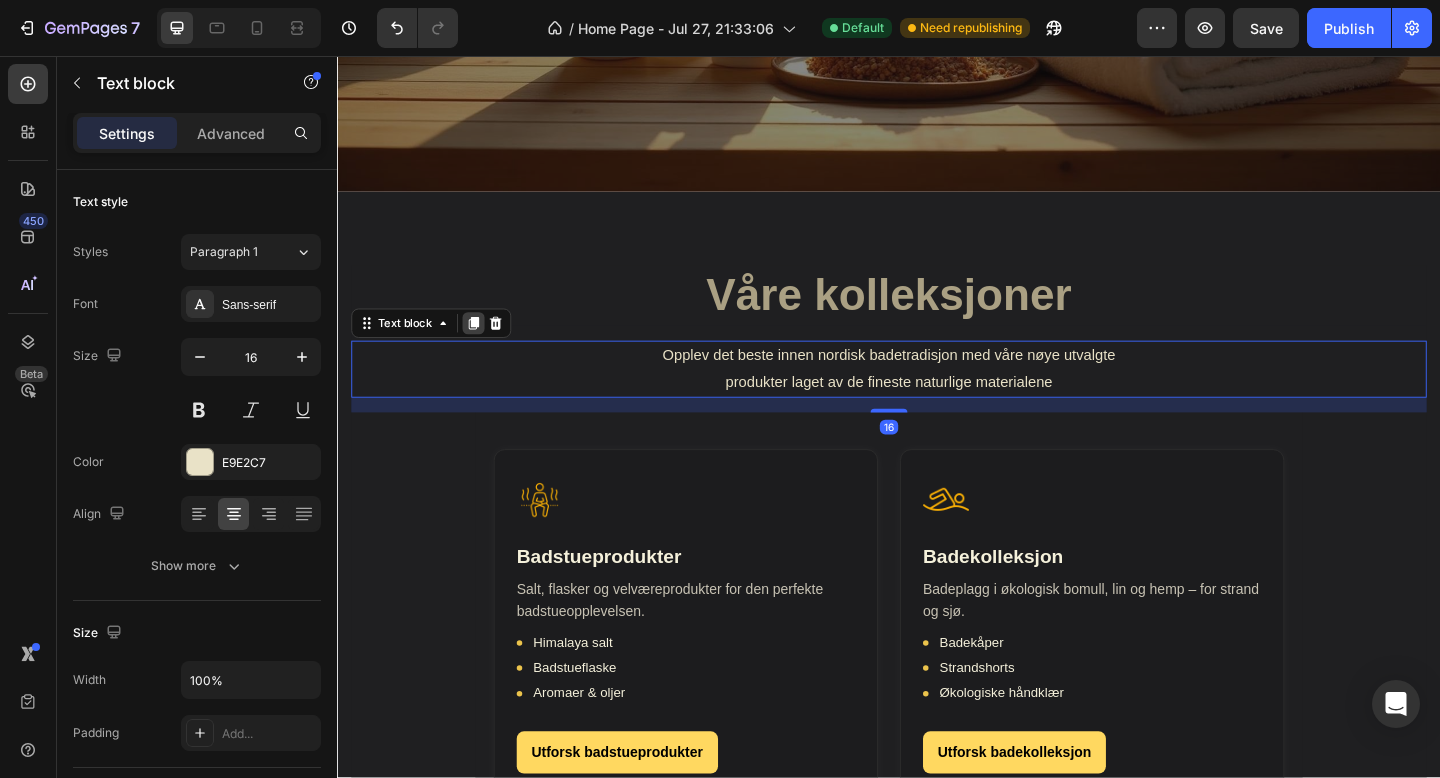 click 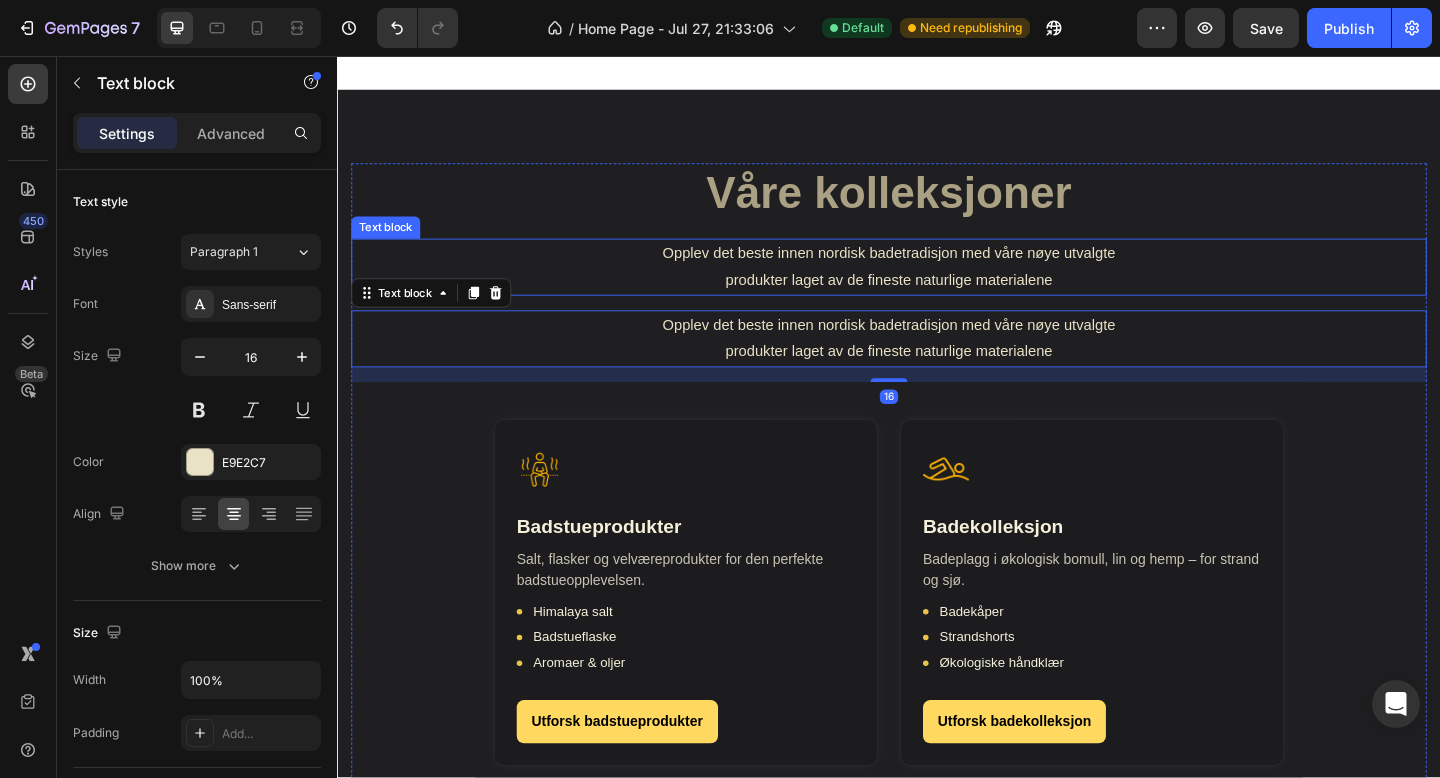 scroll, scrollTop: 898, scrollLeft: 0, axis: vertical 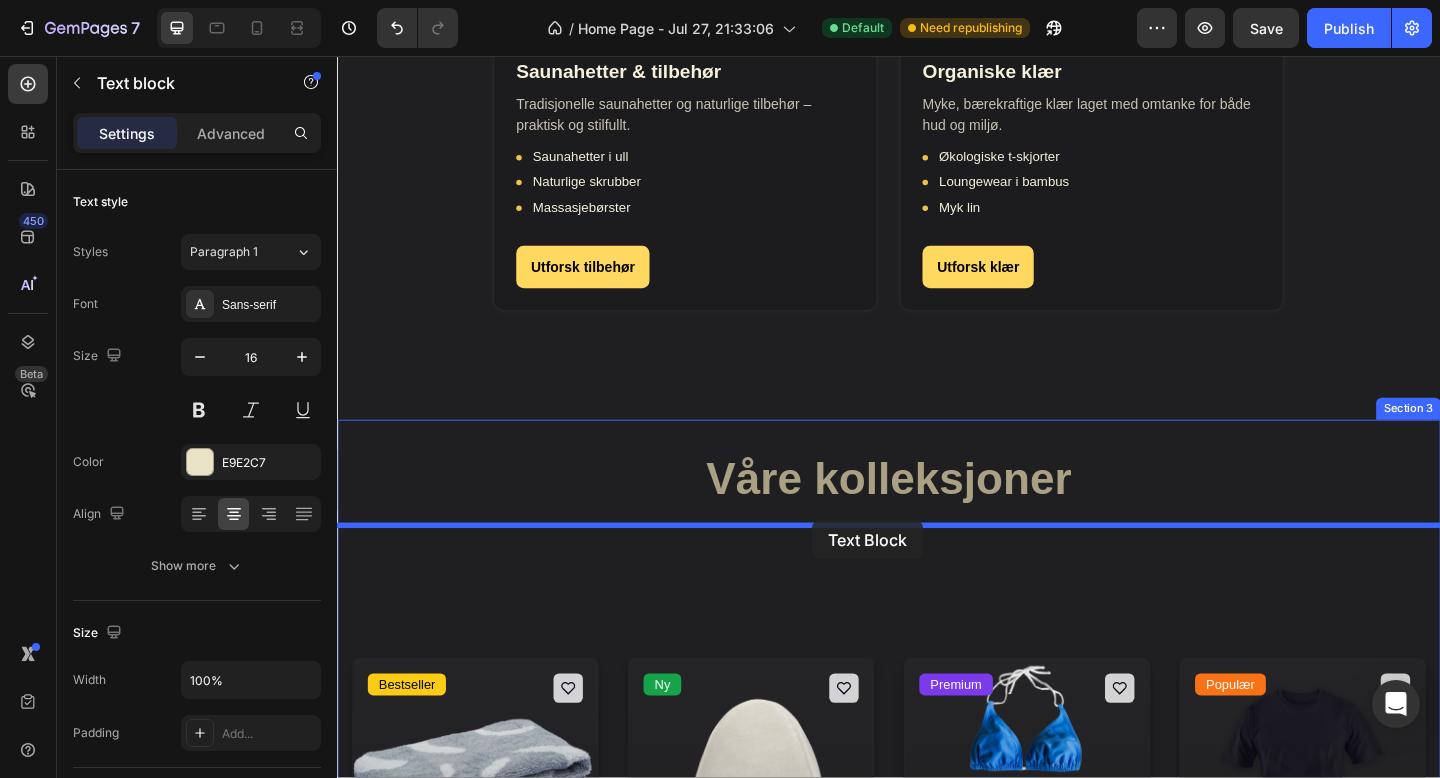 drag, startPoint x: 804, startPoint y: 145, endPoint x: 854, endPoint y: 561, distance: 418.99402 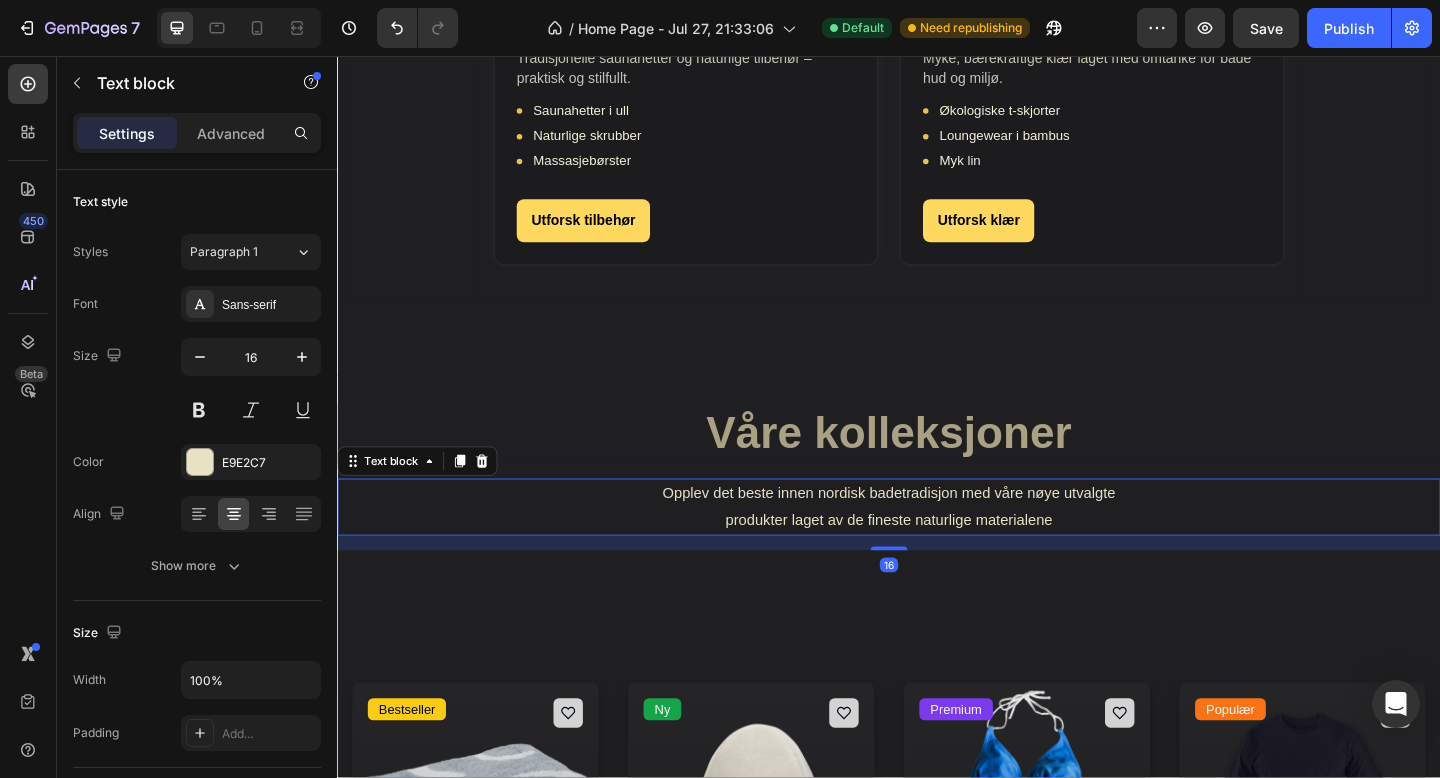 scroll, scrollTop: 1579, scrollLeft: 0, axis: vertical 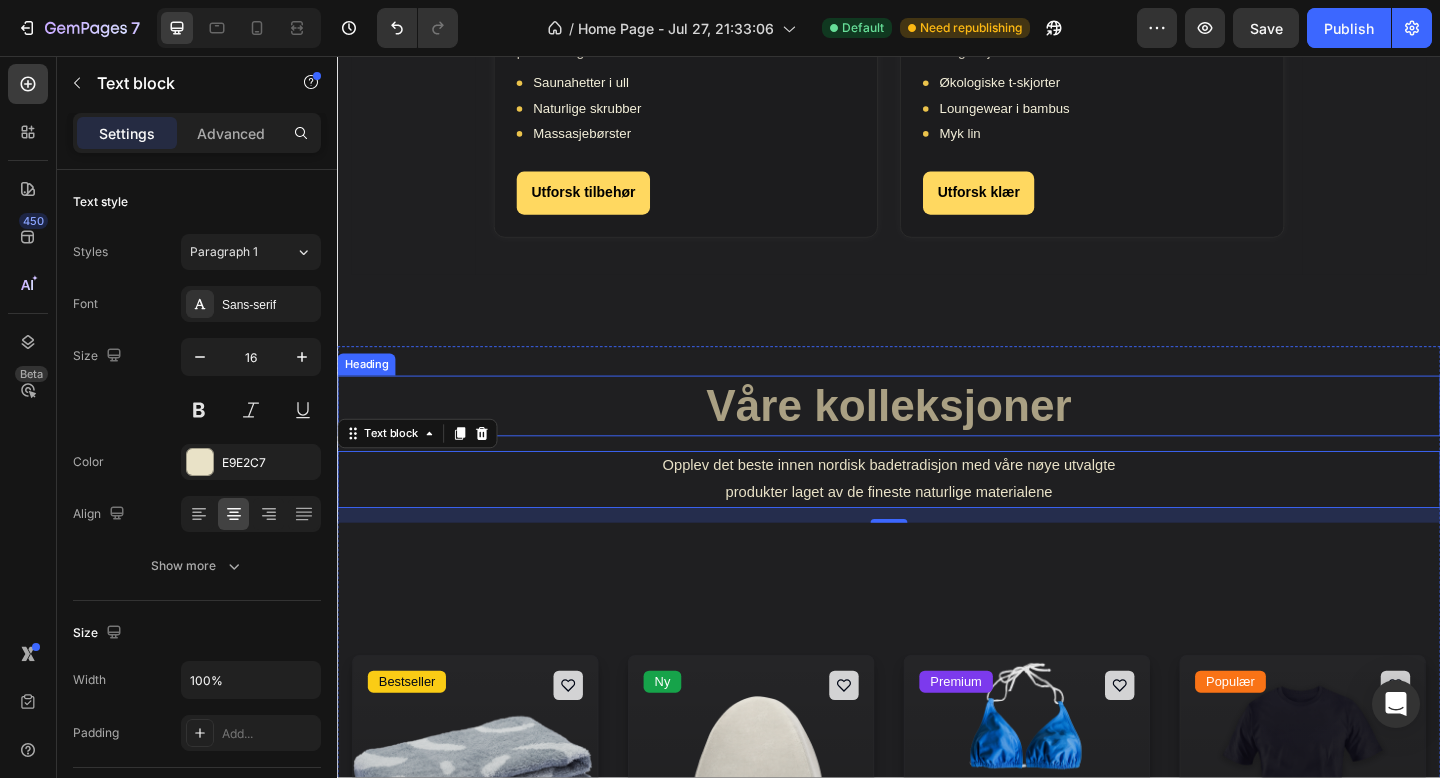 click on "Våre kolleksjoner" at bounding box center (937, 437) 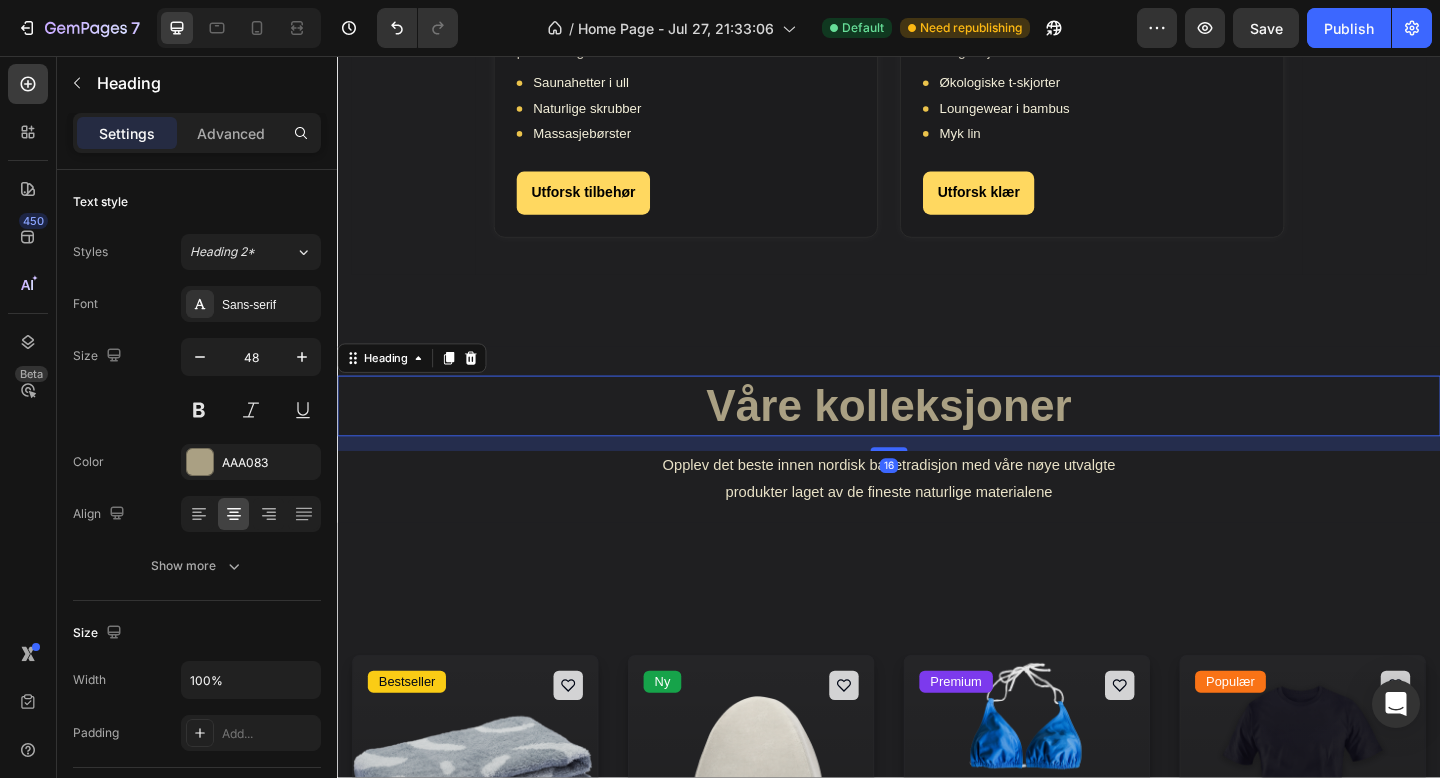 click on "Våre kolleksjoner" at bounding box center [937, 437] 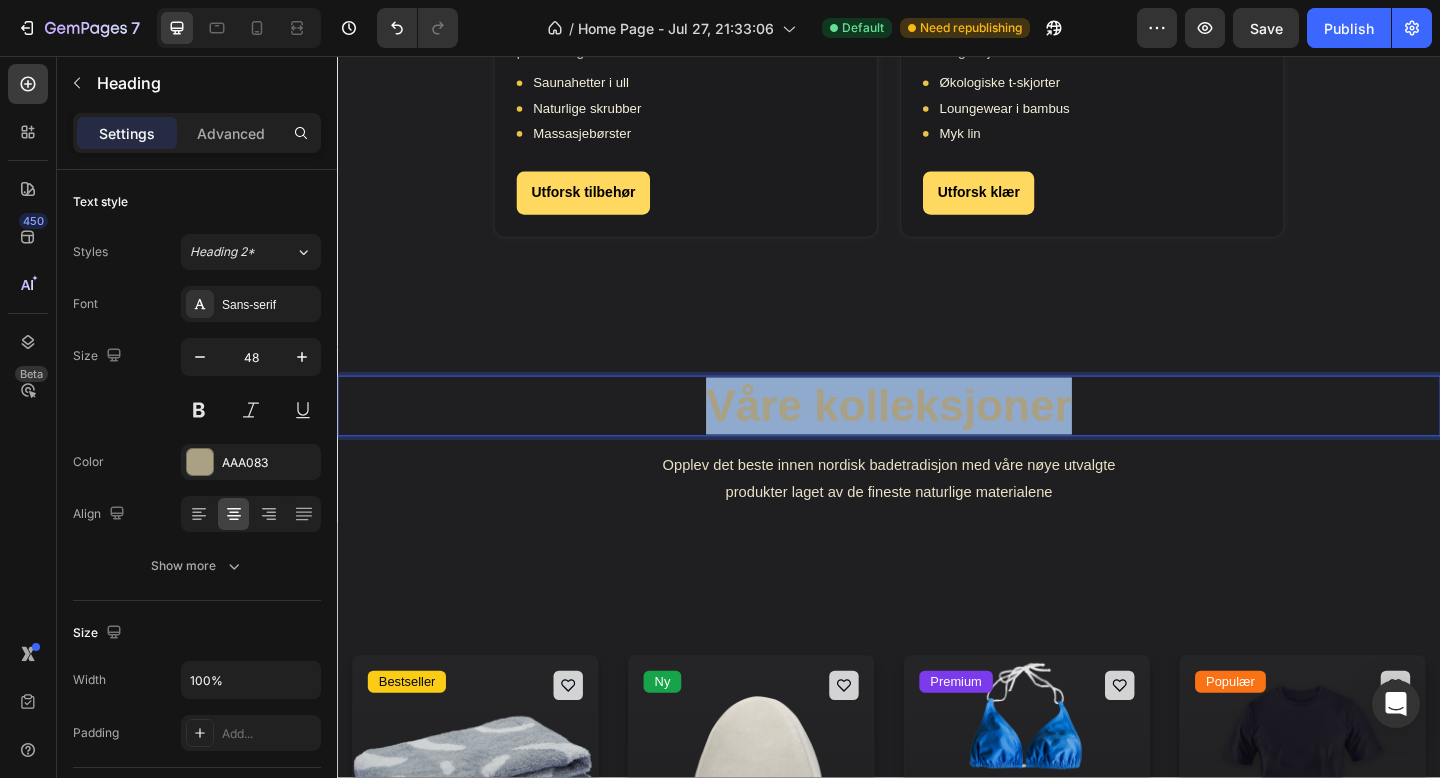 click on "Våre kolleksjoner" at bounding box center (937, 437) 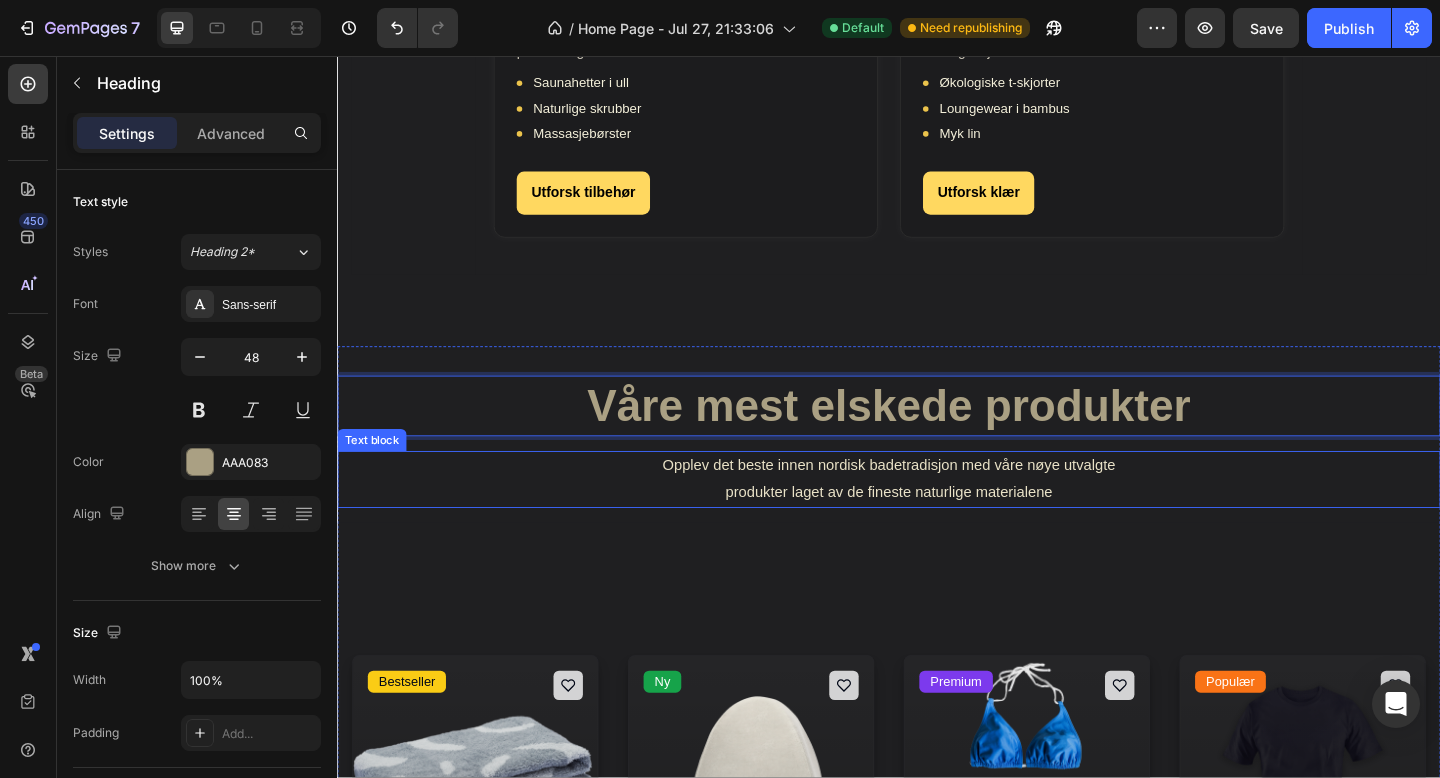 click on "Opplev det beste innen nordisk badetradisjon med våre nøye utvalgte" at bounding box center [937, 502] 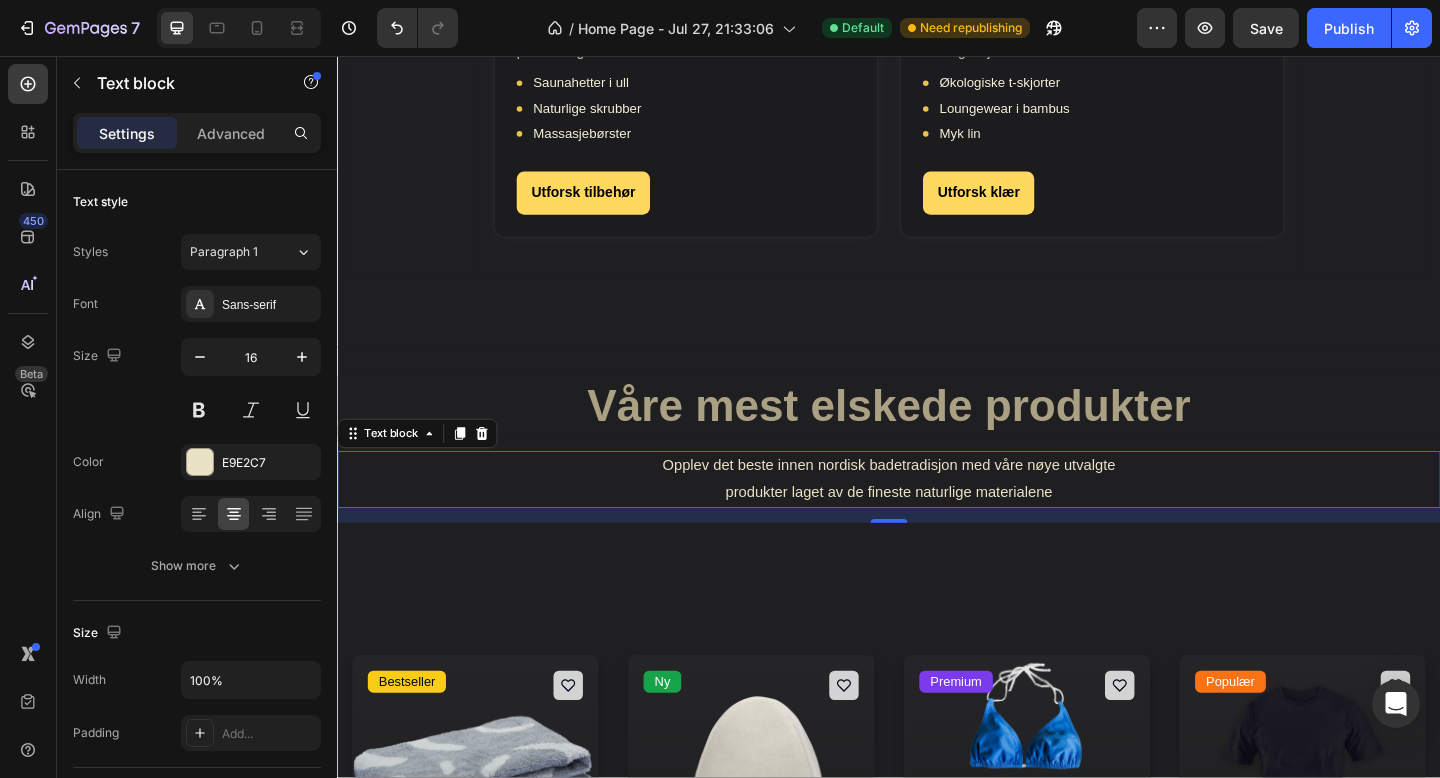 click on "Opplev det beste innen nordisk badetradisjon med våre nøye utvalgte" at bounding box center [937, 502] 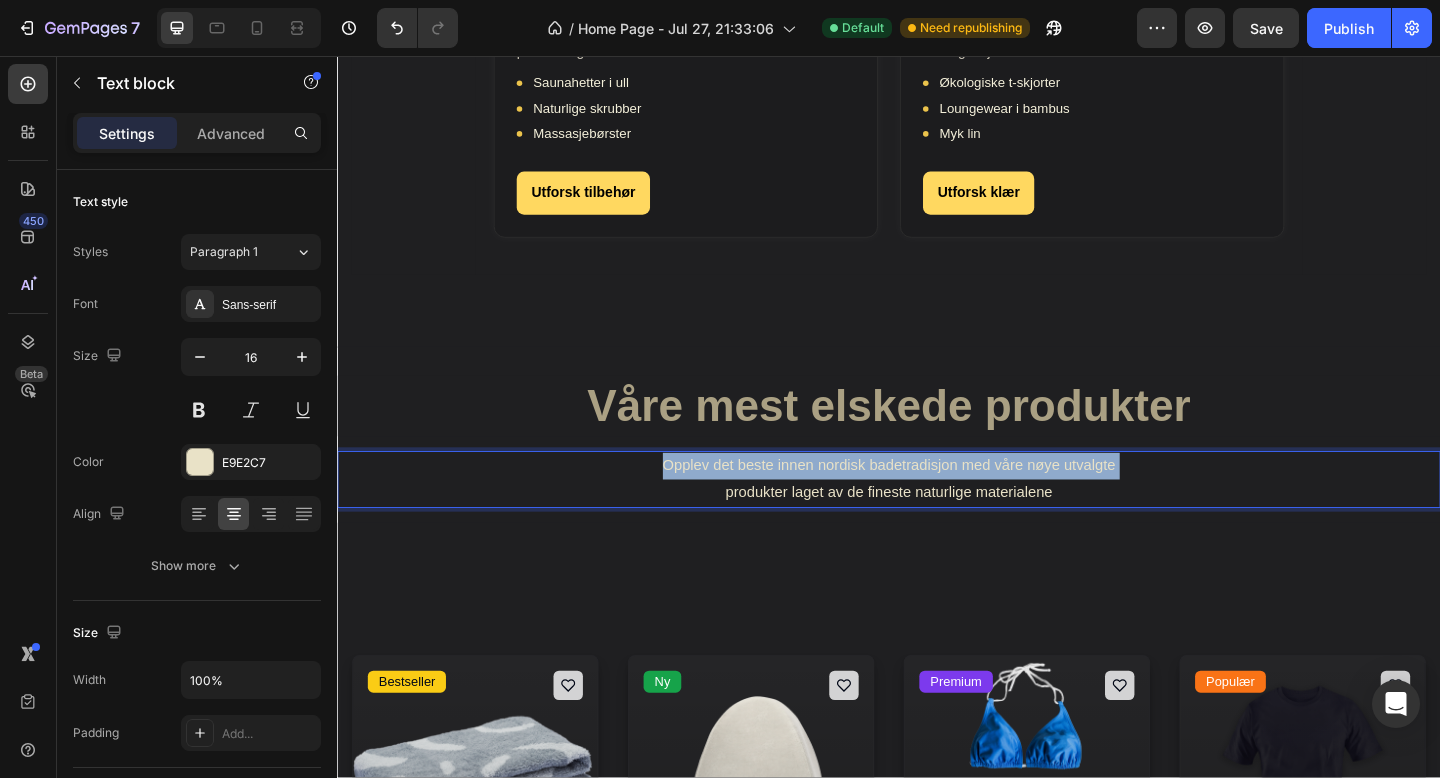 click on "Opplev det beste innen nordisk badetradisjon med våre nøye utvalgte" at bounding box center [937, 502] 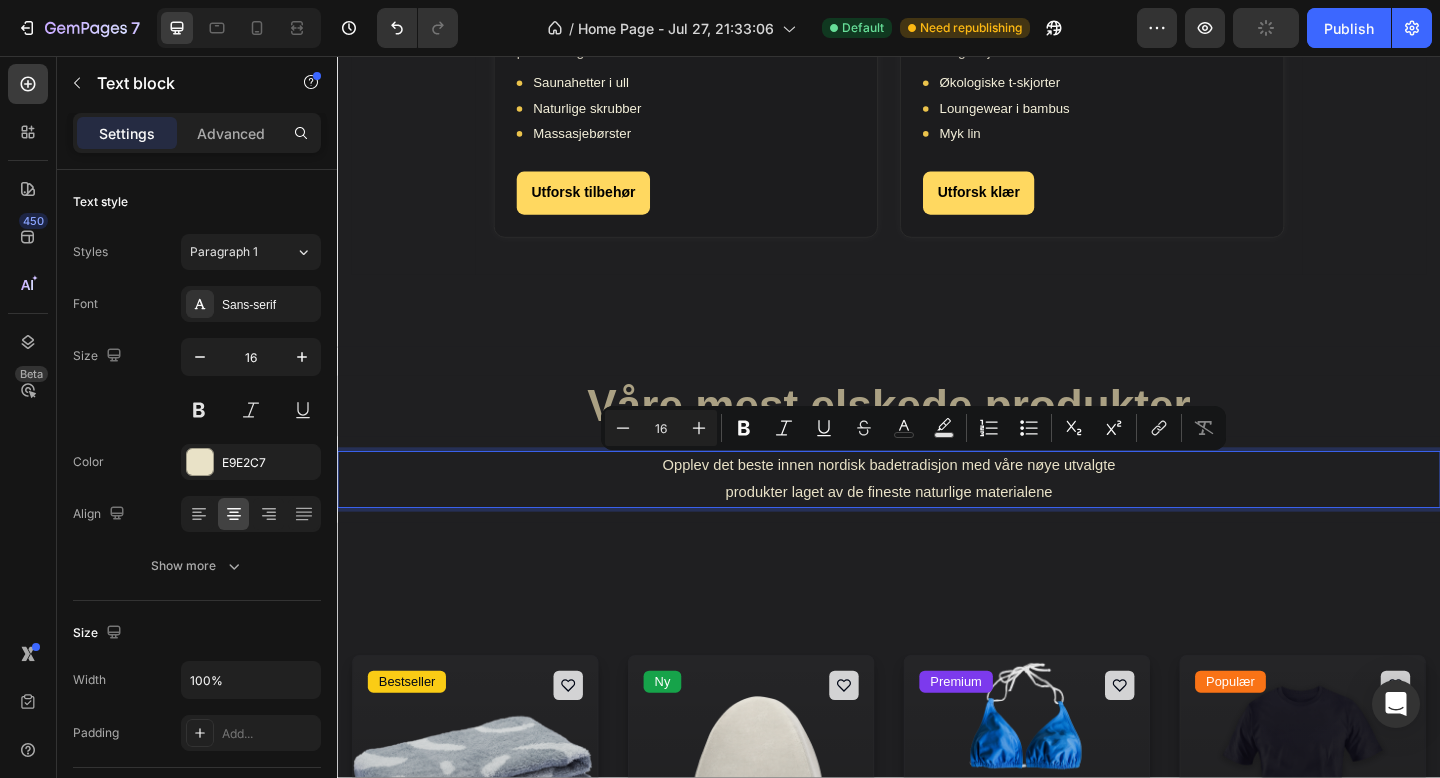 click on "produkter laget av de fineste naturlige materialene" at bounding box center (937, 531) 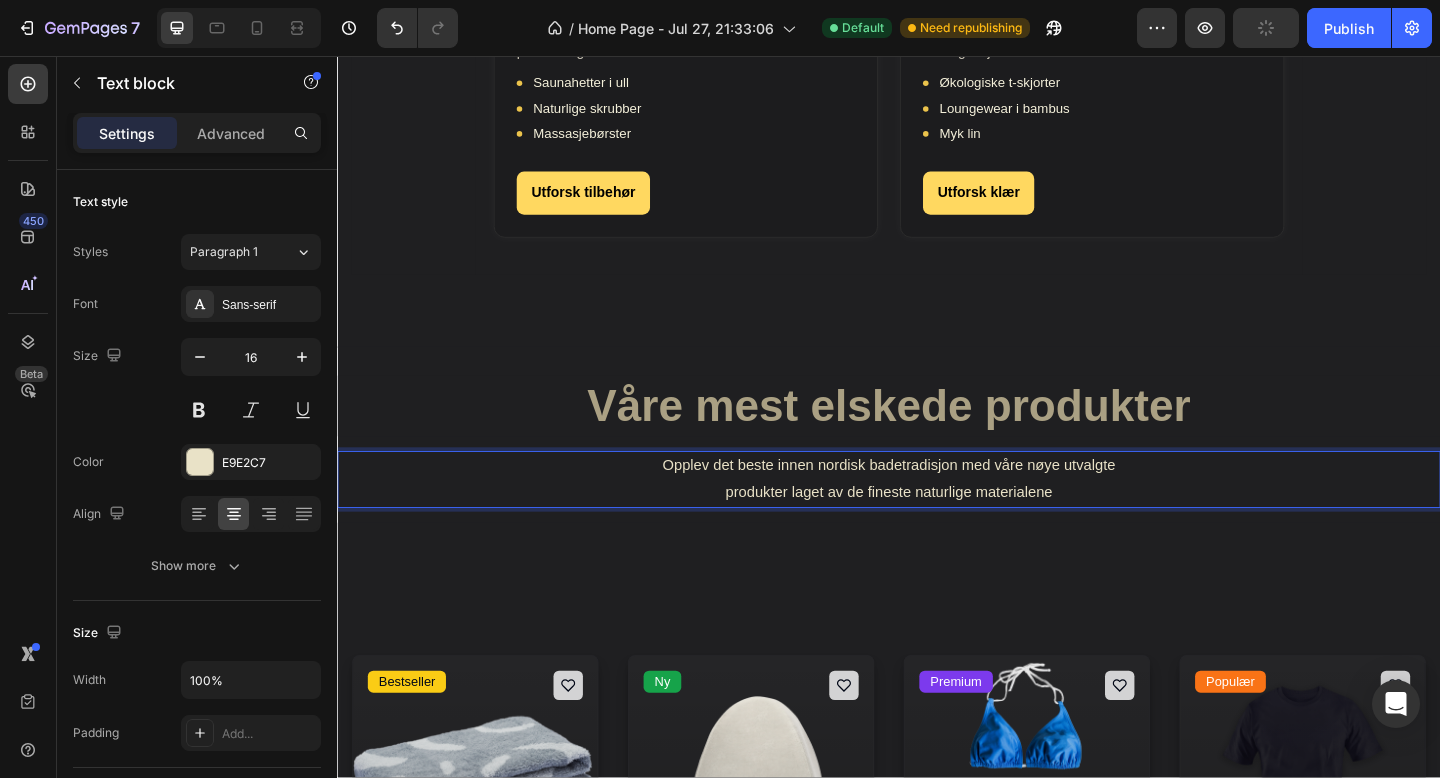 click on "Opplev det beste innen nordisk badetradisjon med våre nøye utvalgte" at bounding box center [937, 502] 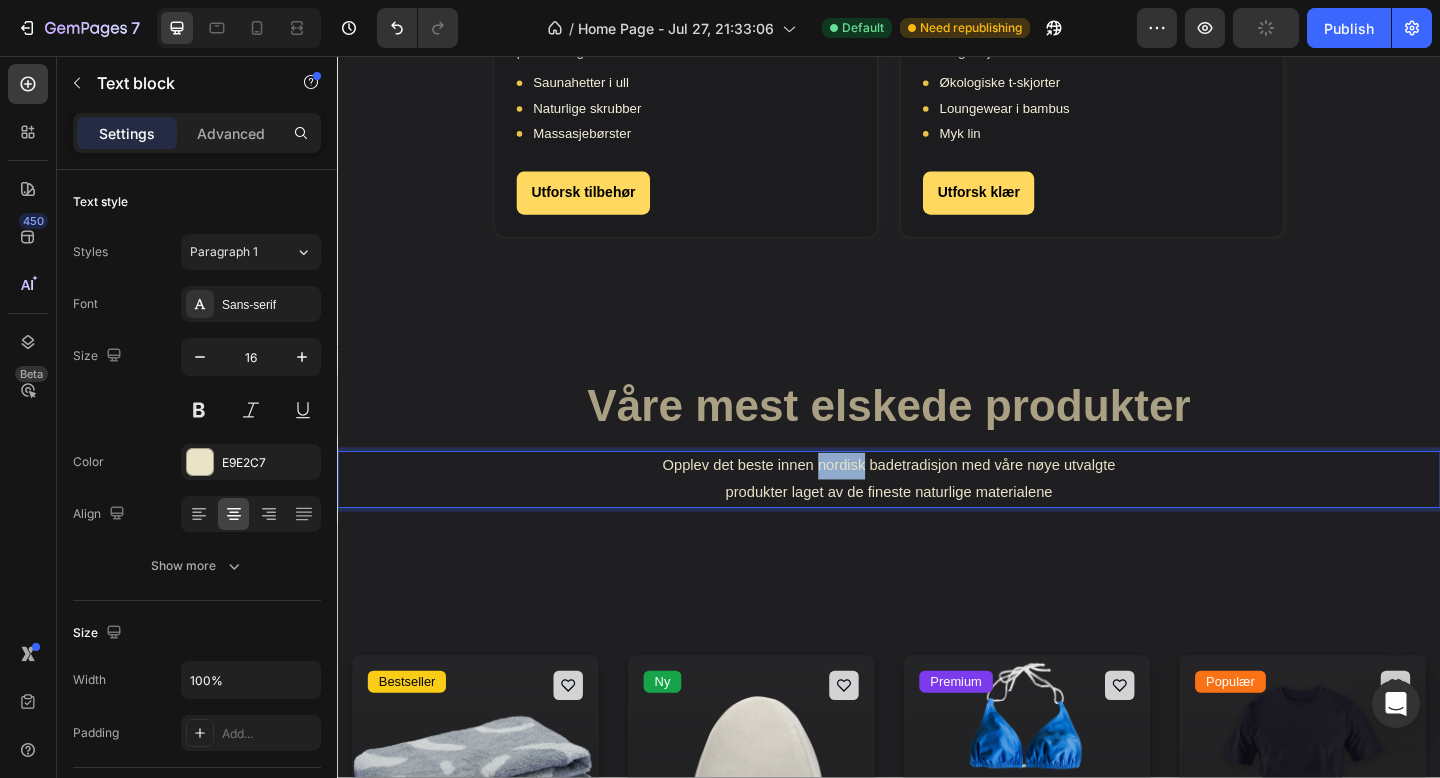 click on "Opplev det beste innen nordisk badetradisjon med våre nøye utvalgte" at bounding box center [937, 502] 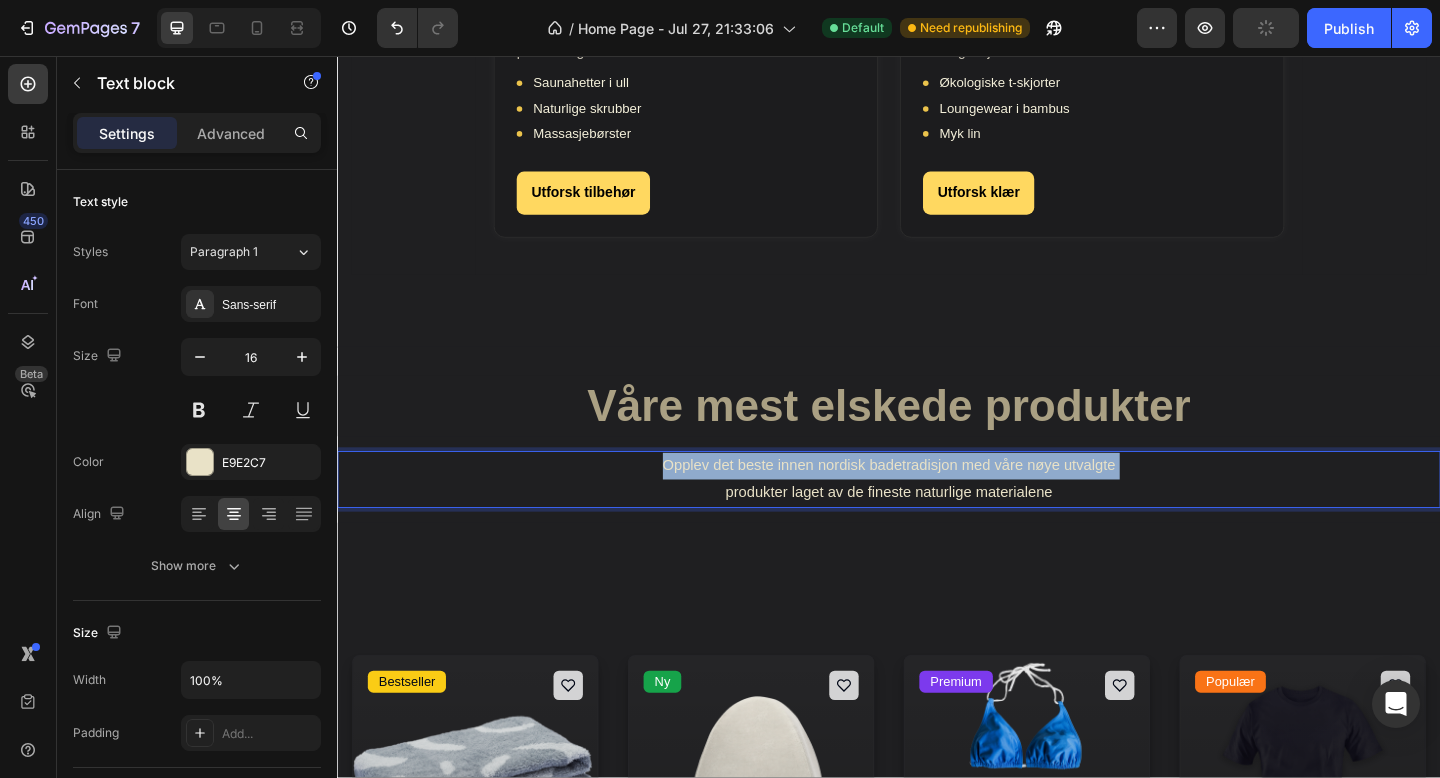 click on "Opplev det beste innen nordisk badetradisjon med våre nøye utvalgte" at bounding box center [937, 502] 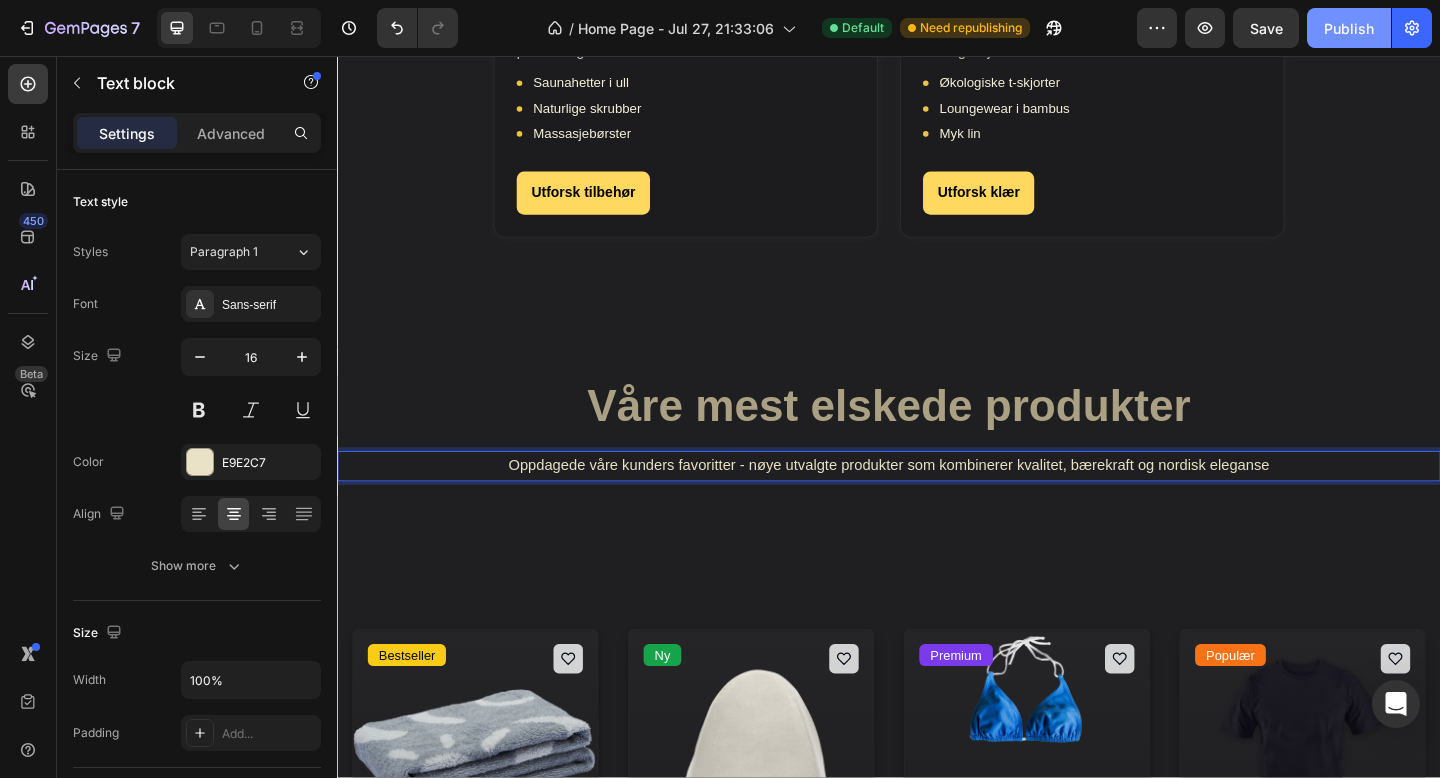 click on "Publish" at bounding box center (1349, 28) 